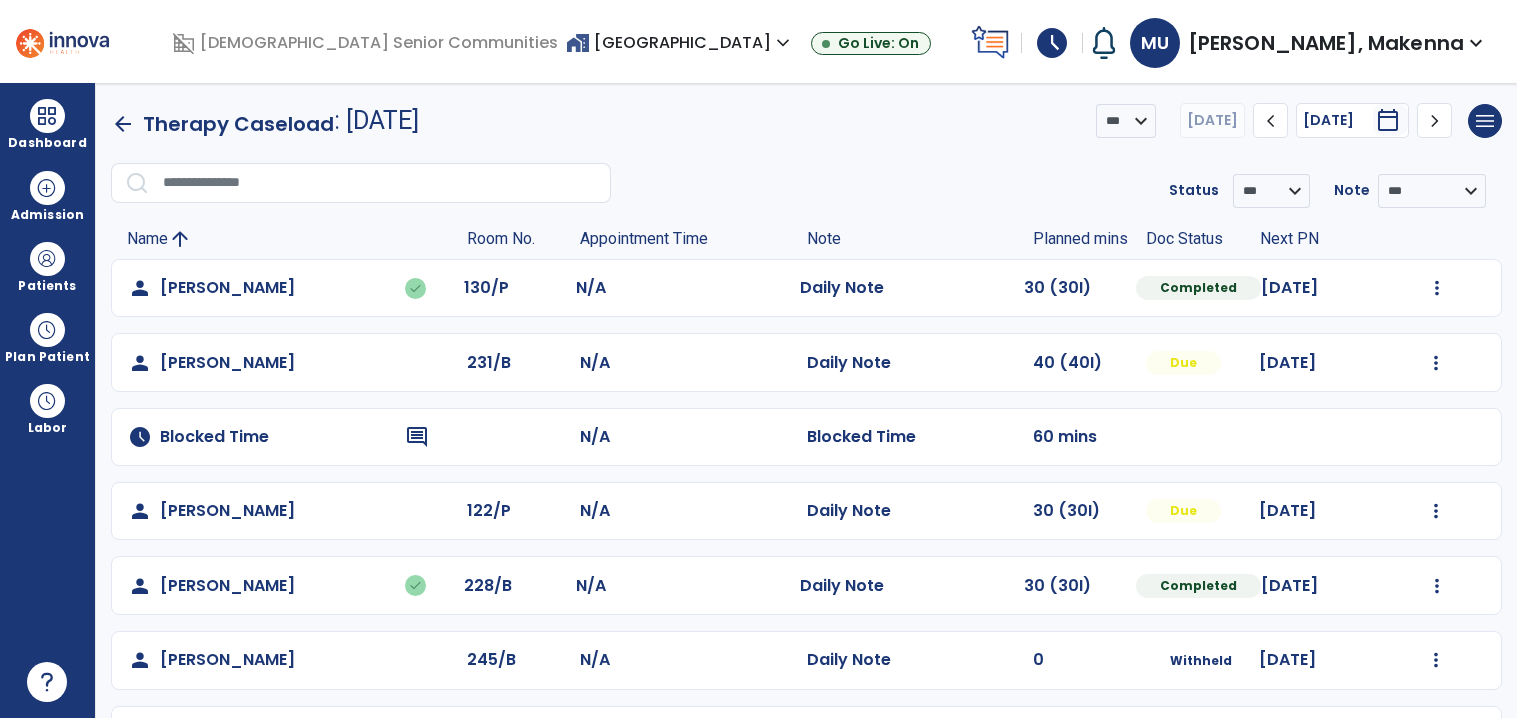 scroll, scrollTop: 0, scrollLeft: 0, axis: both 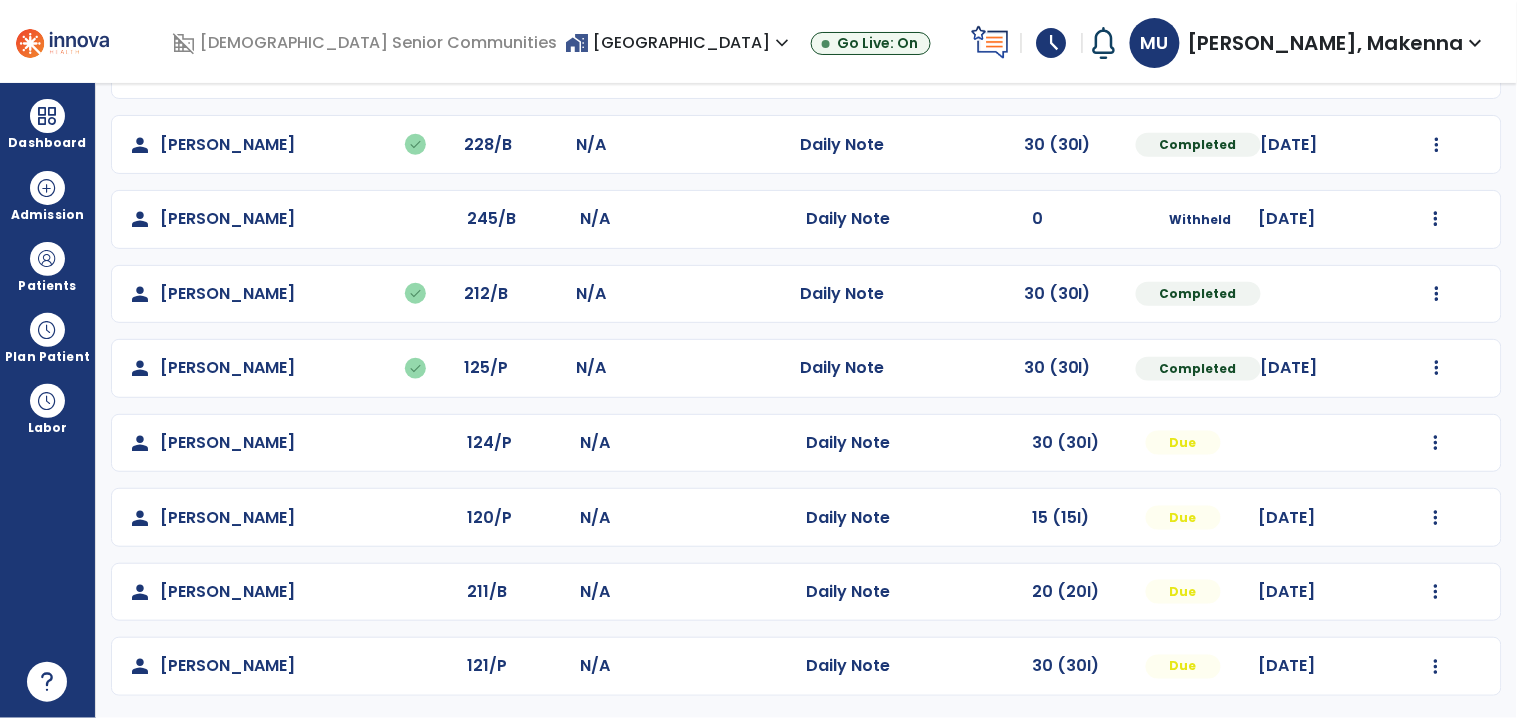 click on "Mark Visit As Complete   Reset Note   Open Document   G + C Mins" 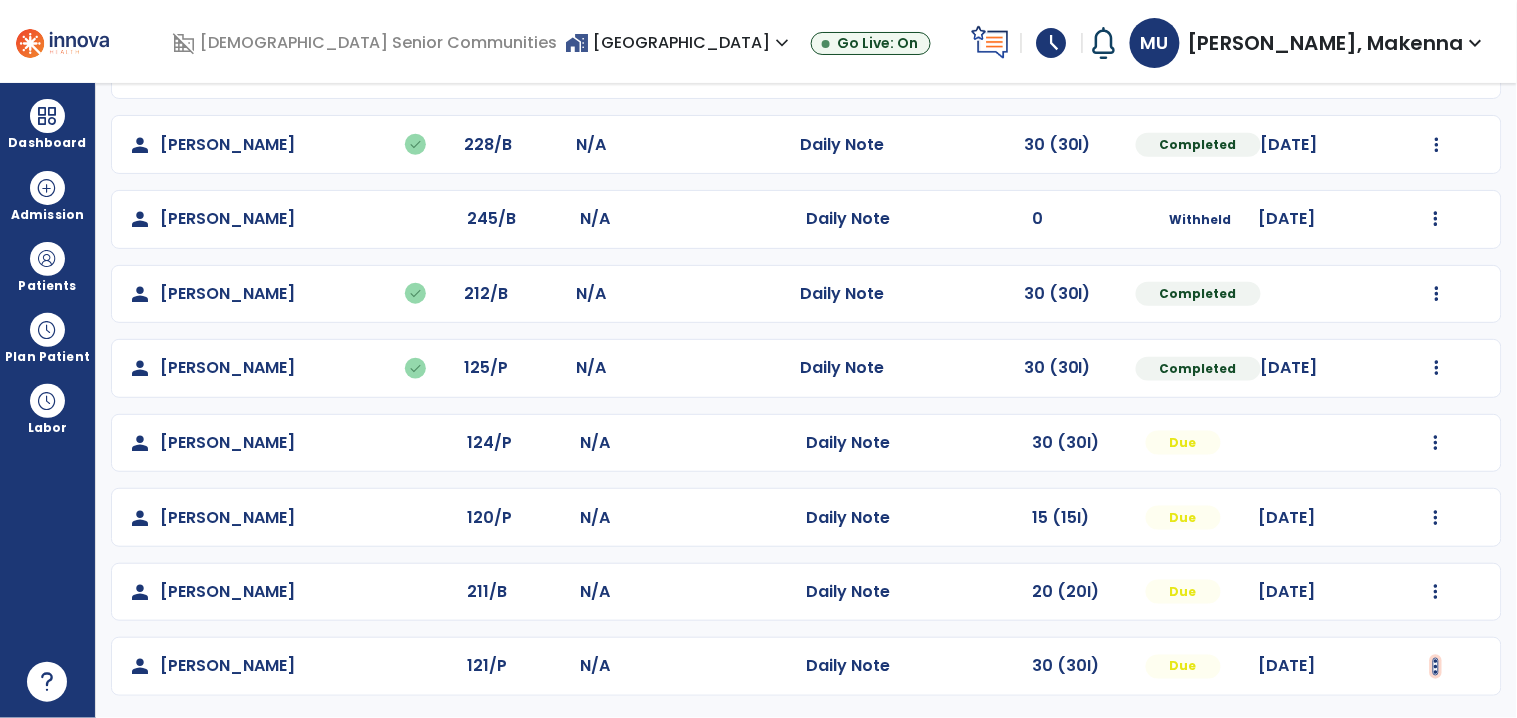 click at bounding box center (1437, -153) 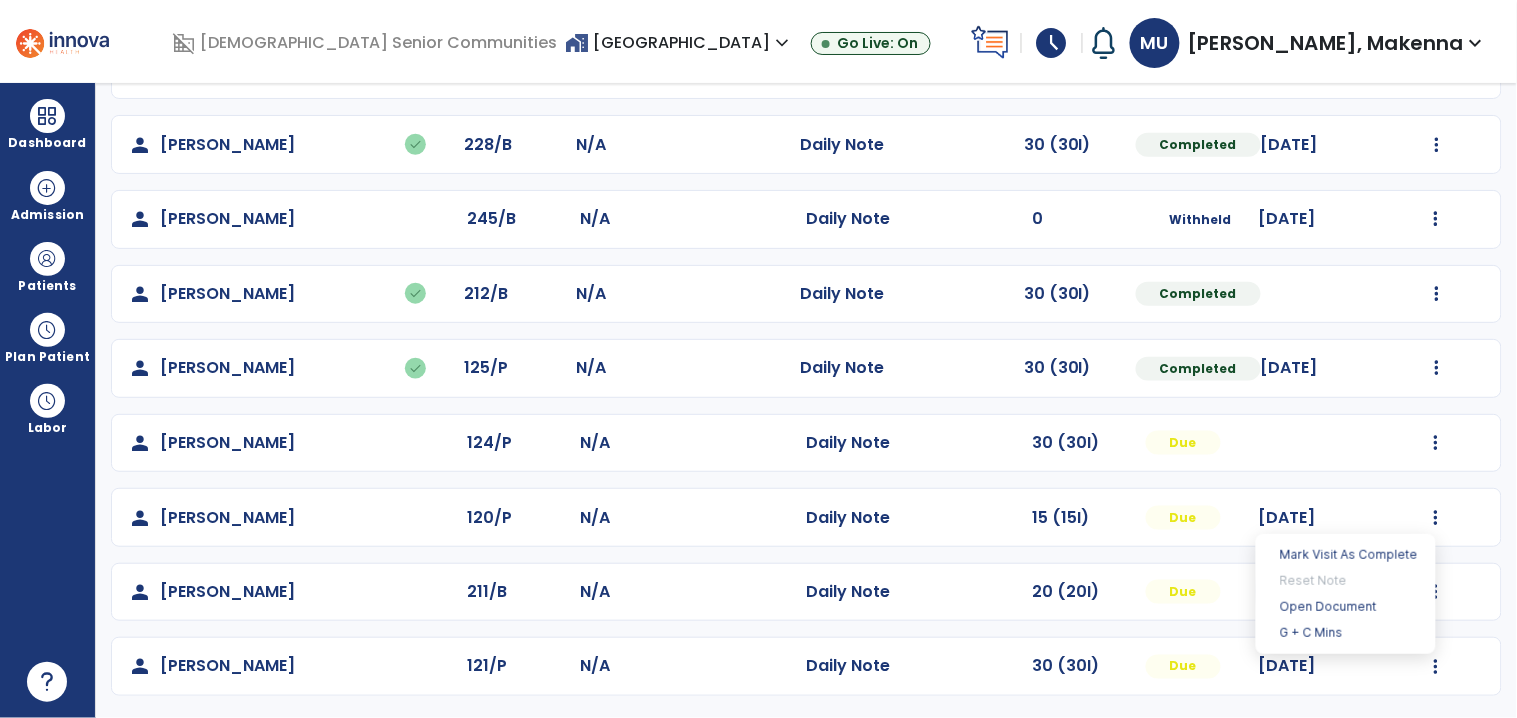 click on "**********" at bounding box center (806, 400) 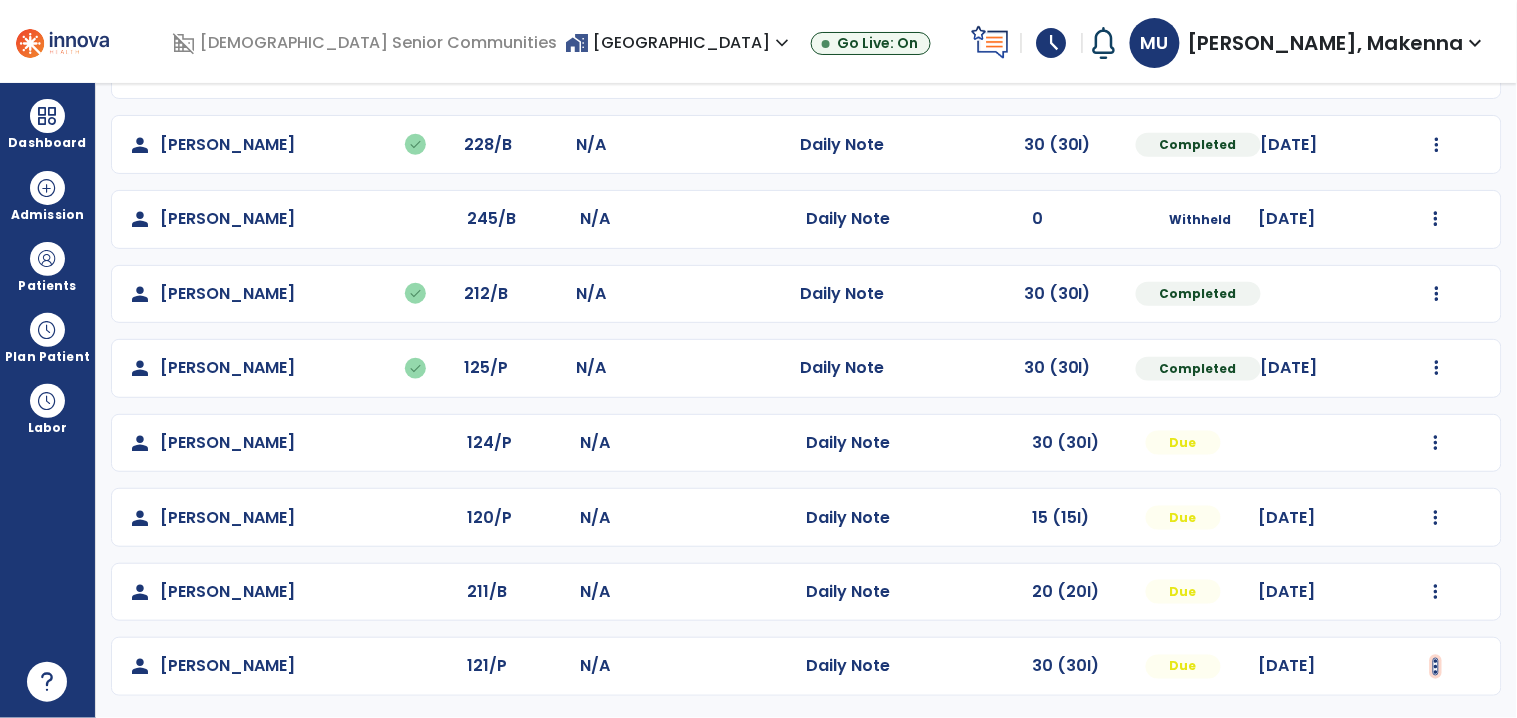 click at bounding box center [1436, 667] 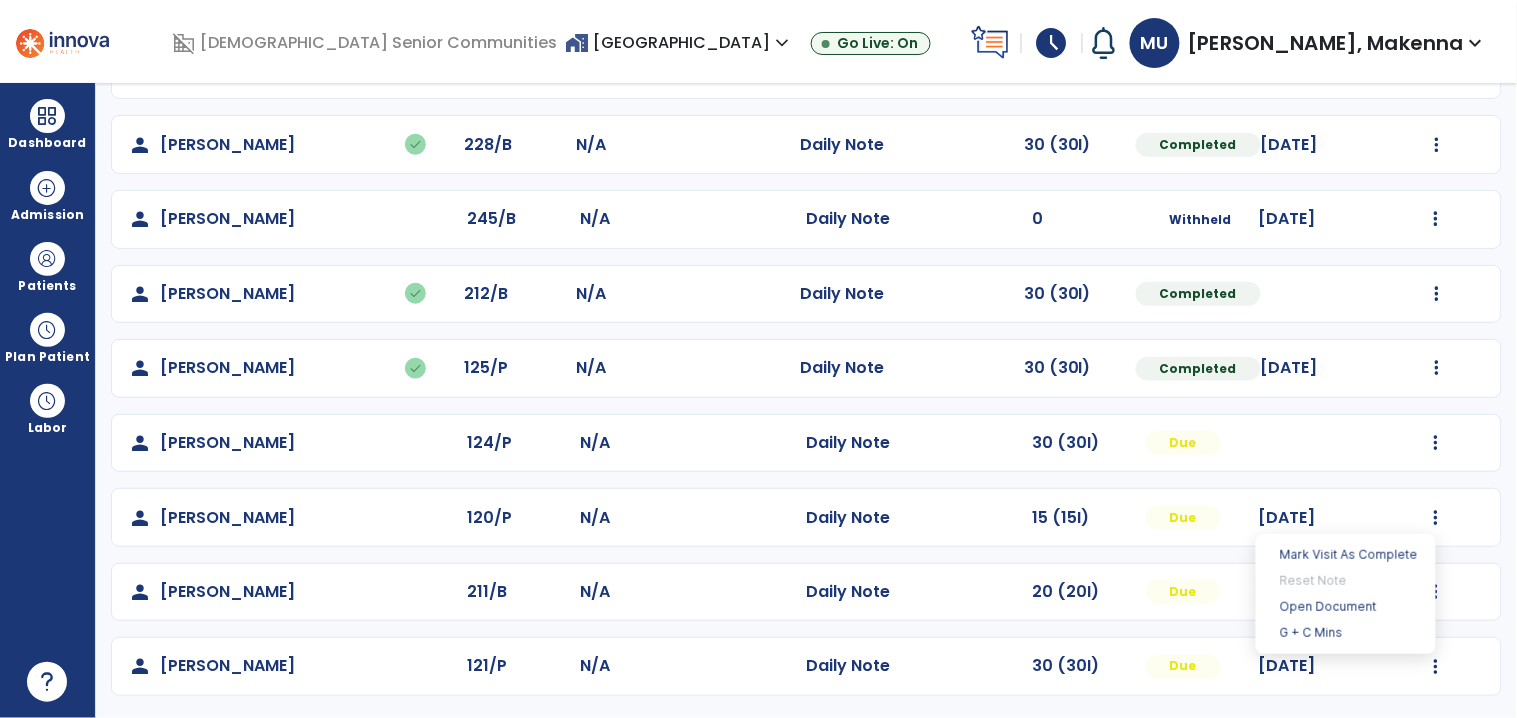 click on "**********" at bounding box center (806, 400) 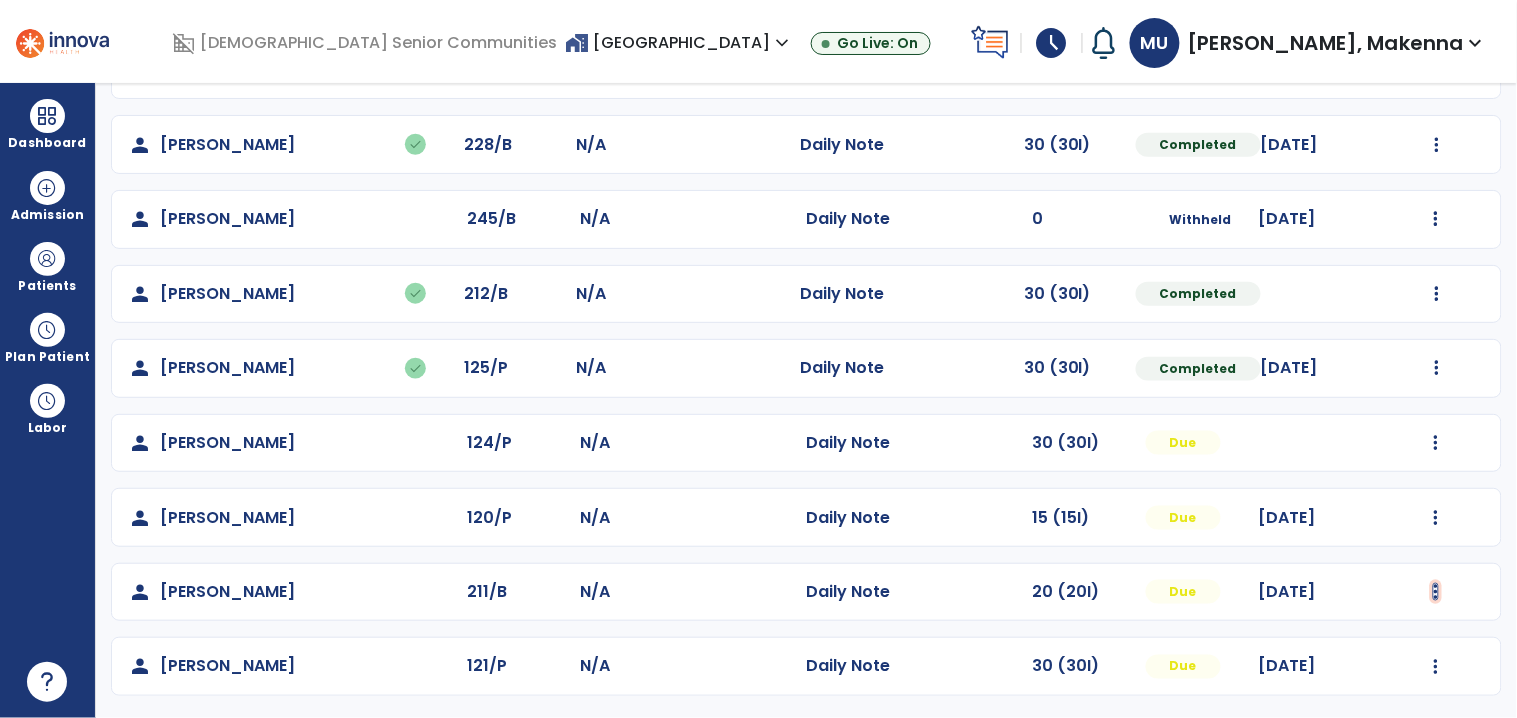 click at bounding box center (1437, -153) 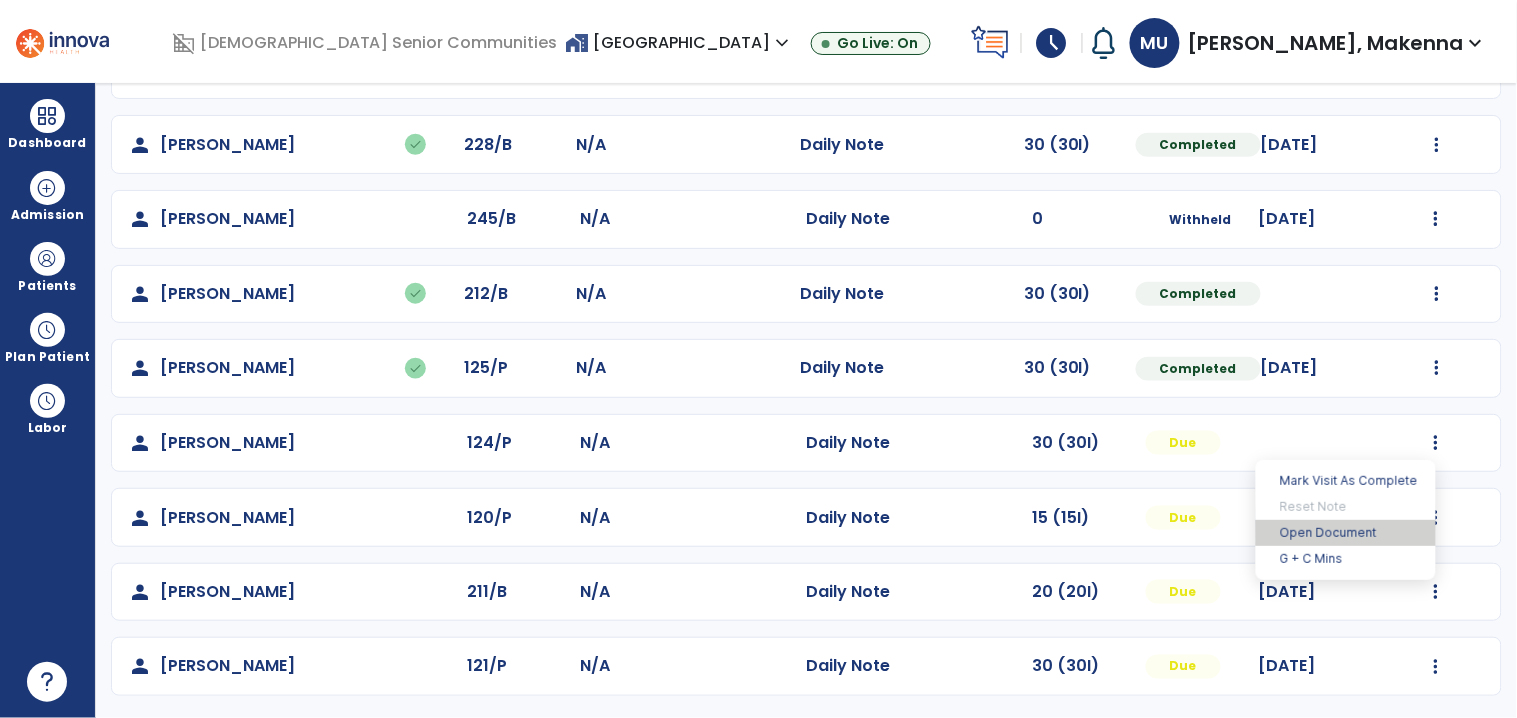 click on "Open Document" at bounding box center [1346, 533] 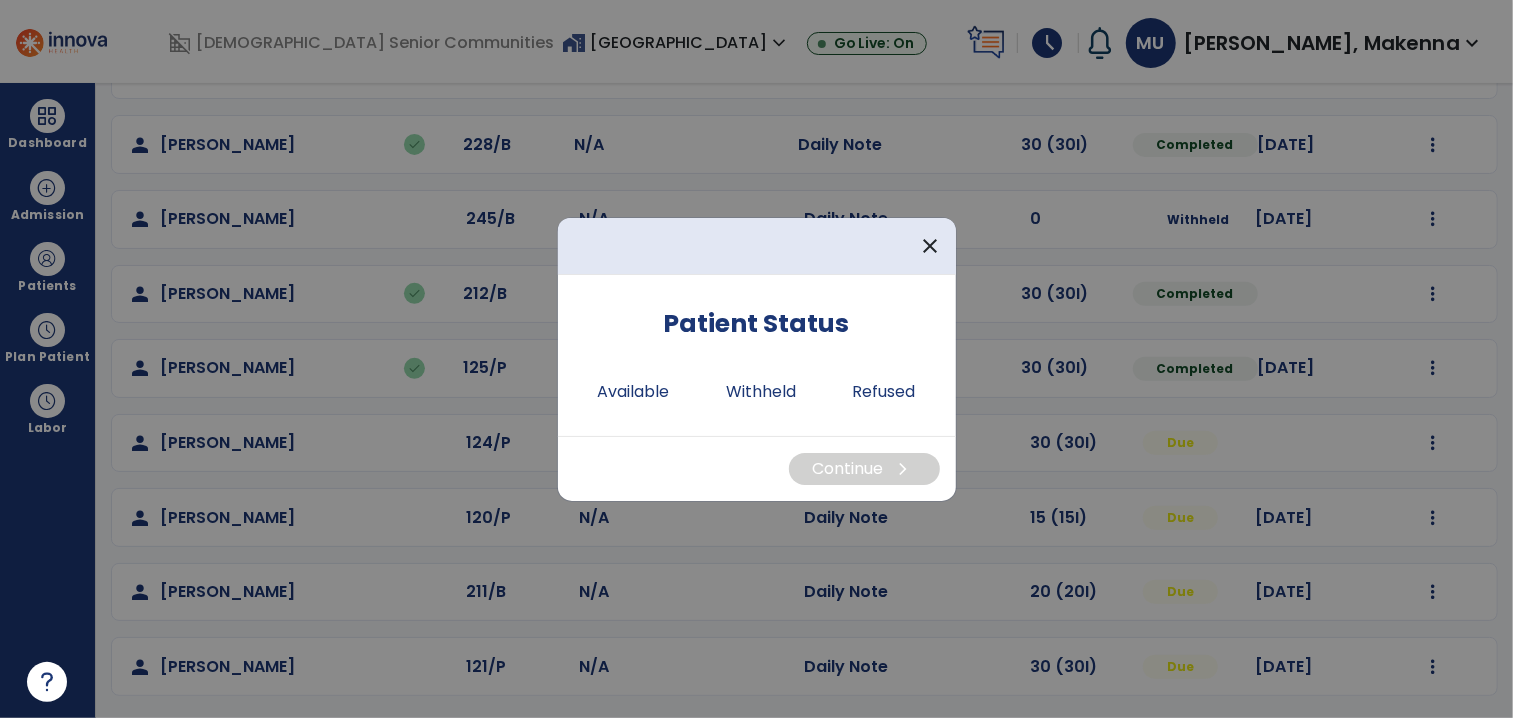click on "Patient Status  Available   Withheld   Refused" at bounding box center [757, 363] 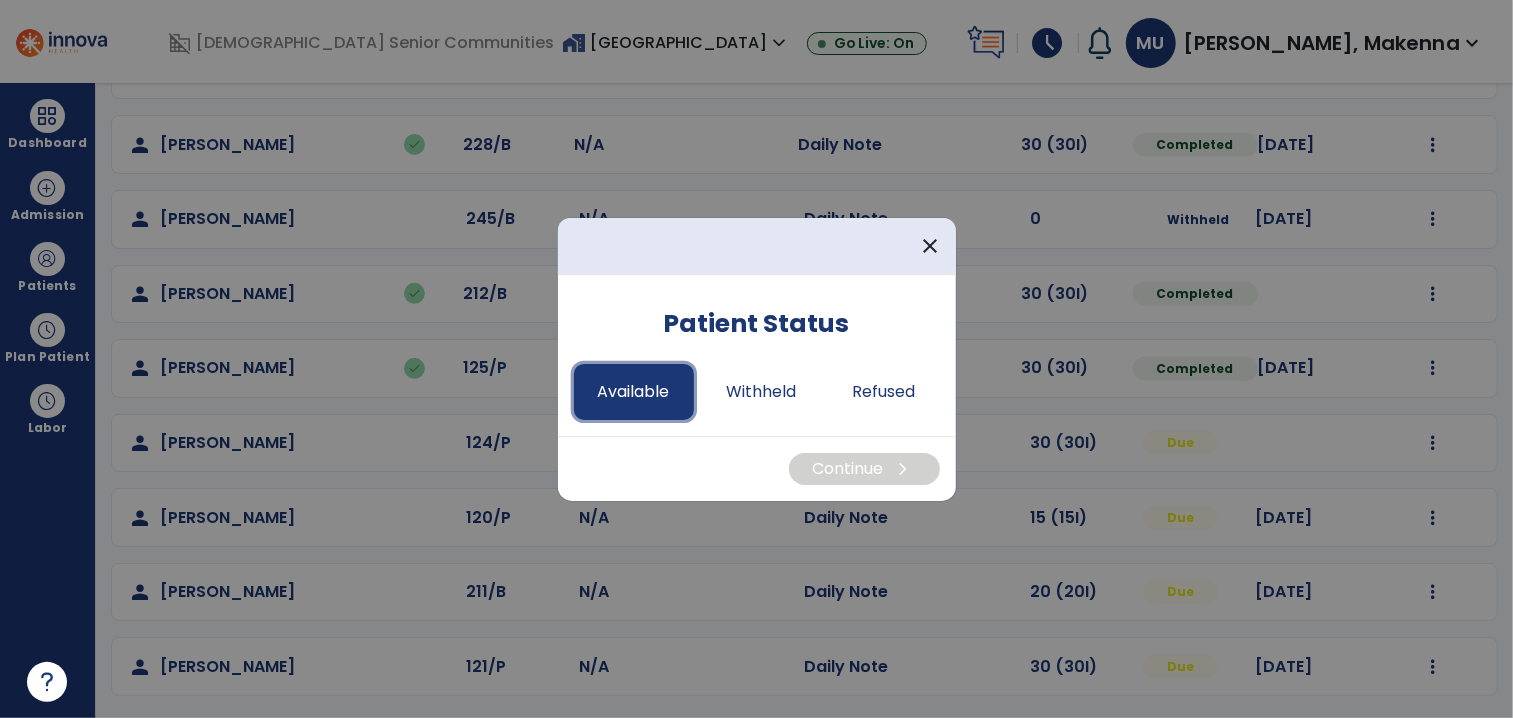 click on "Available" at bounding box center [634, 392] 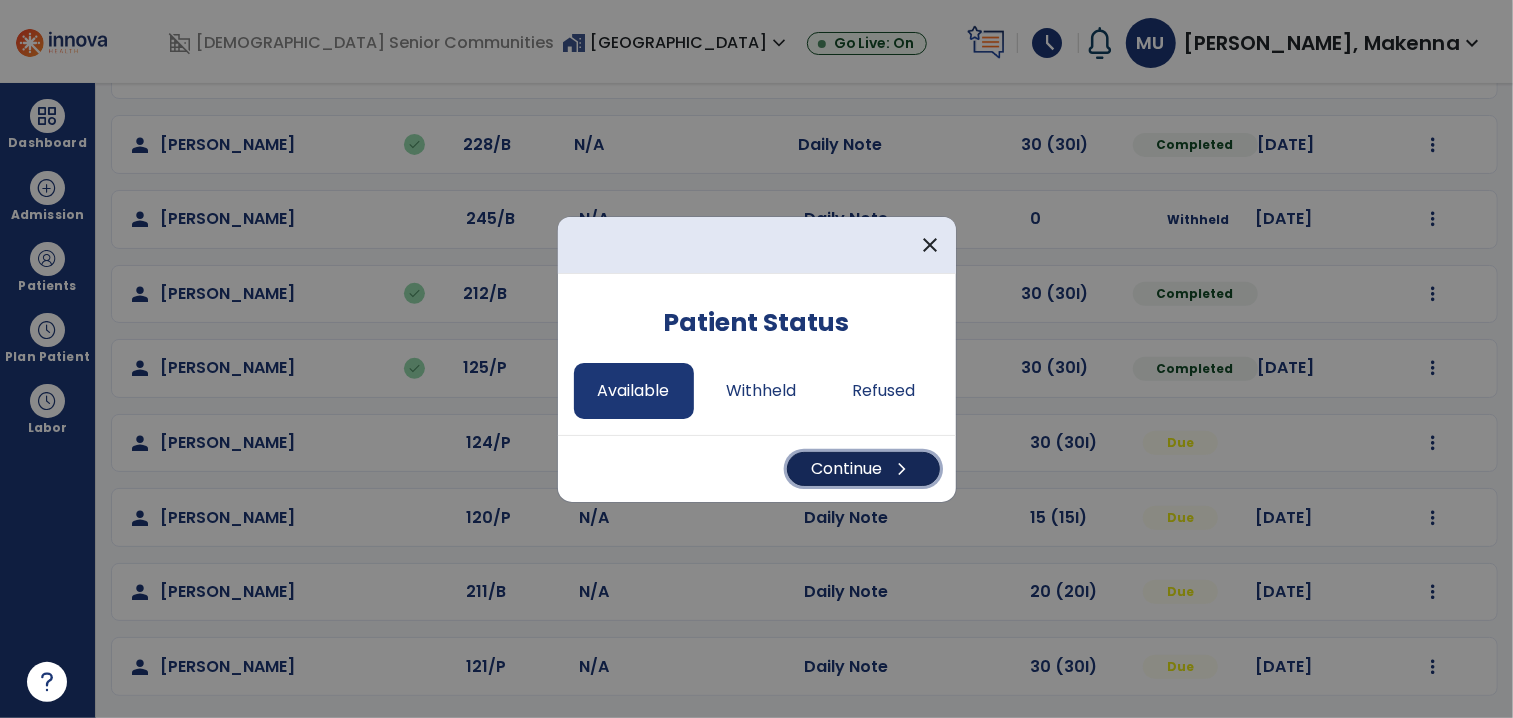 click on "Continue   chevron_right" at bounding box center (863, 469) 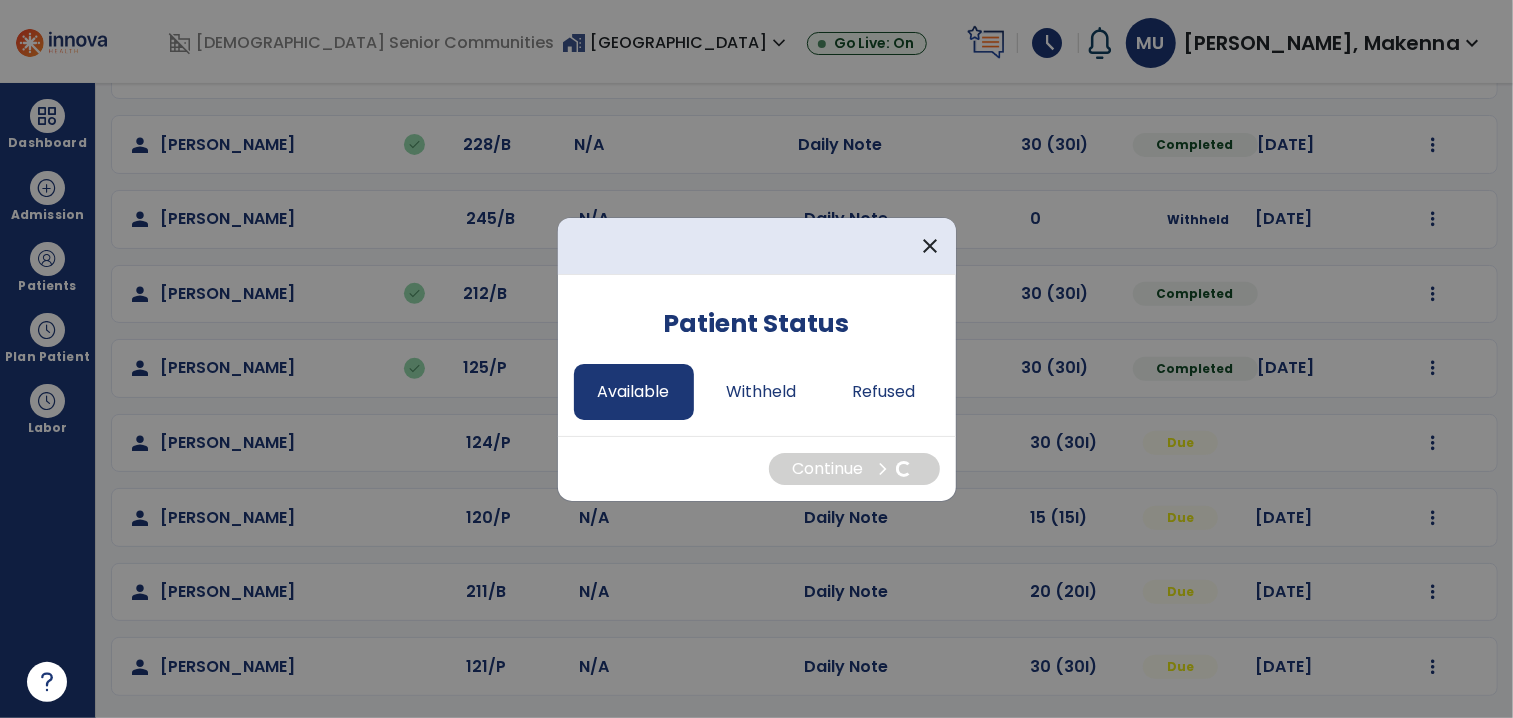 select on "*" 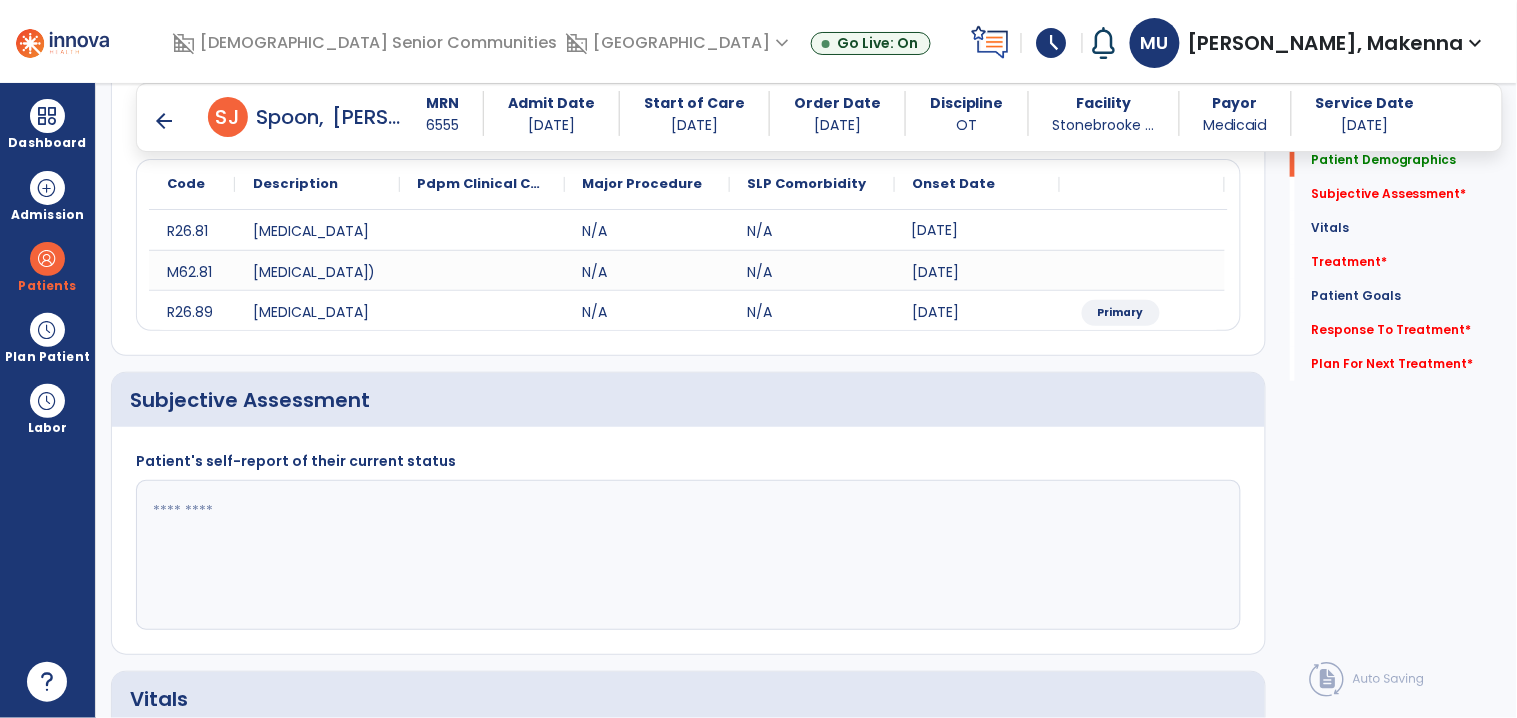 click 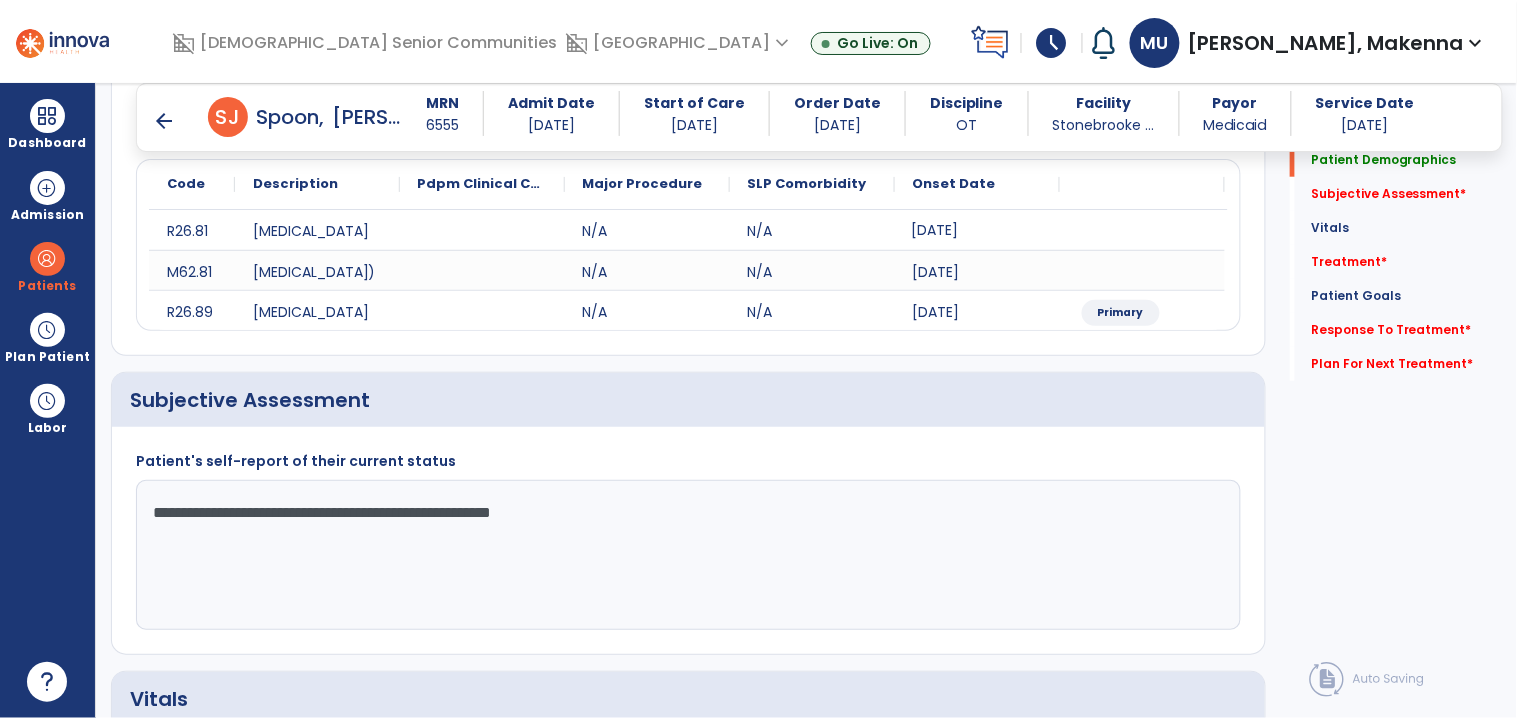 scroll, scrollTop: 3041, scrollLeft: 0, axis: vertical 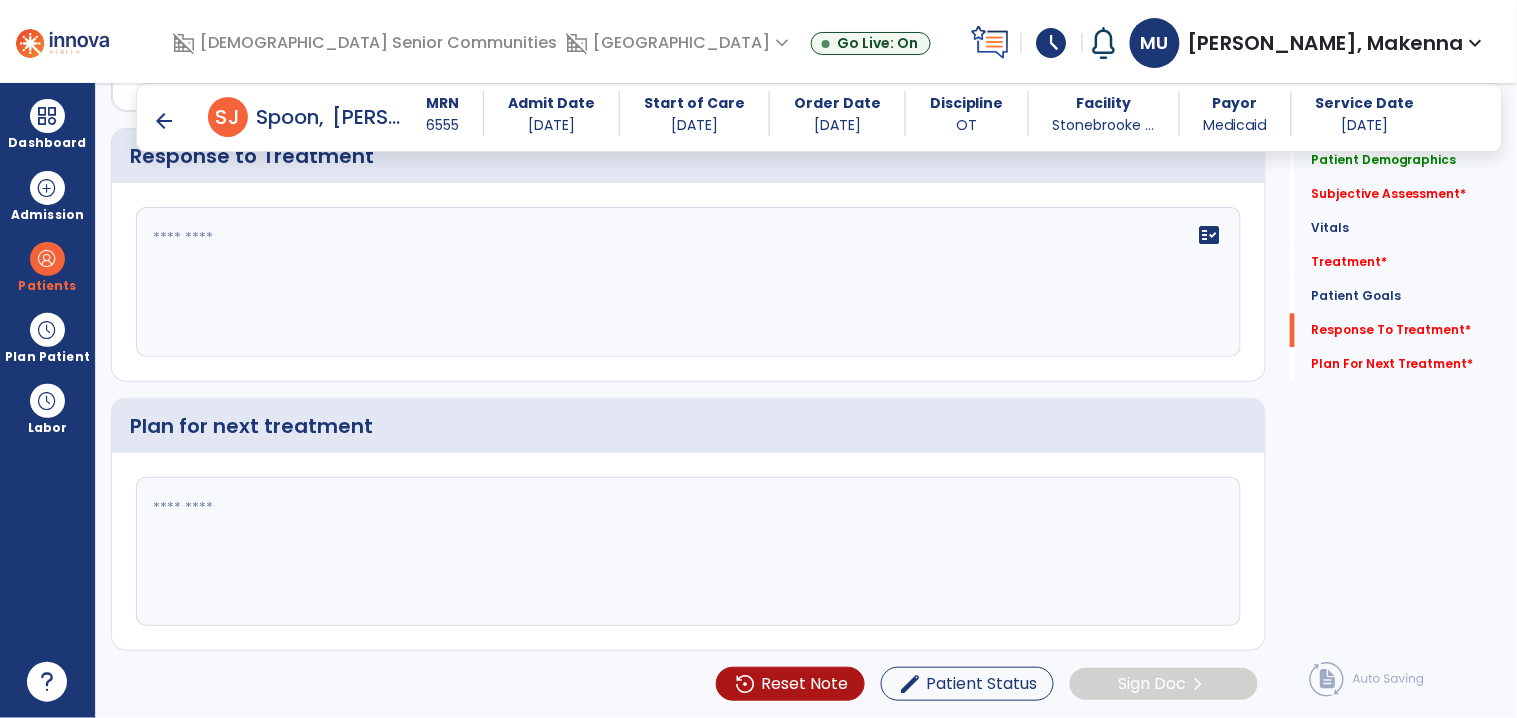 type on "**********" 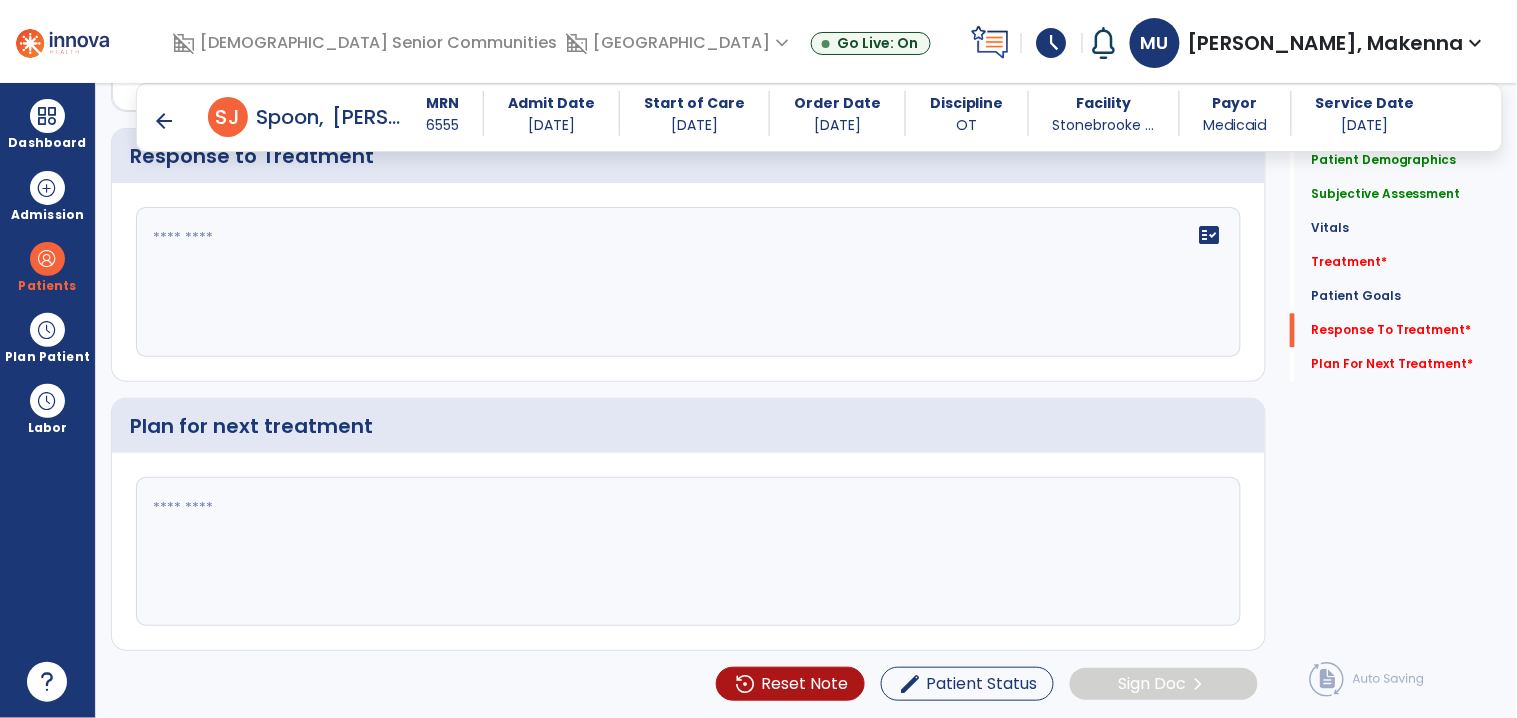 click on "fact_check" 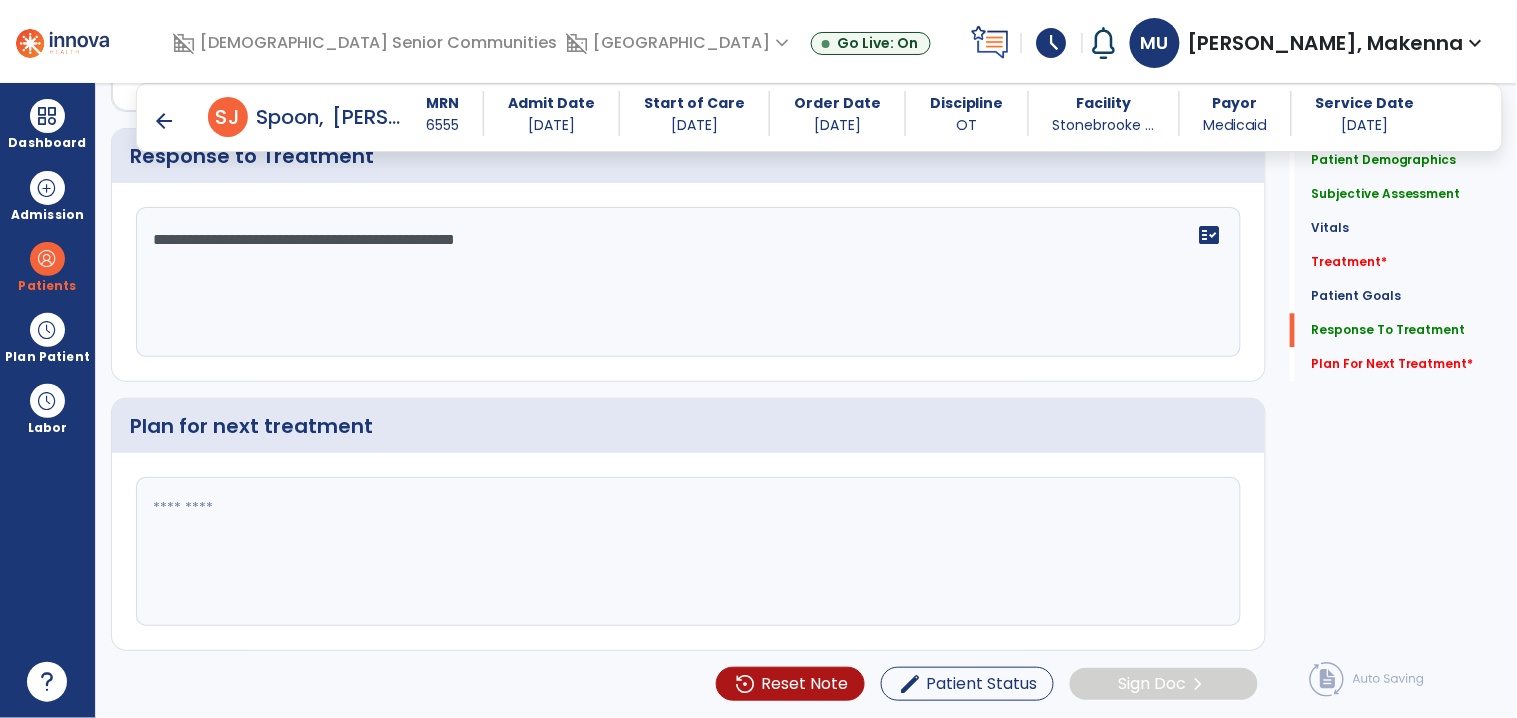 type on "**********" 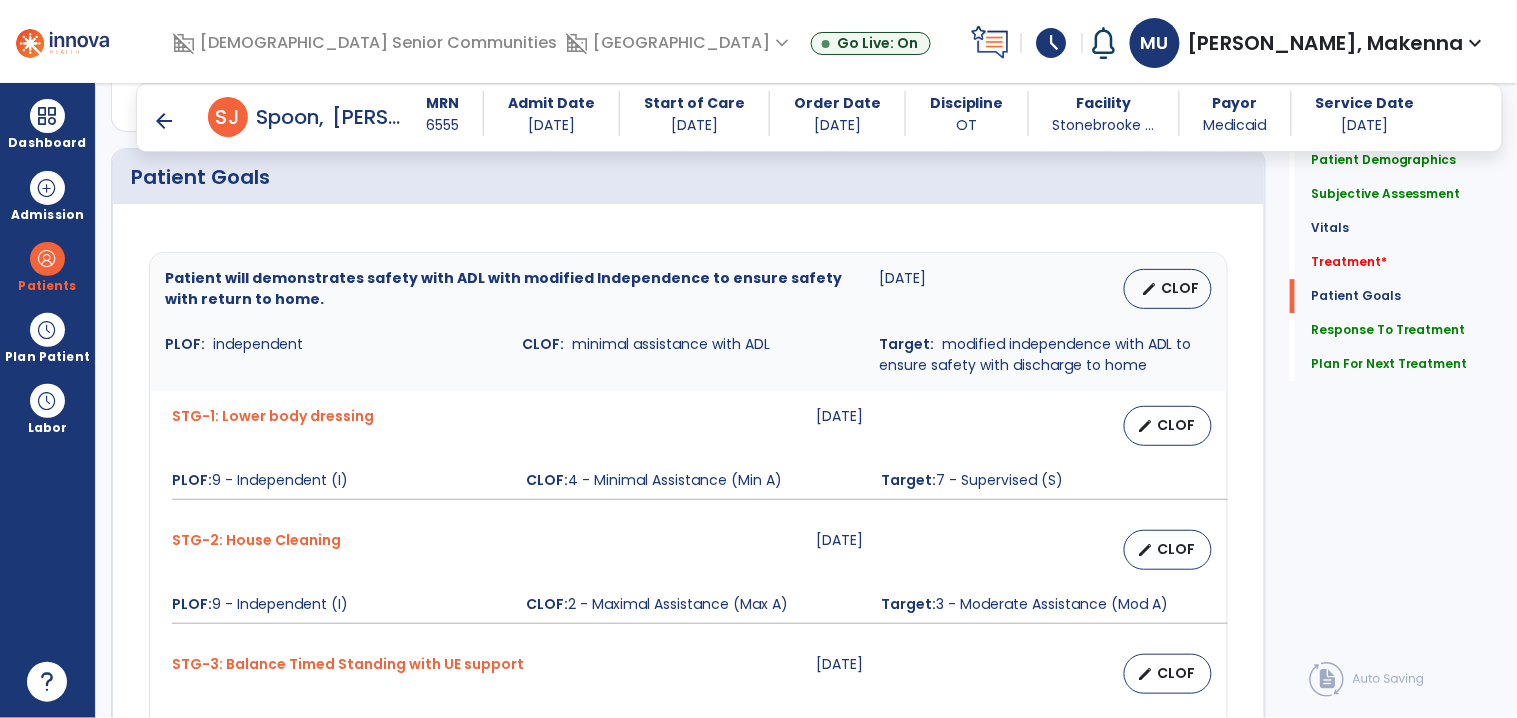 scroll, scrollTop: 1452, scrollLeft: 0, axis: vertical 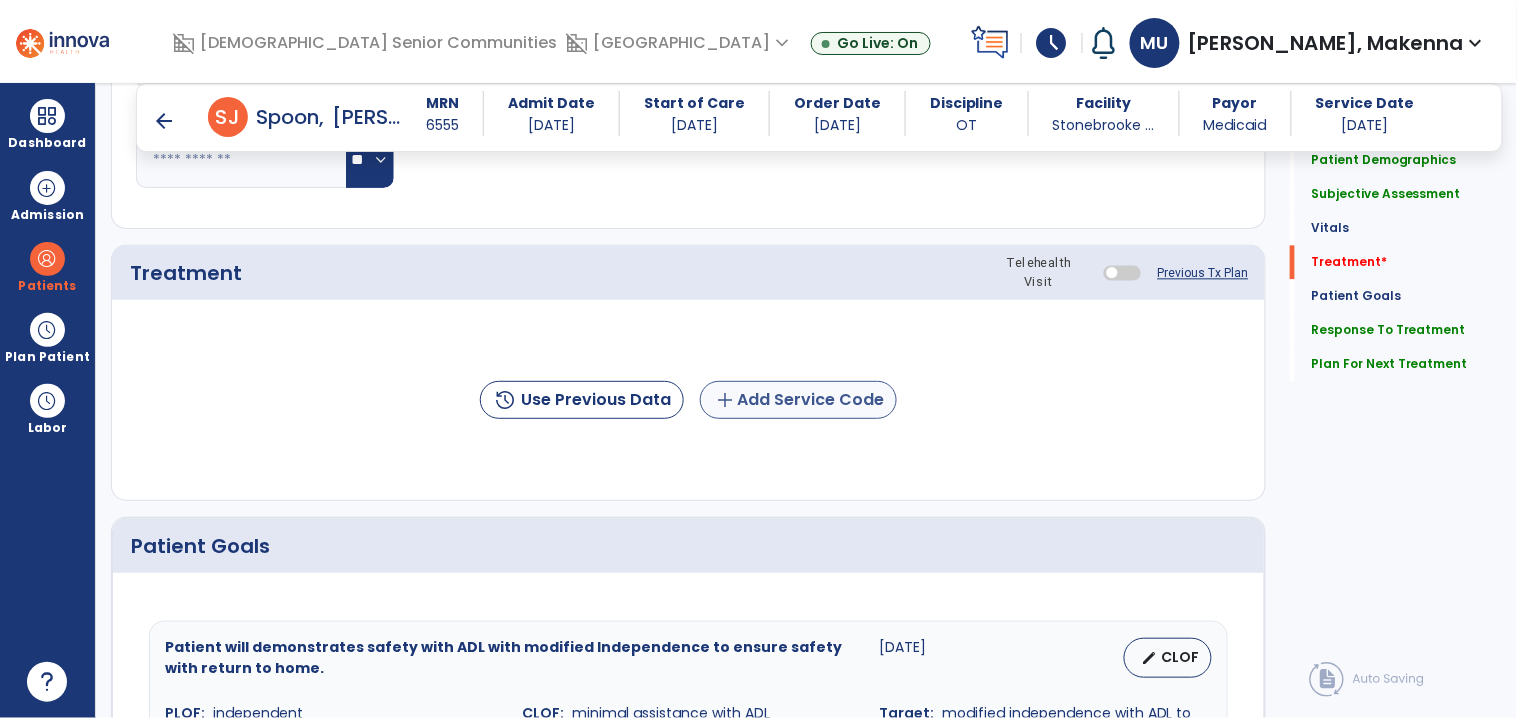type on "**********" 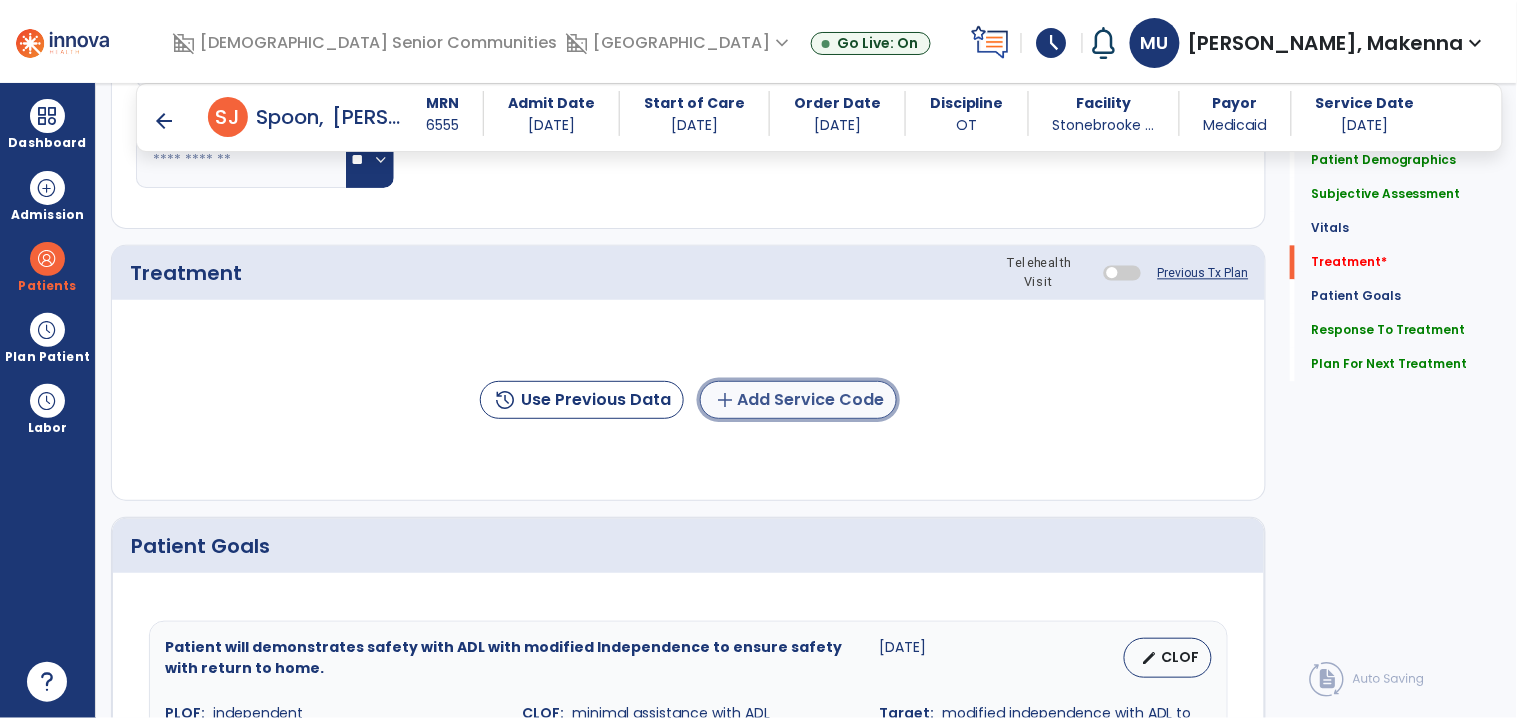 click on "add  Add Service Code" 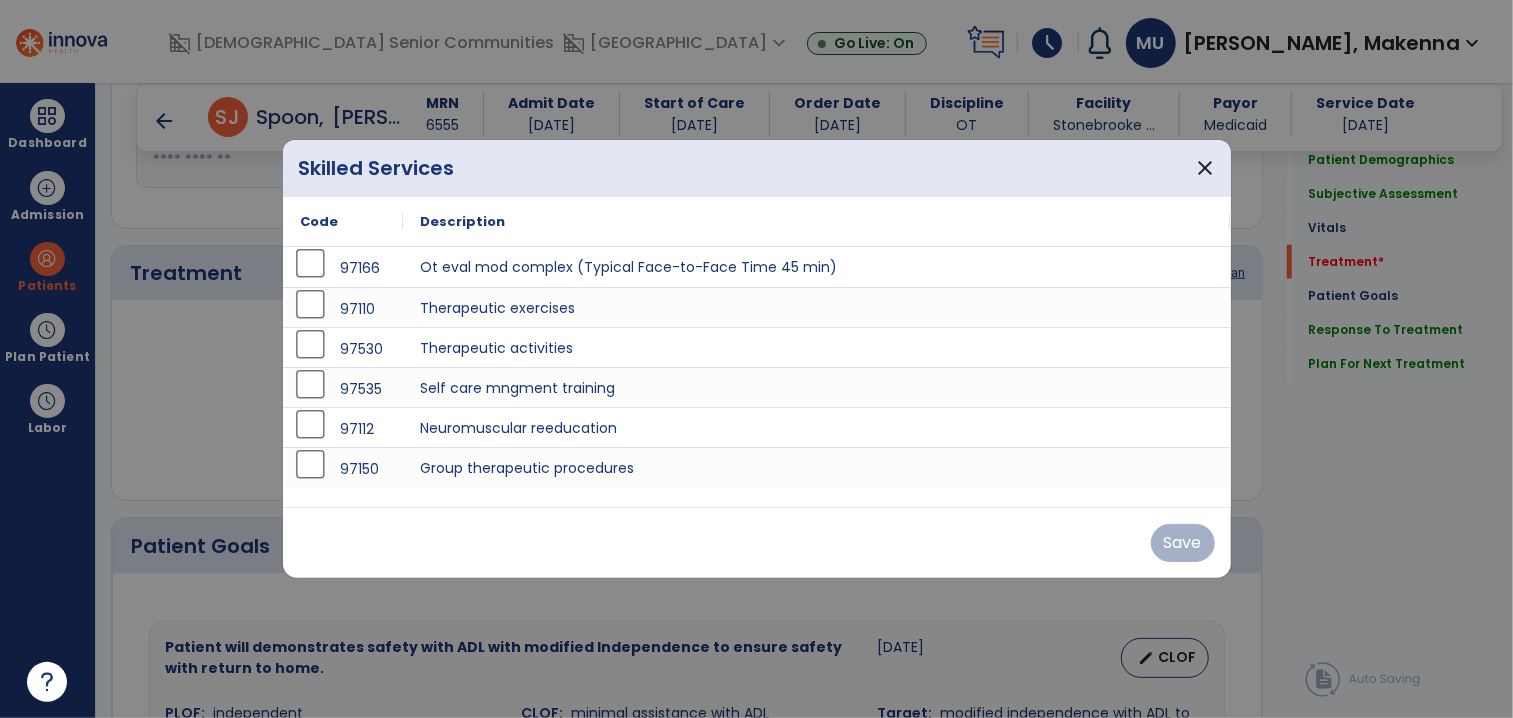 scroll, scrollTop: 1084, scrollLeft: 0, axis: vertical 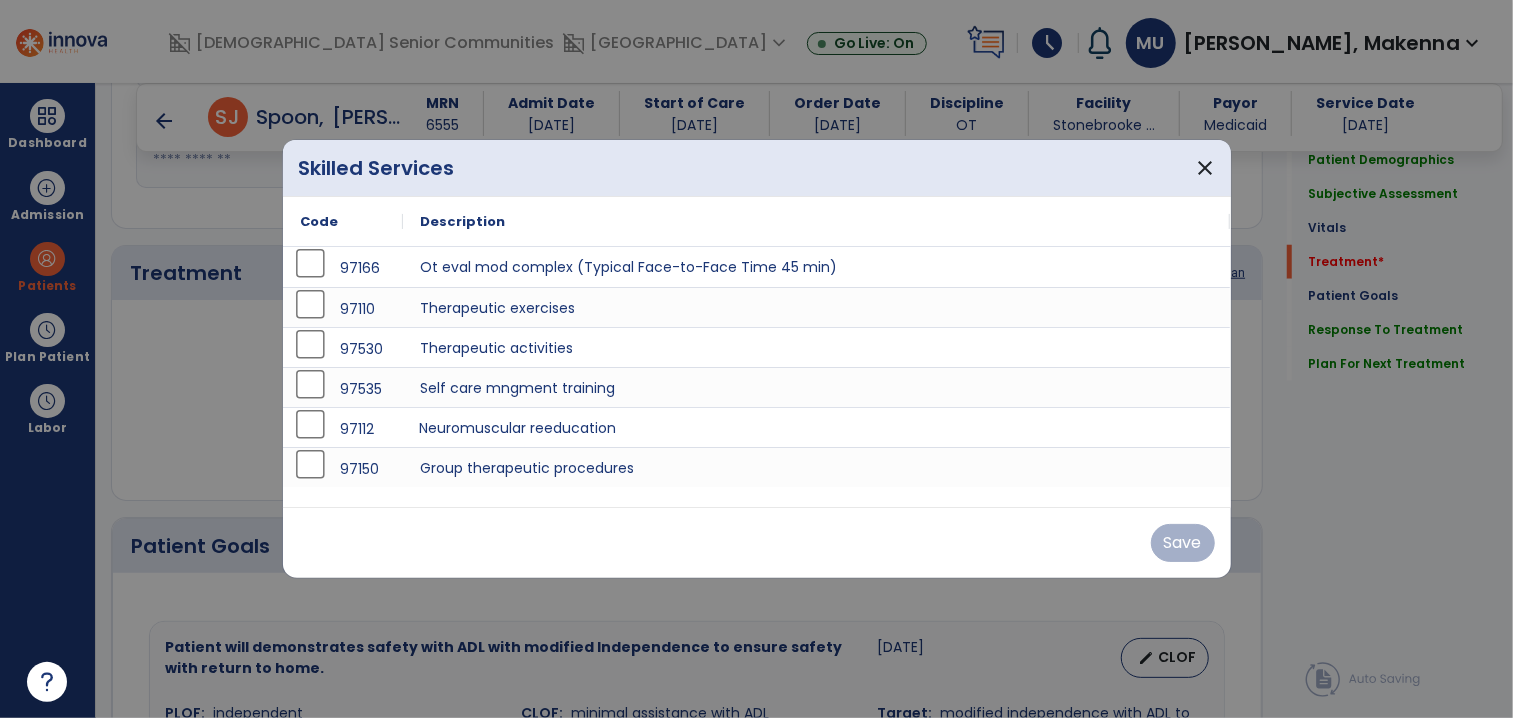 click on "Neuromuscular reeducation" at bounding box center [817, 427] 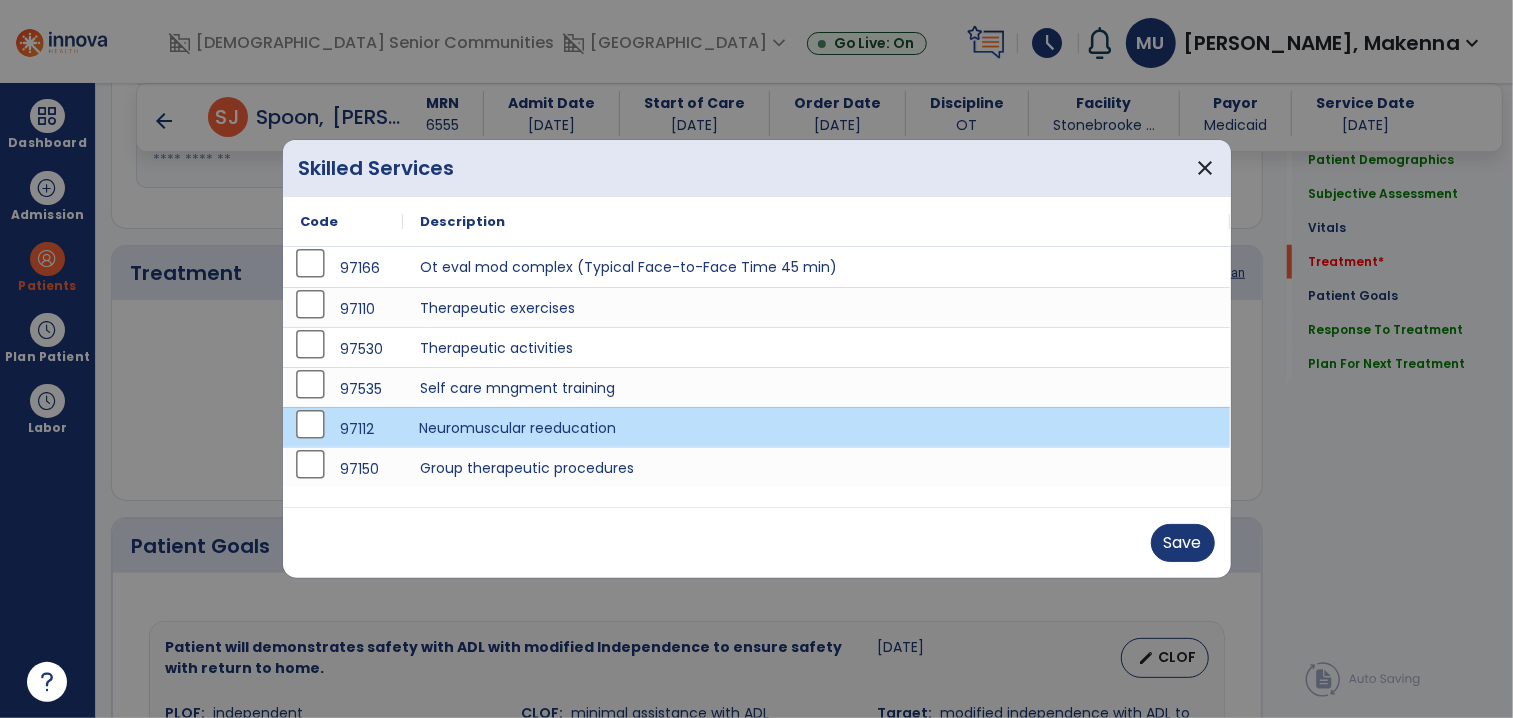 click on "Neuromuscular reeducation" at bounding box center (817, 427) 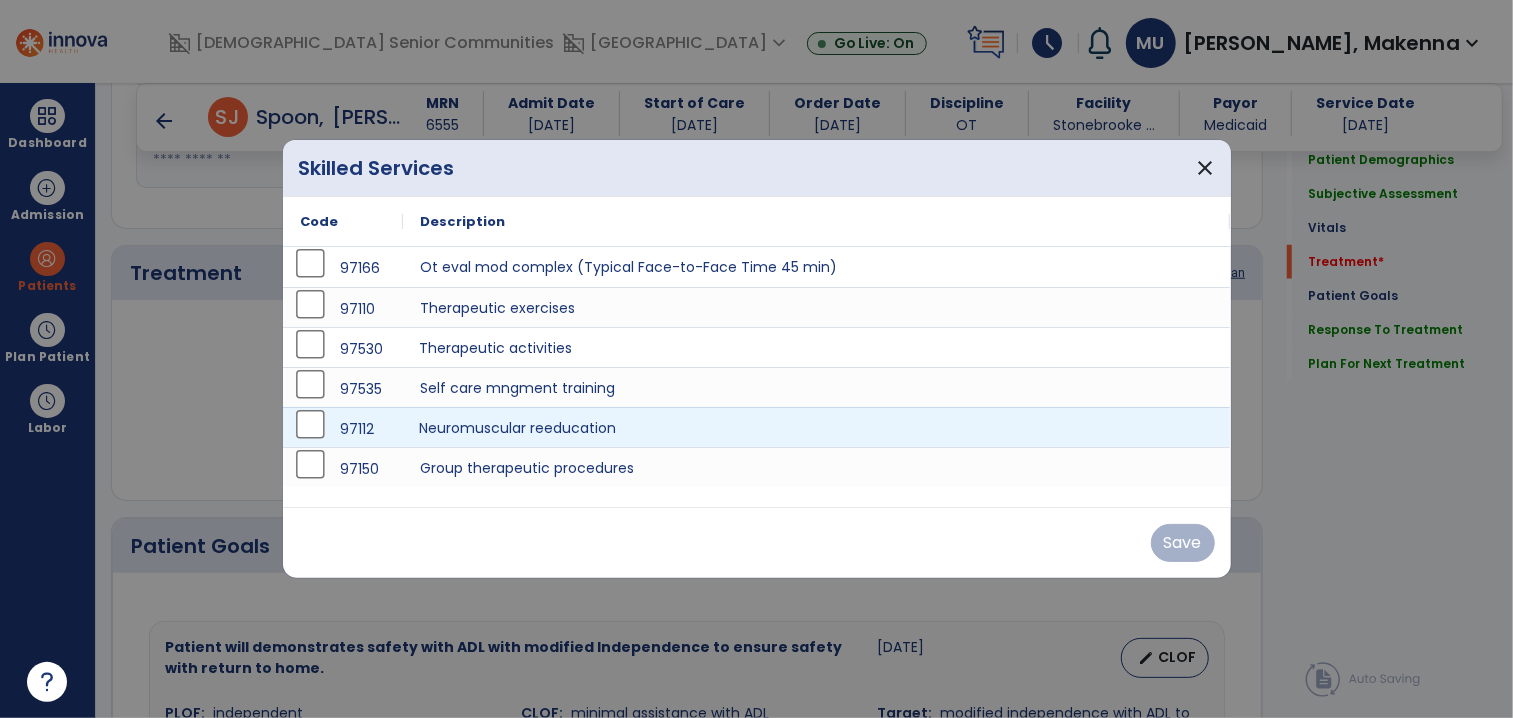click on "Therapeutic activities" at bounding box center [817, 347] 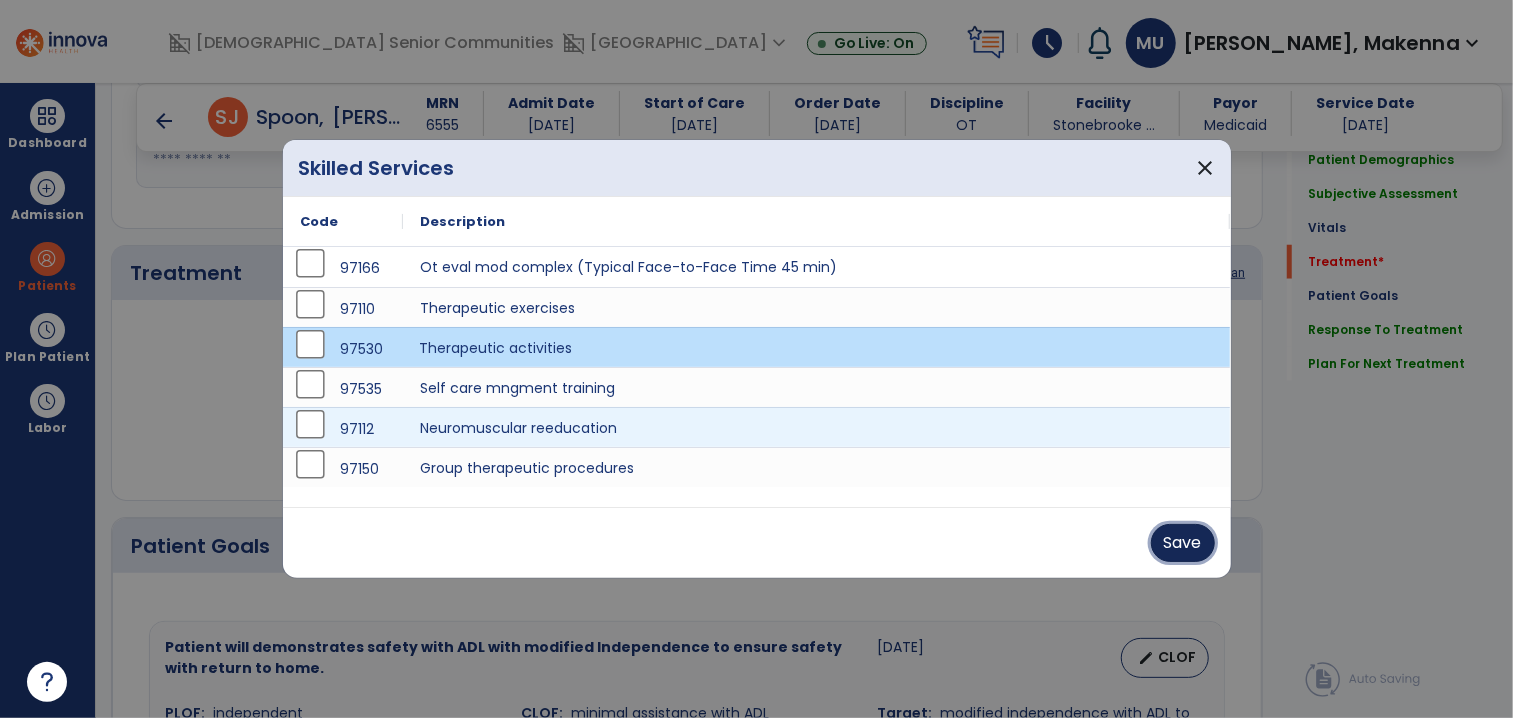 click on "Save" at bounding box center [1183, 543] 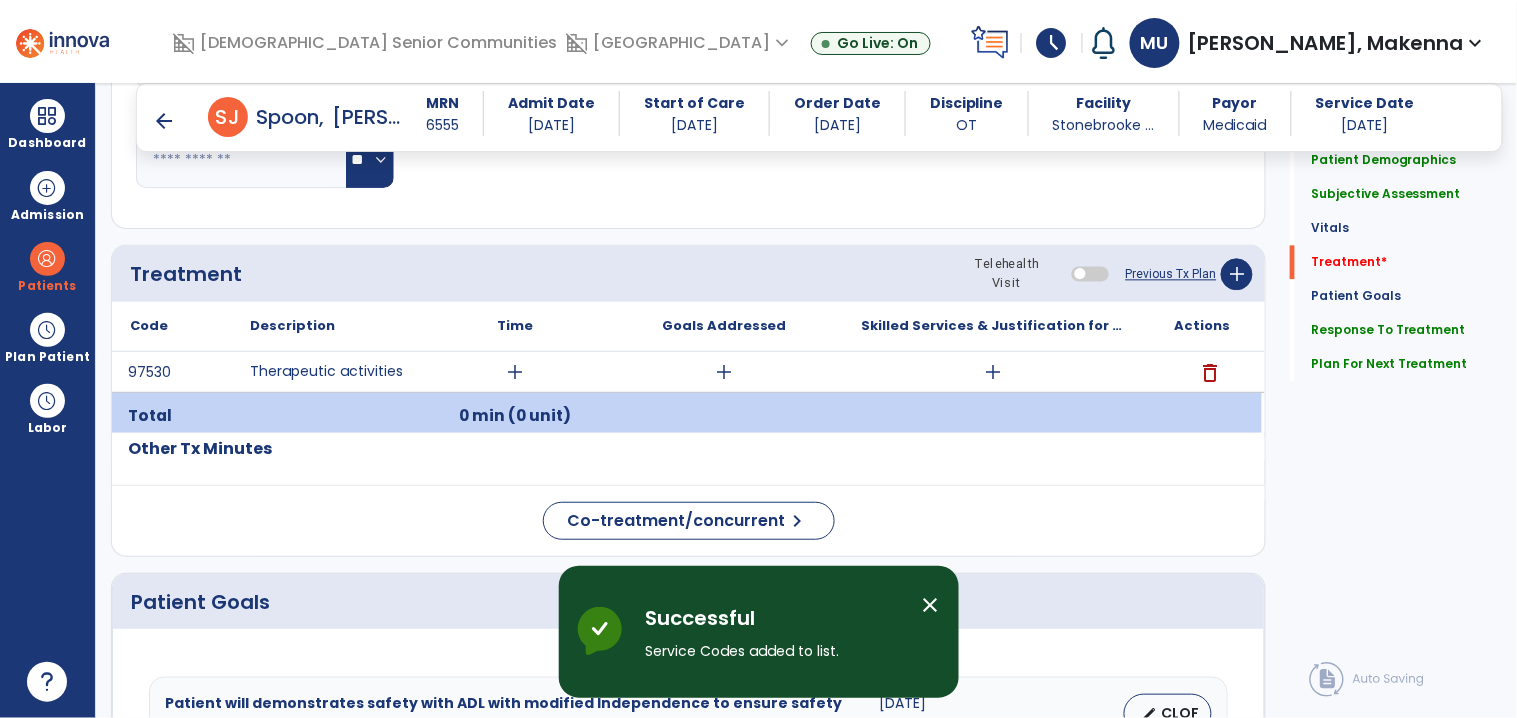 click on "add" at bounding box center (515, 372) 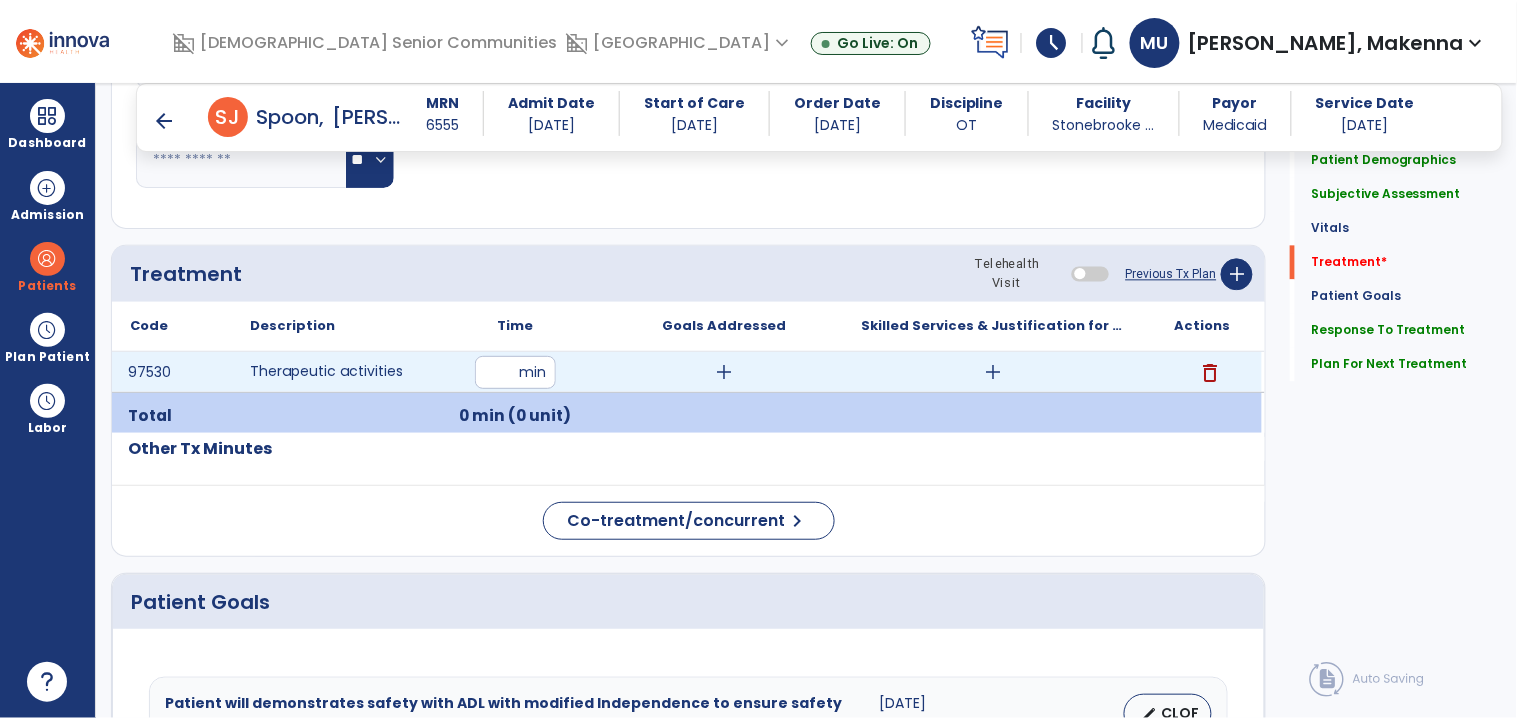 type on "**" 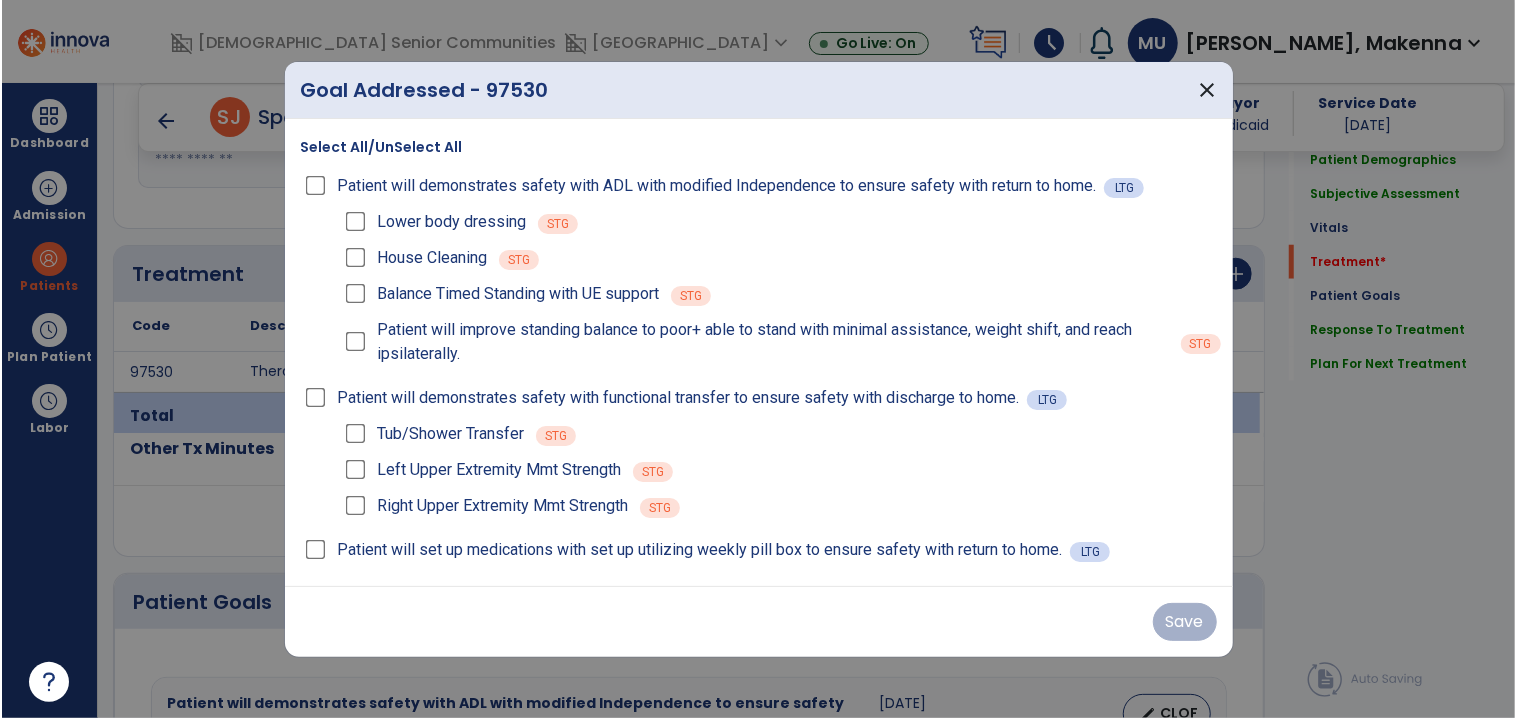 scroll, scrollTop: 1084, scrollLeft: 0, axis: vertical 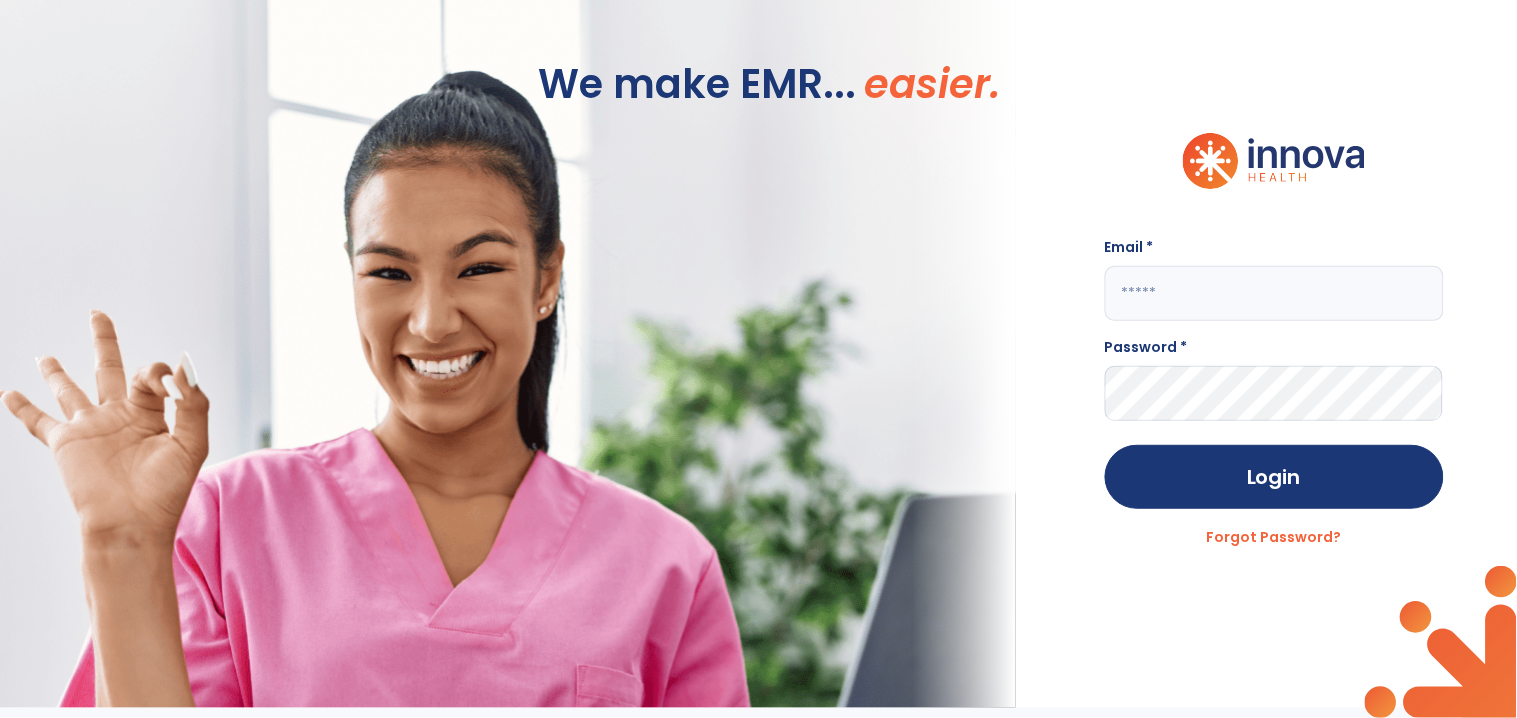 click 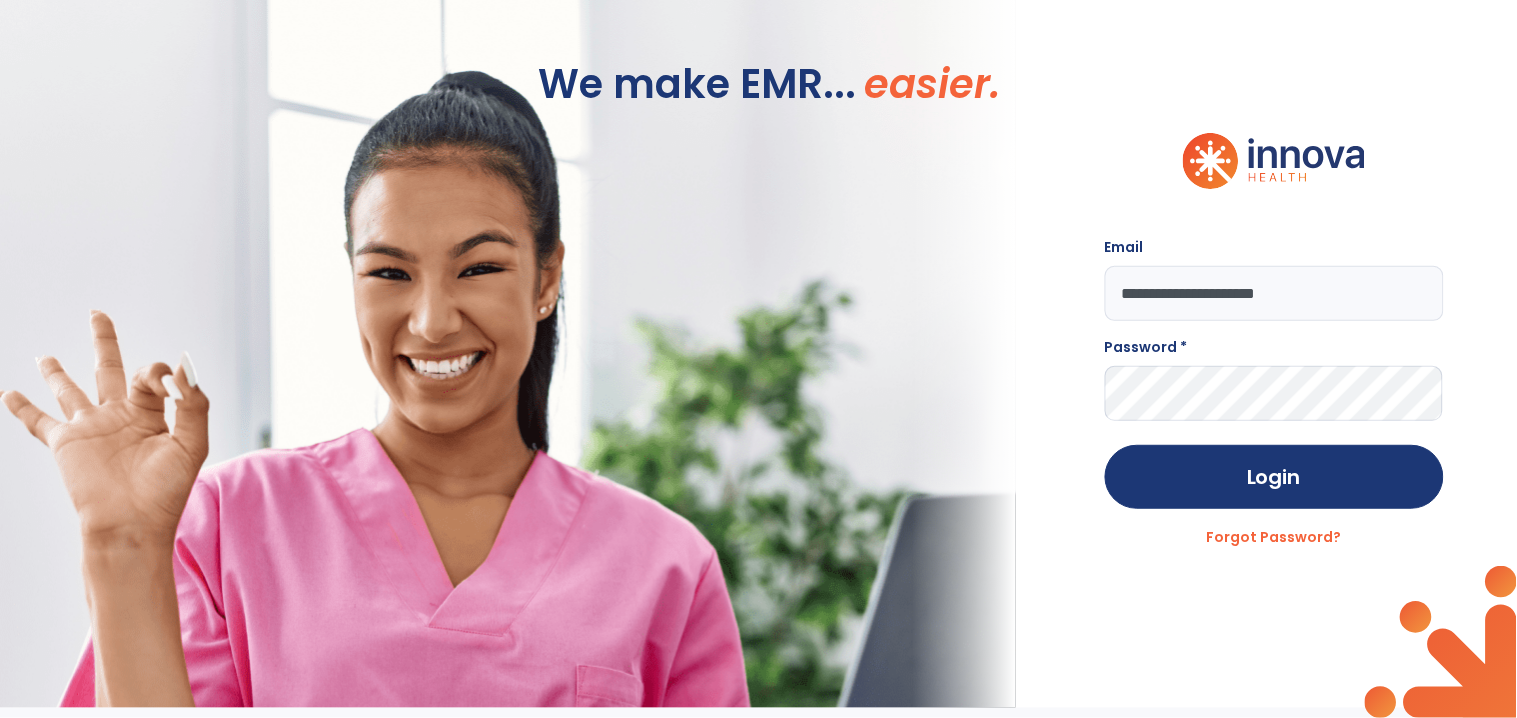 type on "**********" 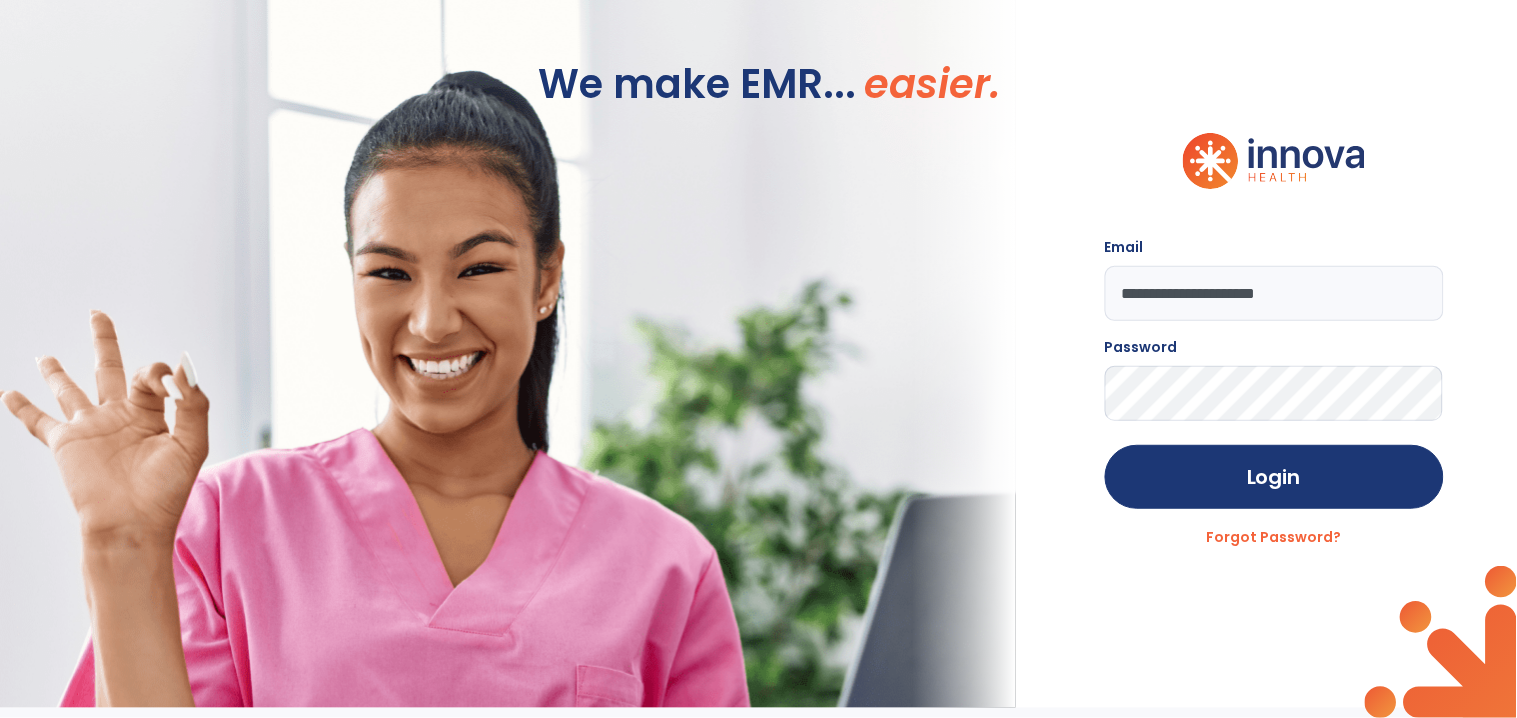 click on "Login" 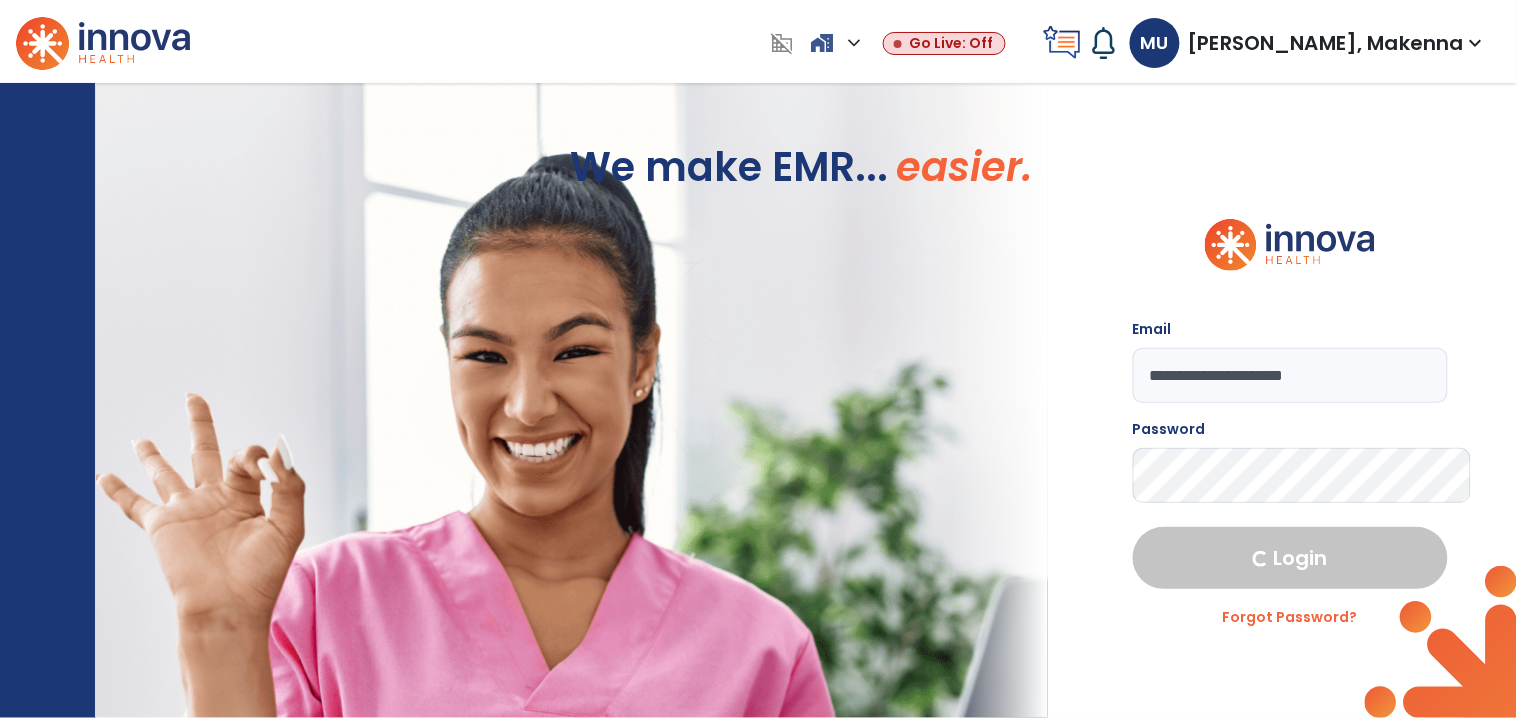 select on "****" 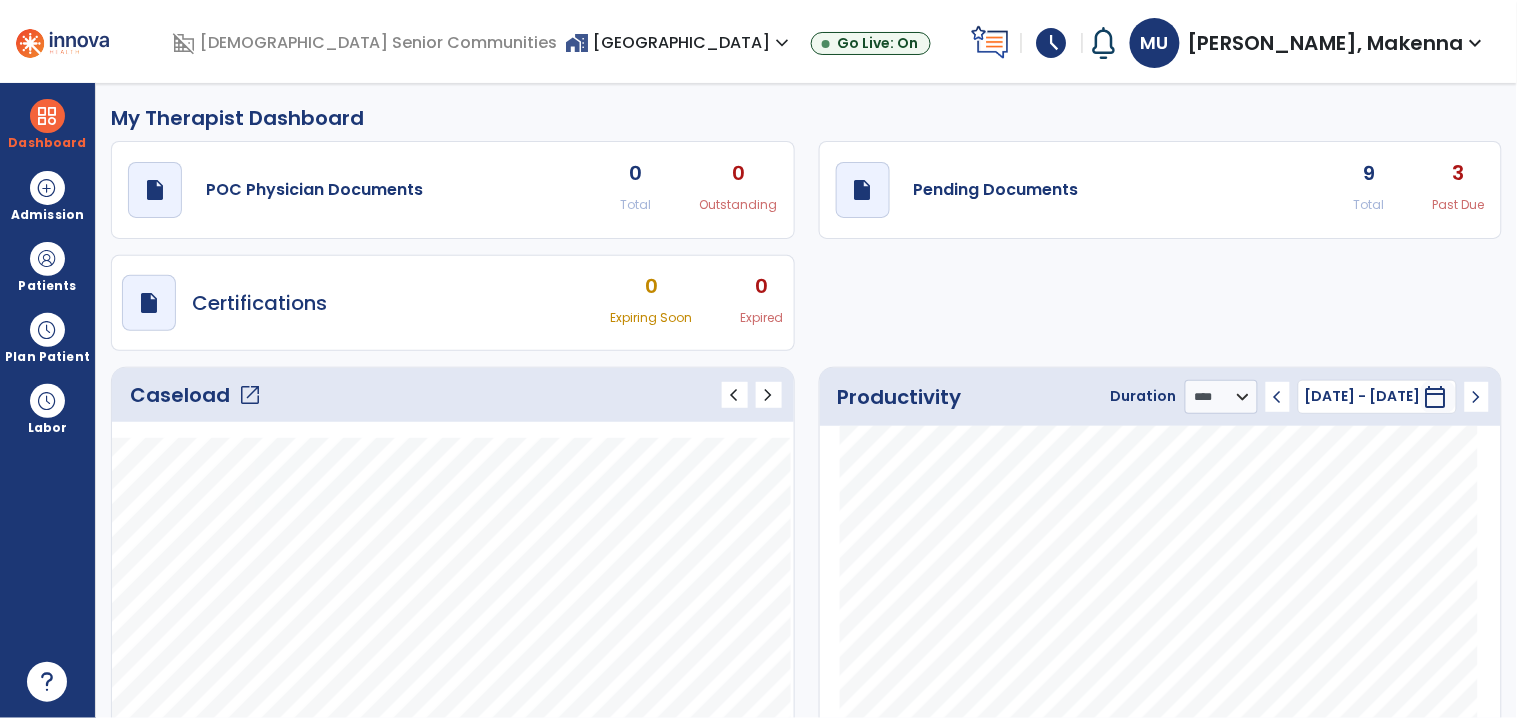 click on "Caseload   open_in_new   chevron_left   chevron_right" 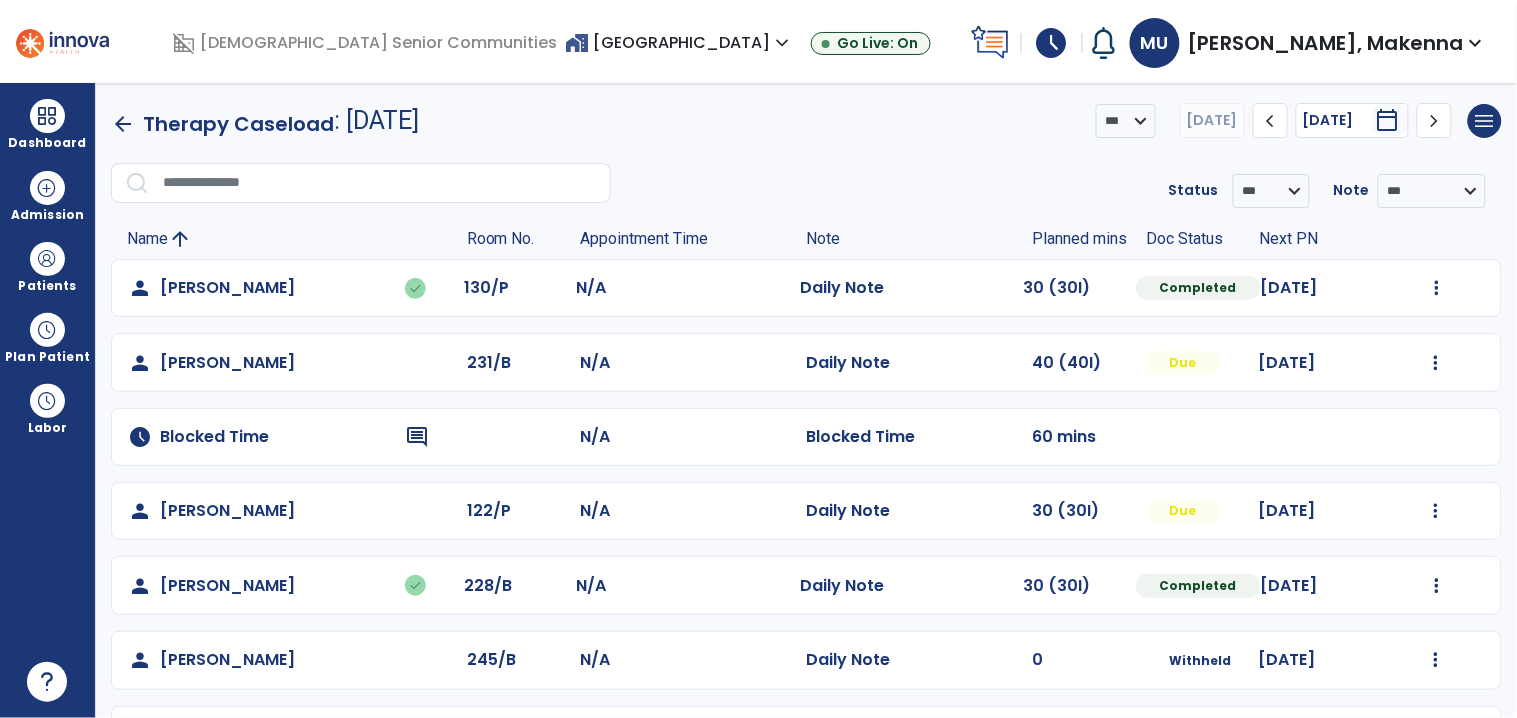 click on "Mark Visit As Complete   Reset Note   Open Document   G + C Mins" 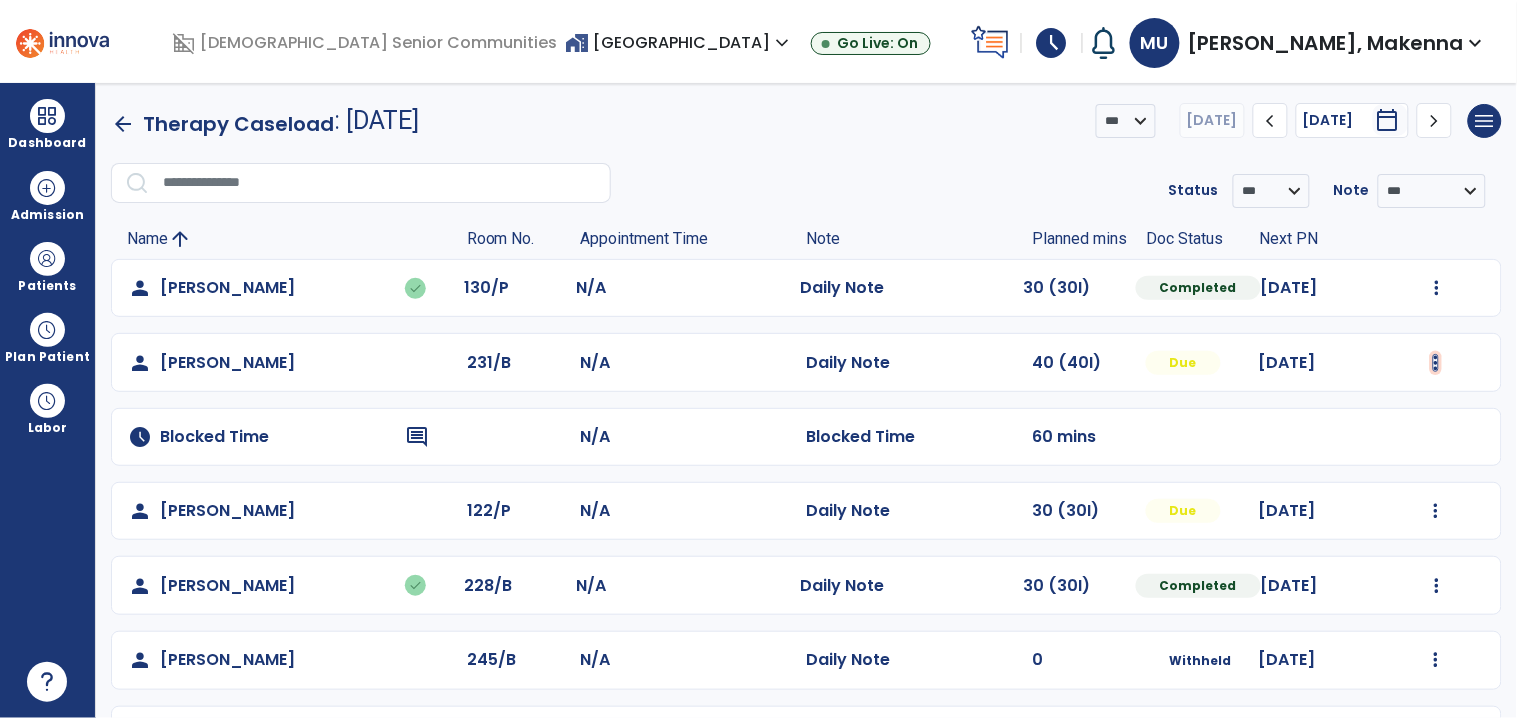 click at bounding box center [1437, 288] 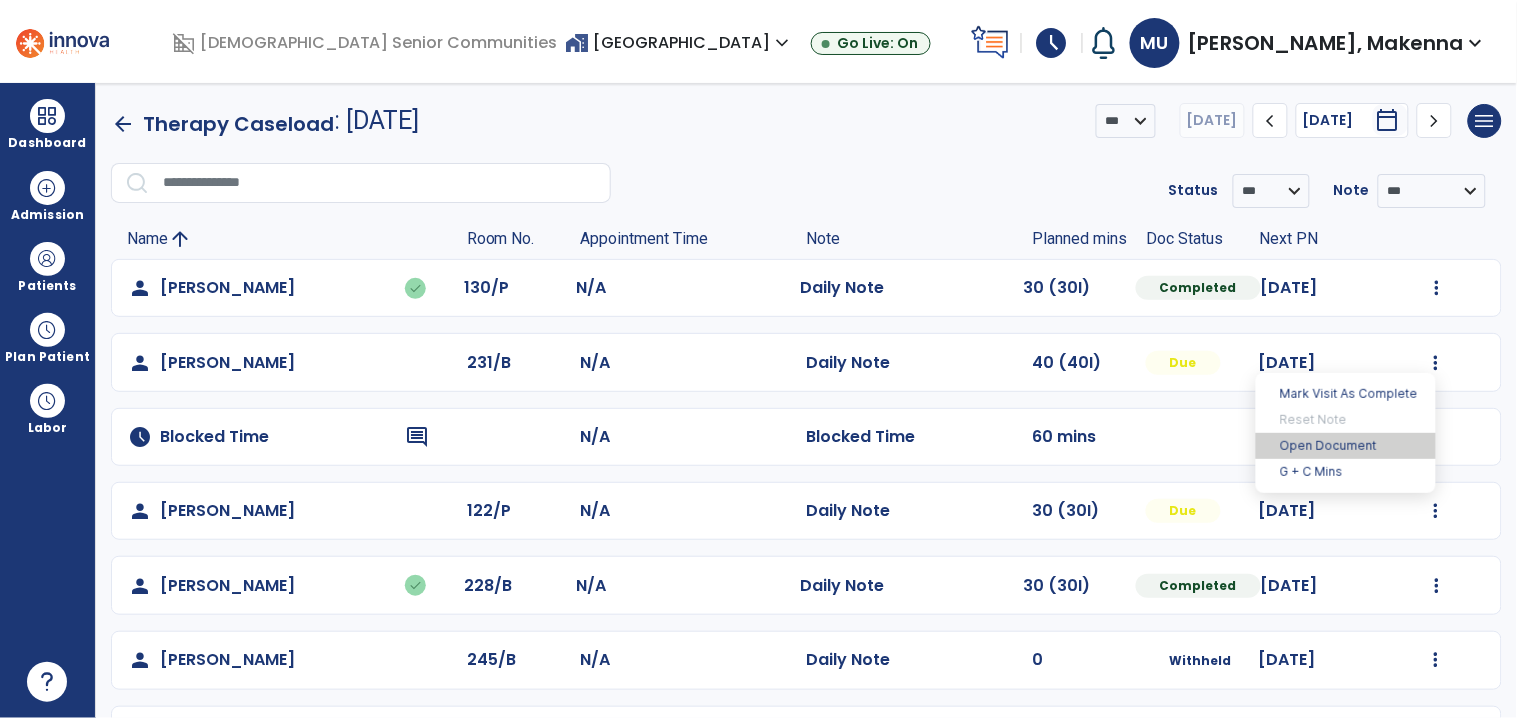 click on "Open Document" at bounding box center [1346, 446] 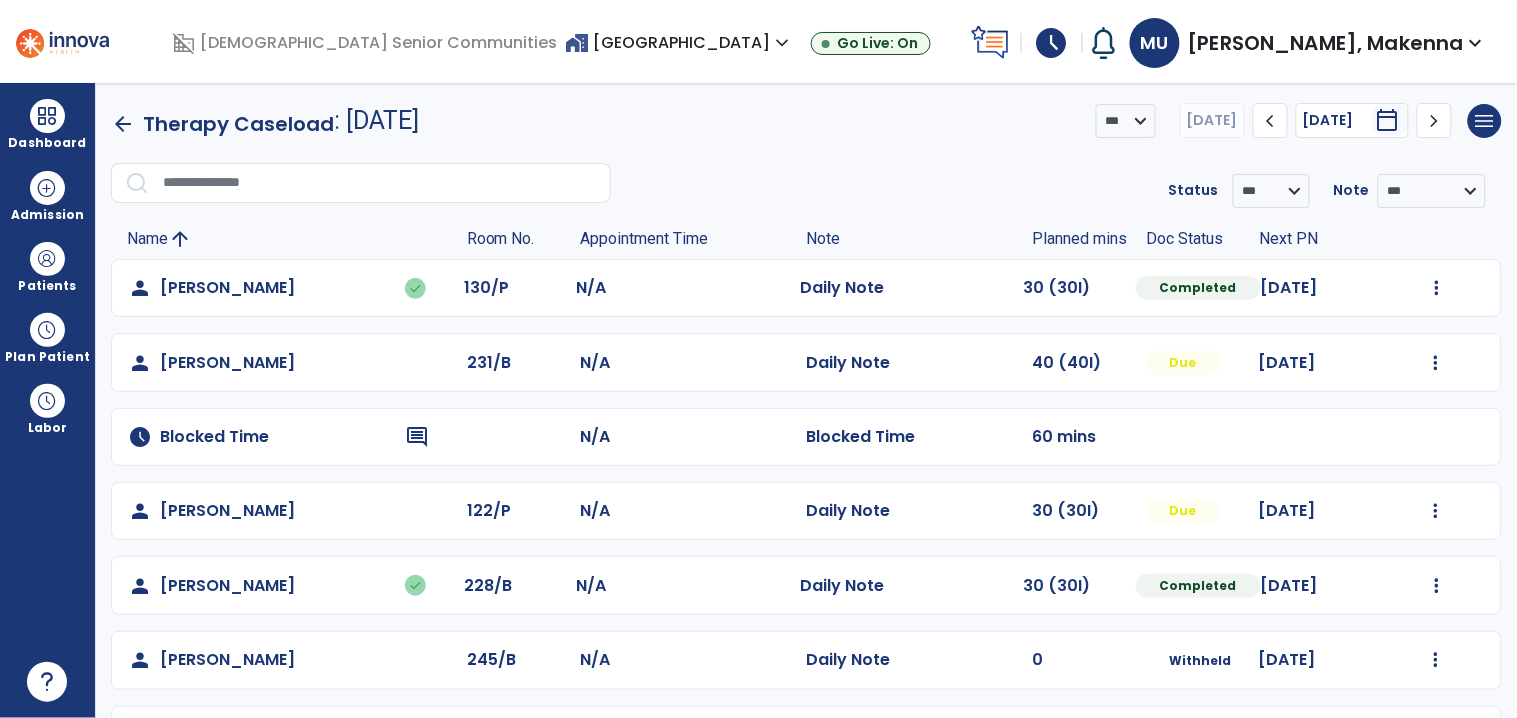 scroll, scrollTop: 441, scrollLeft: 0, axis: vertical 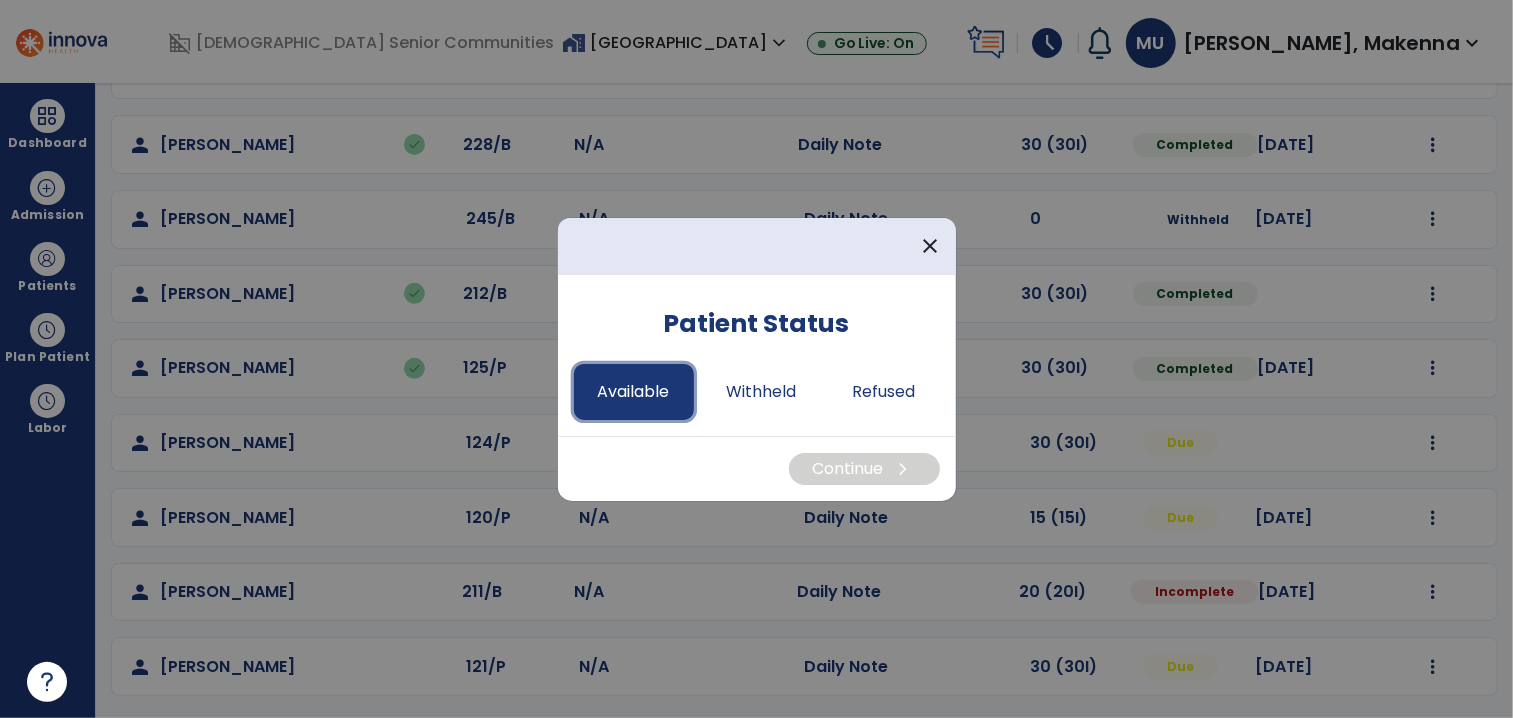 click on "Available" at bounding box center [634, 392] 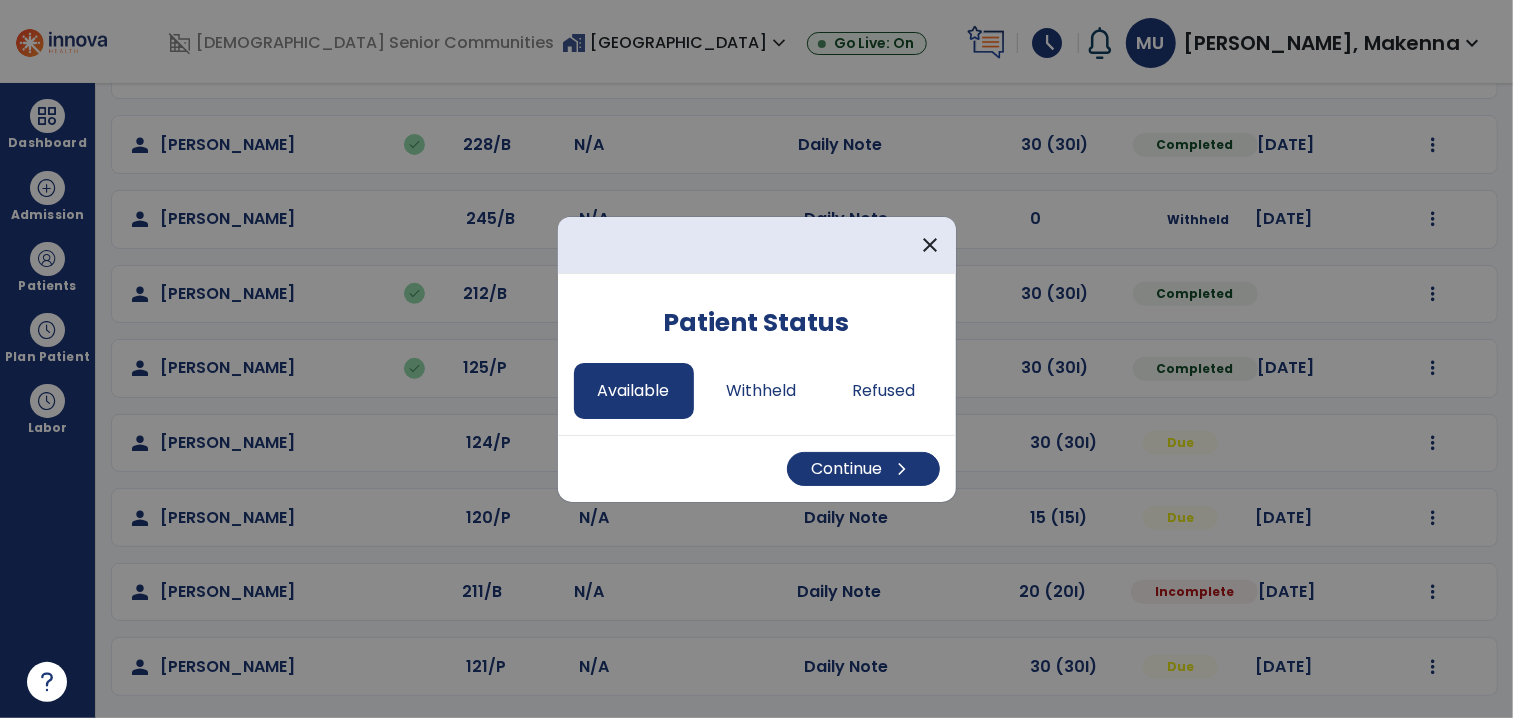 click at bounding box center (756, 359) 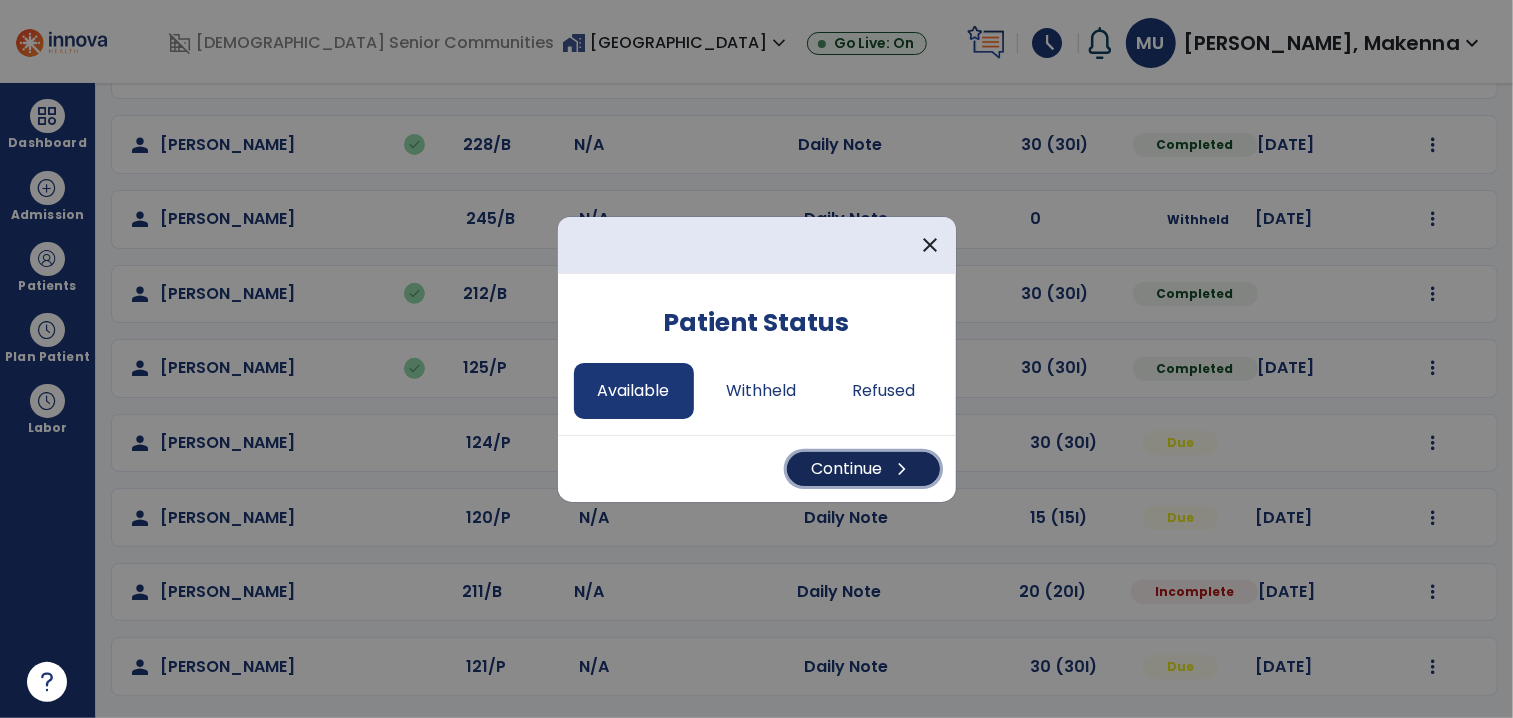 click on "Continue   chevron_right" at bounding box center (863, 469) 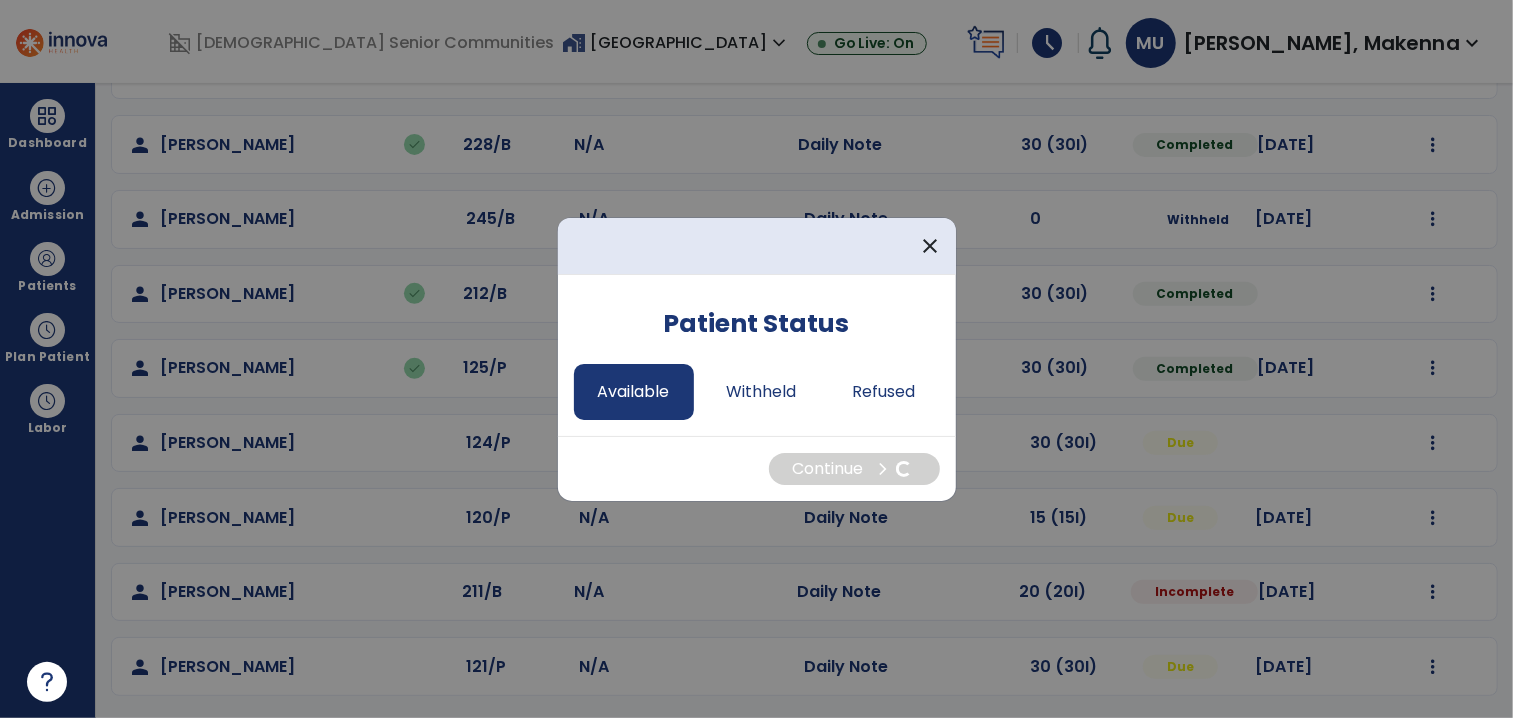 select on "*" 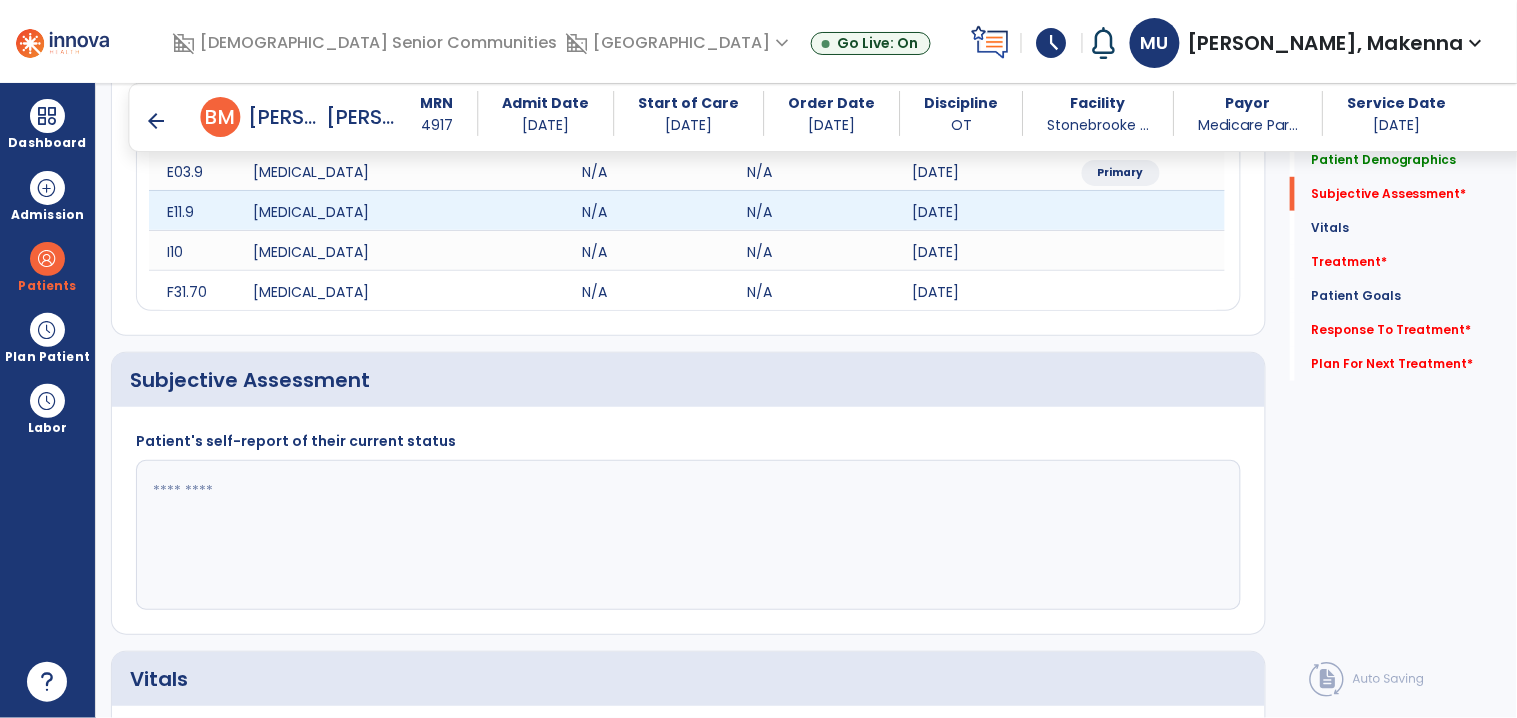 scroll, scrollTop: 443, scrollLeft: 0, axis: vertical 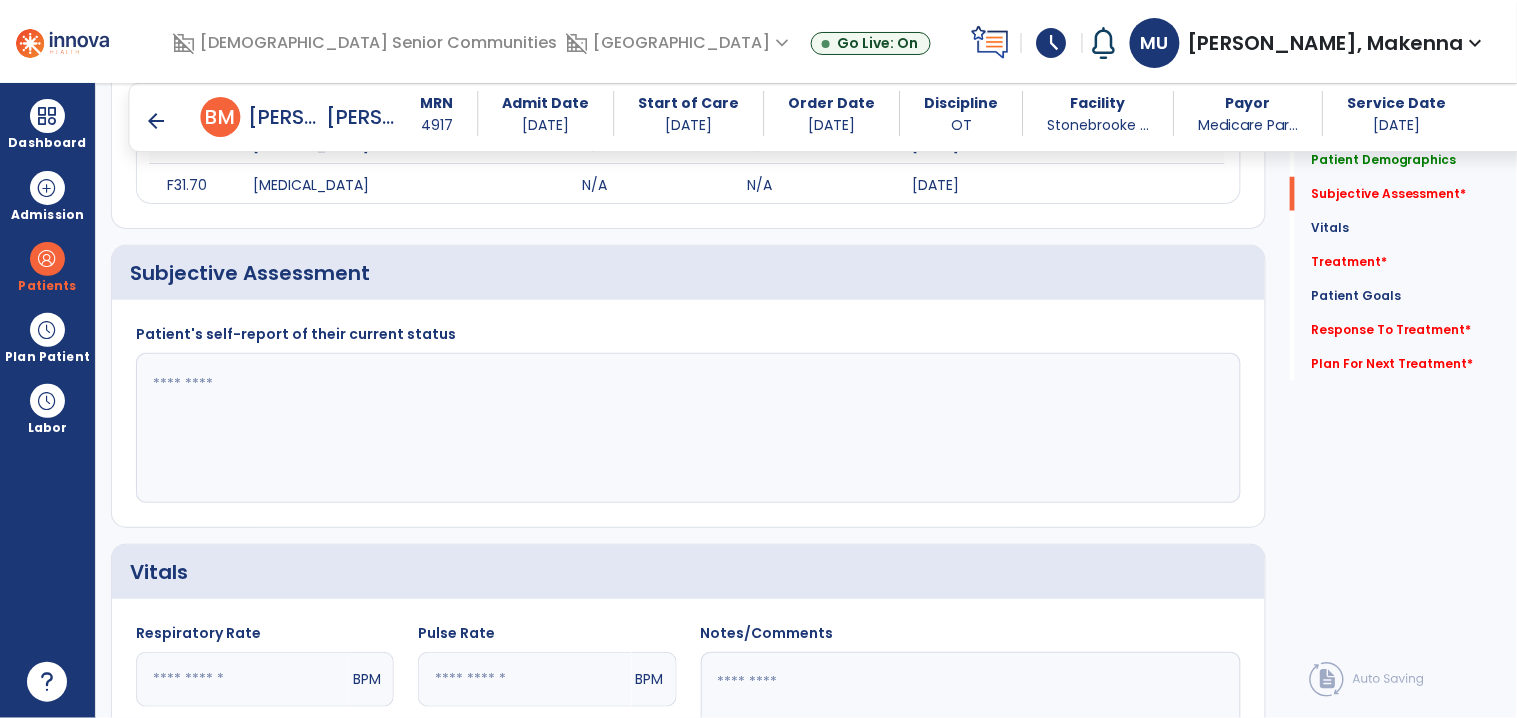 click 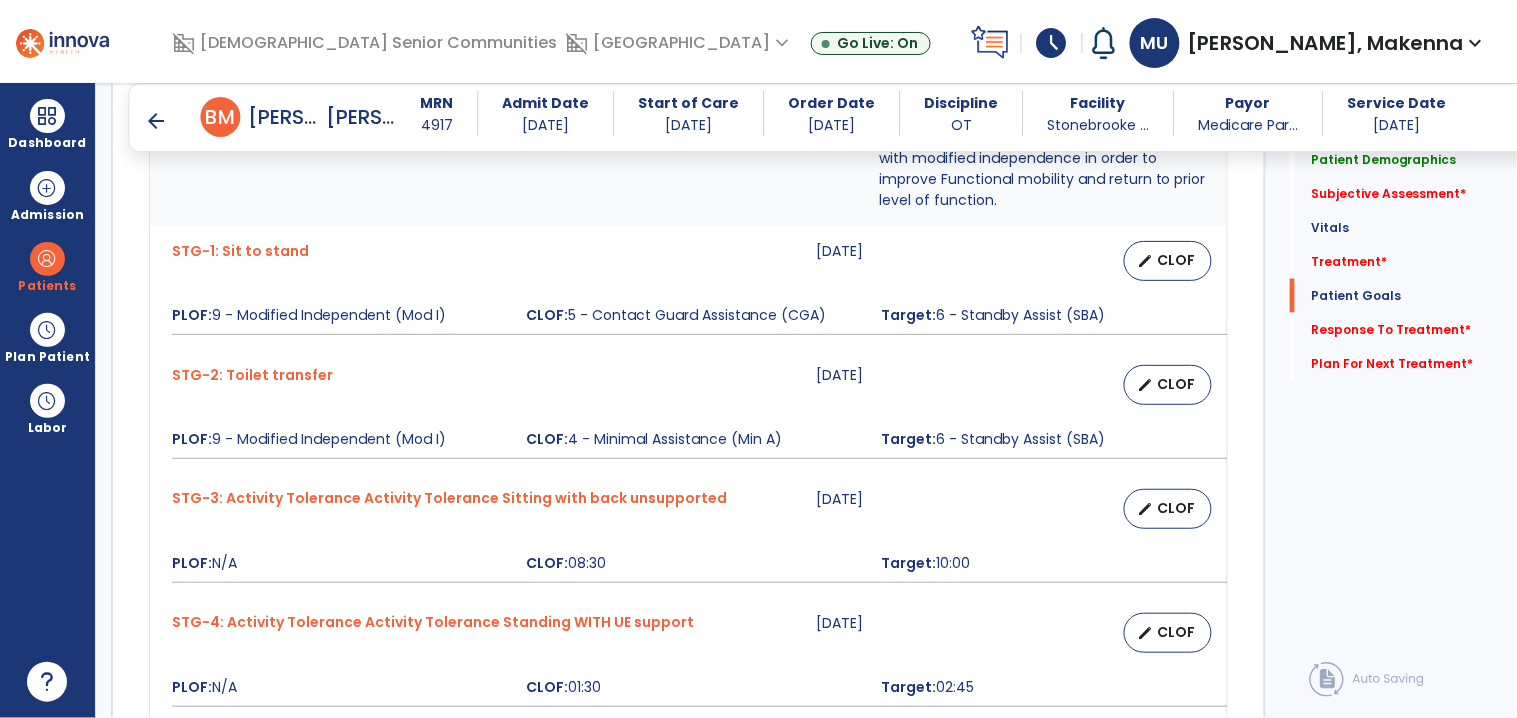 scroll, scrollTop: 3515, scrollLeft: 0, axis: vertical 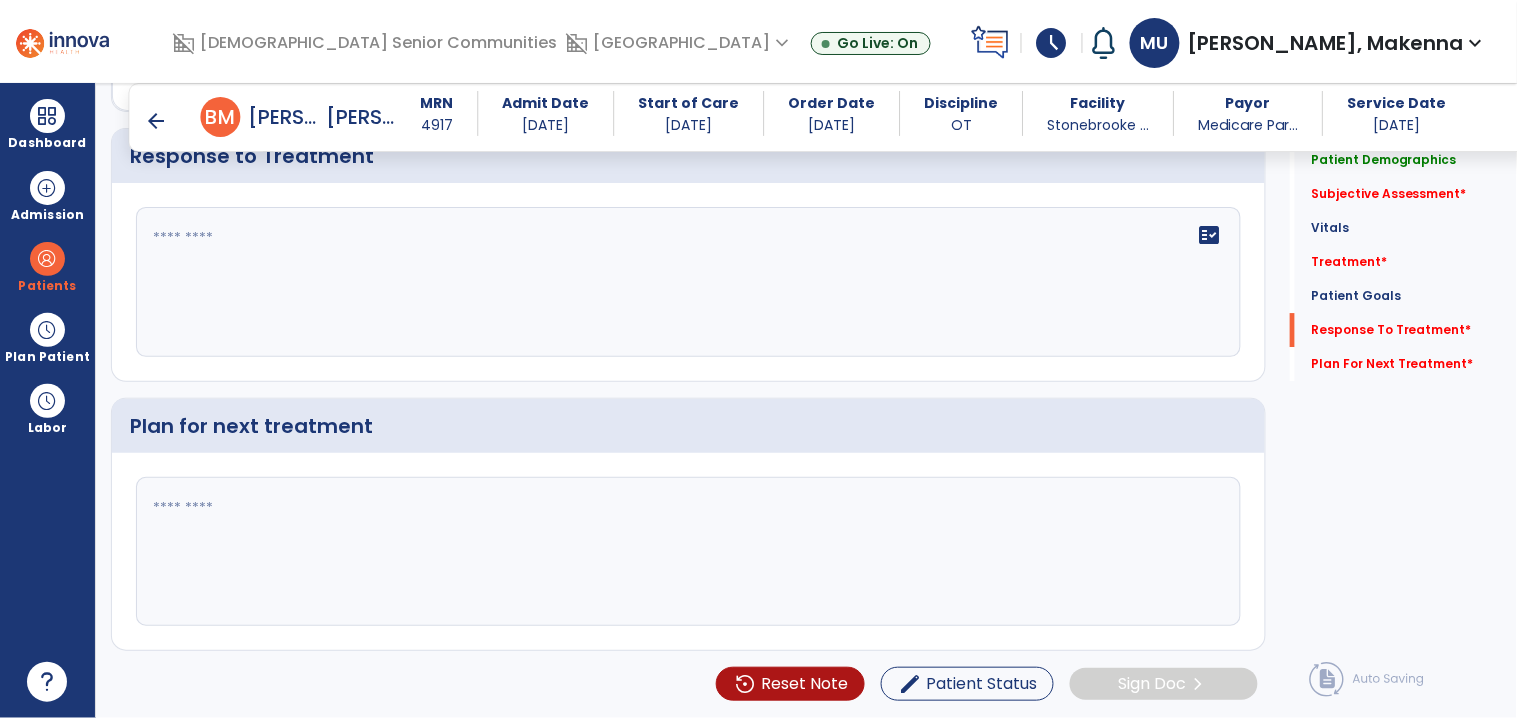 type on "**********" 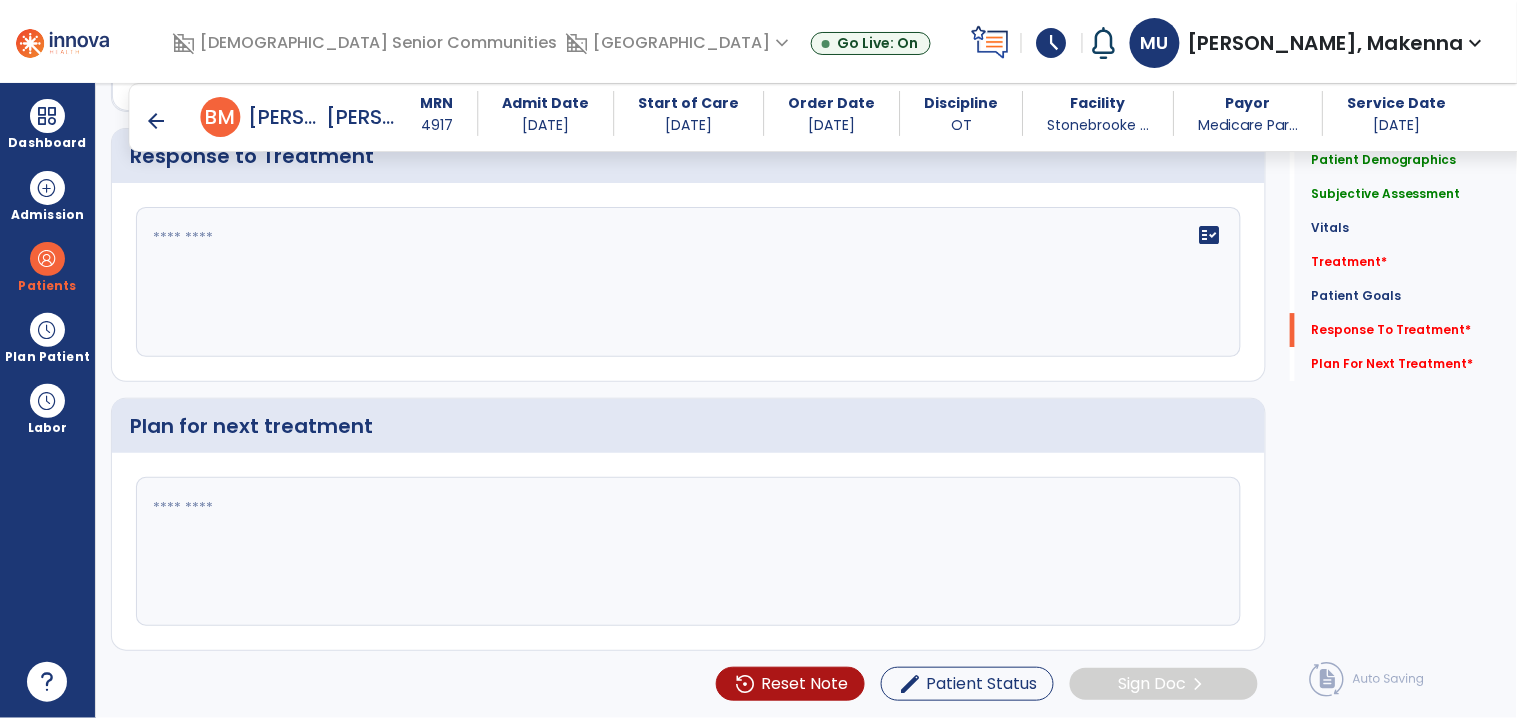 click on "fact_check" 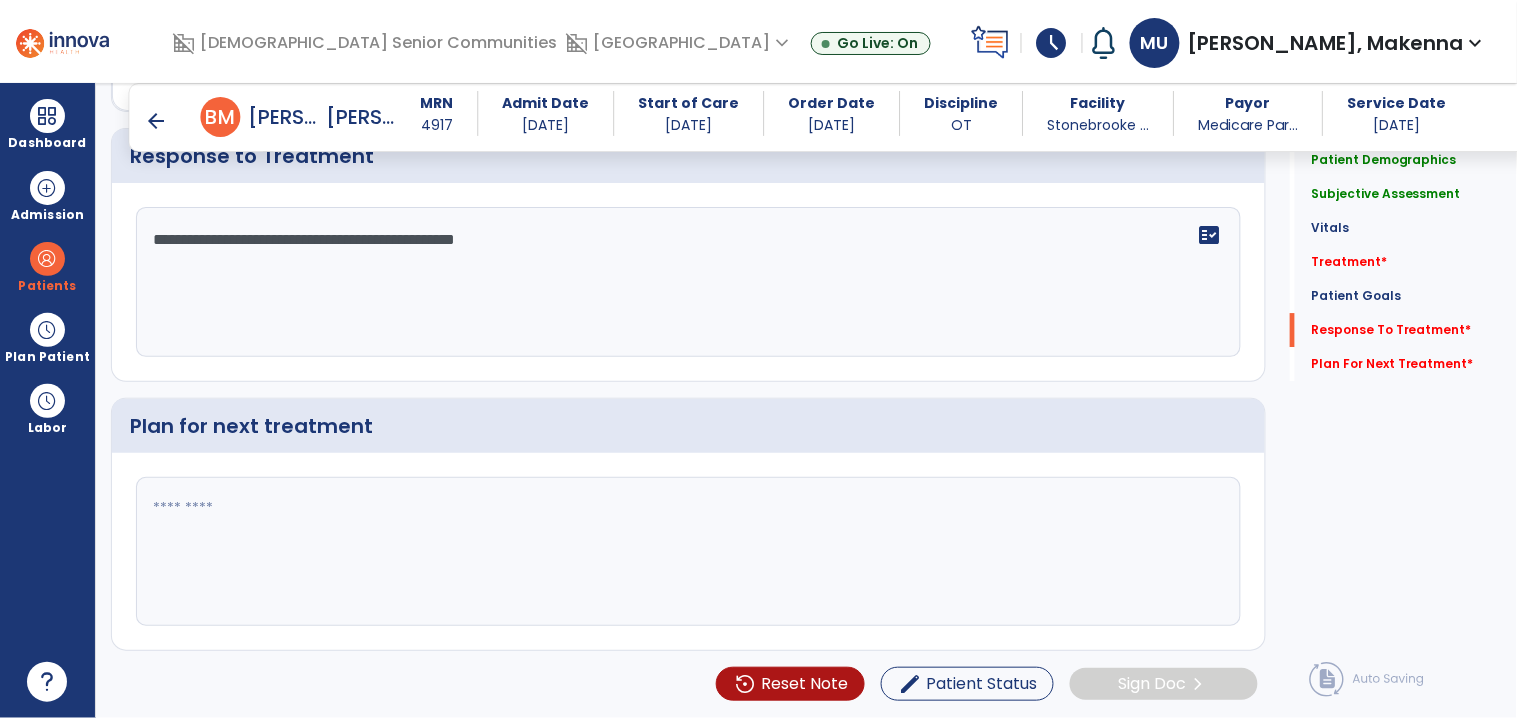 type on "**********" 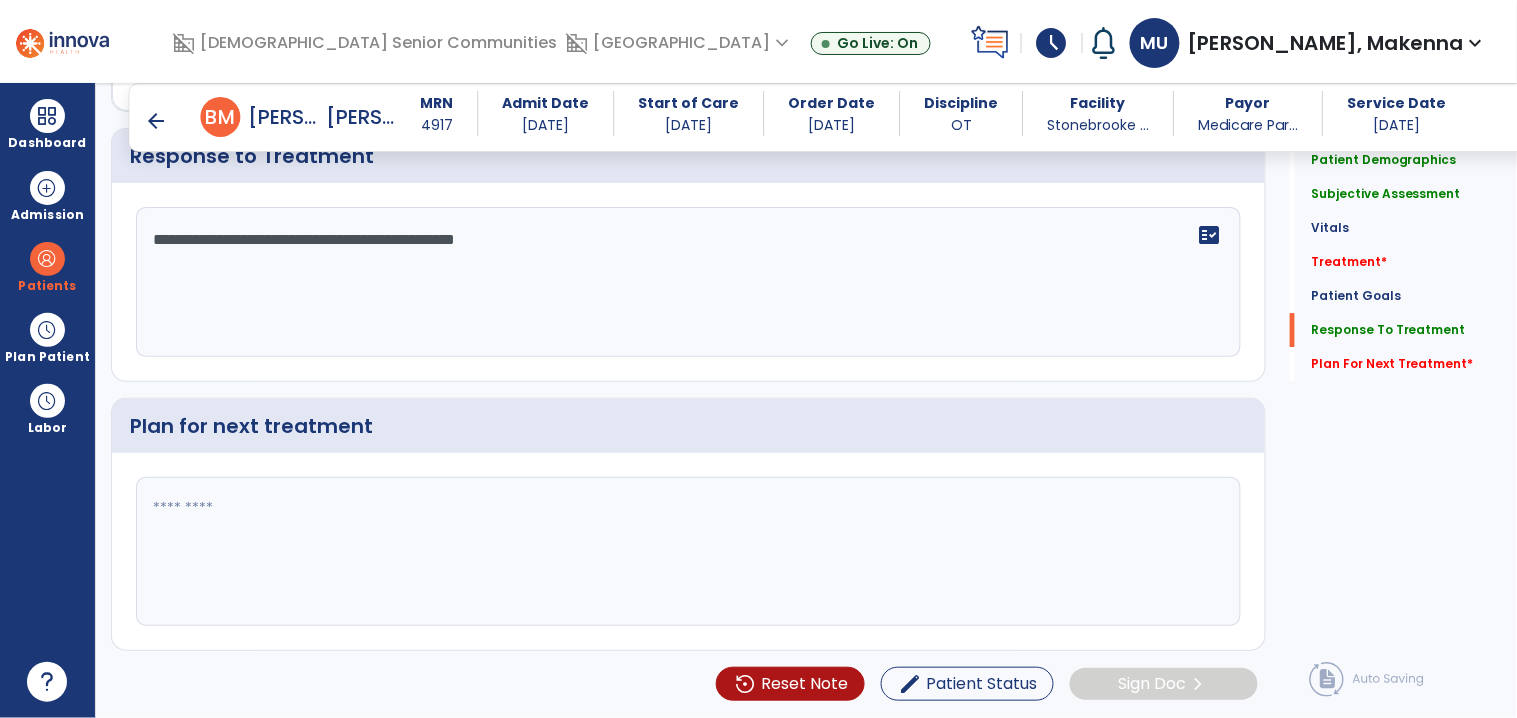 click 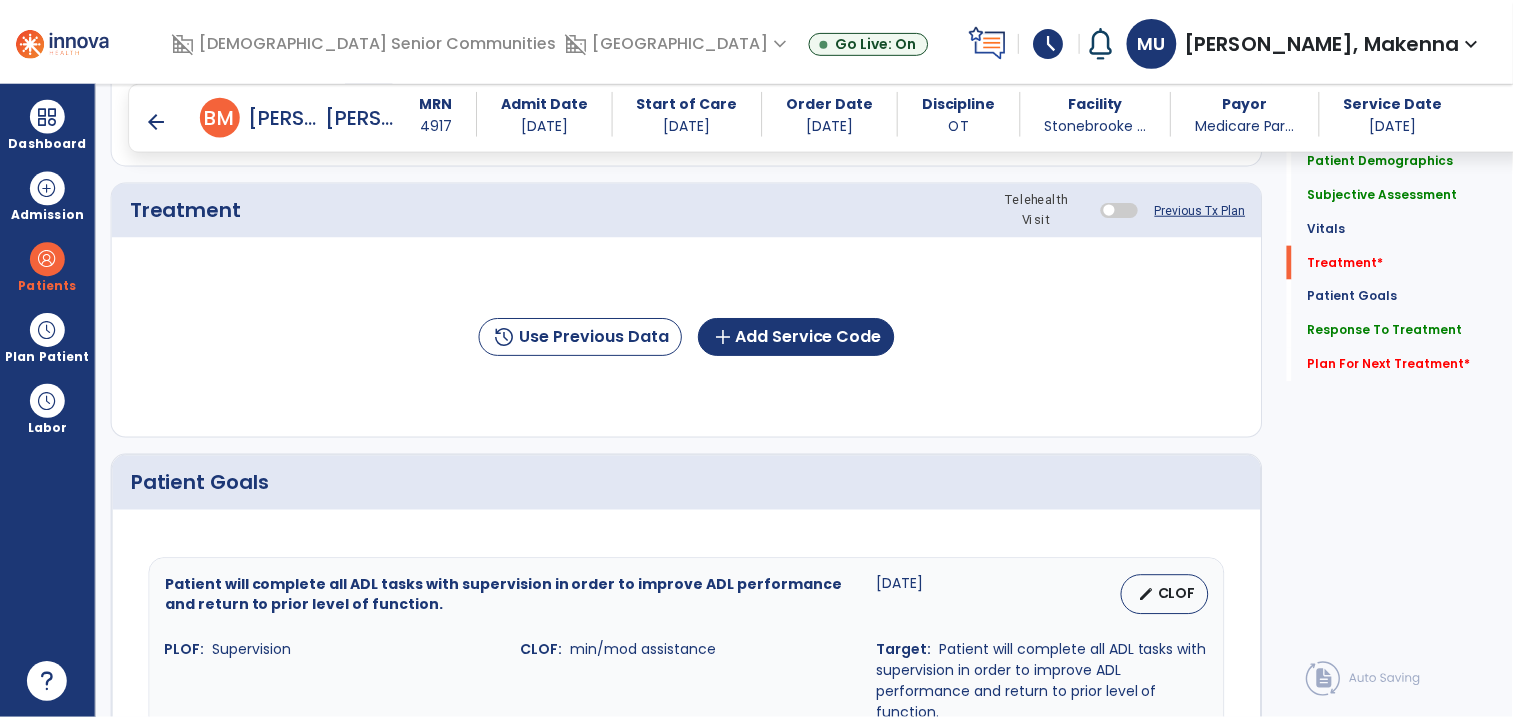 scroll, scrollTop: 1176, scrollLeft: 0, axis: vertical 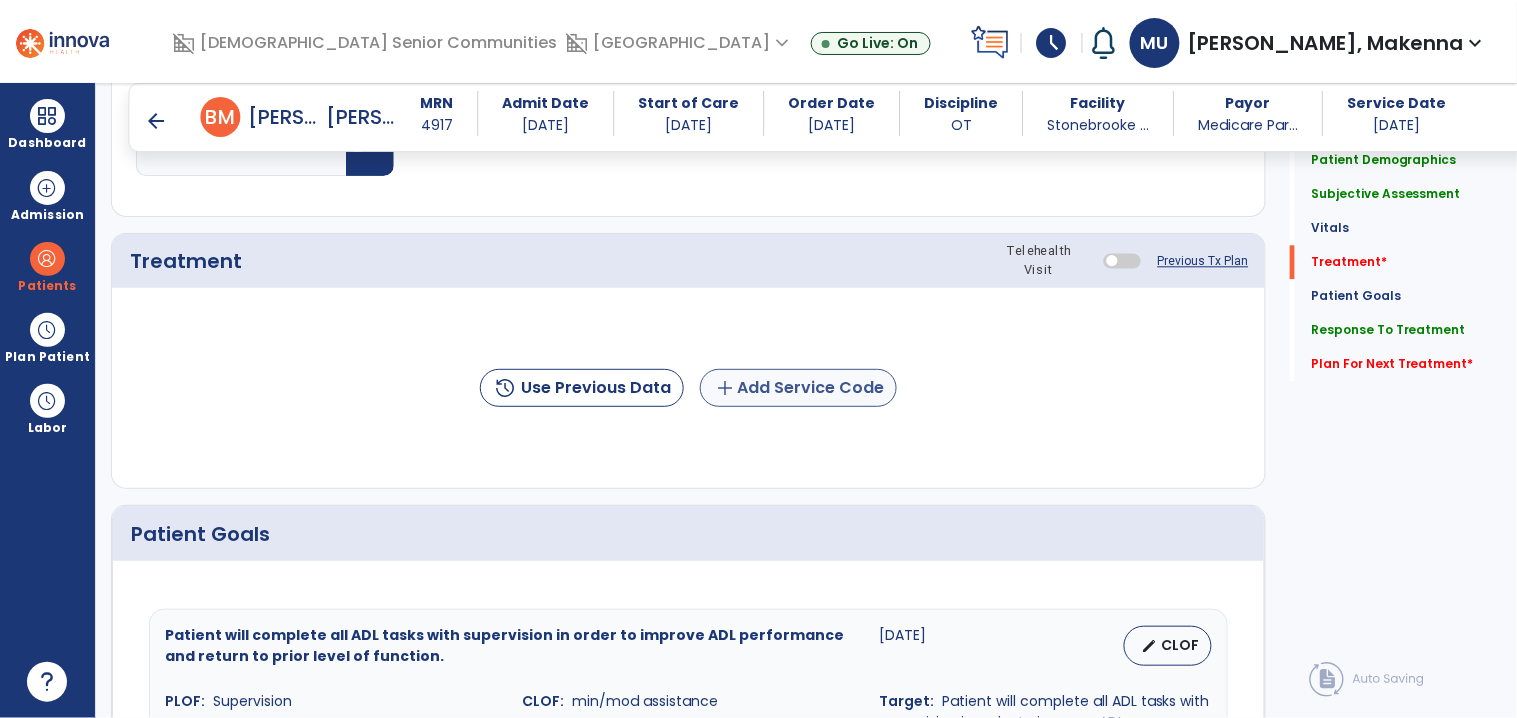 type on "**********" 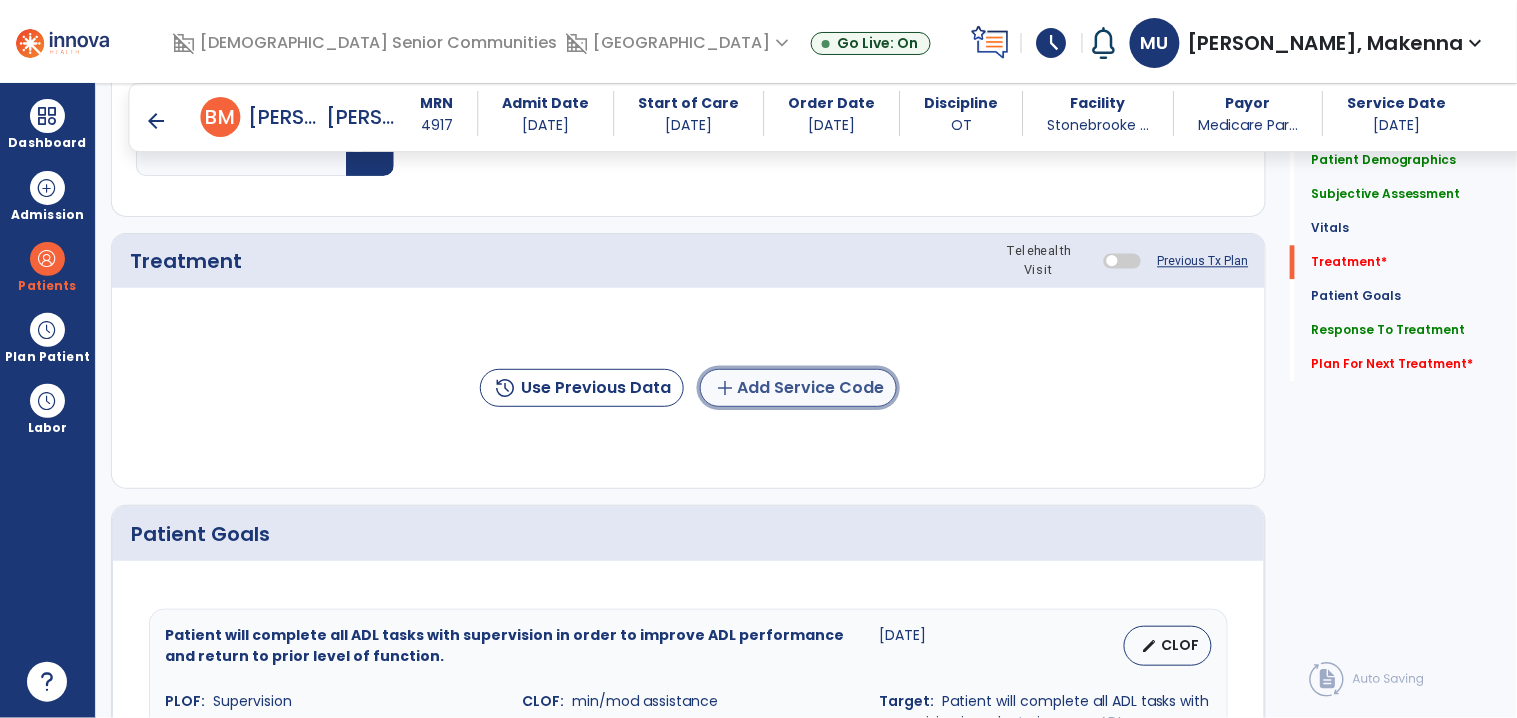 click on "add  Add Service Code" 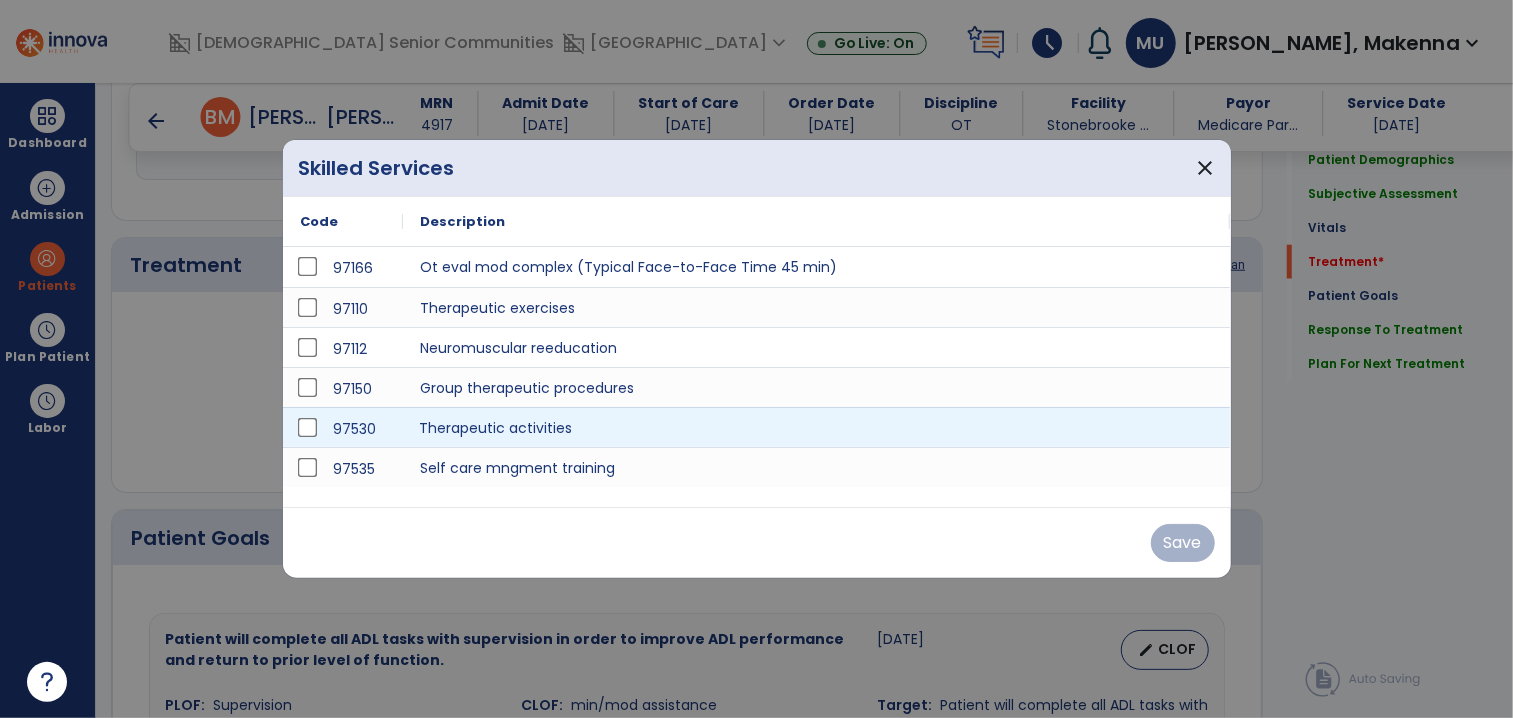 click on "Therapeutic activities" at bounding box center (817, 427) 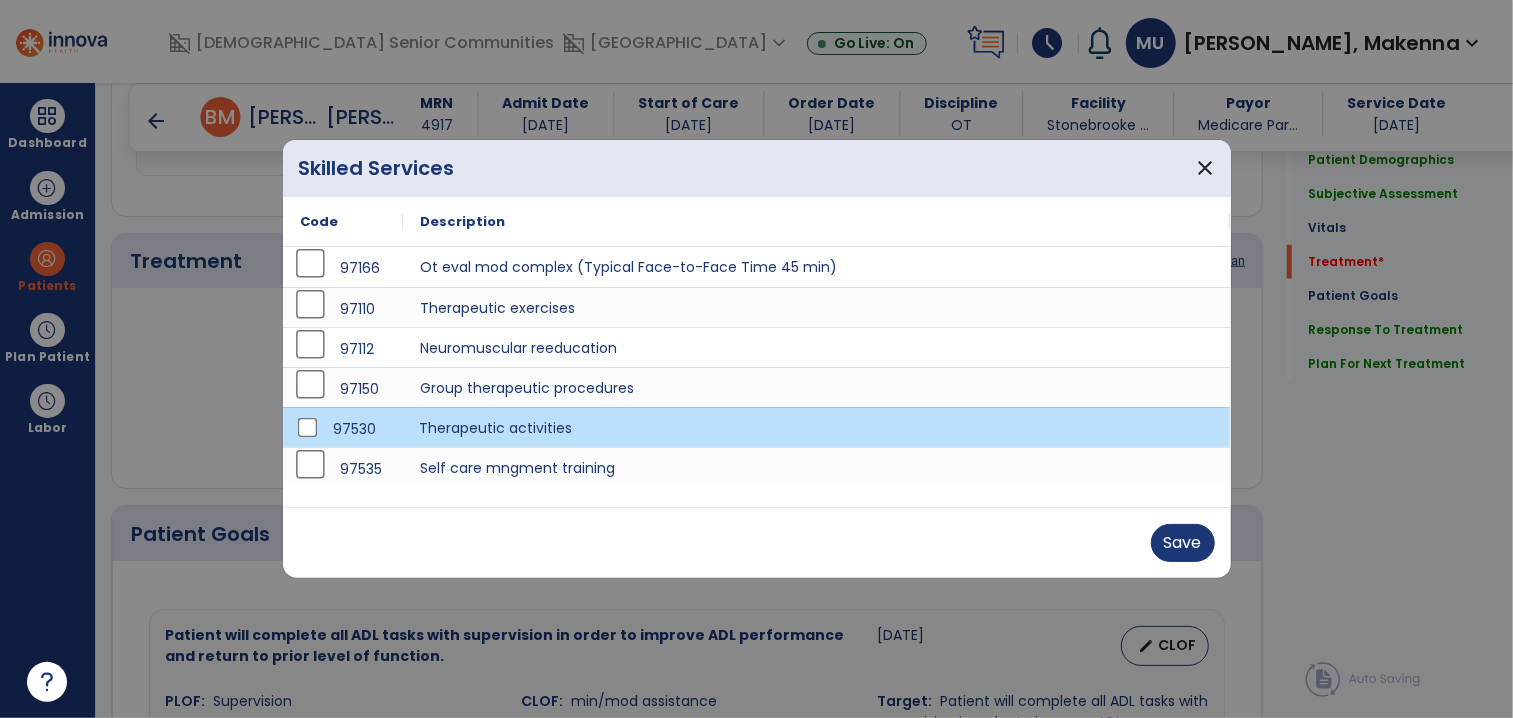 scroll, scrollTop: 1176, scrollLeft: 0, axis: vertical 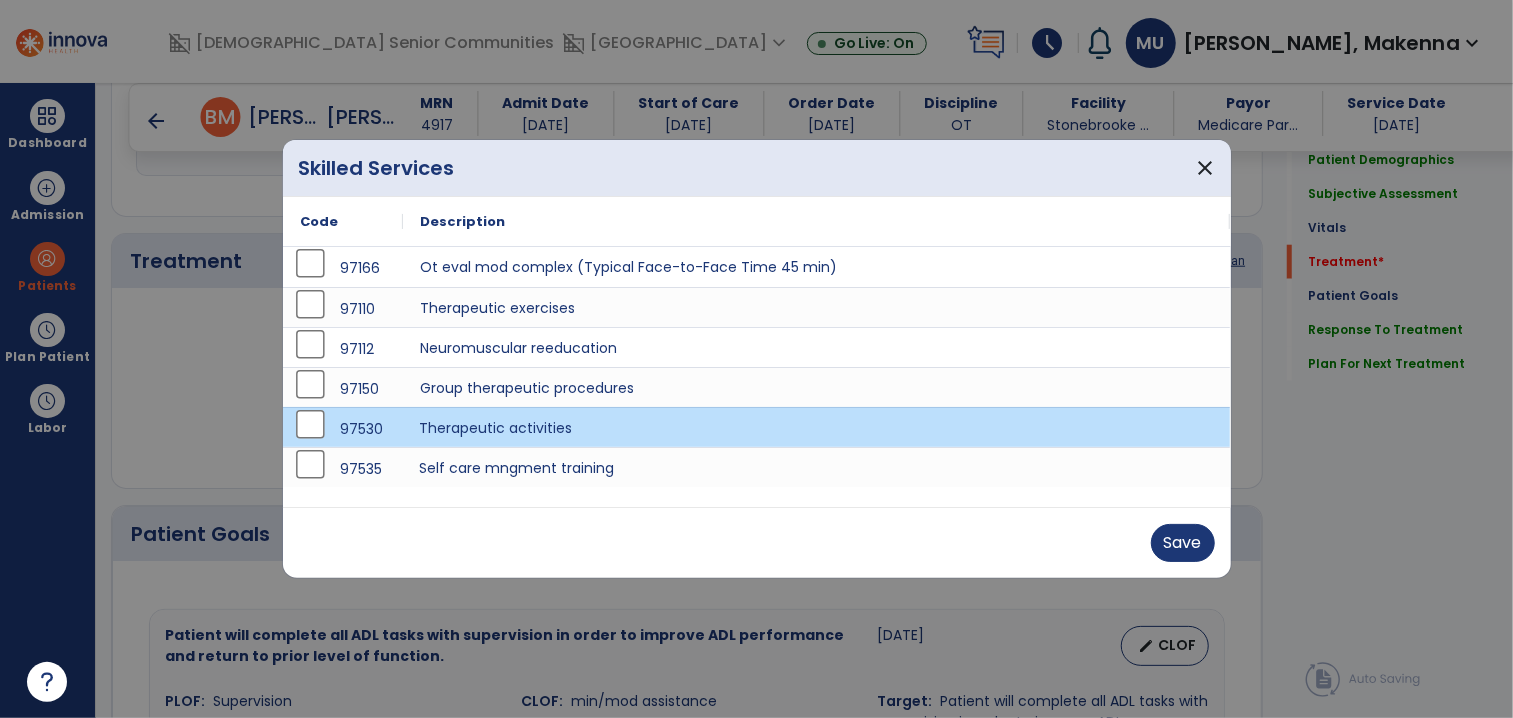 click on "Self care mngment training" at bounding box center [817, 467] 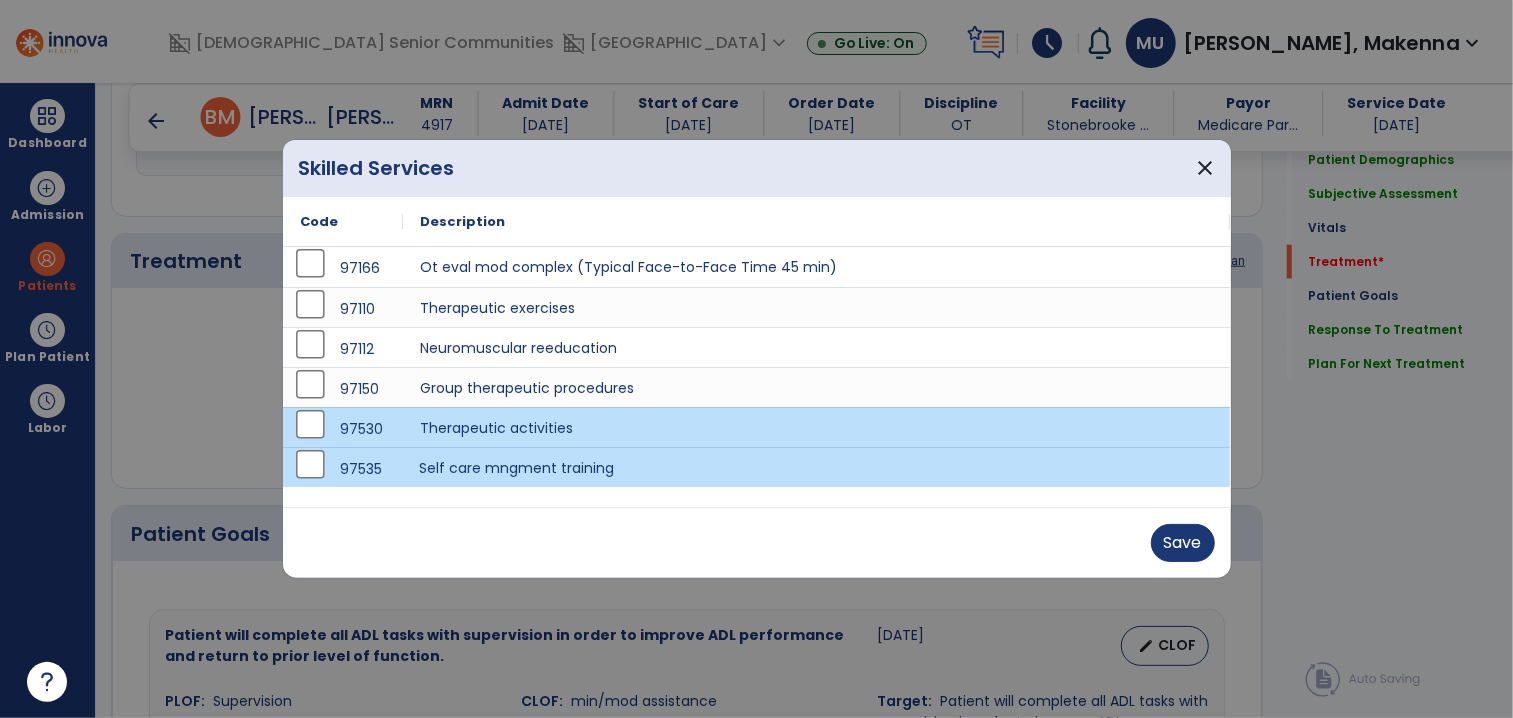 click on "97166 Ot eval mod complex (Typical Face-to-Face Time 45 min)   97110 Therapeutic exercises   97112 Neuromuscular reeducation   97150 Group therapeutic procedures   97530 Therapeutic activities   97535 Self care mngment training" at bounding box center (757, 377) 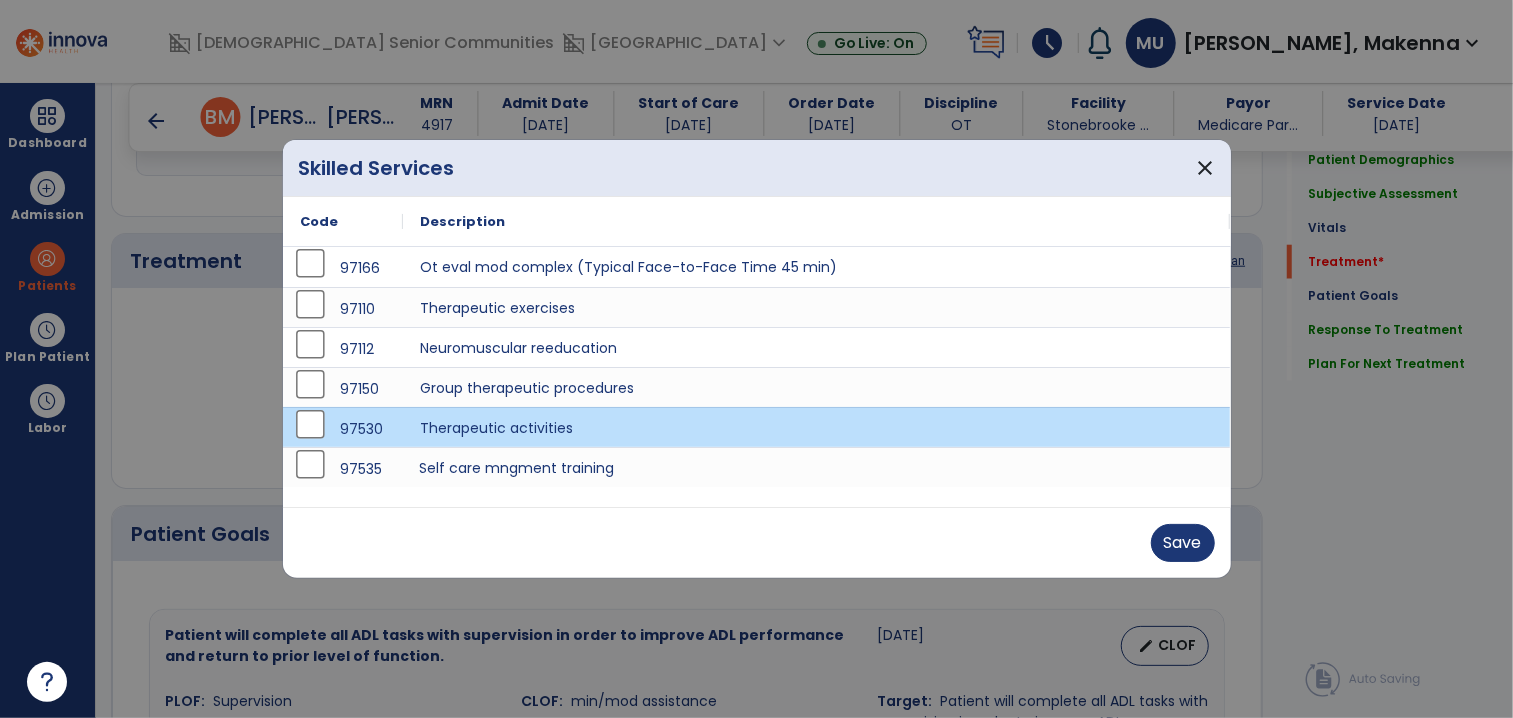 click on "Save" at bounding box center [757, 542] 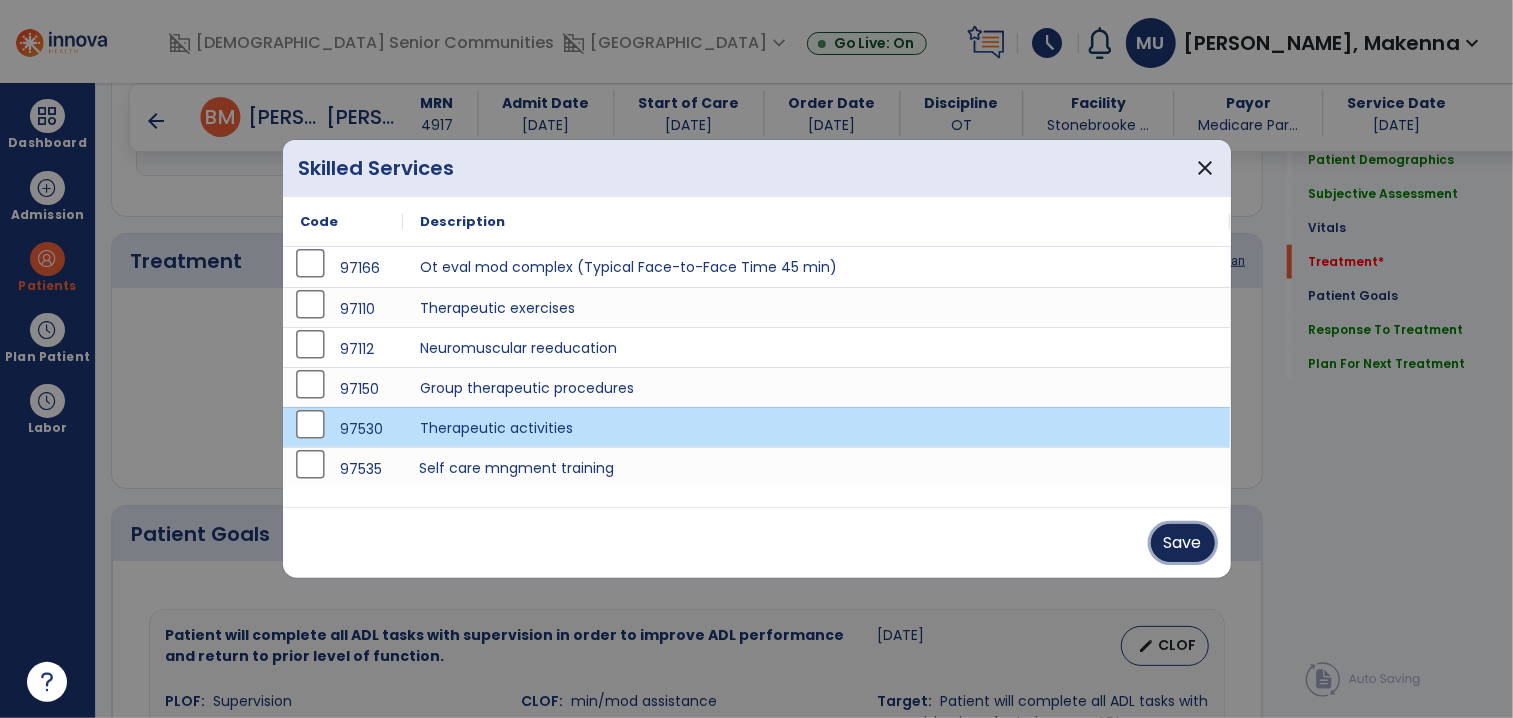 click on "Save" at bounding box center (1183, 543) 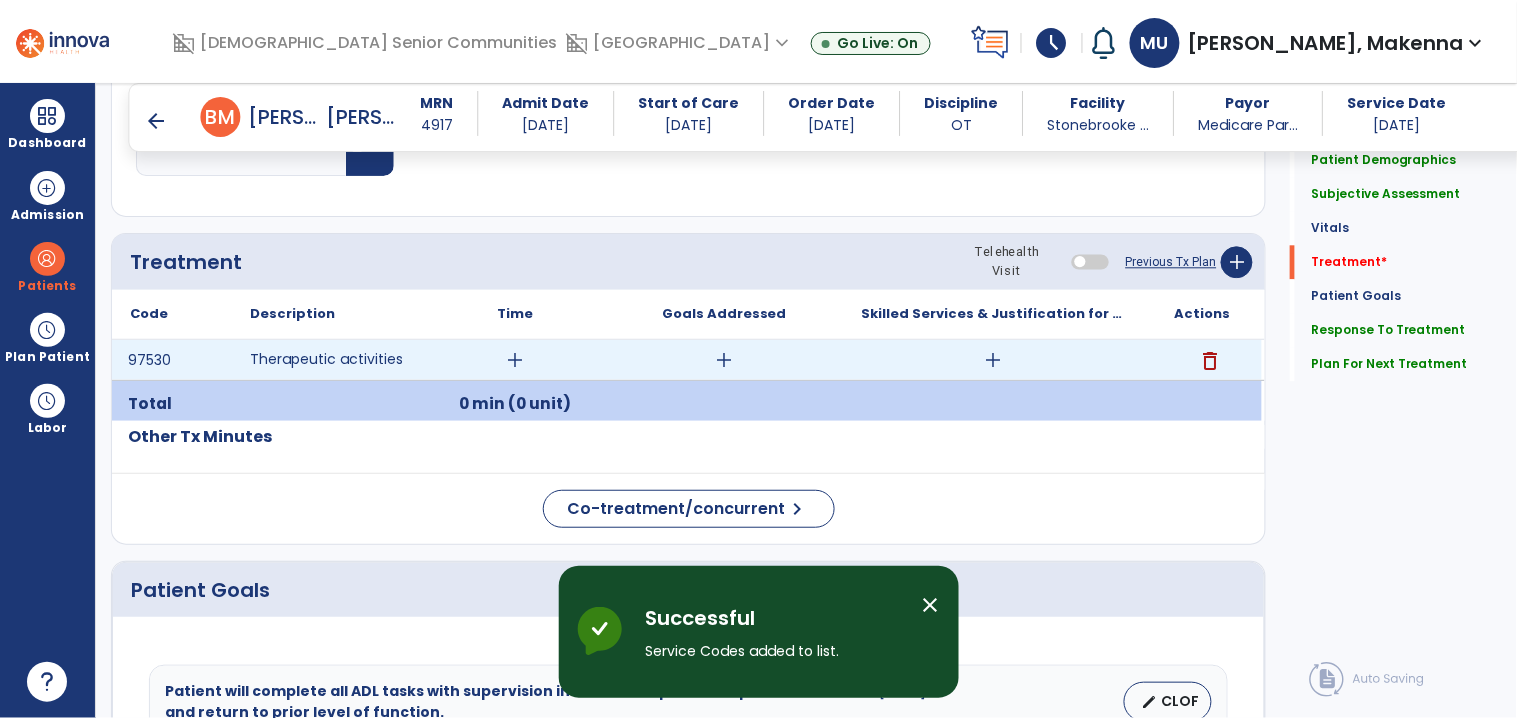 click on "add" at bounding box center (515, 360) 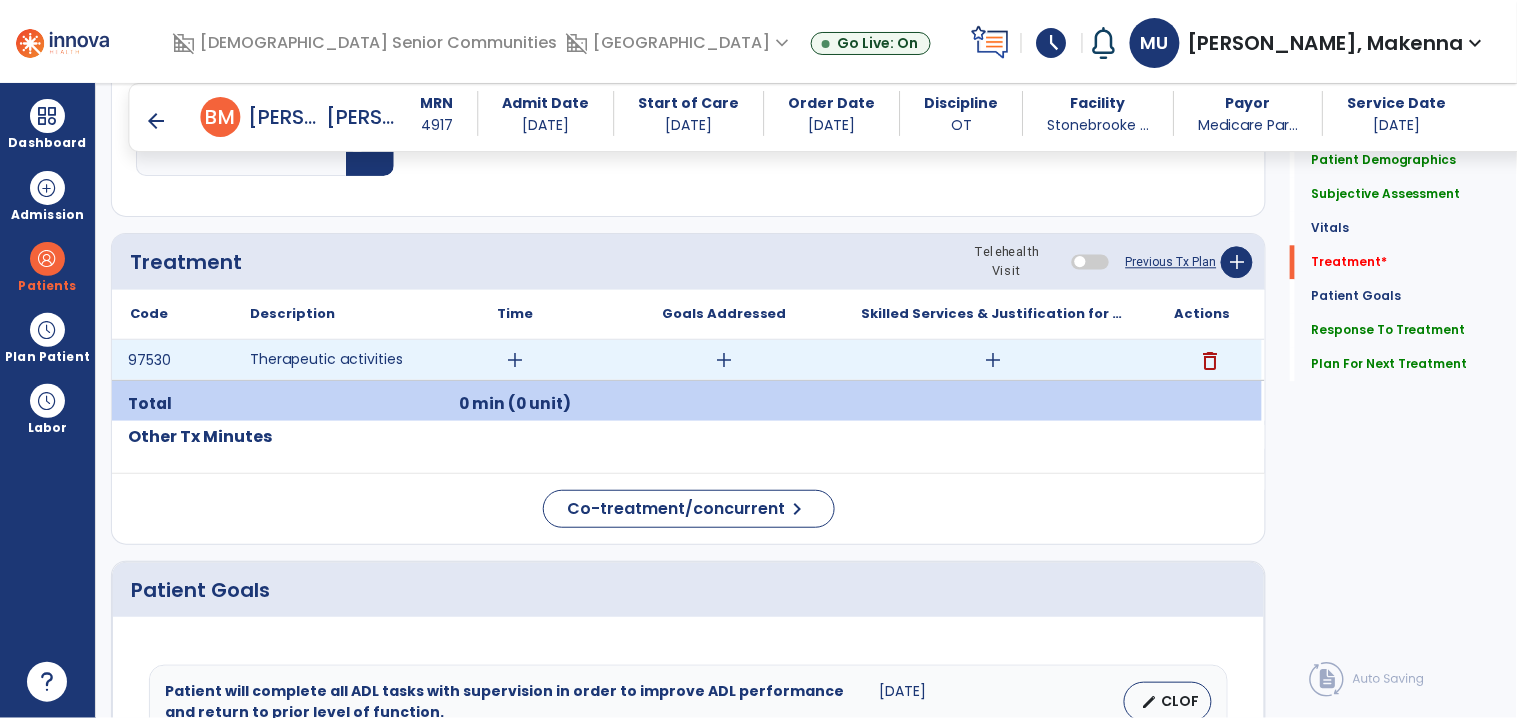 click on "add" at bounding box center [515, 360] 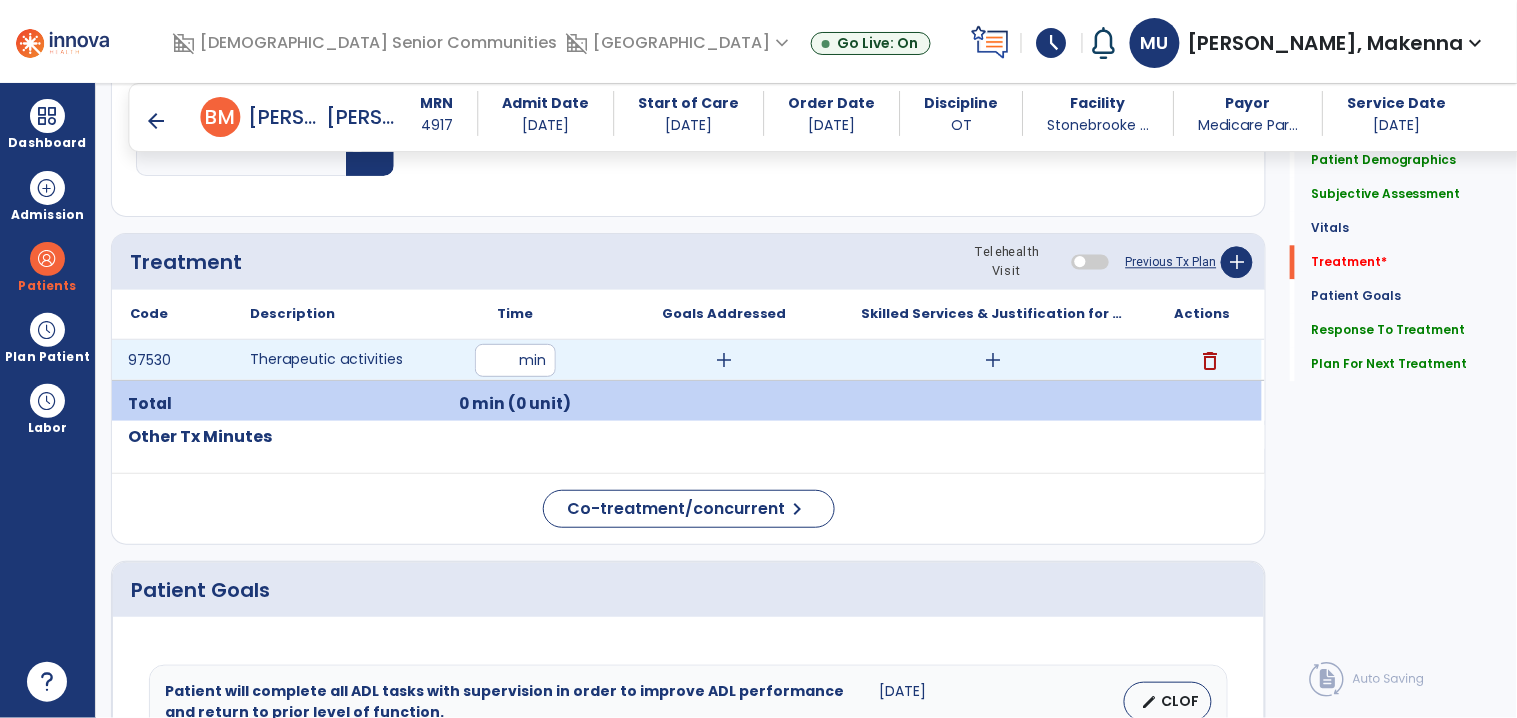 type on "**" 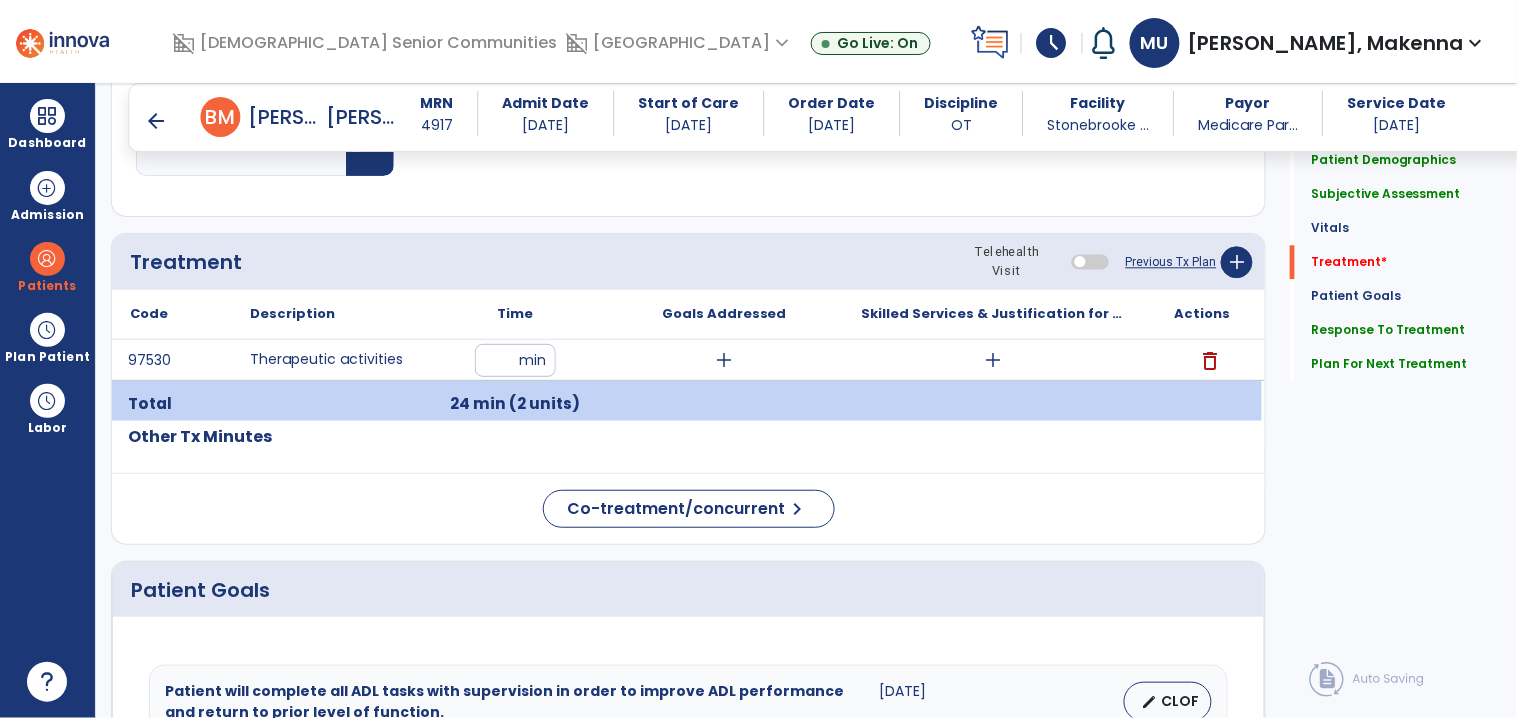 click on "add" at bounding box center (724, 360) 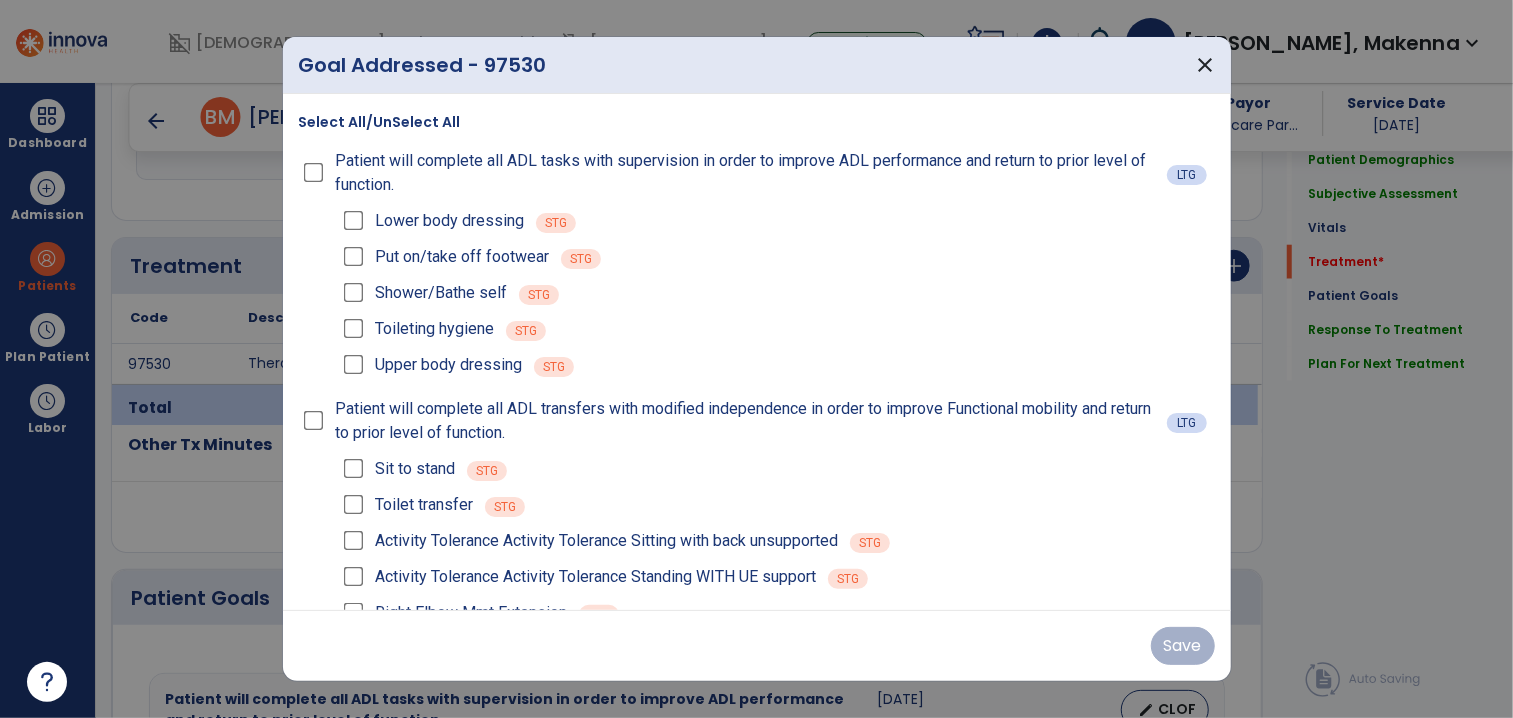 scroll, scrollTop: 1176, scrollLeft: 0, axis: vertical 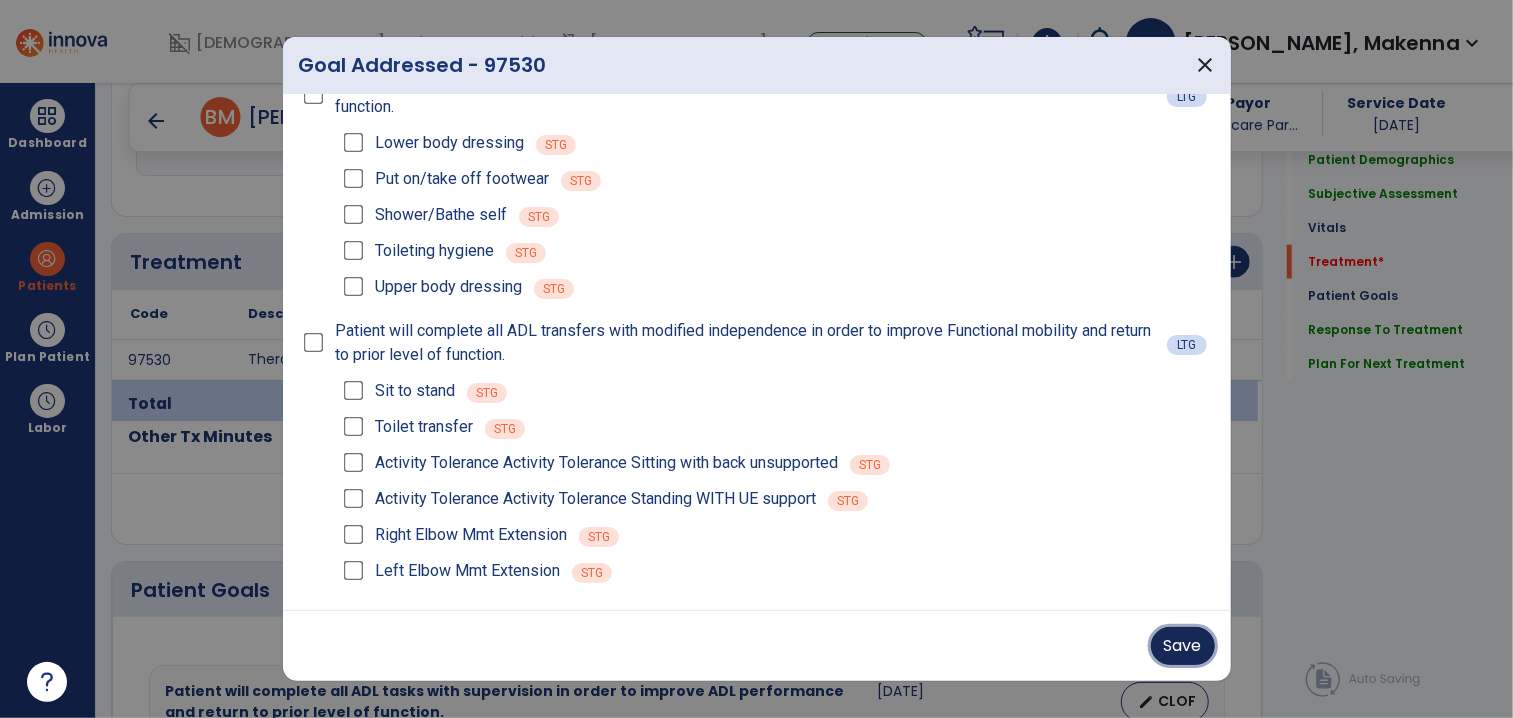 click on "Save" at bounding box center [1183, 646] 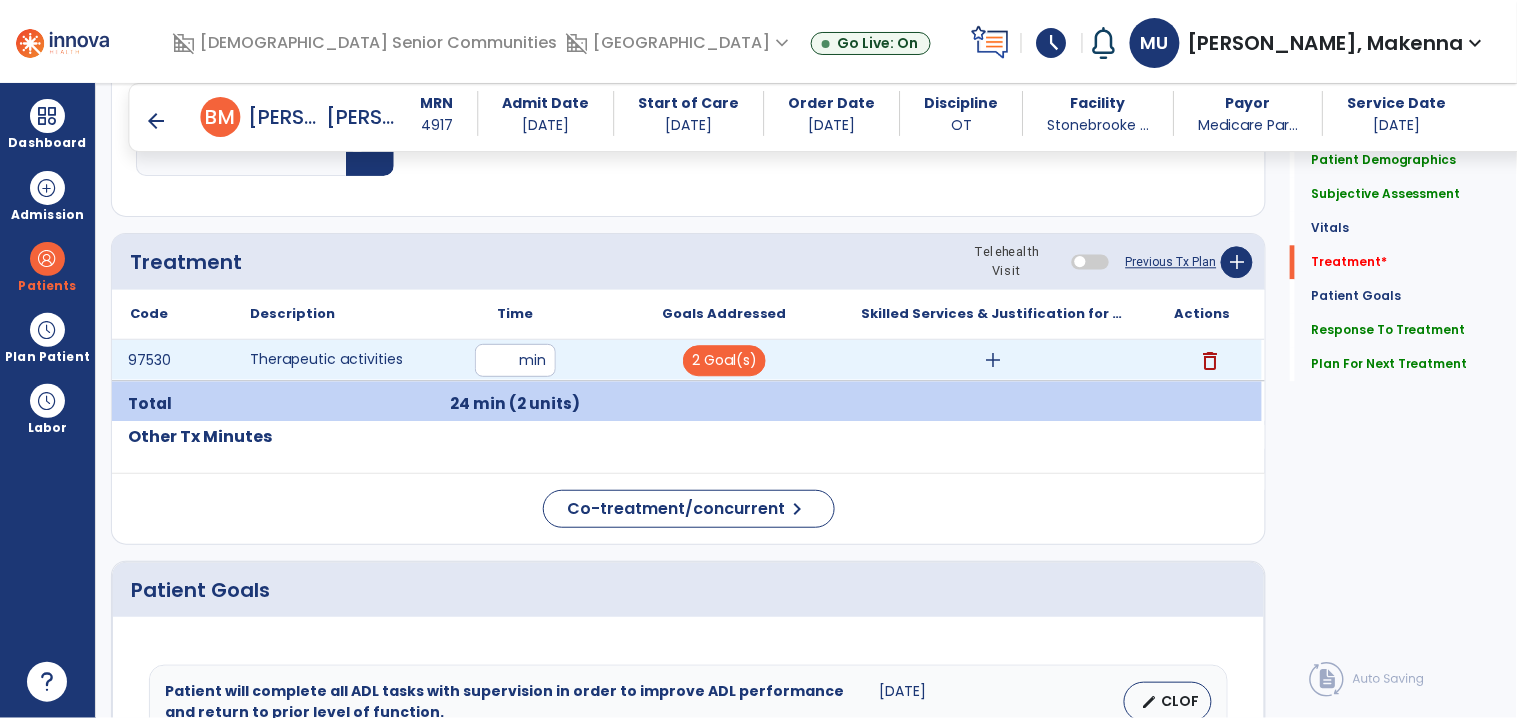 click on "add" at bounding box center (993, 360) 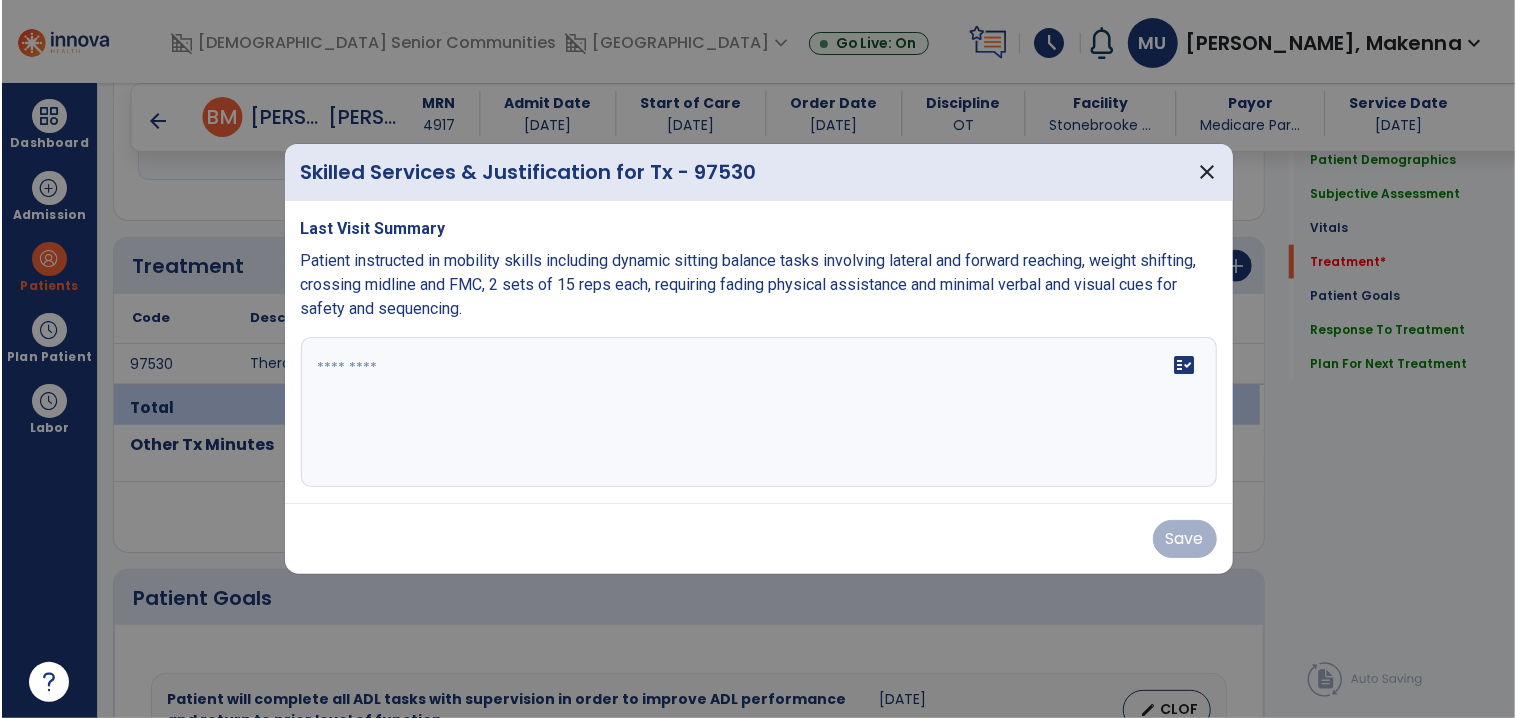 scroll, scrollTop: 1176, scrollLeft: 0, axis: vertical 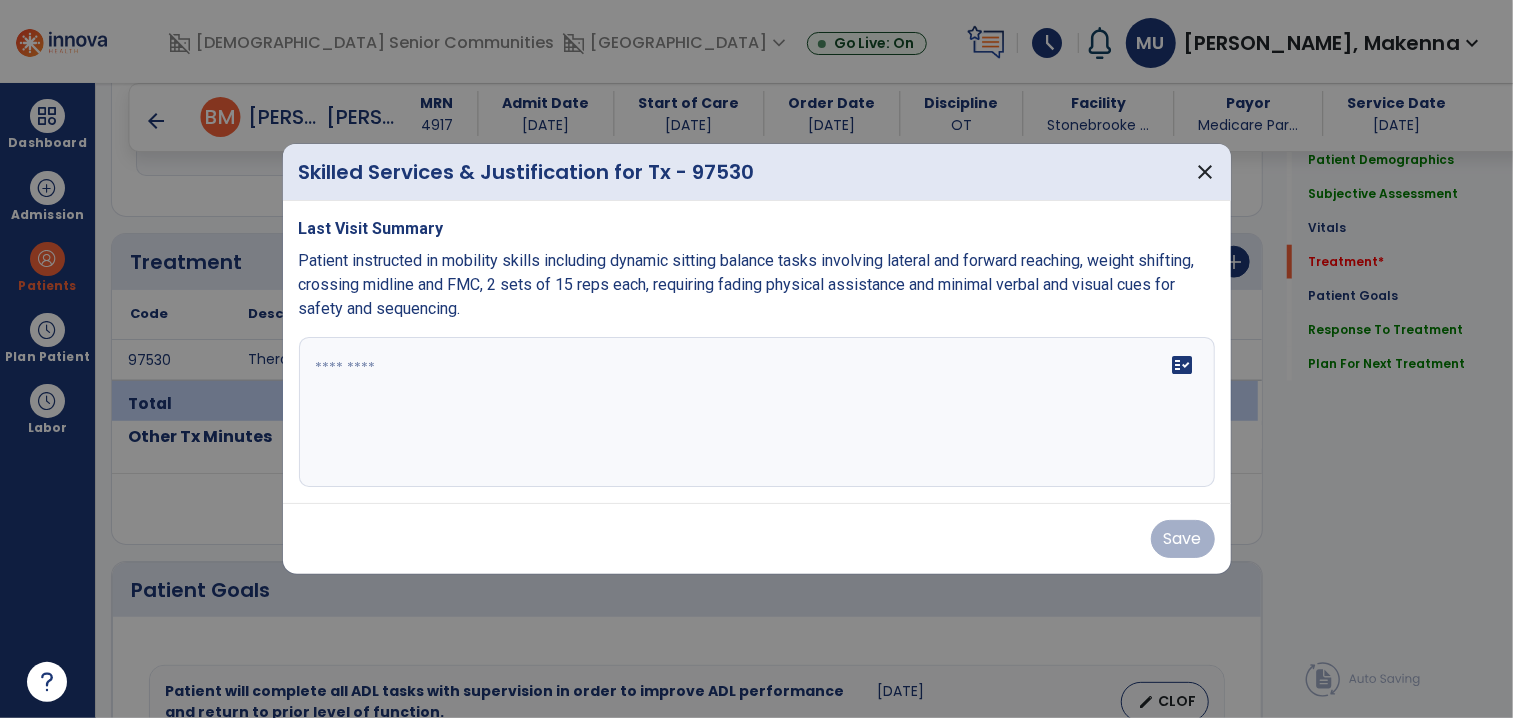click on "fact_check" at bounding box center [757, 412] 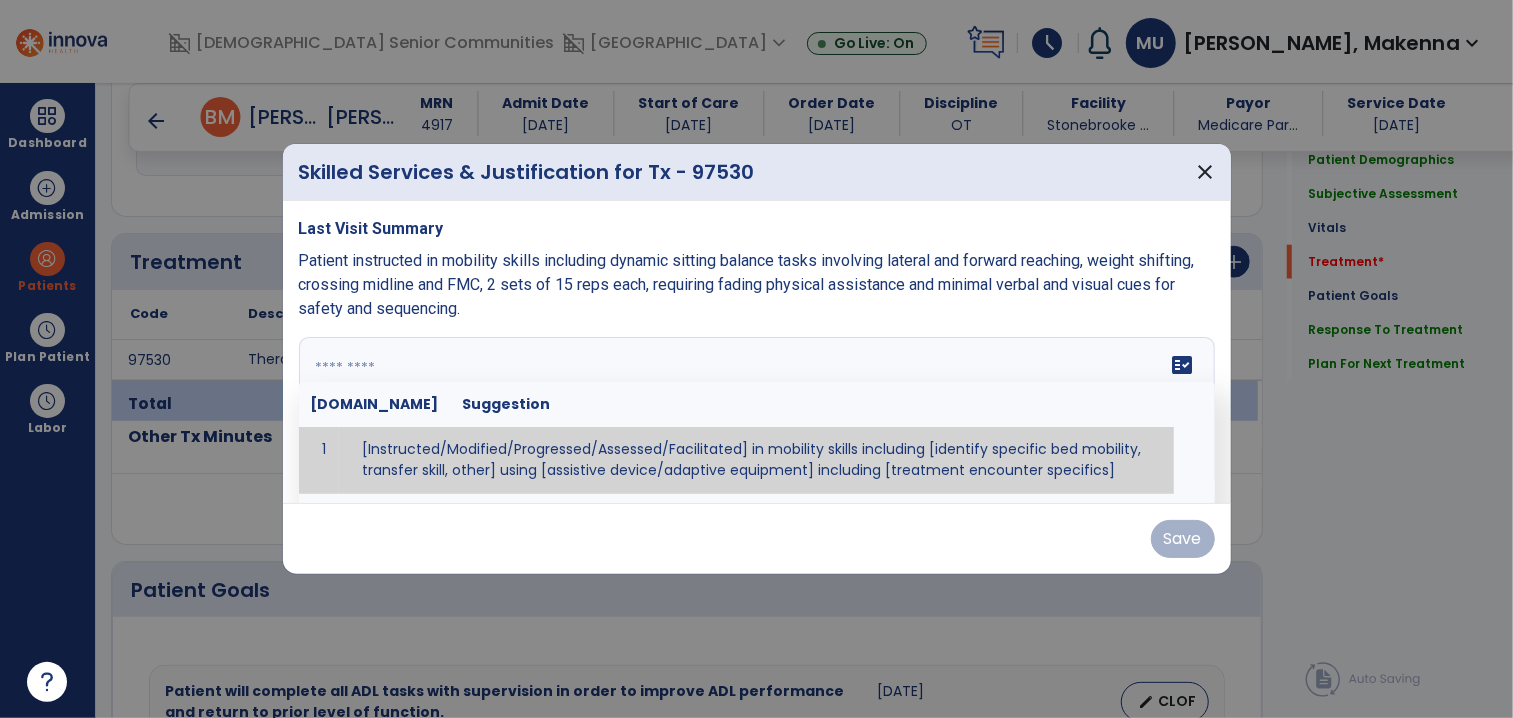 paste on "**********" 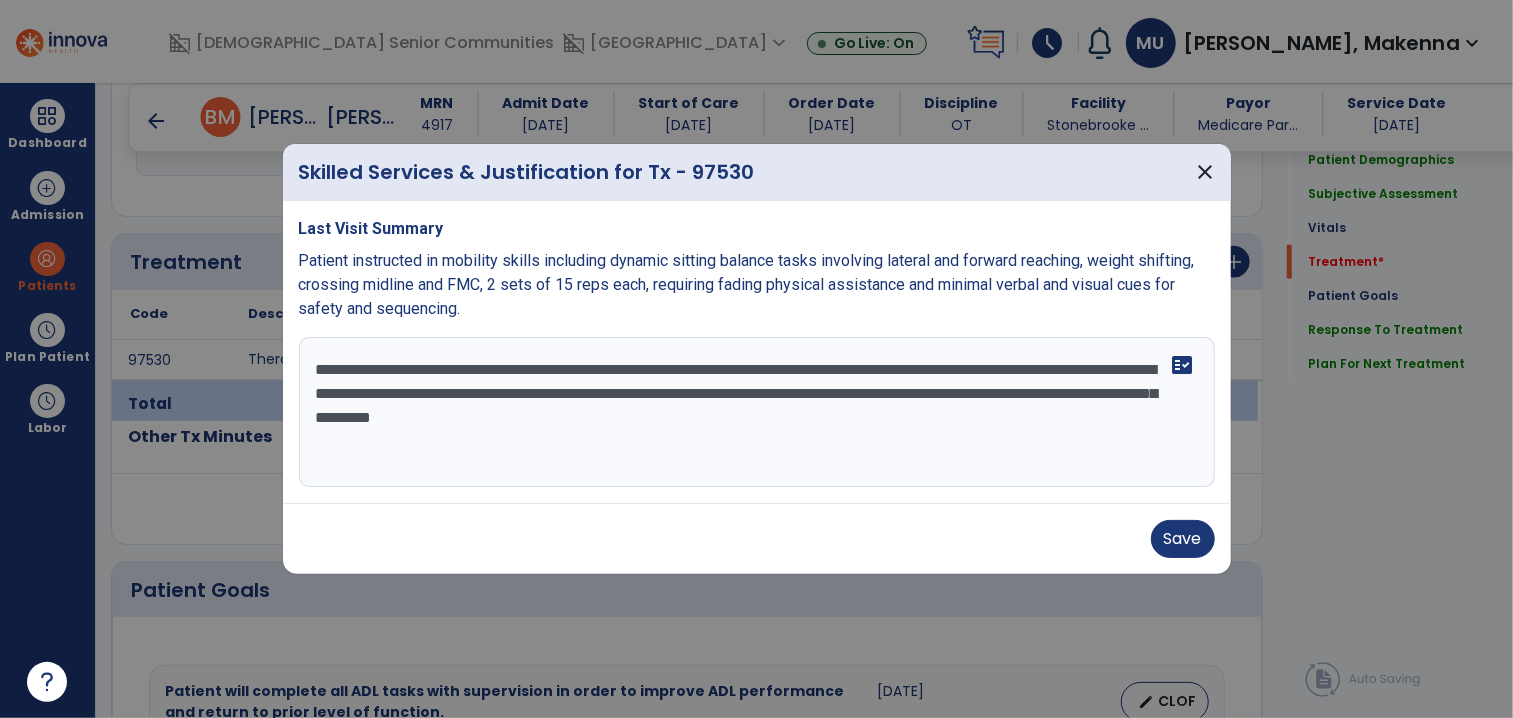 click on "**********" at bounding box center (757, 412) 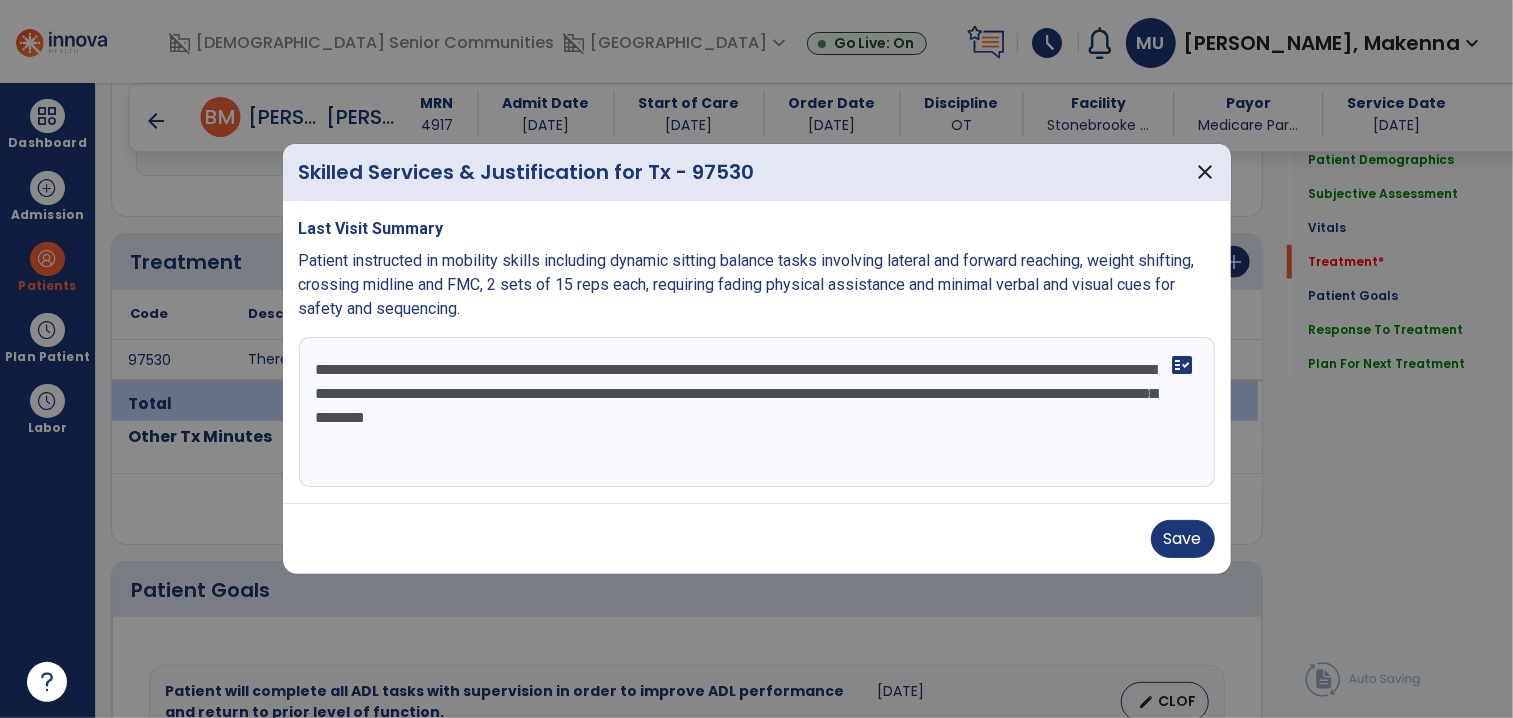 click on "**********" at bounding box center [757, 412] 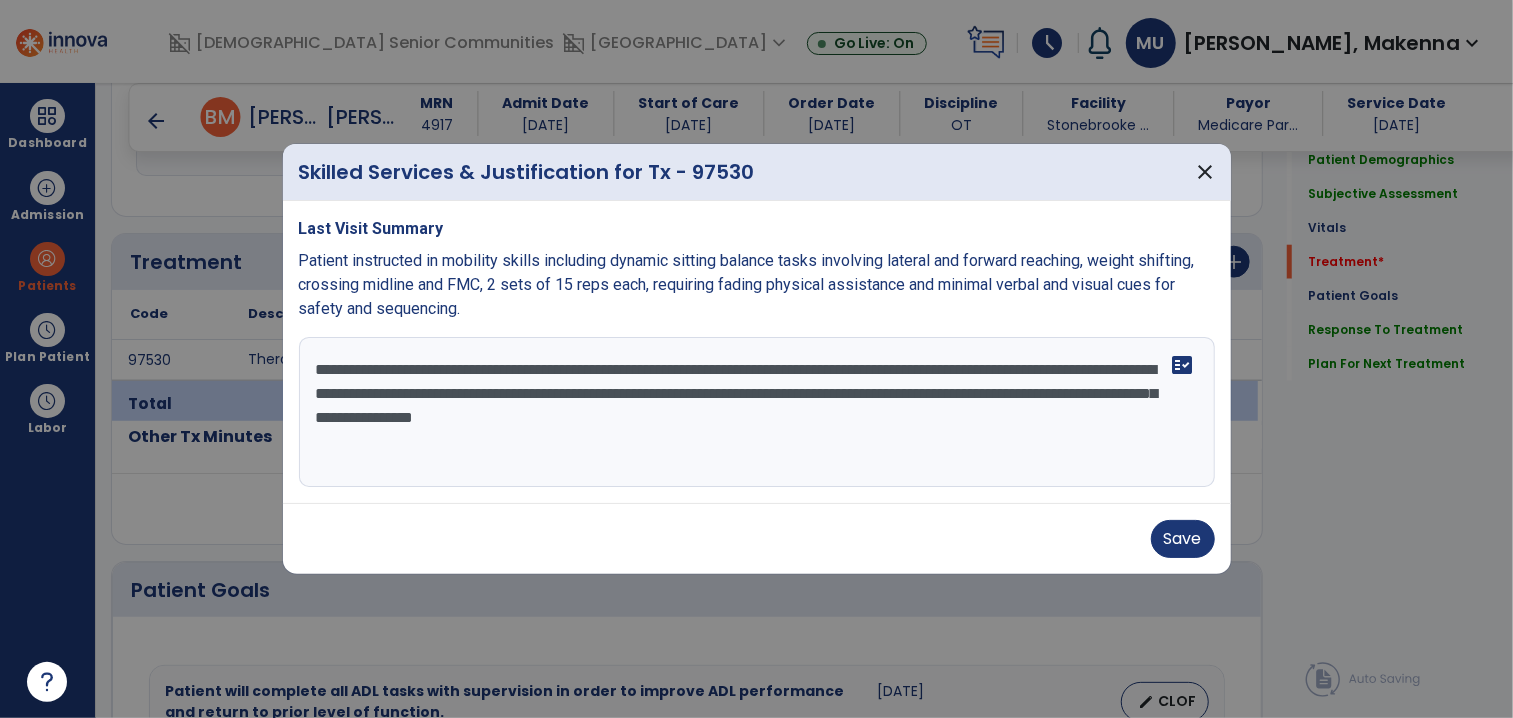 click on "**********" at bounding box center (757, 412) 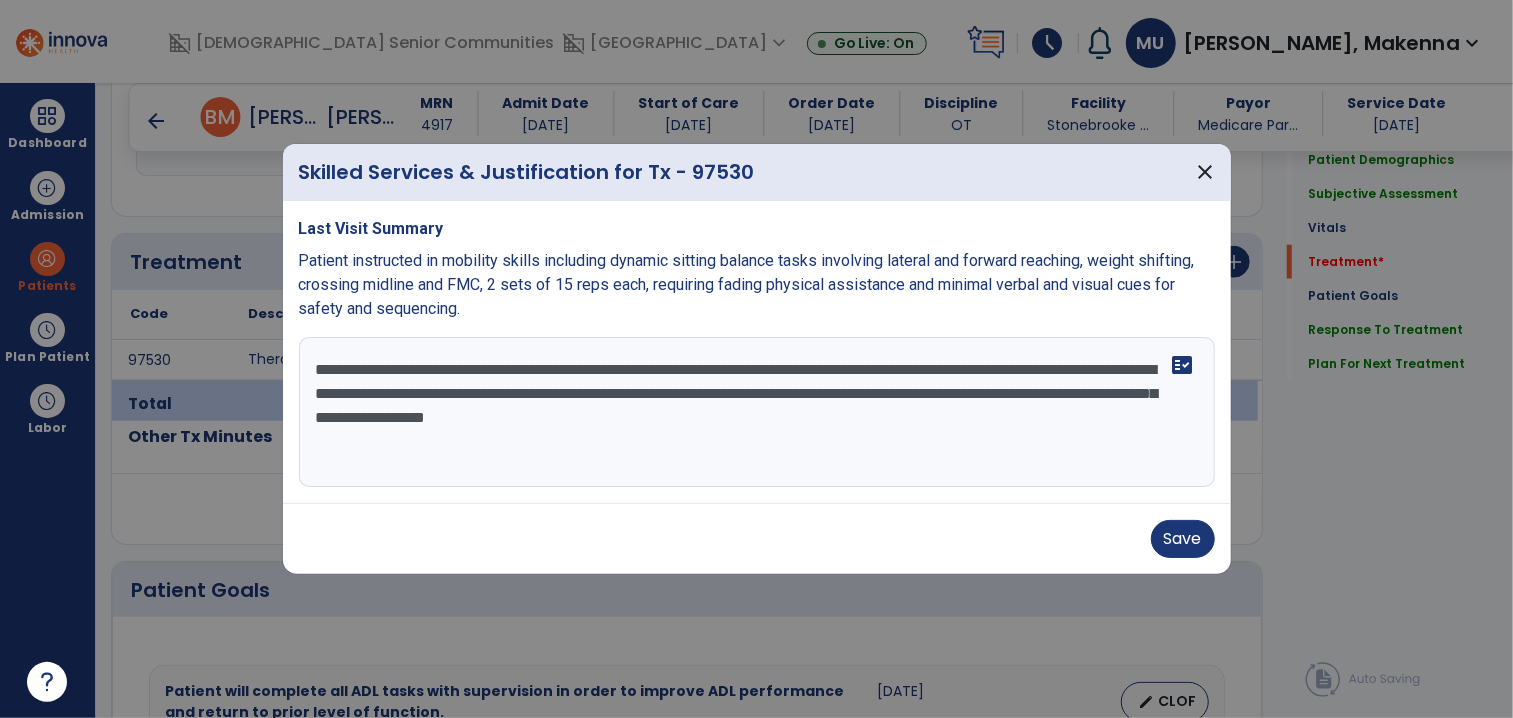click on "**********" at bounding box center (757, 412) 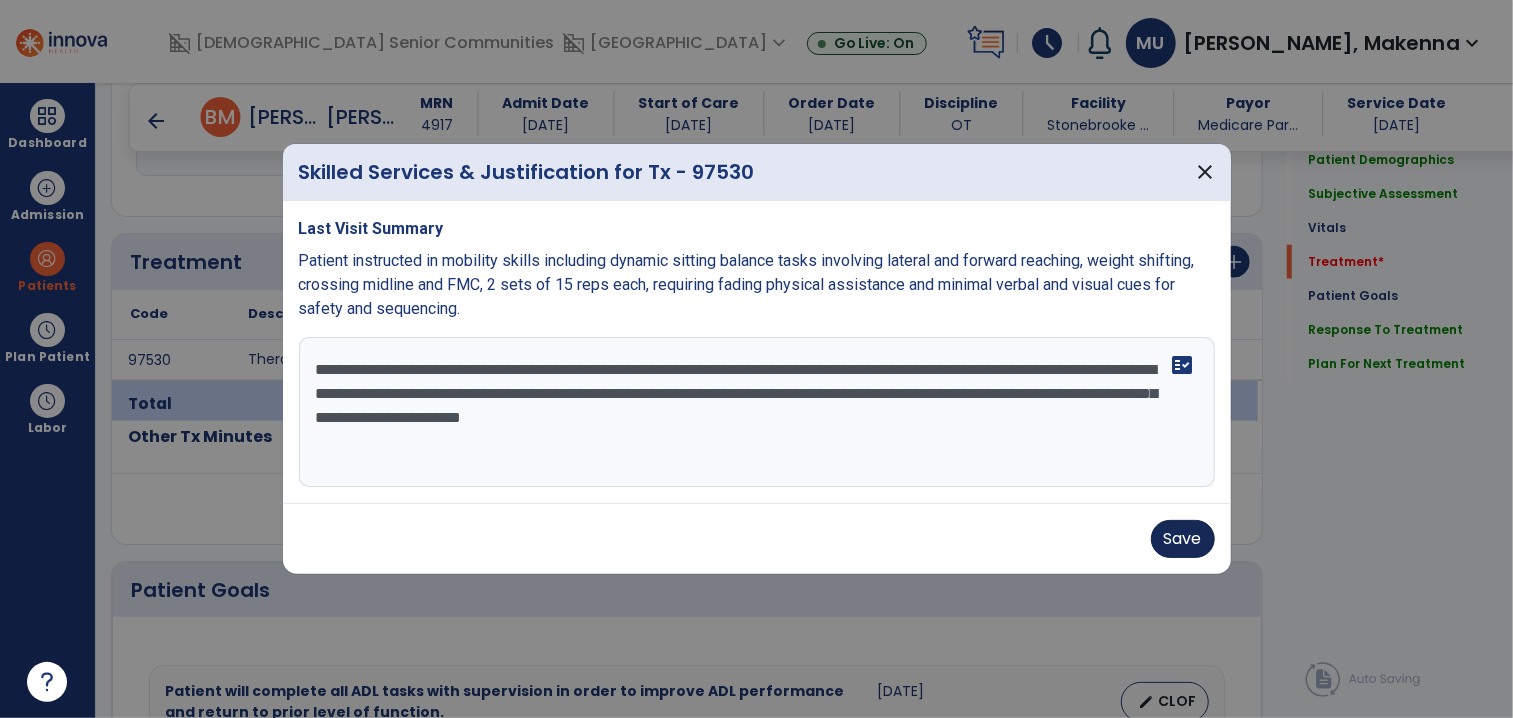 type on "**********" 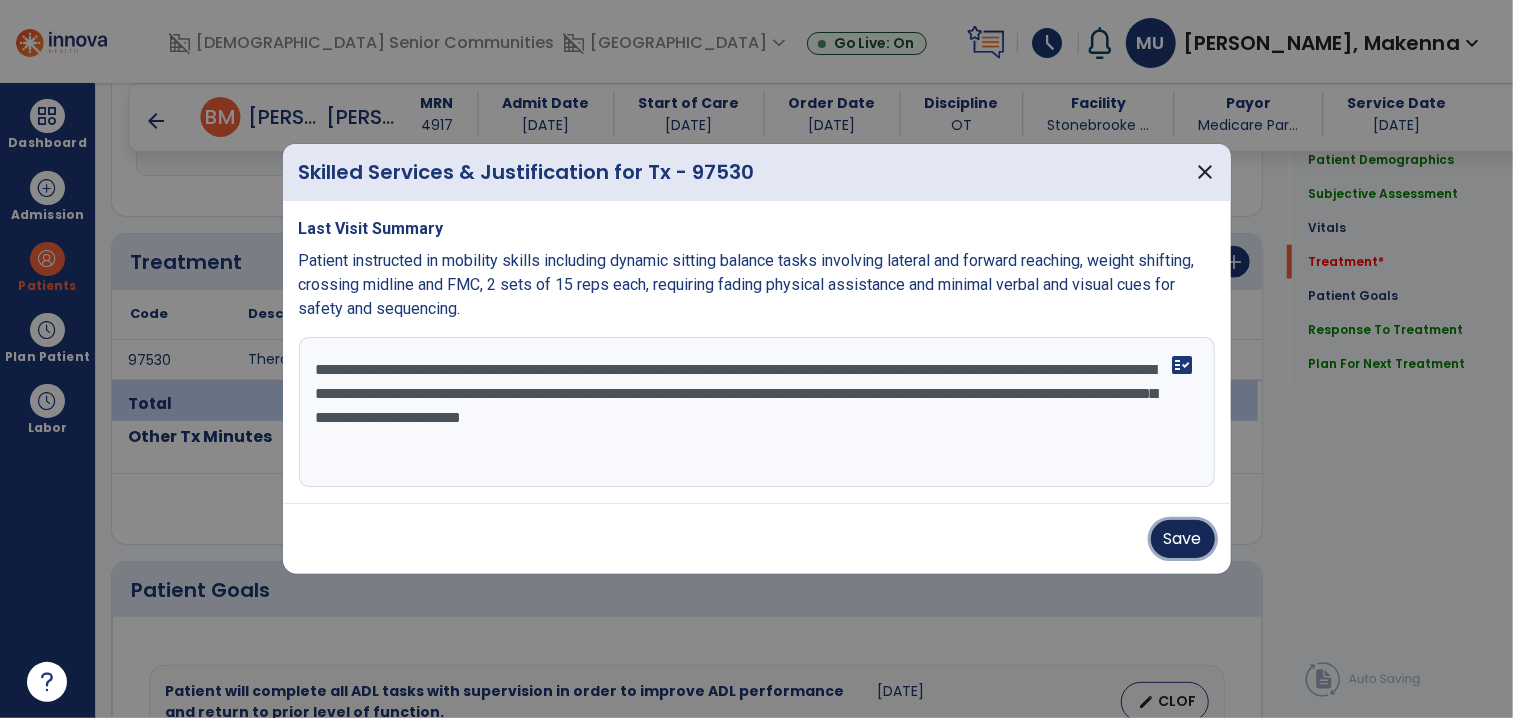 click on "Save" at bounding box center (1183, 539) 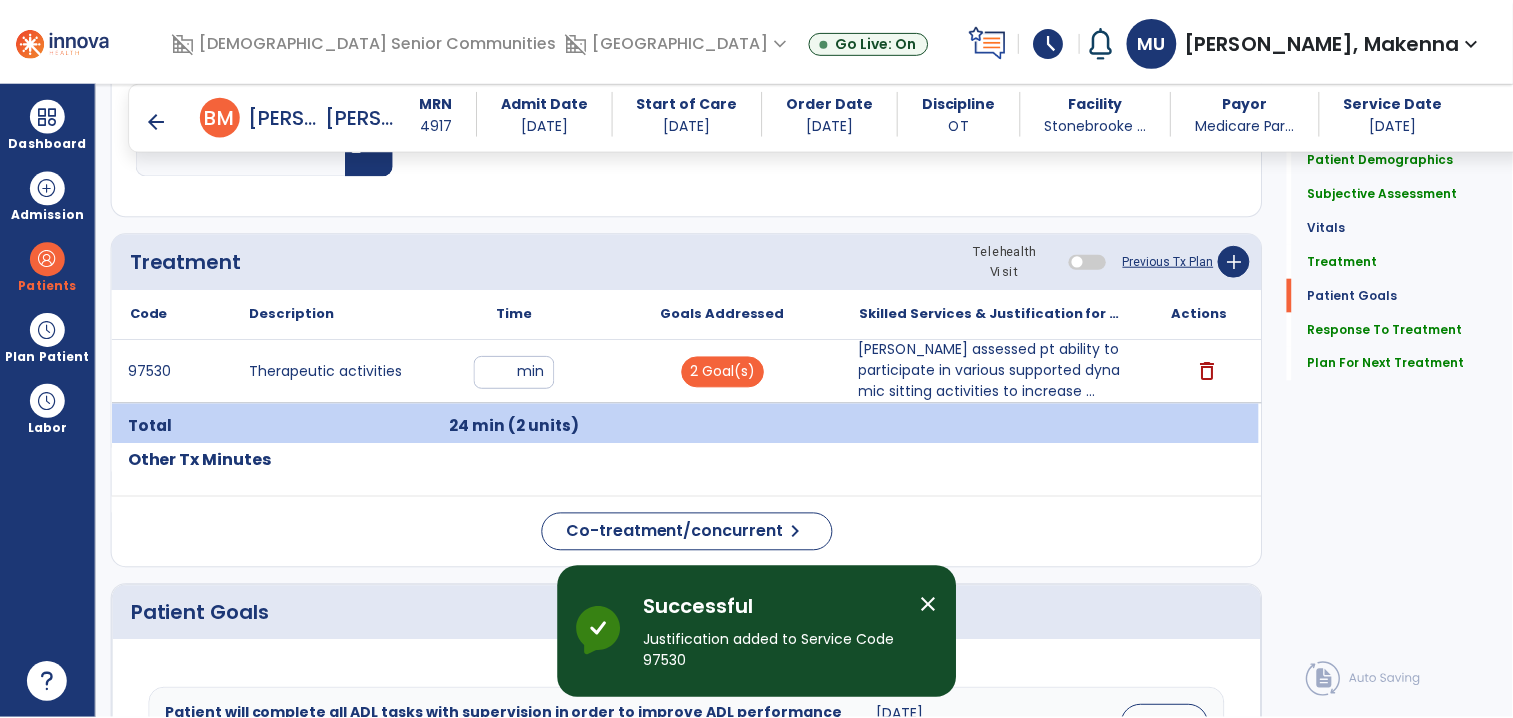 scroll, scrollTop: 3594, scrollLeft: 0, axis: vertical 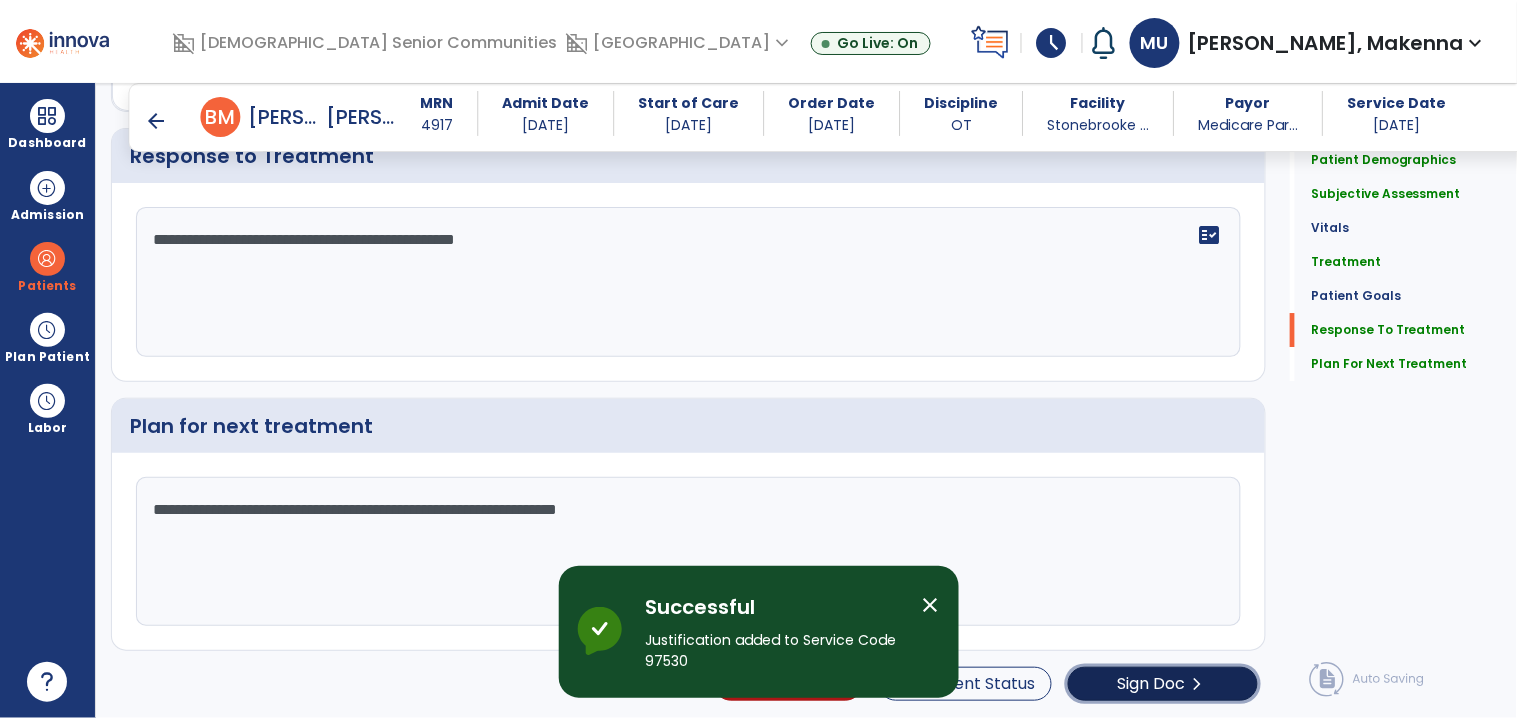 click on "Sign Doc  chevron_right" 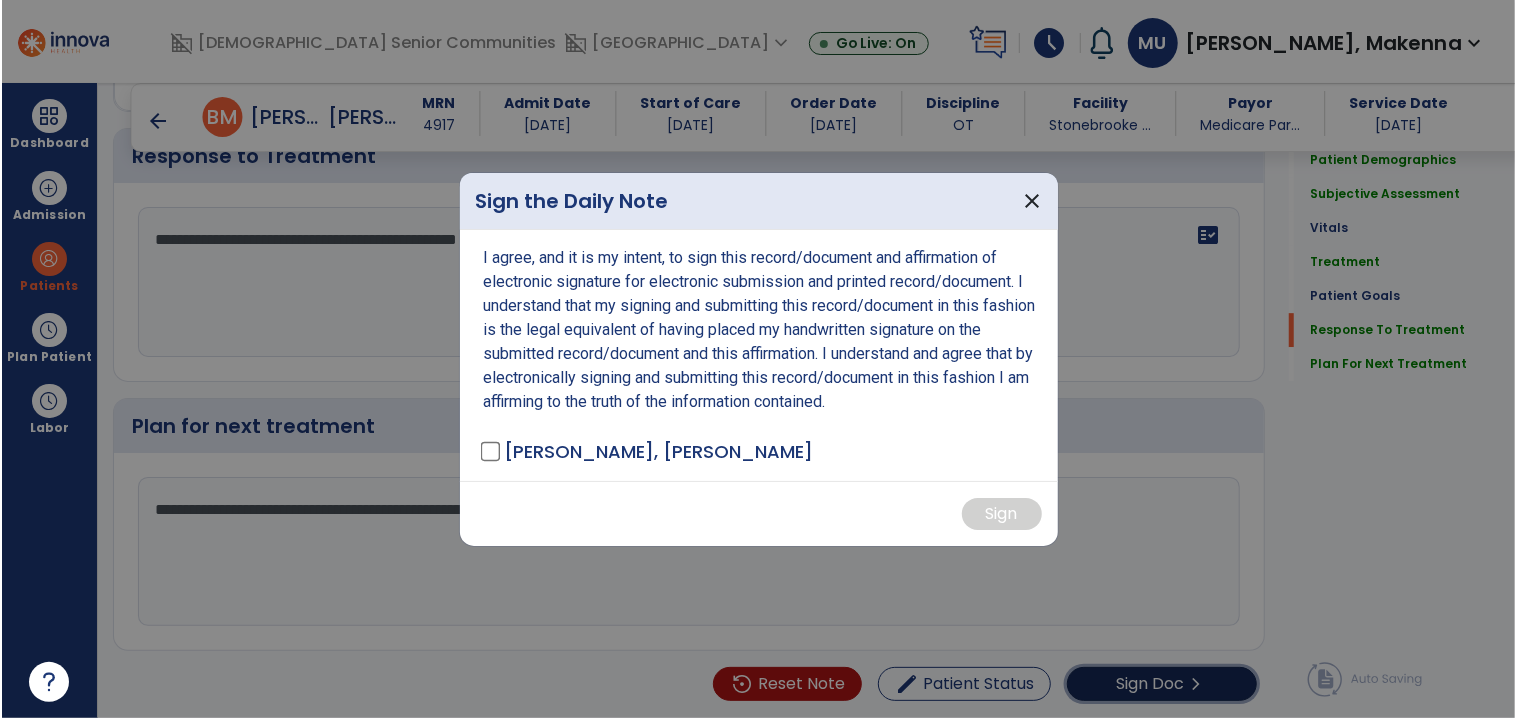 scroll, scrollTop: 3594, scrollLeft: 0, axis: vertical 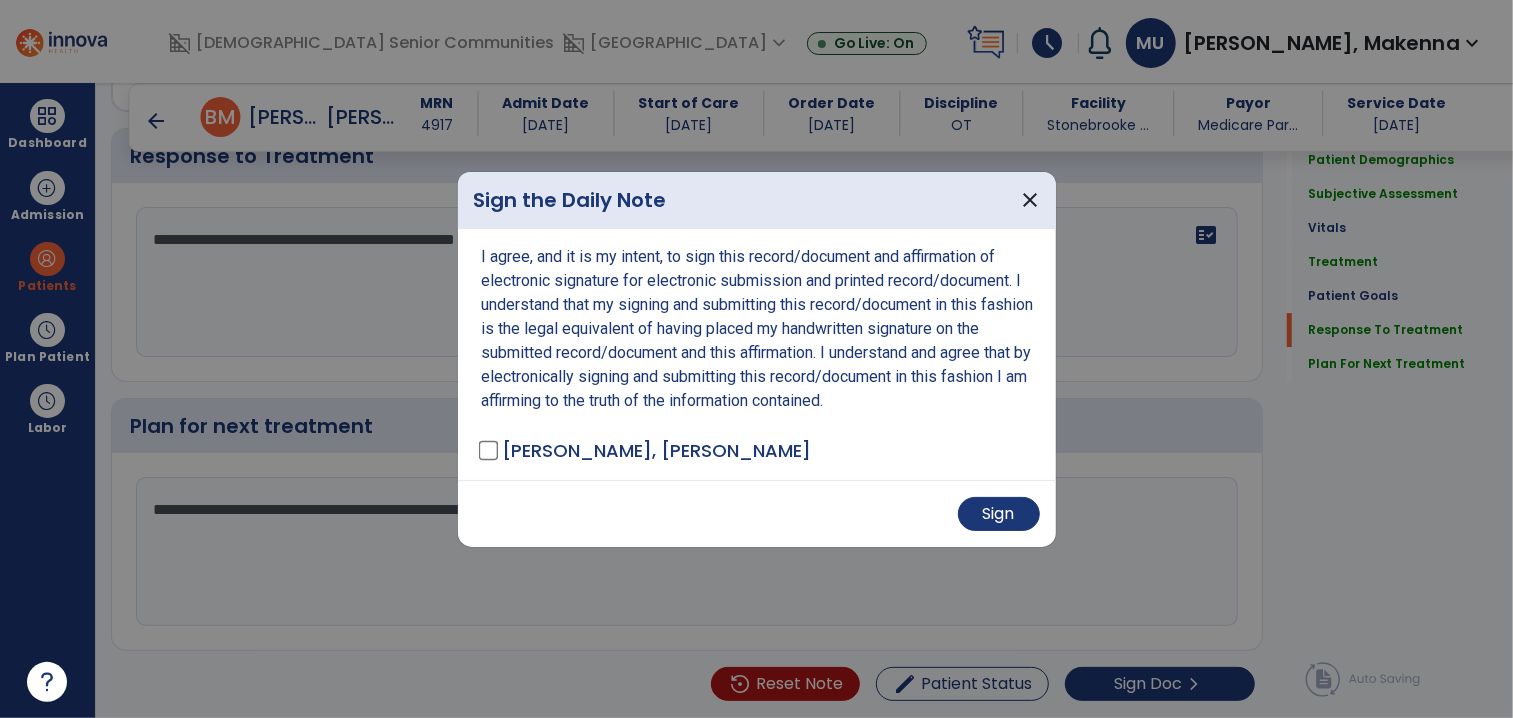 click on "Sign" at bounding box center (757, 513) 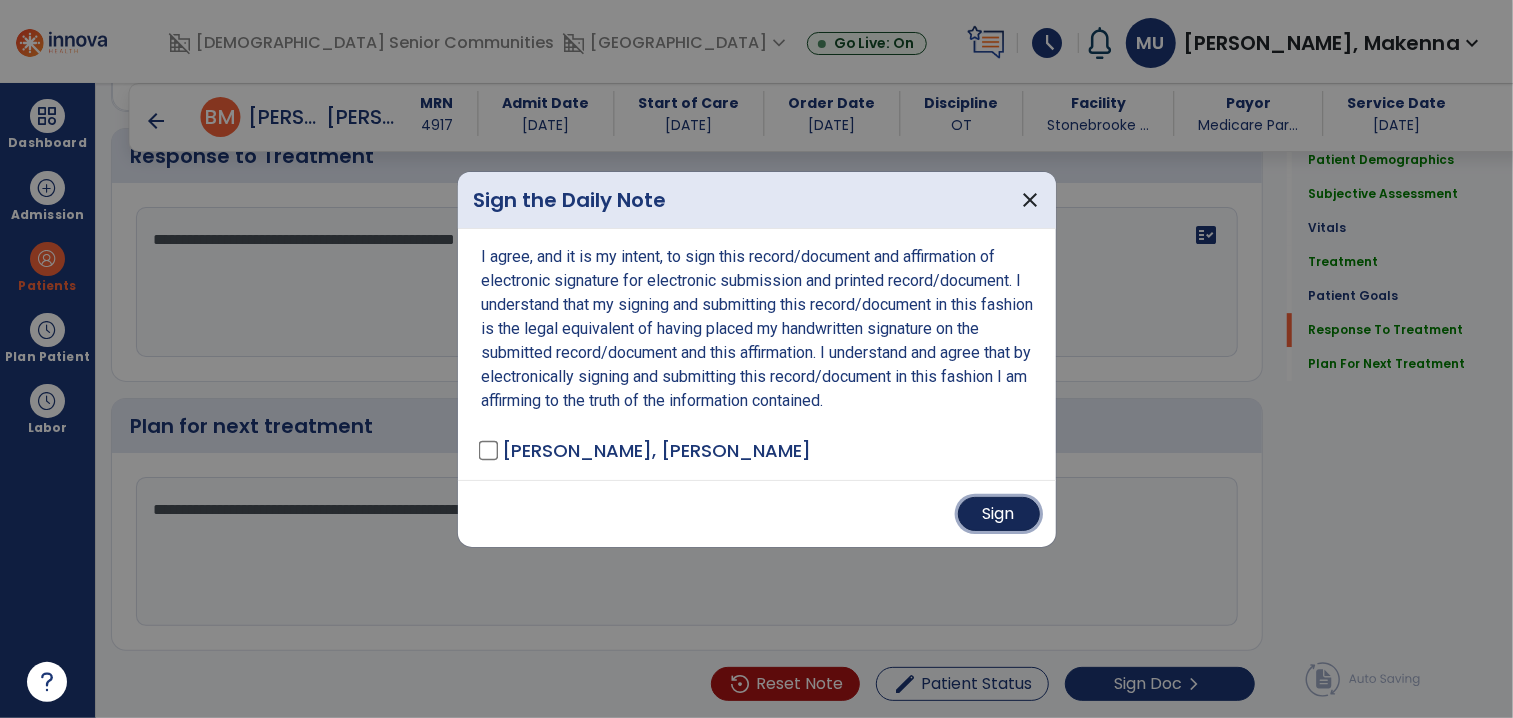click on "Sign" at bounding box center [999, 514] 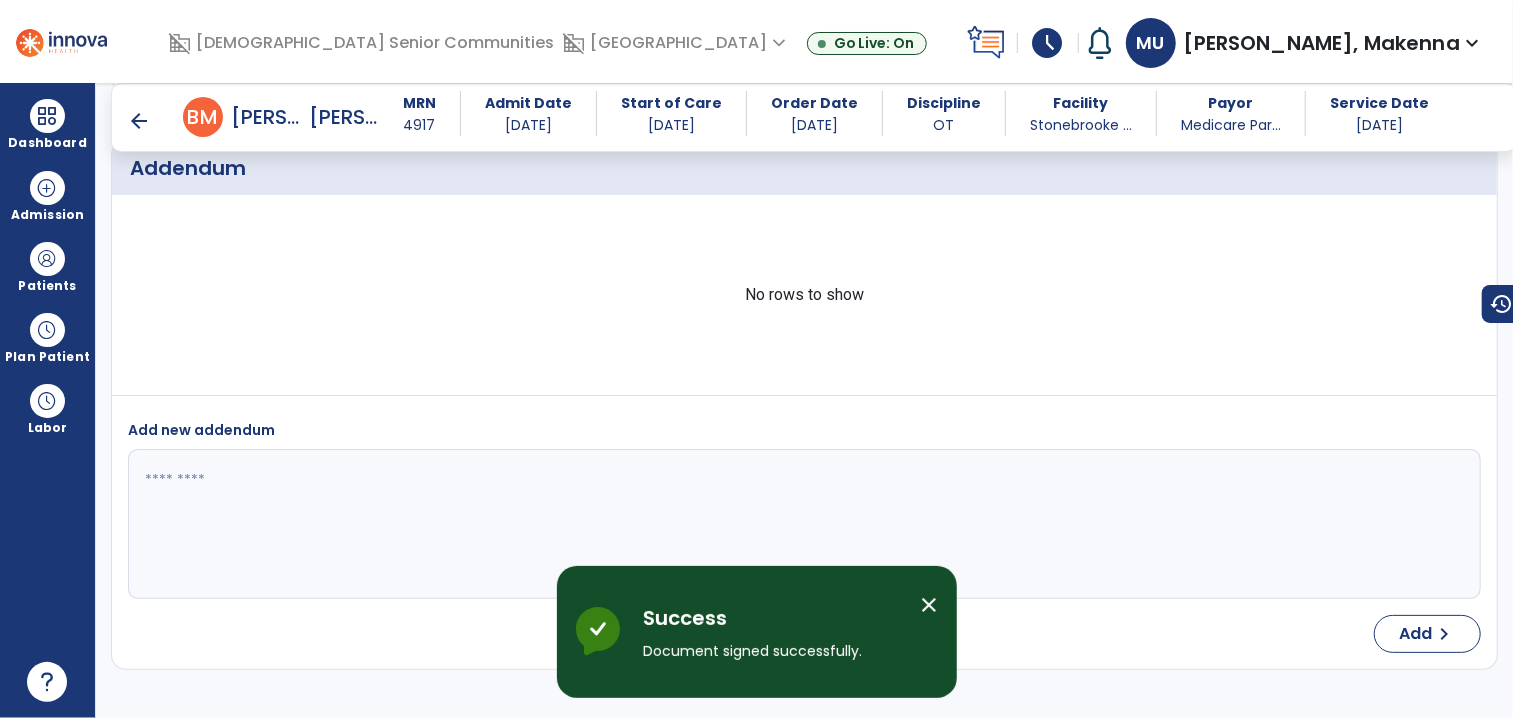 click on "arrow_back" at bounding box center (139, 121) 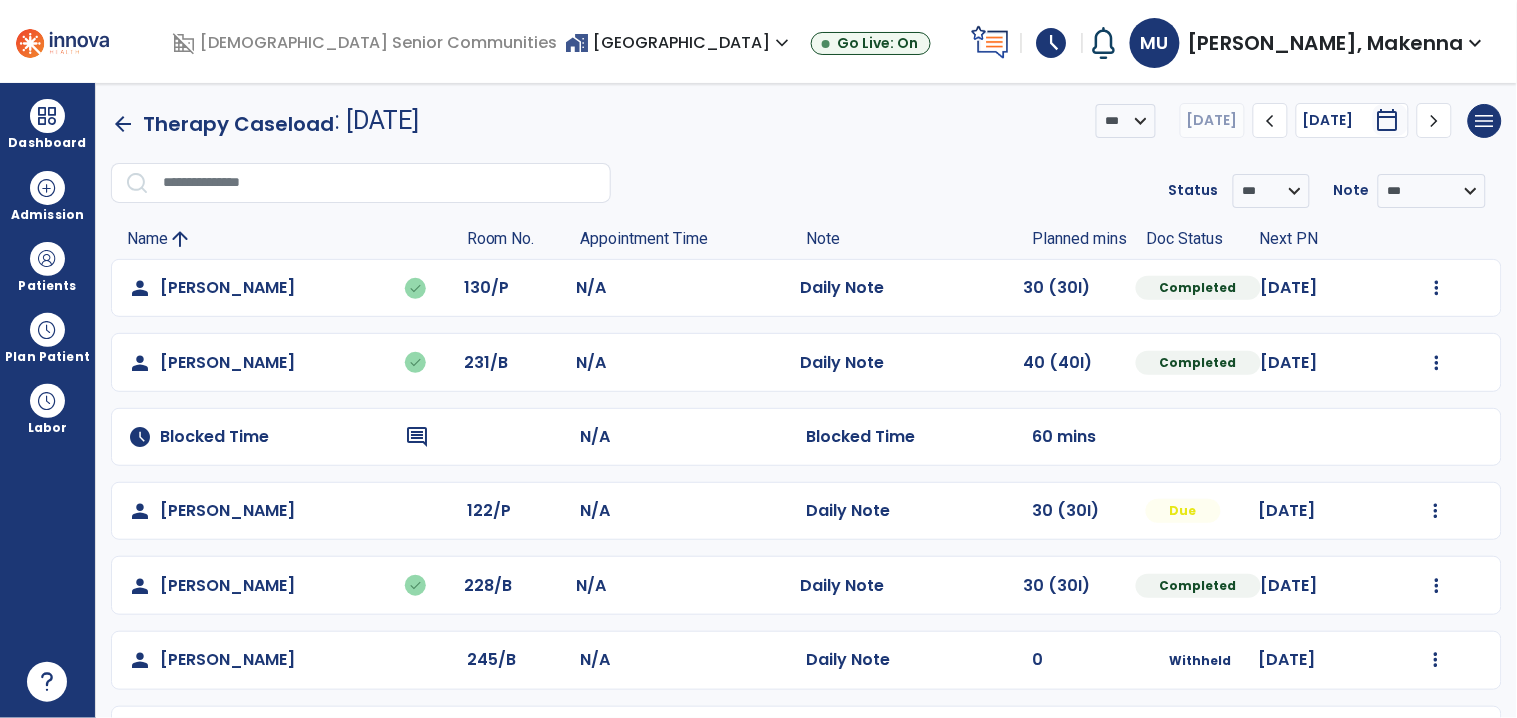 scroll, scrollTop: 441, scrollLeft: 0, axis: vertical 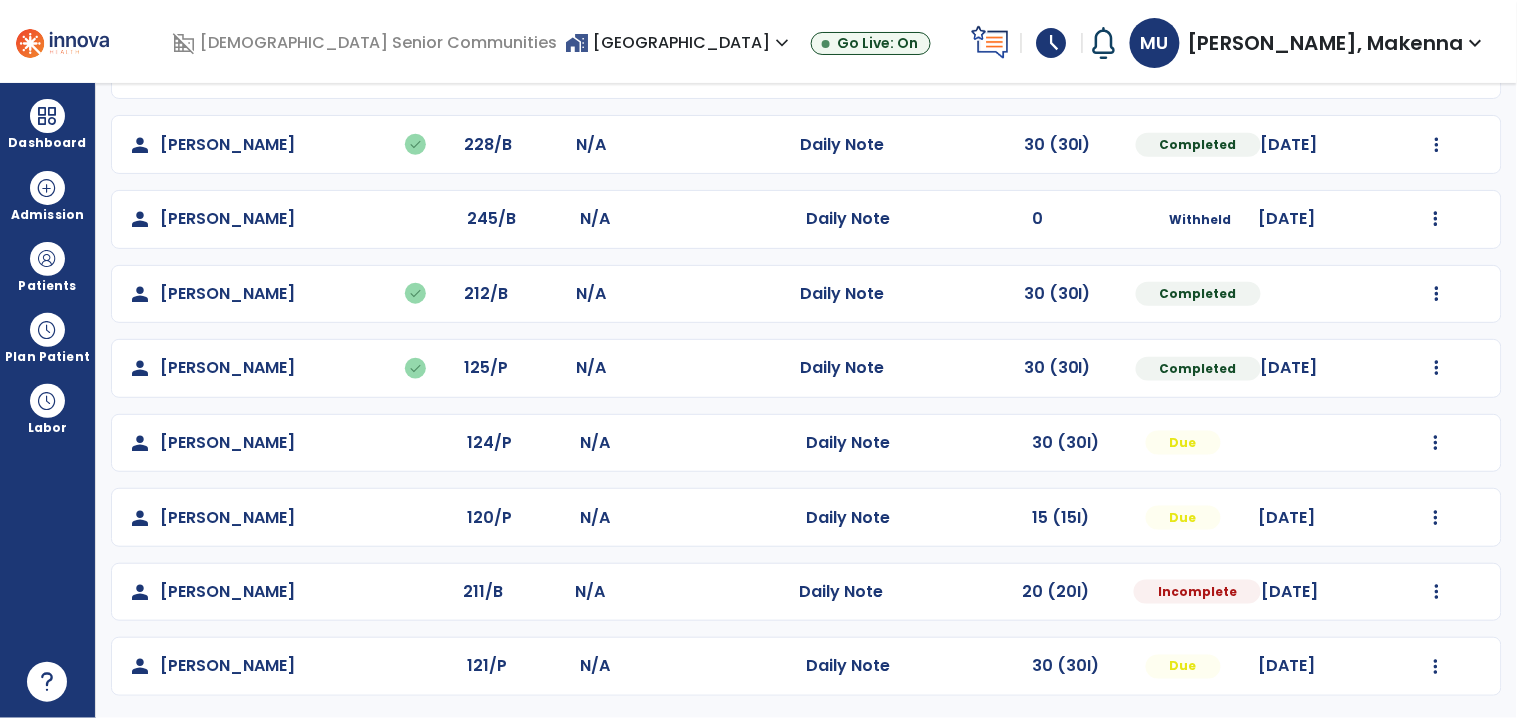 click on "Mark Visit As Complete   Reset Note   Open Document   G + C Mins" 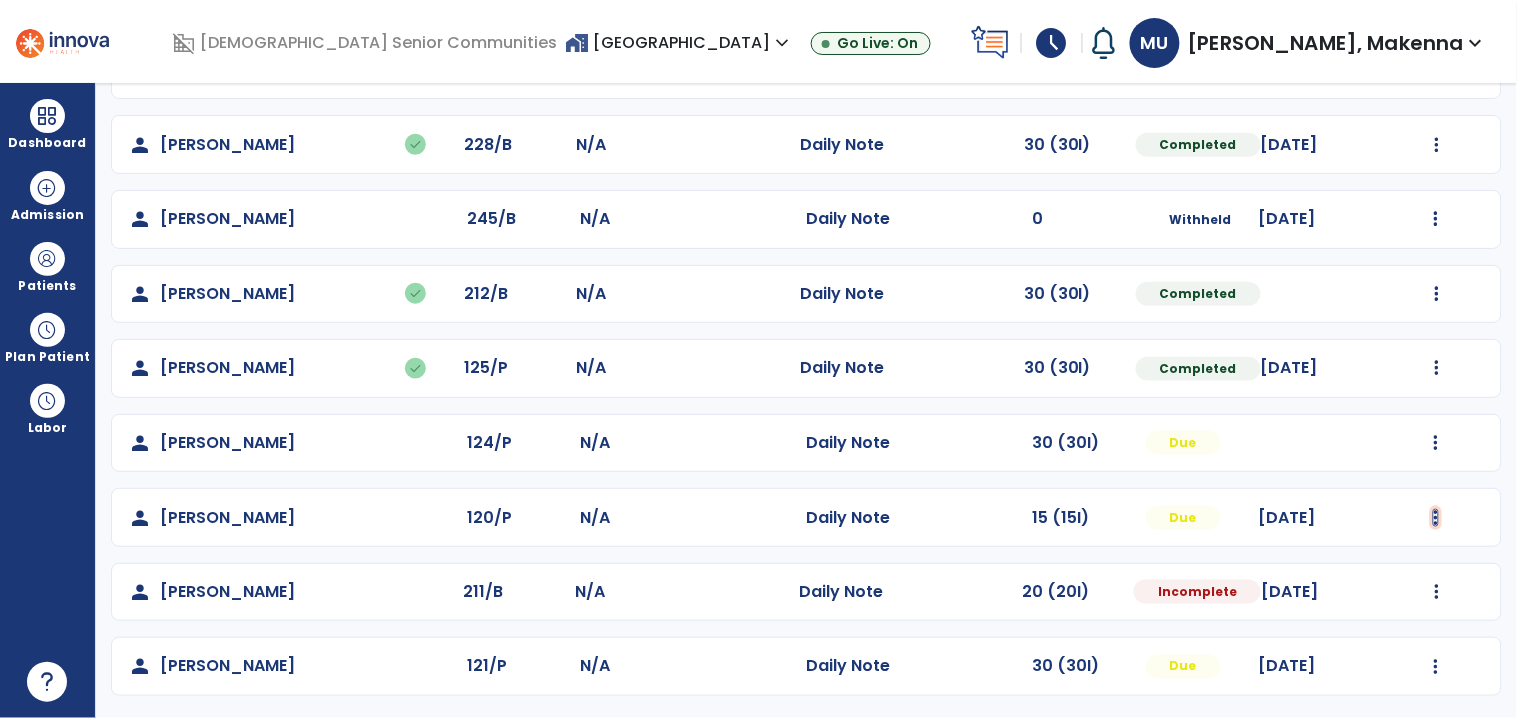 click at bounding box center (1437, -153) 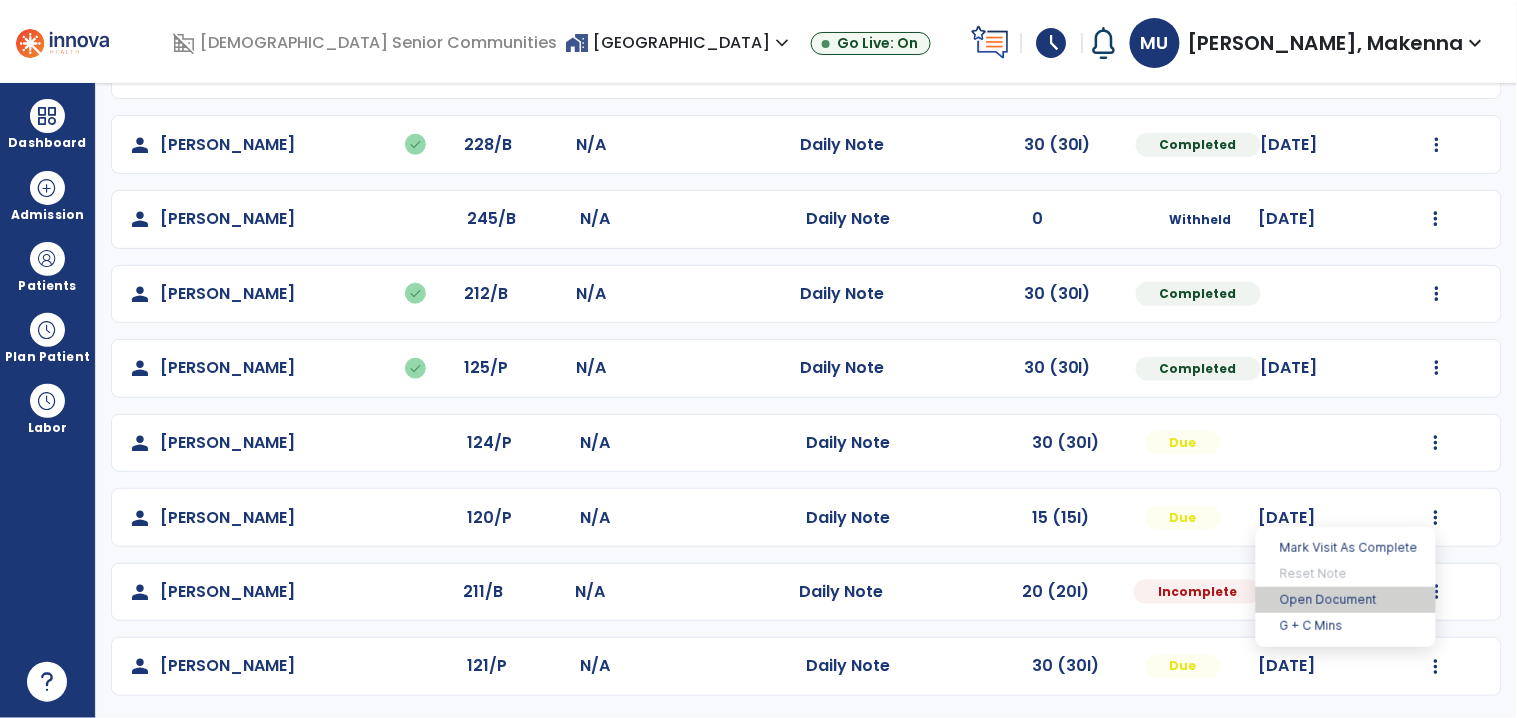 click on "Open Document" at bounding box center [1346, 600] 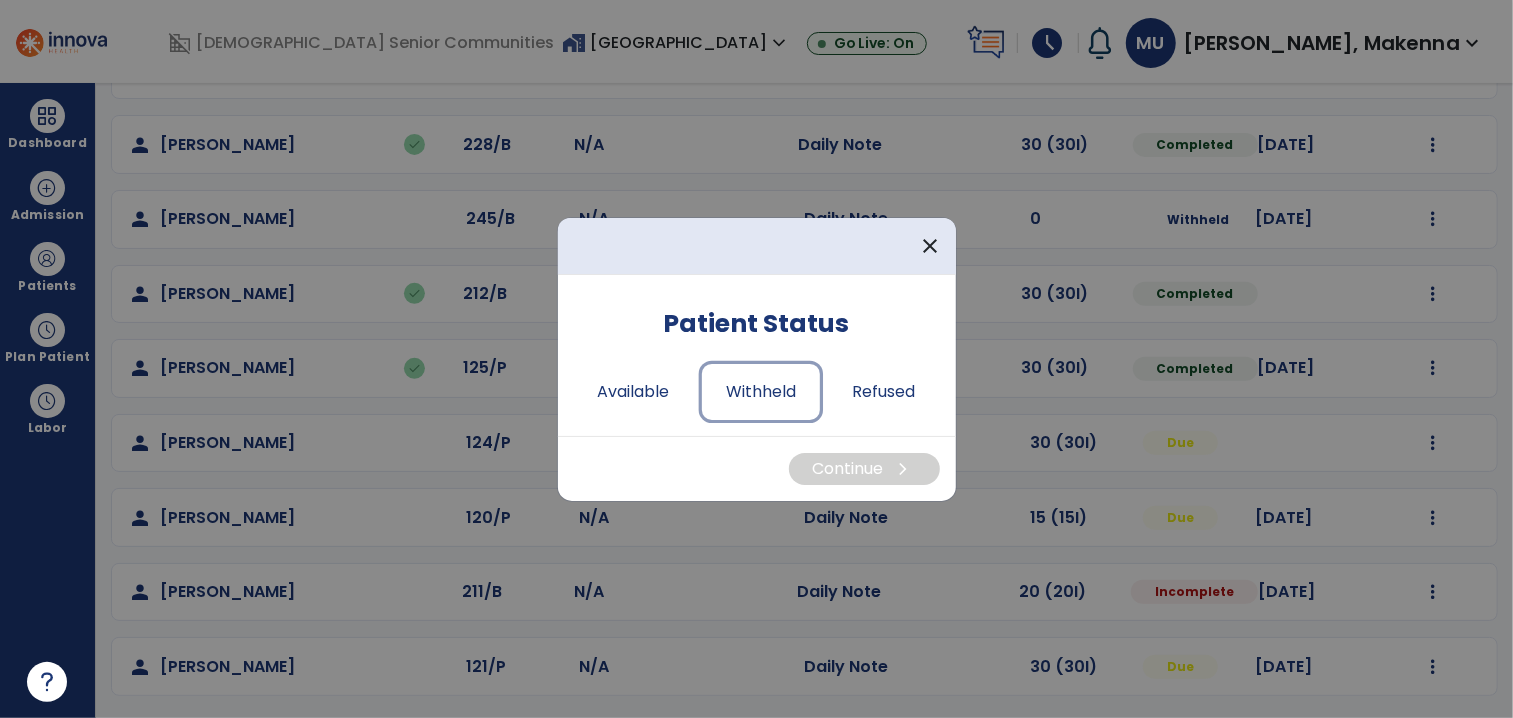 click on "Withheld" at bounding box center [761, 392] 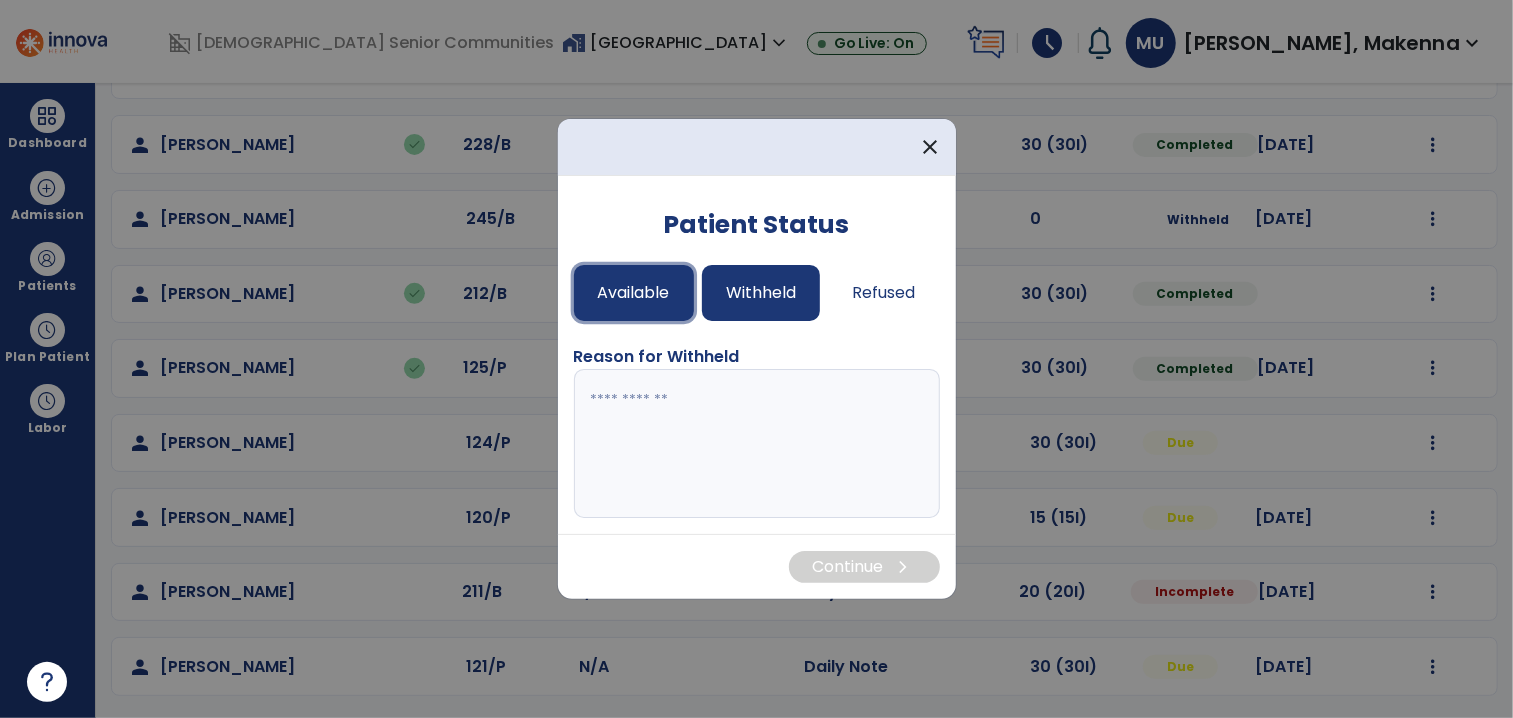 click on "Available" at bounding box center [634, 293] 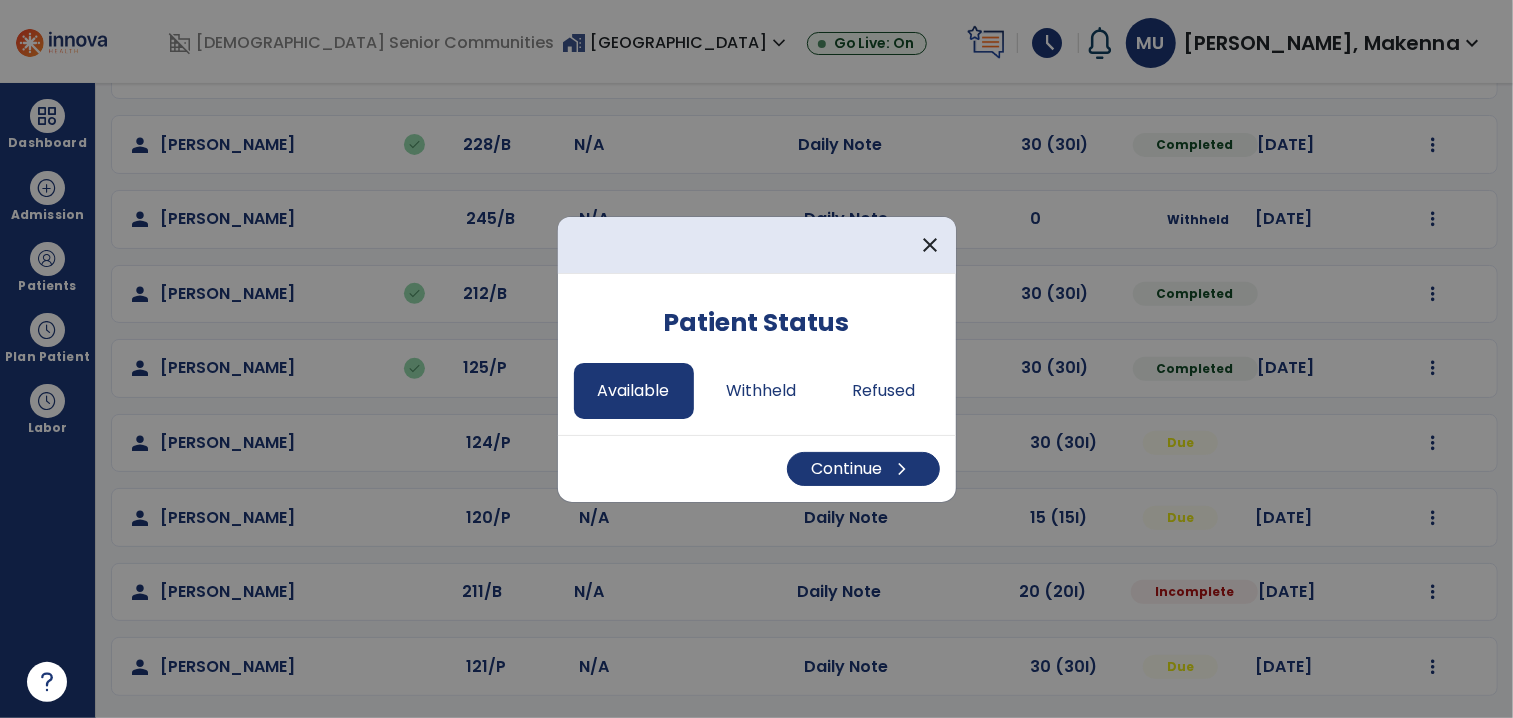 click on "Continue   chevron_right" at bounding box center [757, 468] 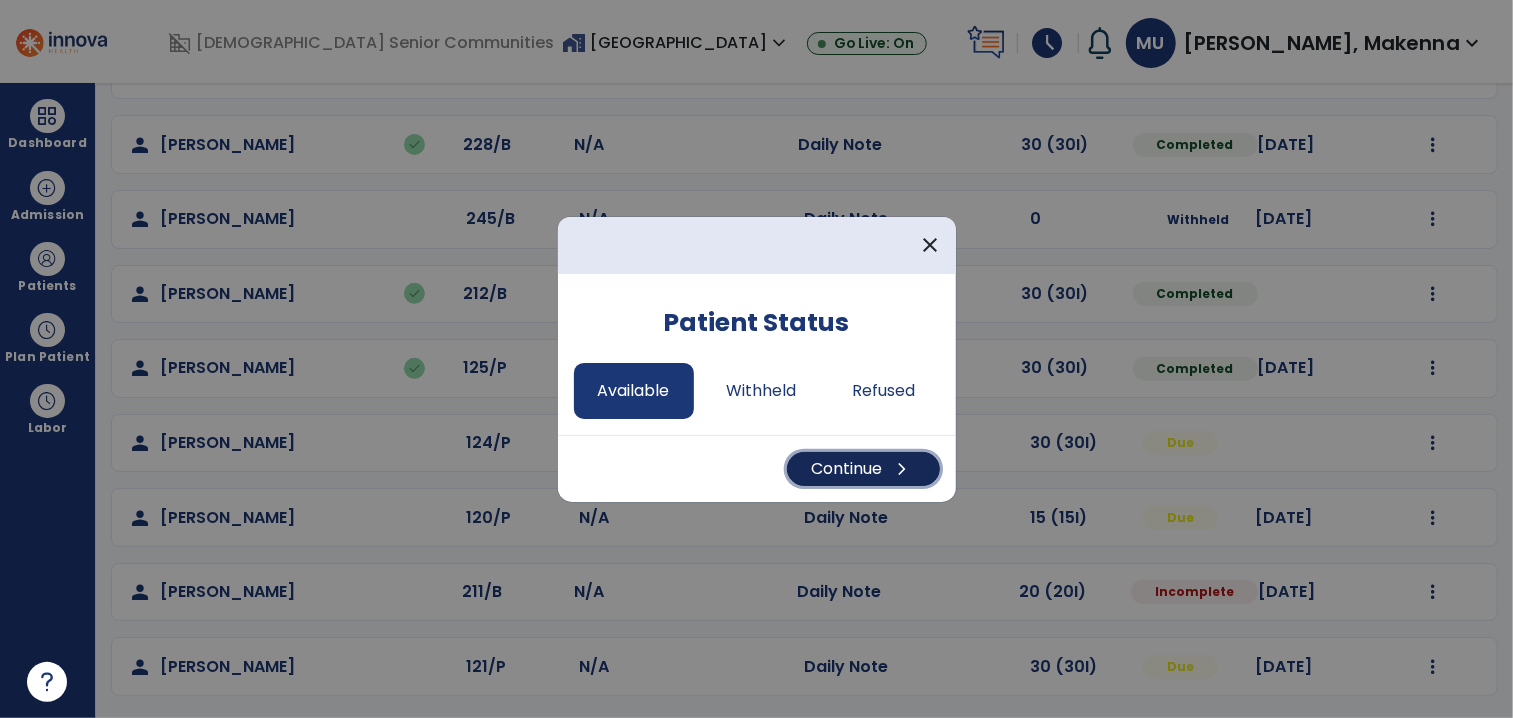 click on "Continue   chevron_right" at bounding box center (863, 469) 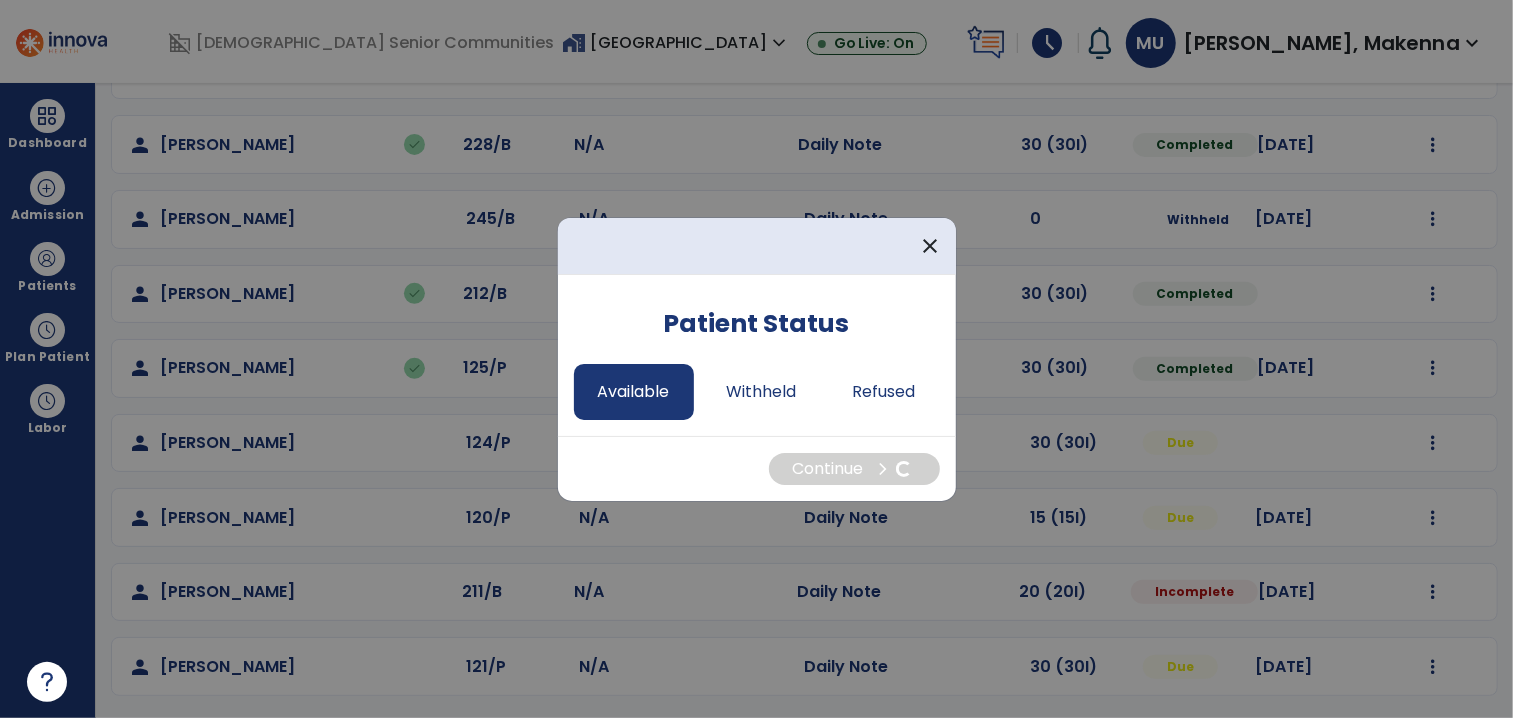 select on "*" 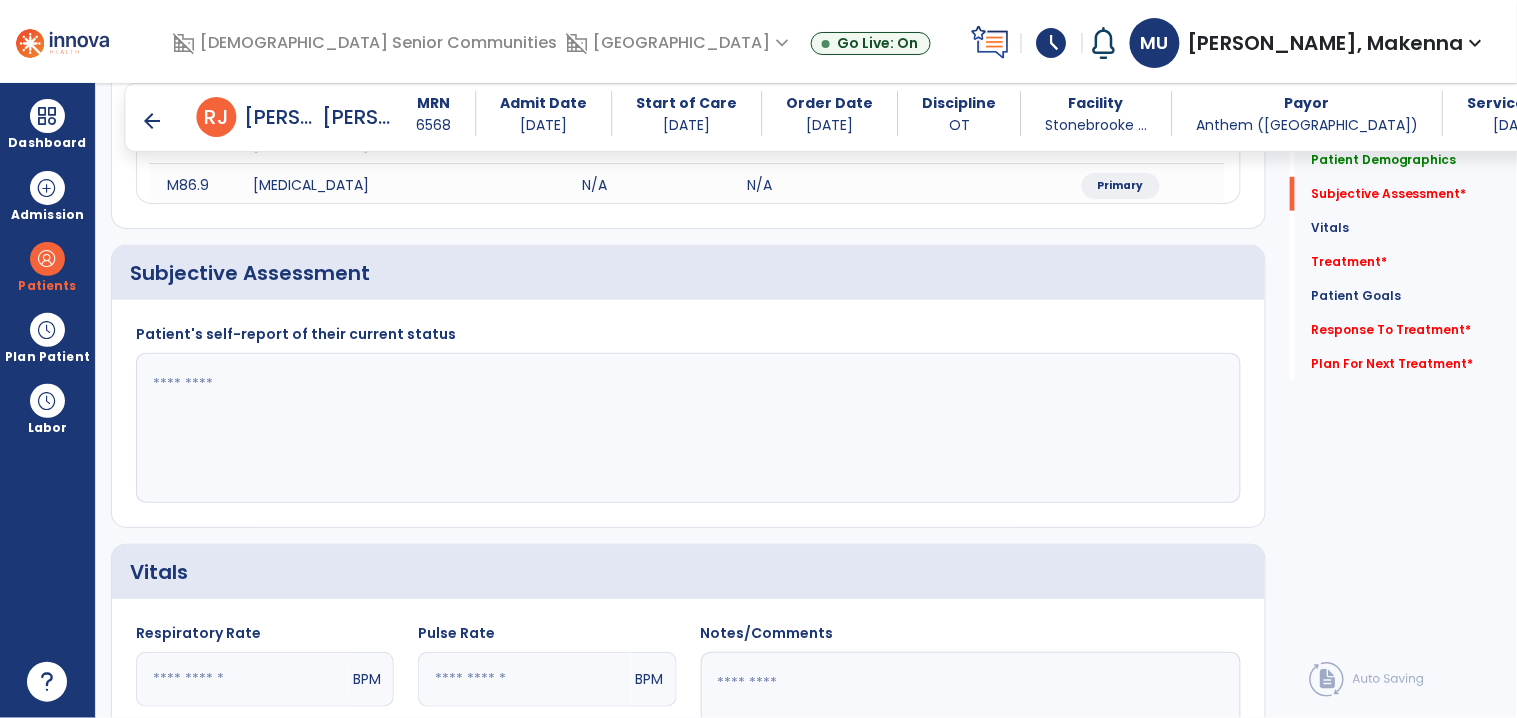 scroll, scrollTop: 324, scrollLeft: 0, axis: vertical 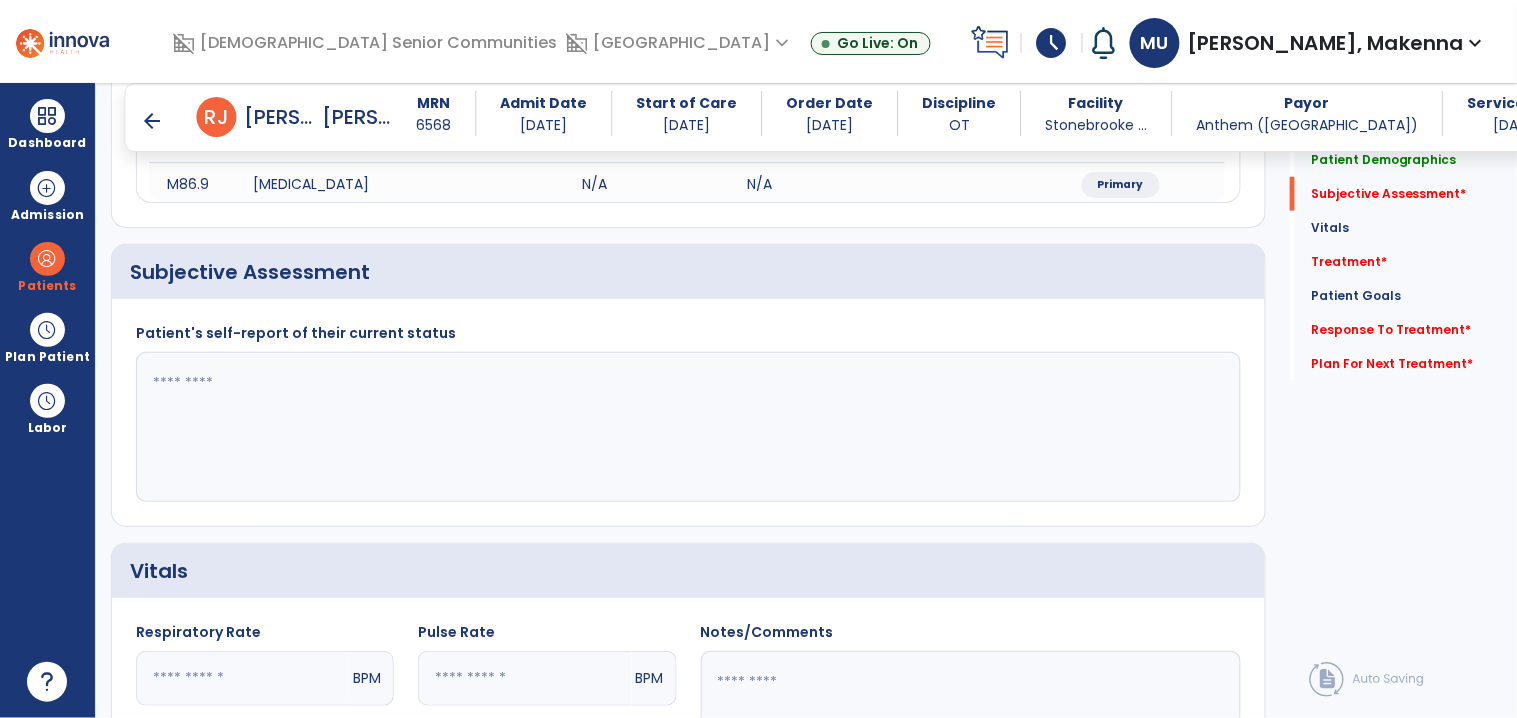 click 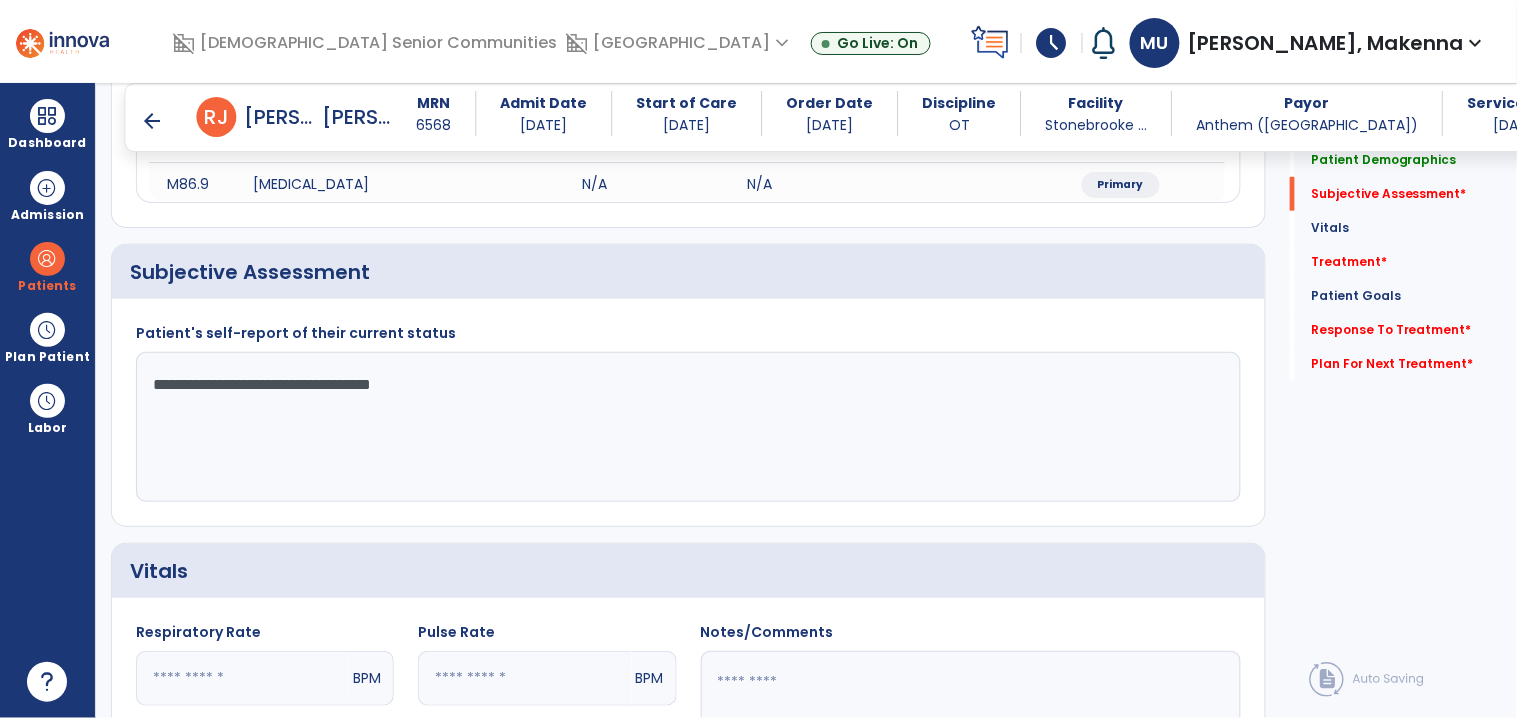 scroll, scrollTop: 3395, scrollLeft: 0, axis: vertical 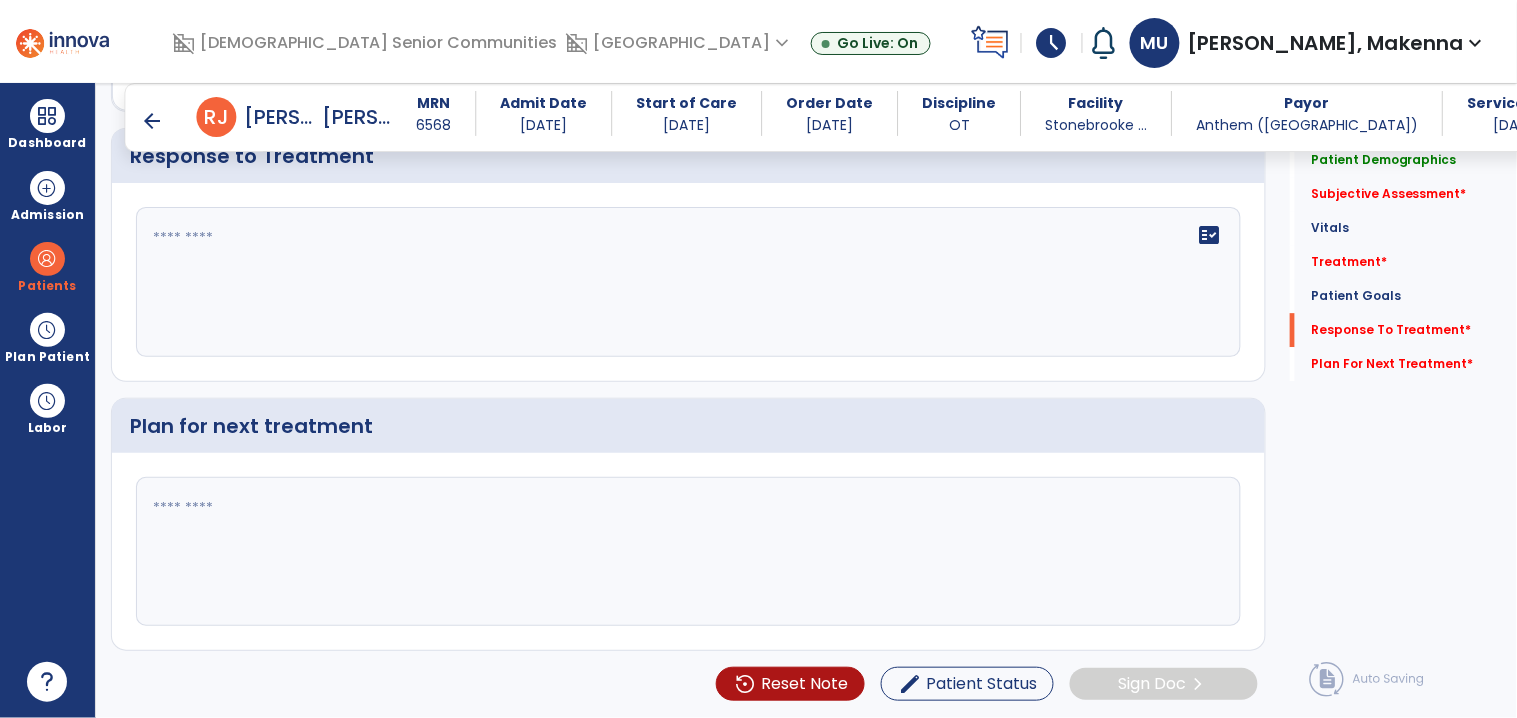 type on "**********" 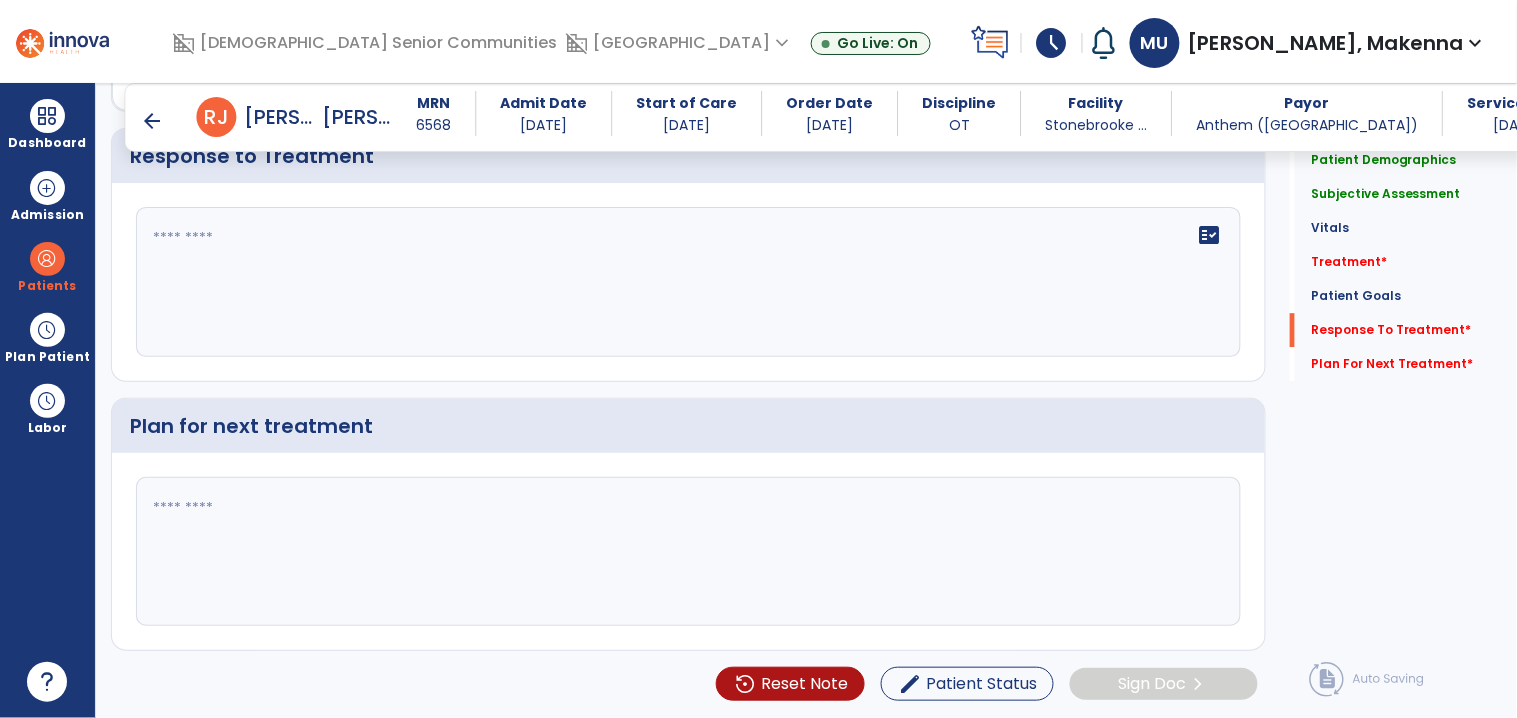 click on "fact_check" 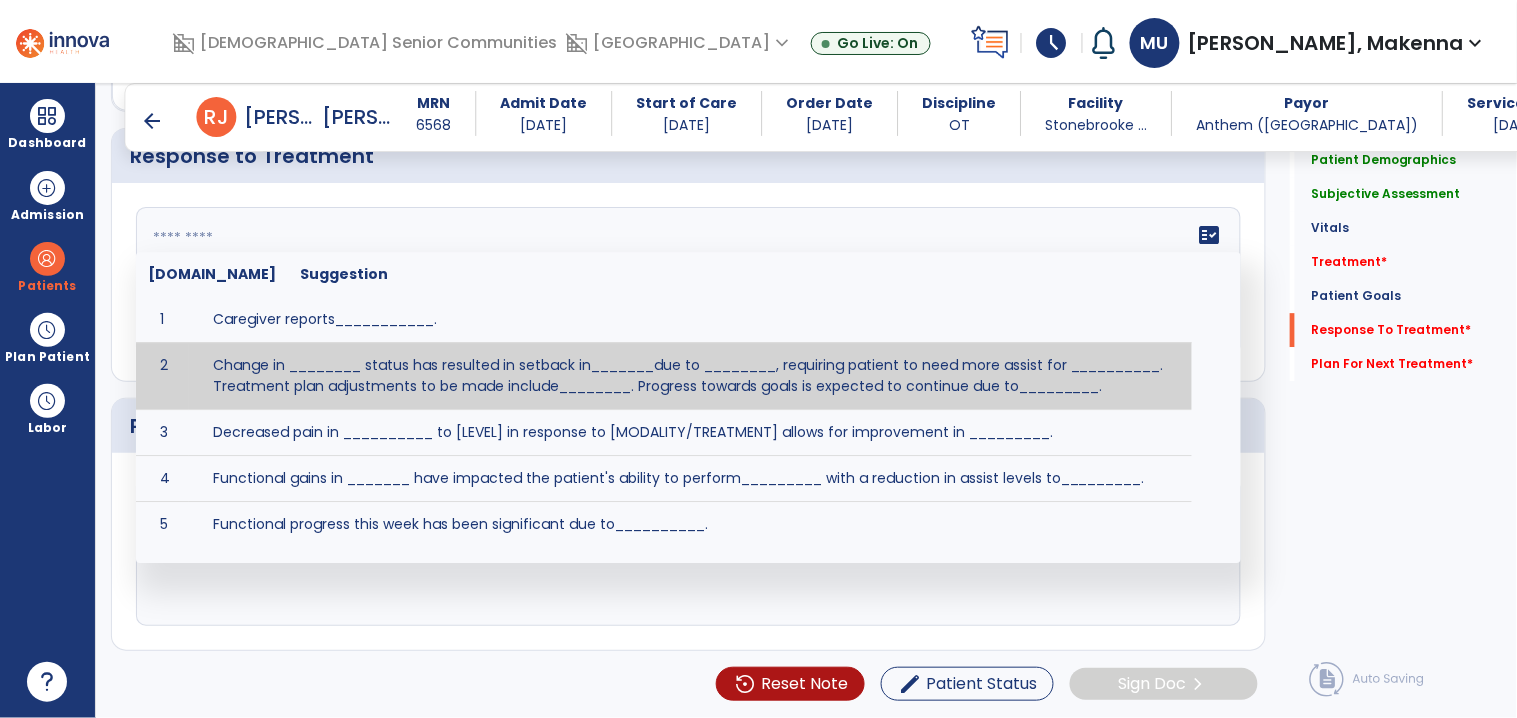 paste on "**********" 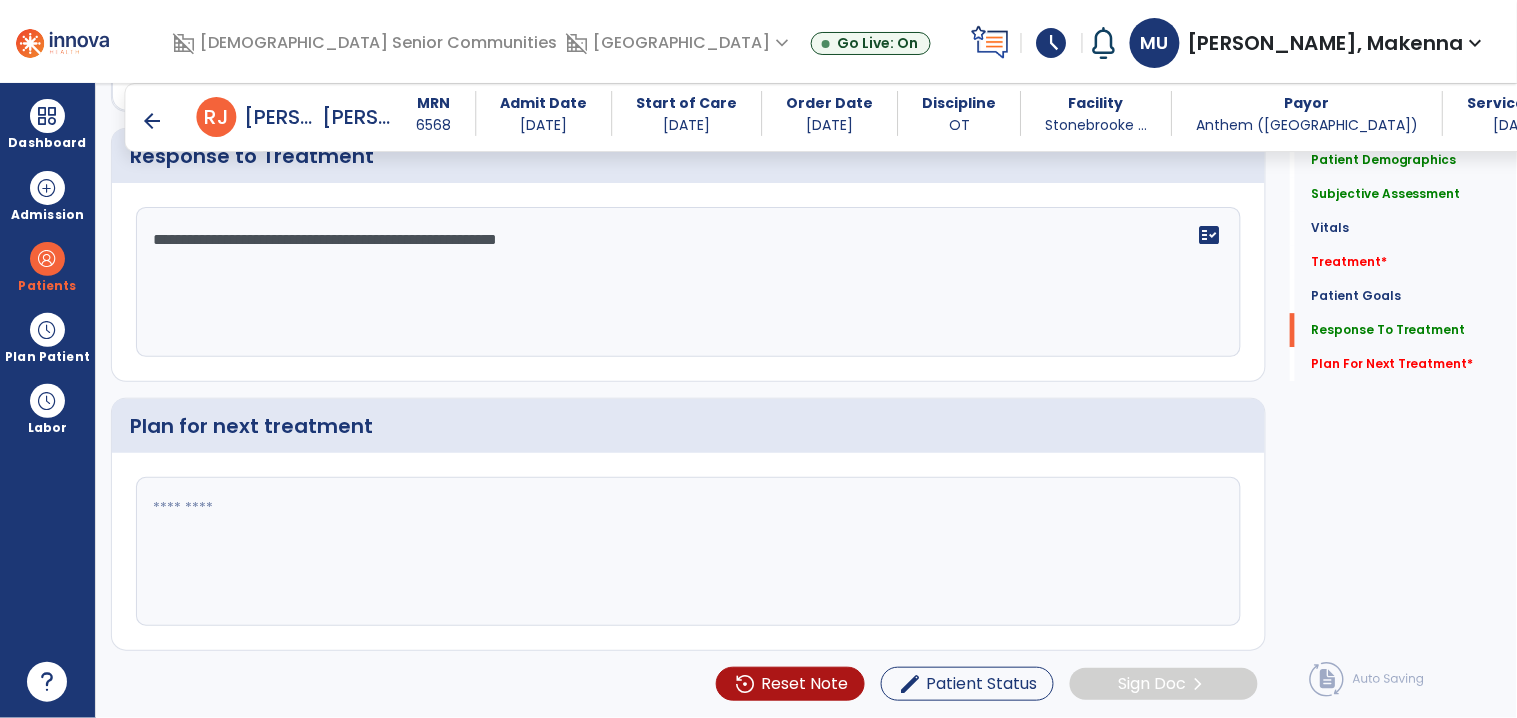 click on "**********" 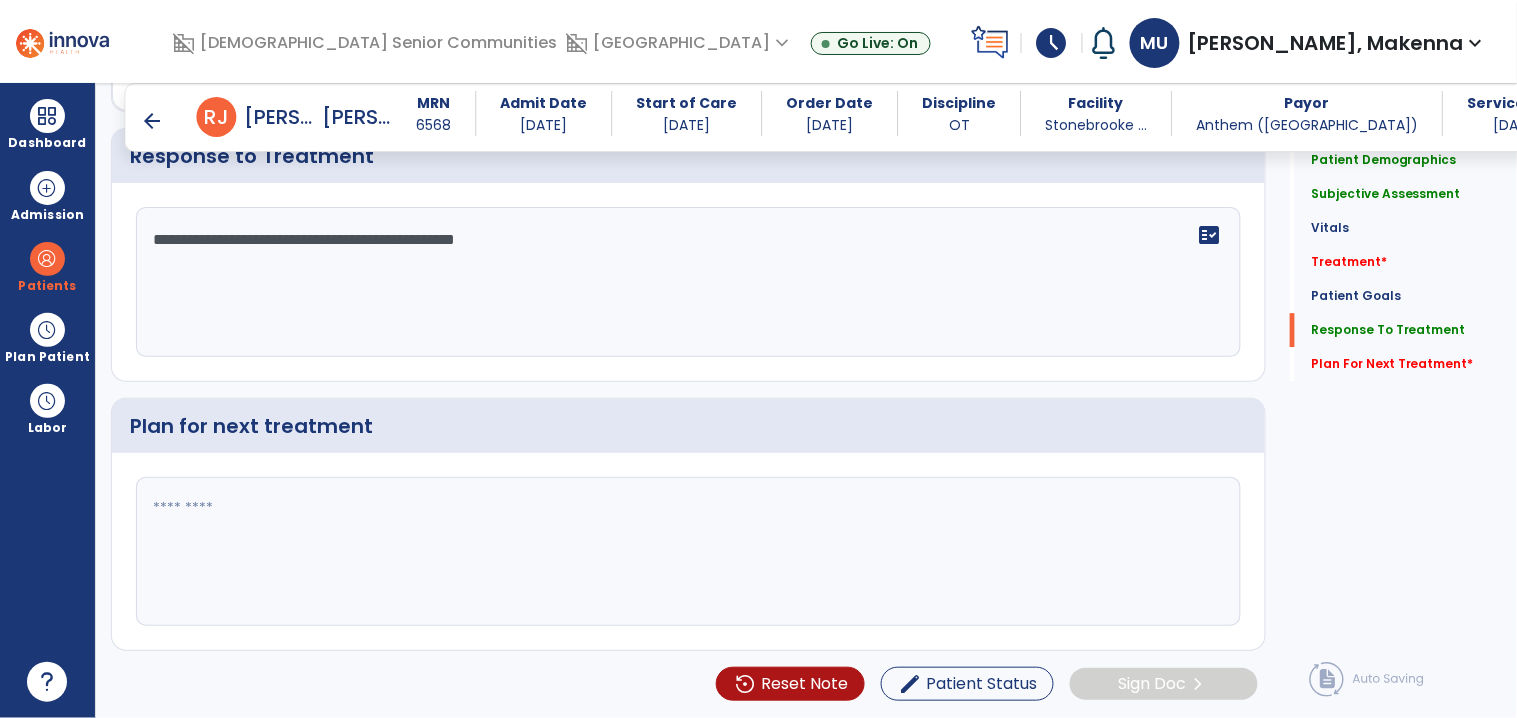 type on "**********" 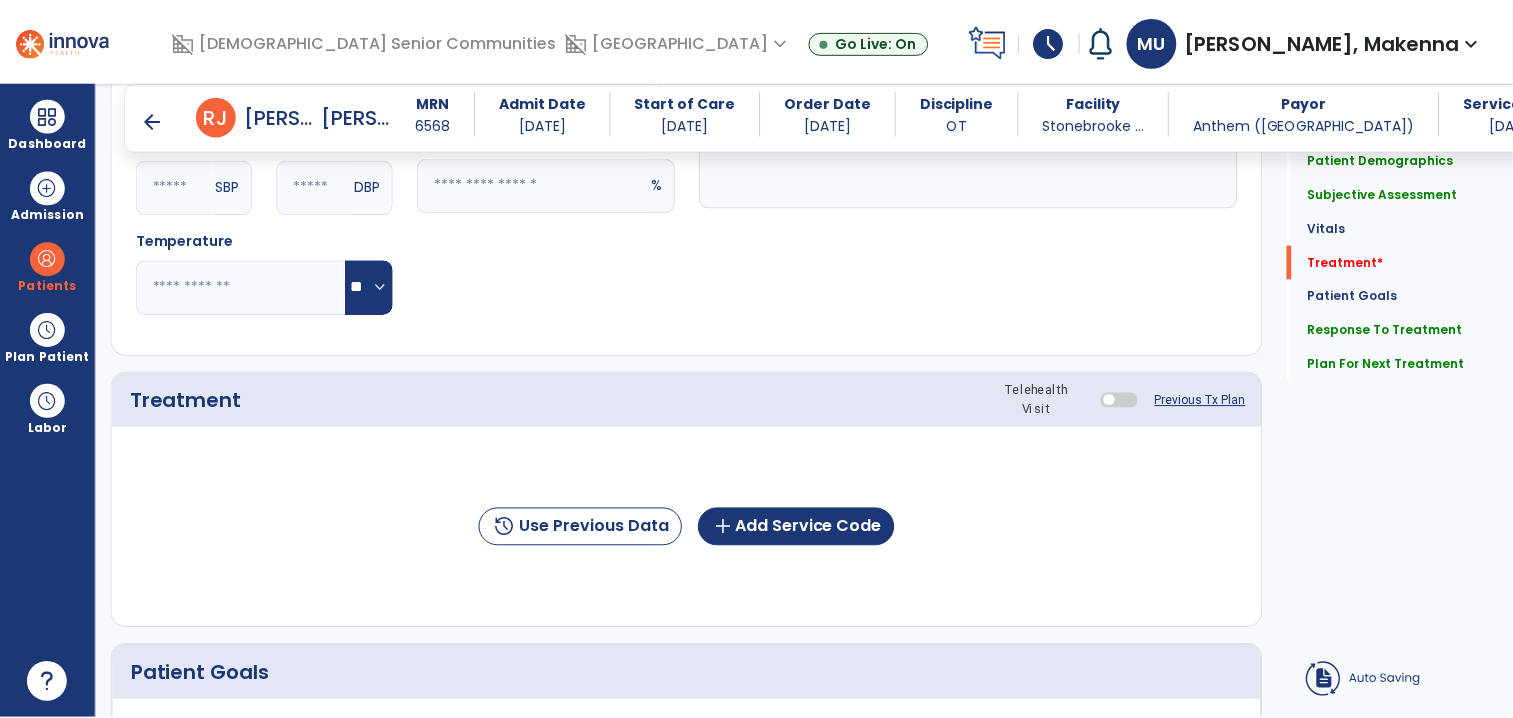 scroll, scrollTop: 985, scrollLeft: 0, axis: vertical 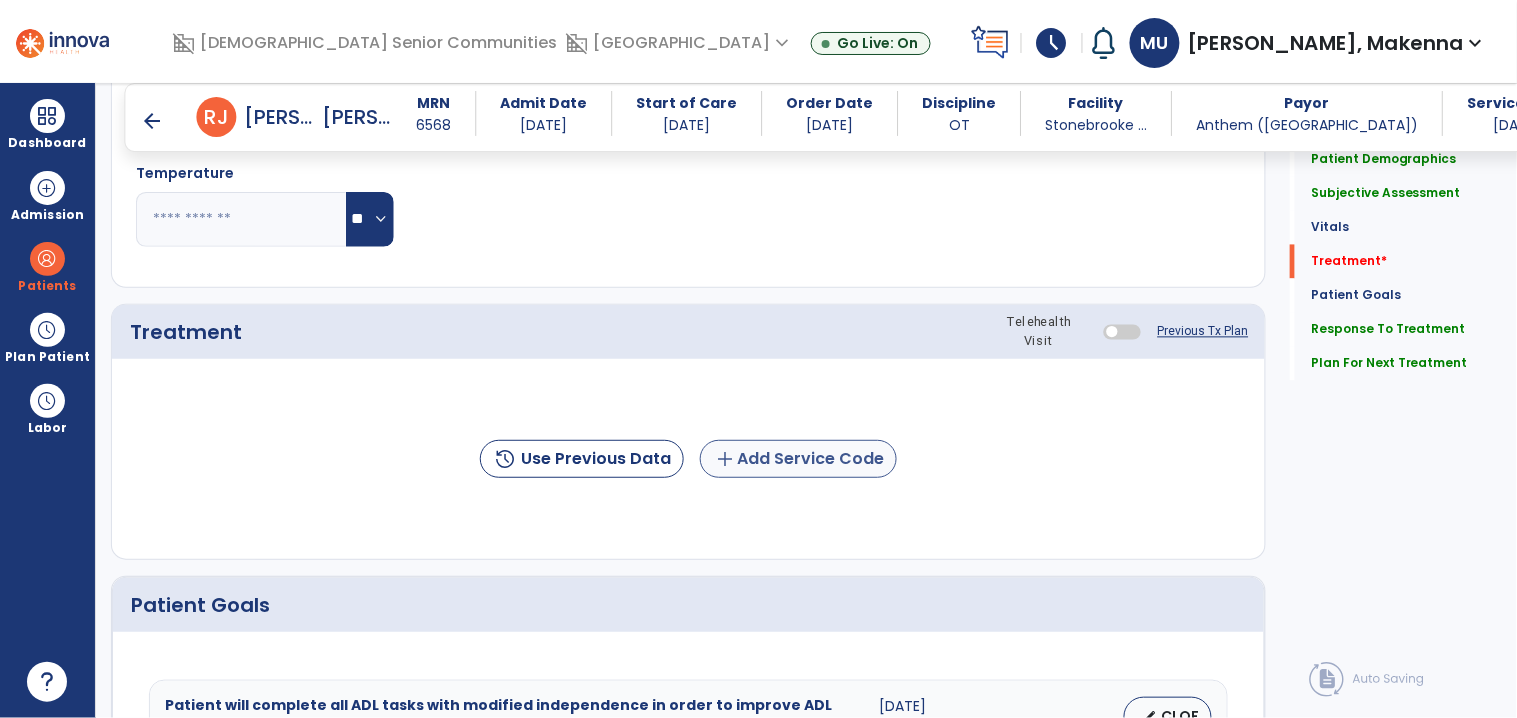 type on "**********" 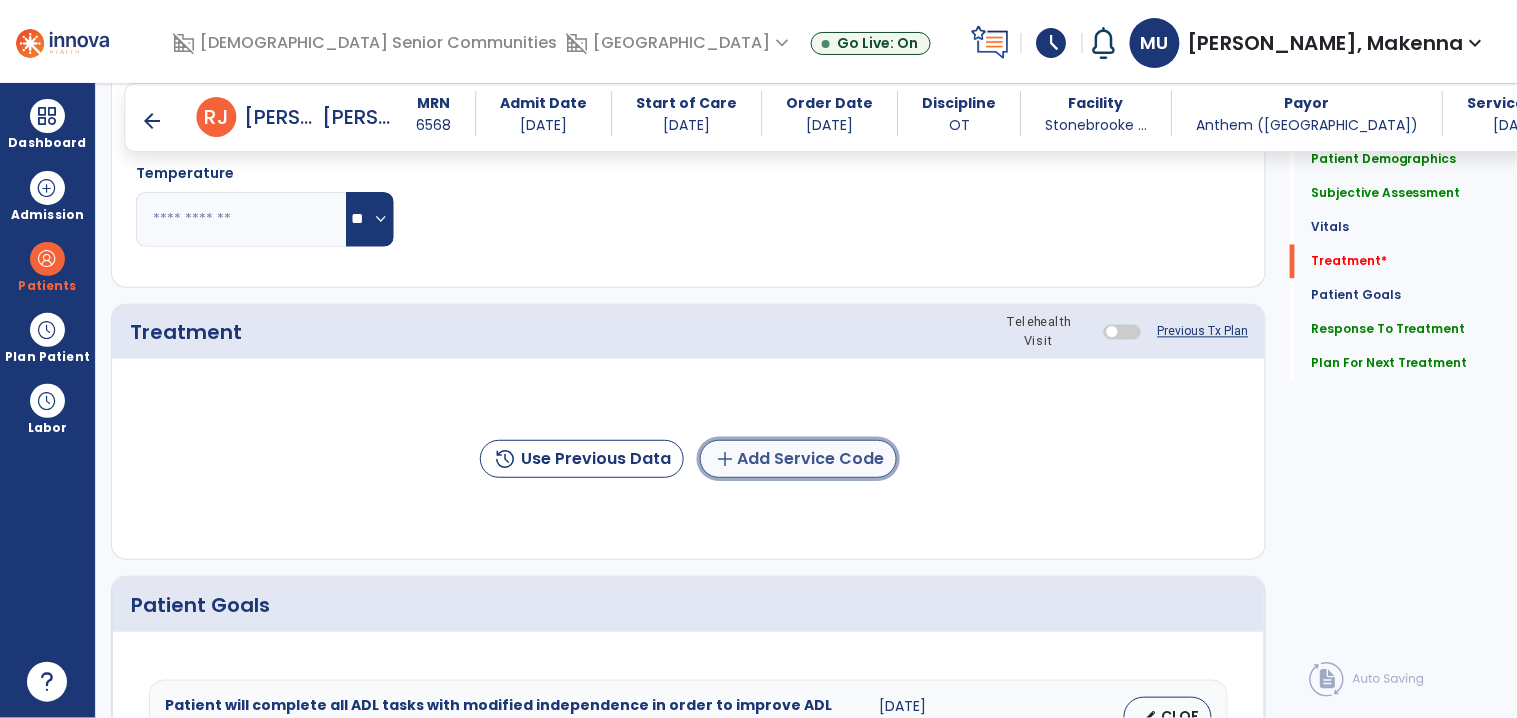 click on "add  Add Service Code" 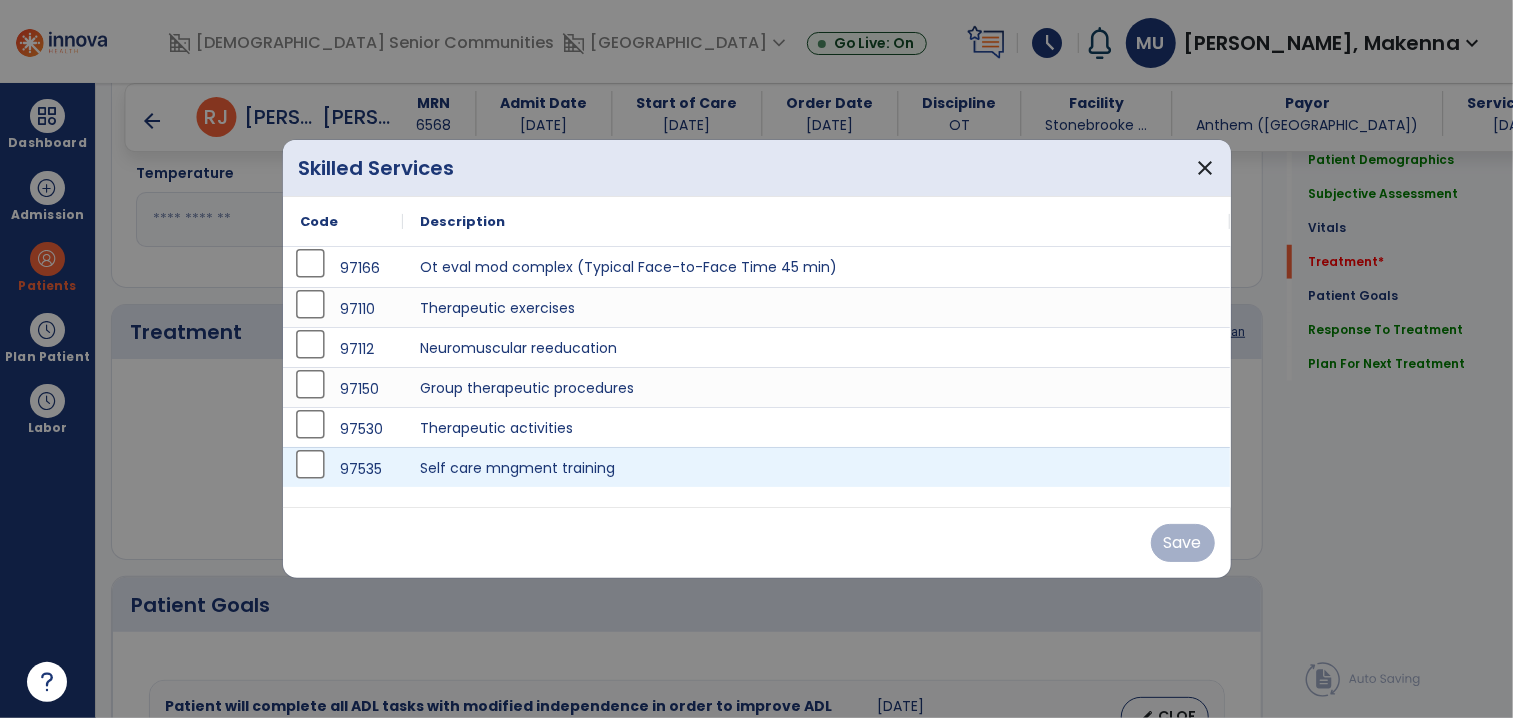 scroll, scrollTop: 985, scrollLeft: 0, axis: vertical 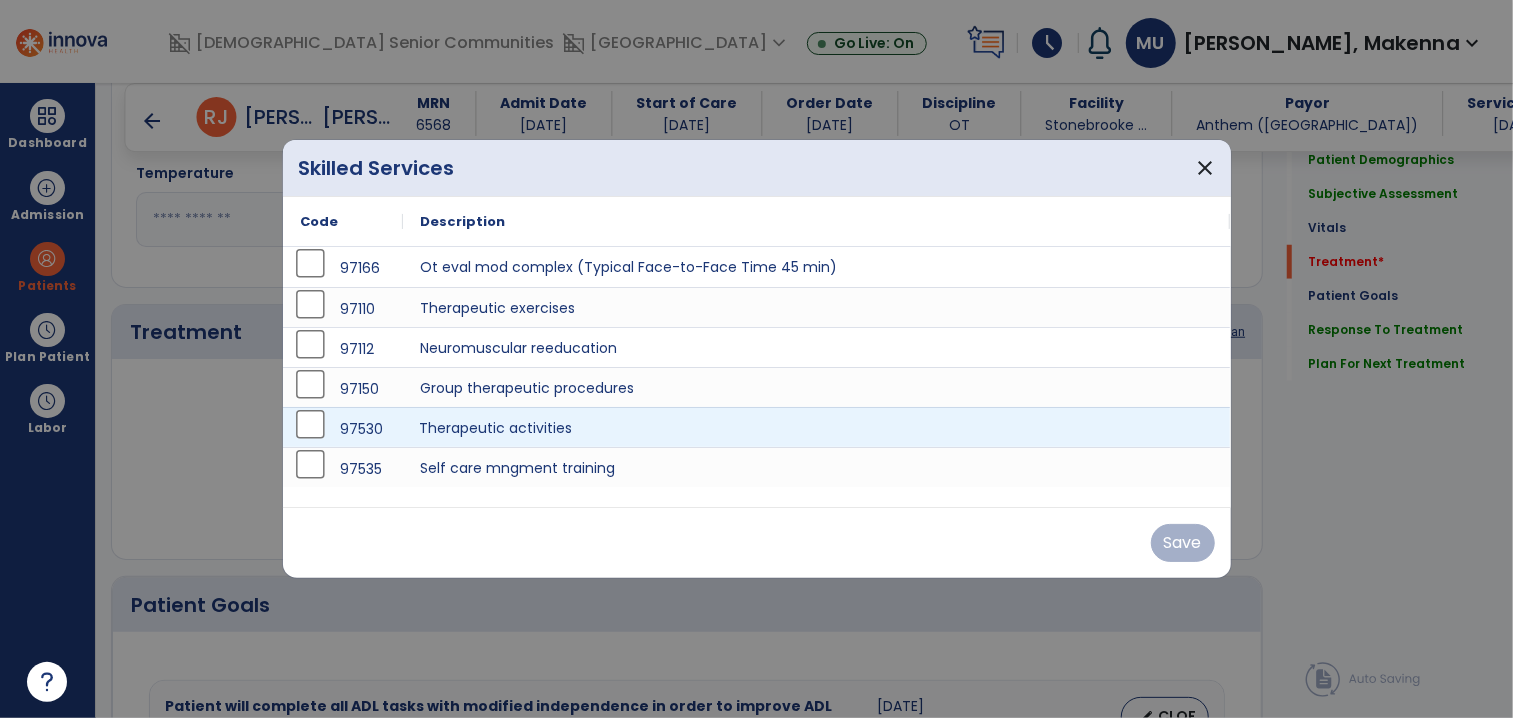 click on "Therapeutic activities" at bounding box center [817, 427] 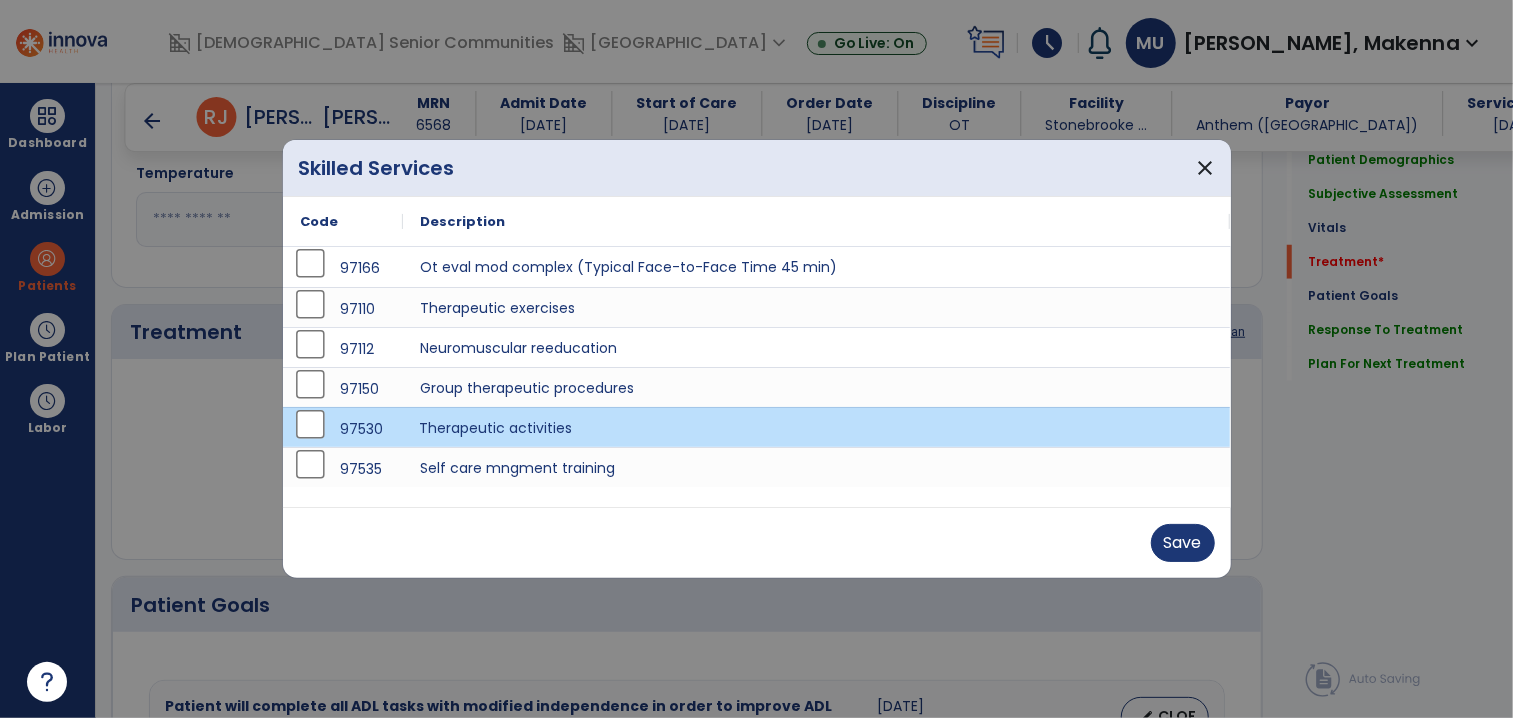 click on "Therapeutic activities" at bounding box center (817, 427) 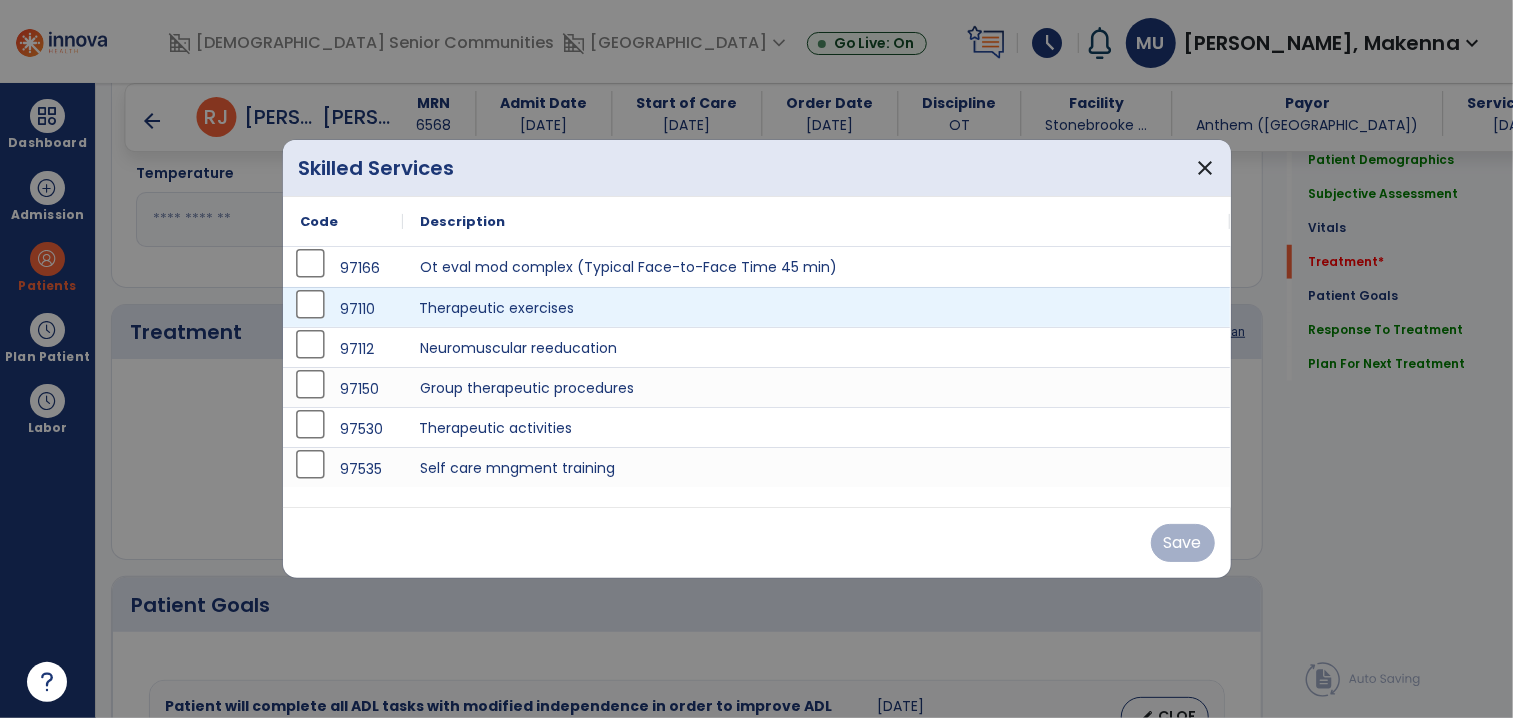 click on "Therapeutic exercises" at bounding box center (817, 307) 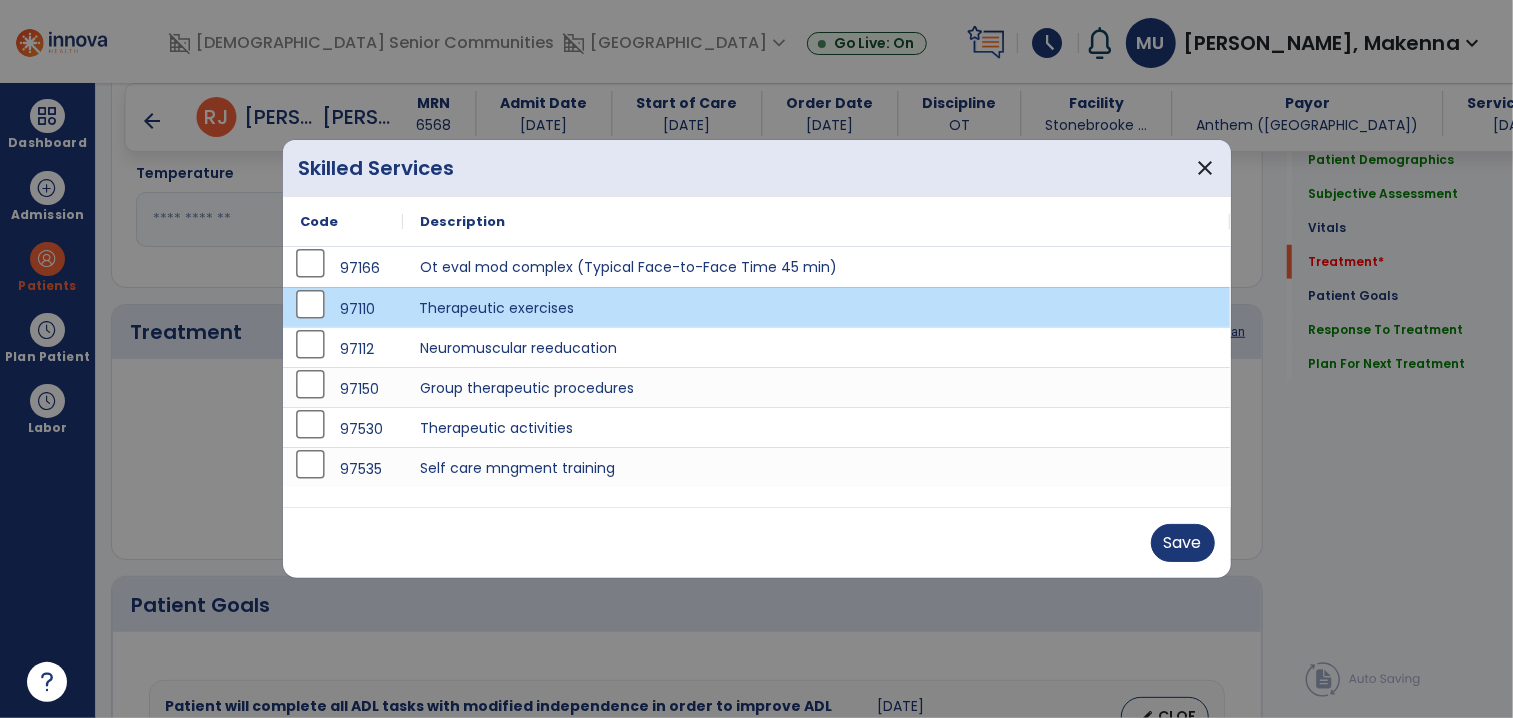 click on "Save" at bounding box center [757, 543] 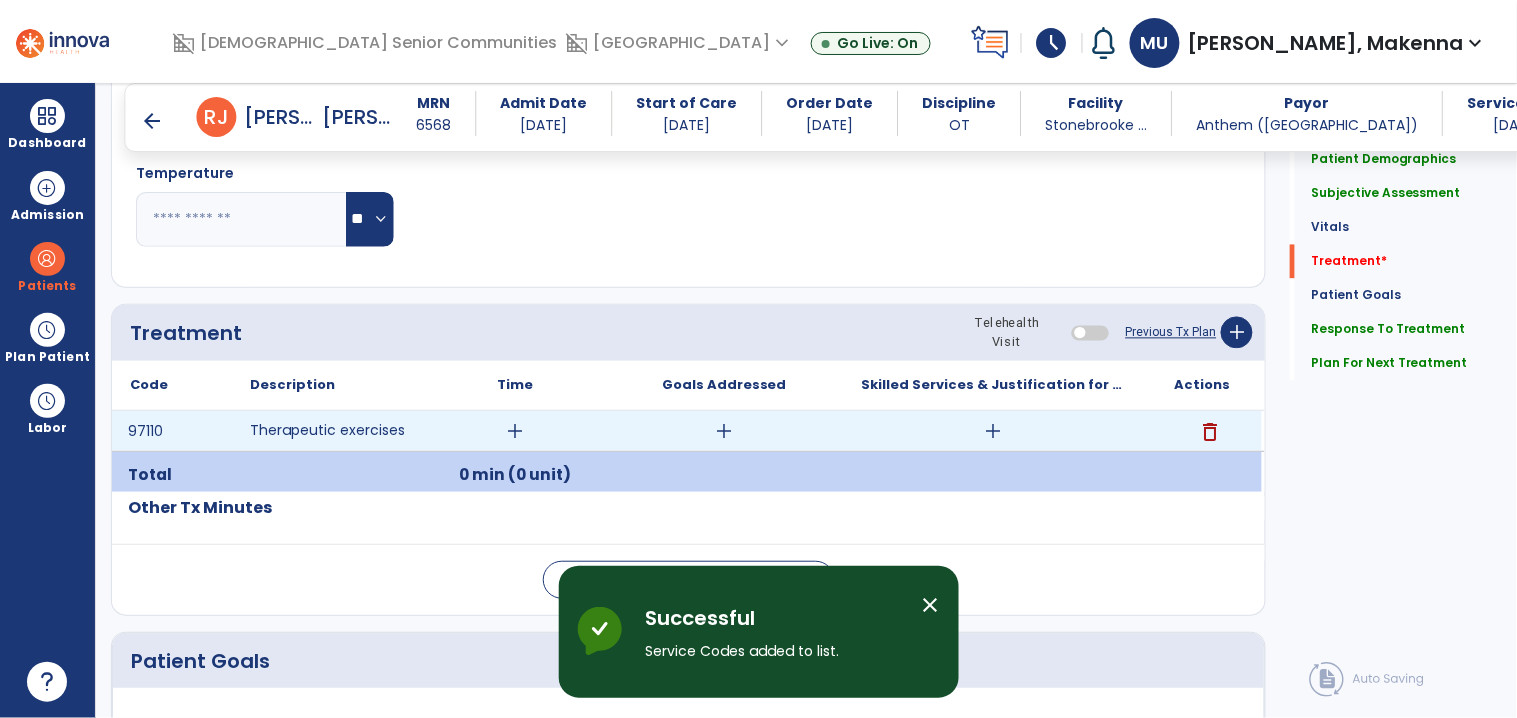 click on "add" at bounding box center [515, 431] 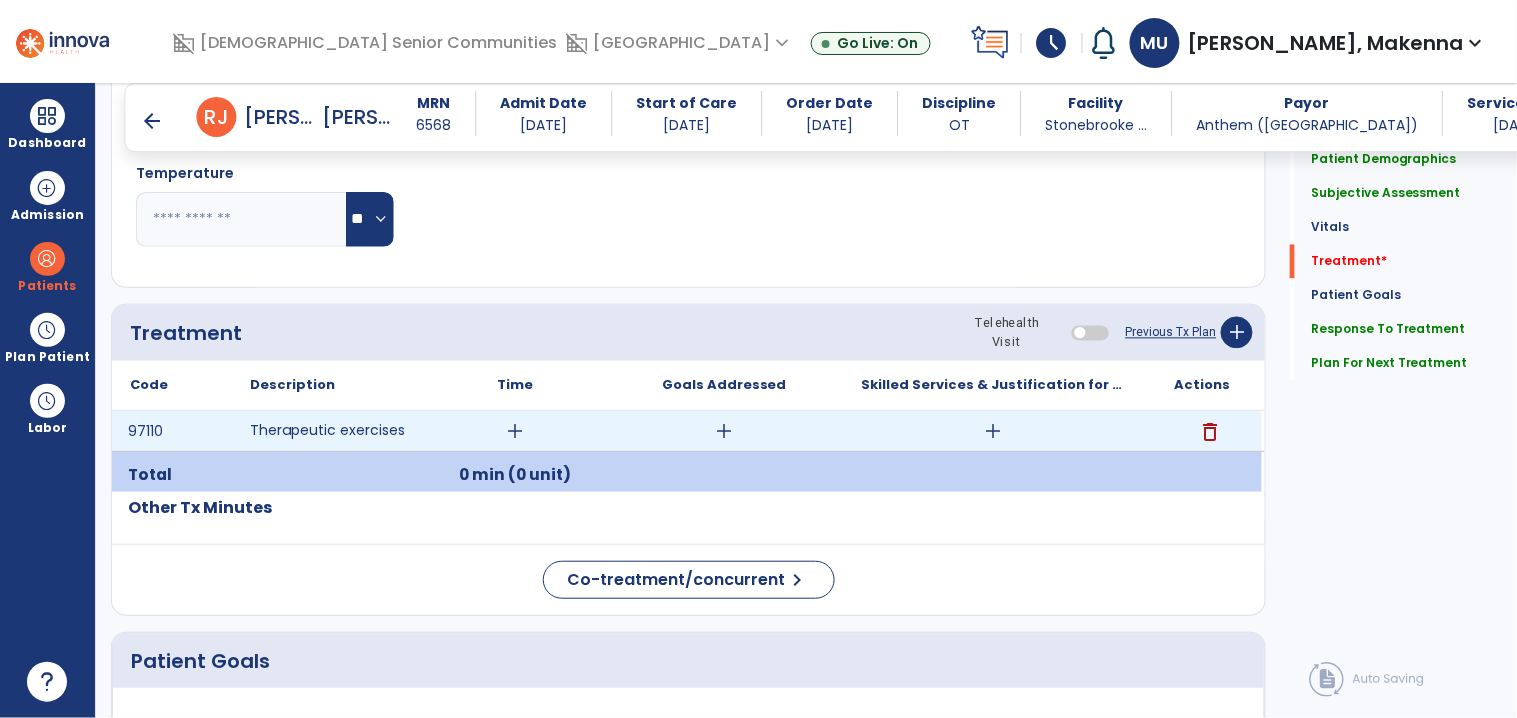 click on "add" at bounding box center (515, 431) 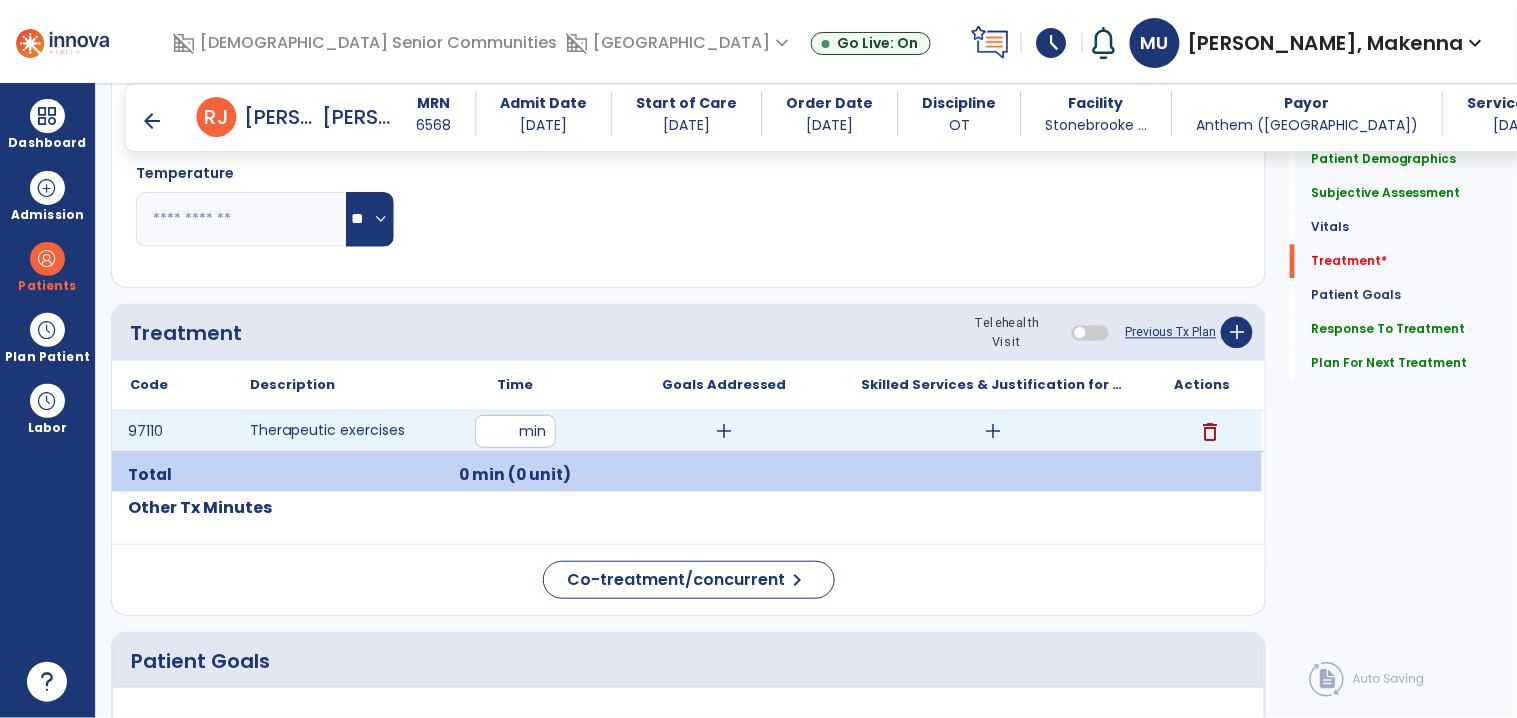 type on "**" 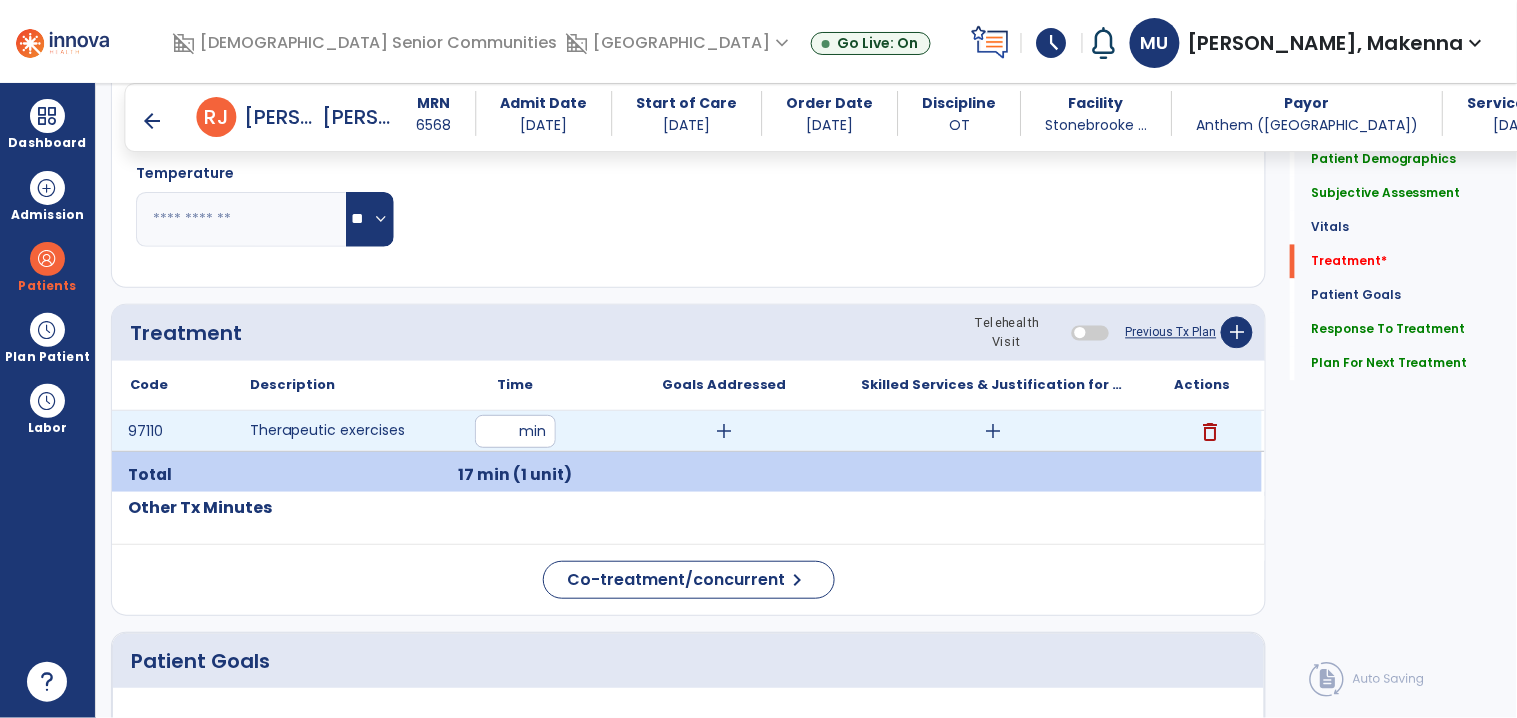 click on "**" at bounding box center [515, 431] 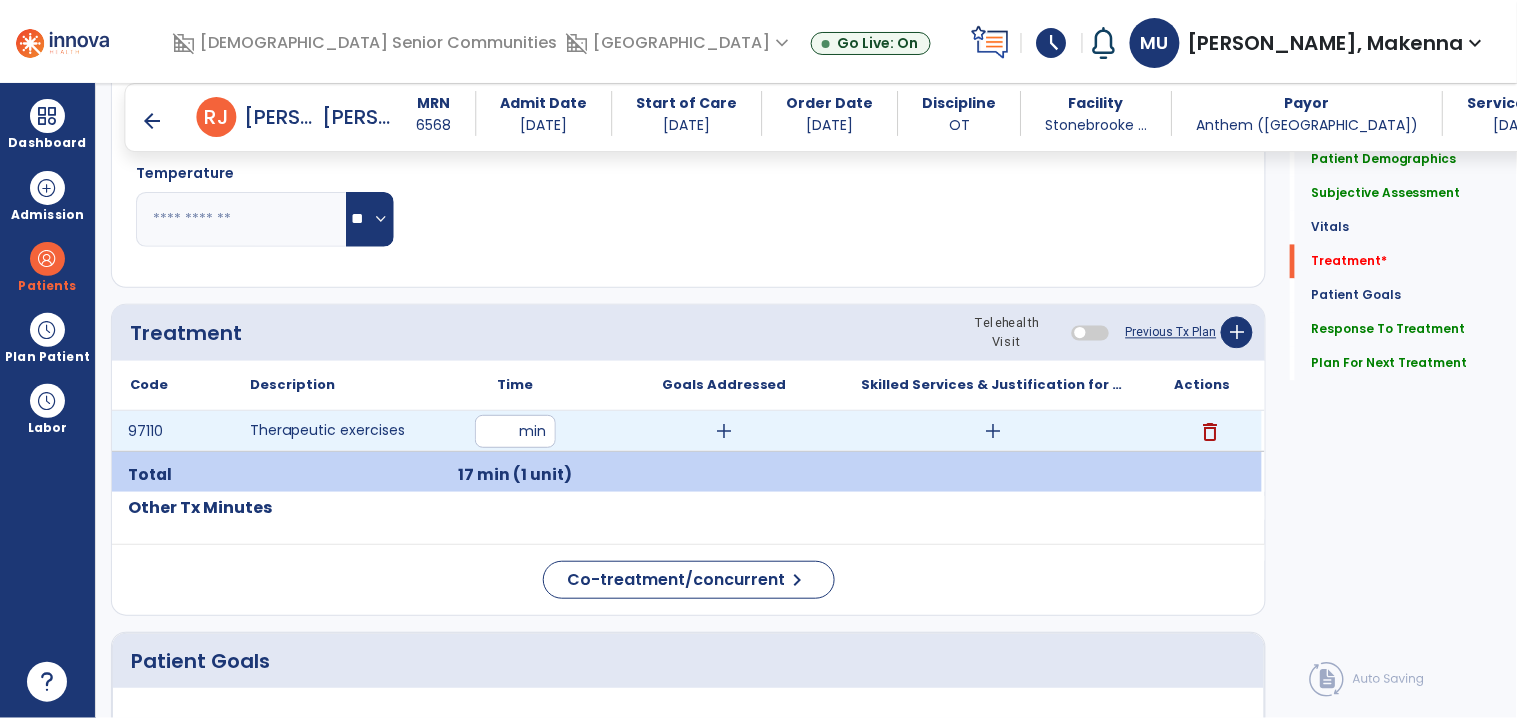 type on "**" 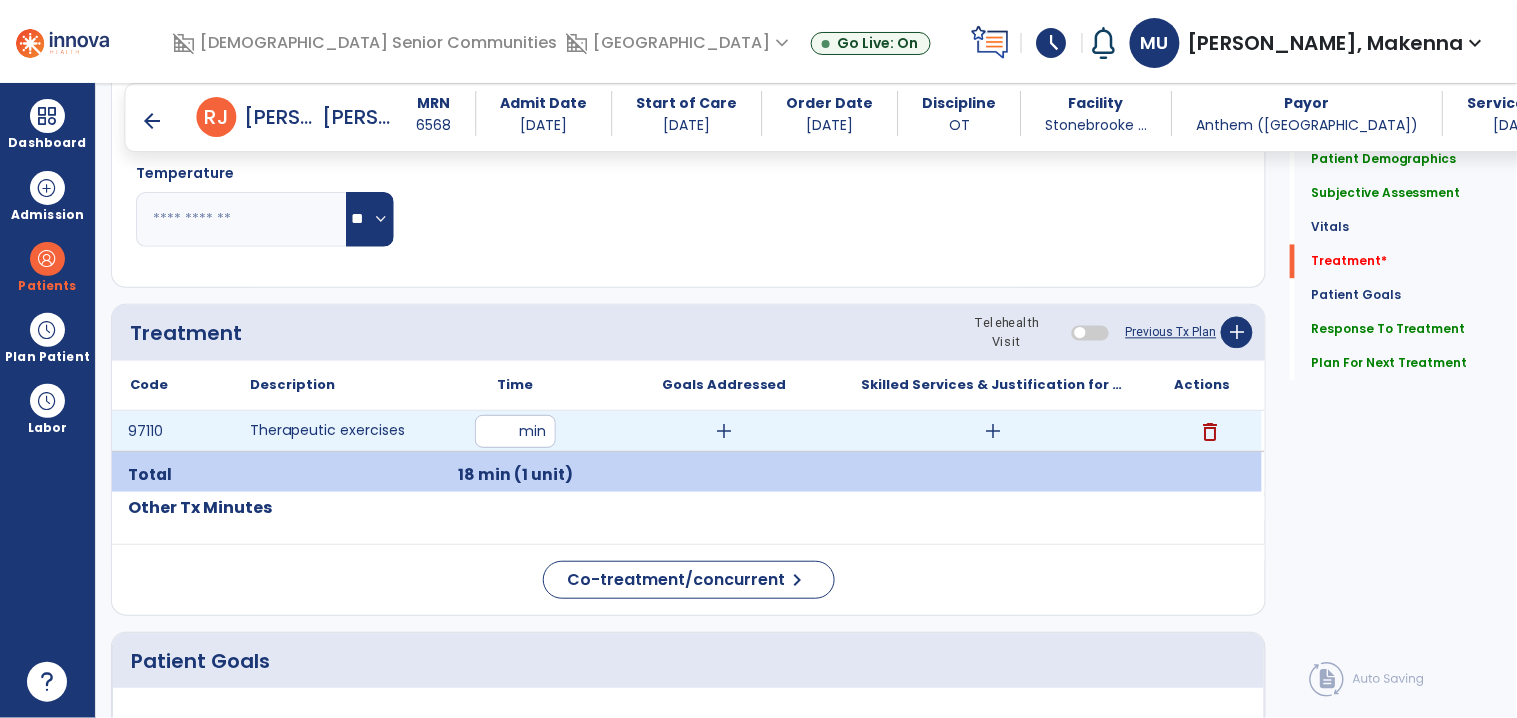 click on "add" at bounding box center [724, 431] 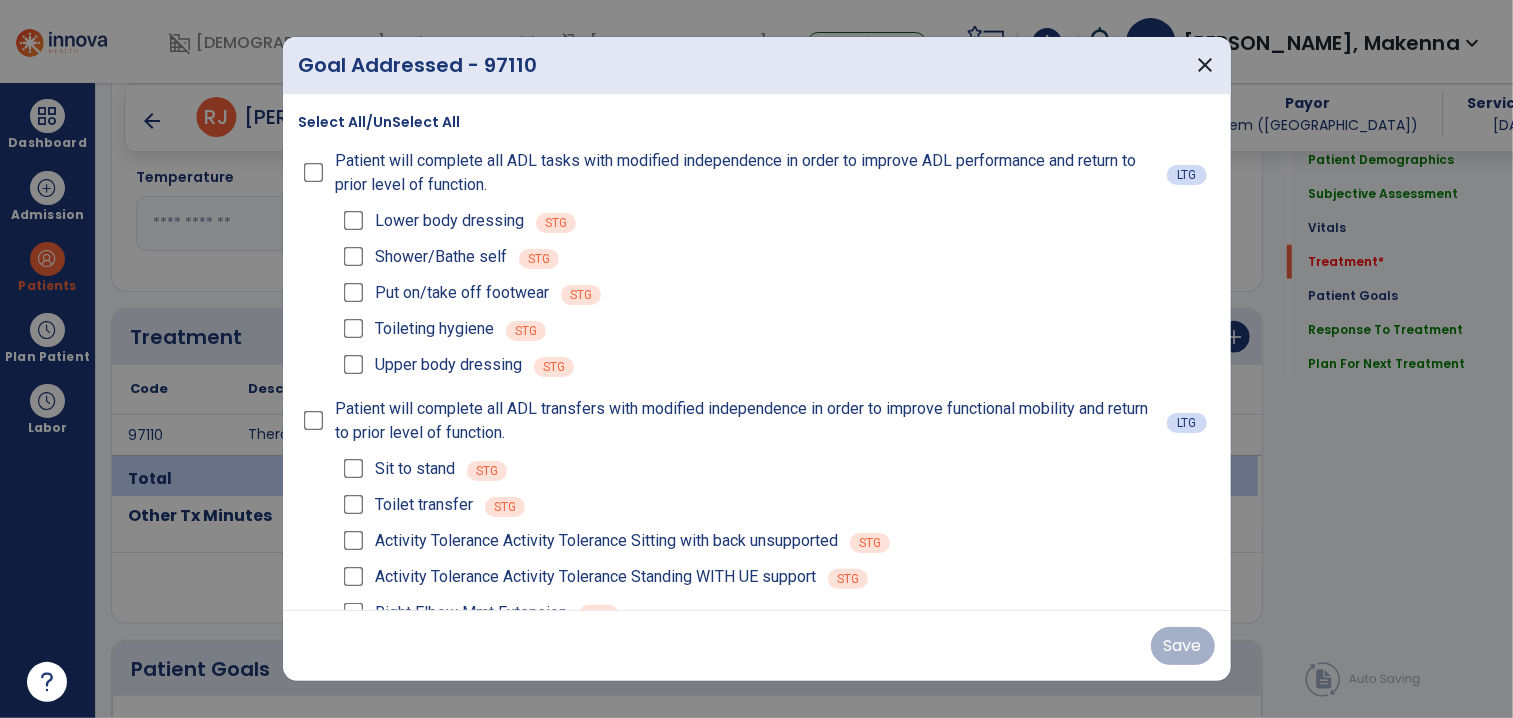 scroll, scrollTop: 985, scrollLeft: 0, axis: vertical 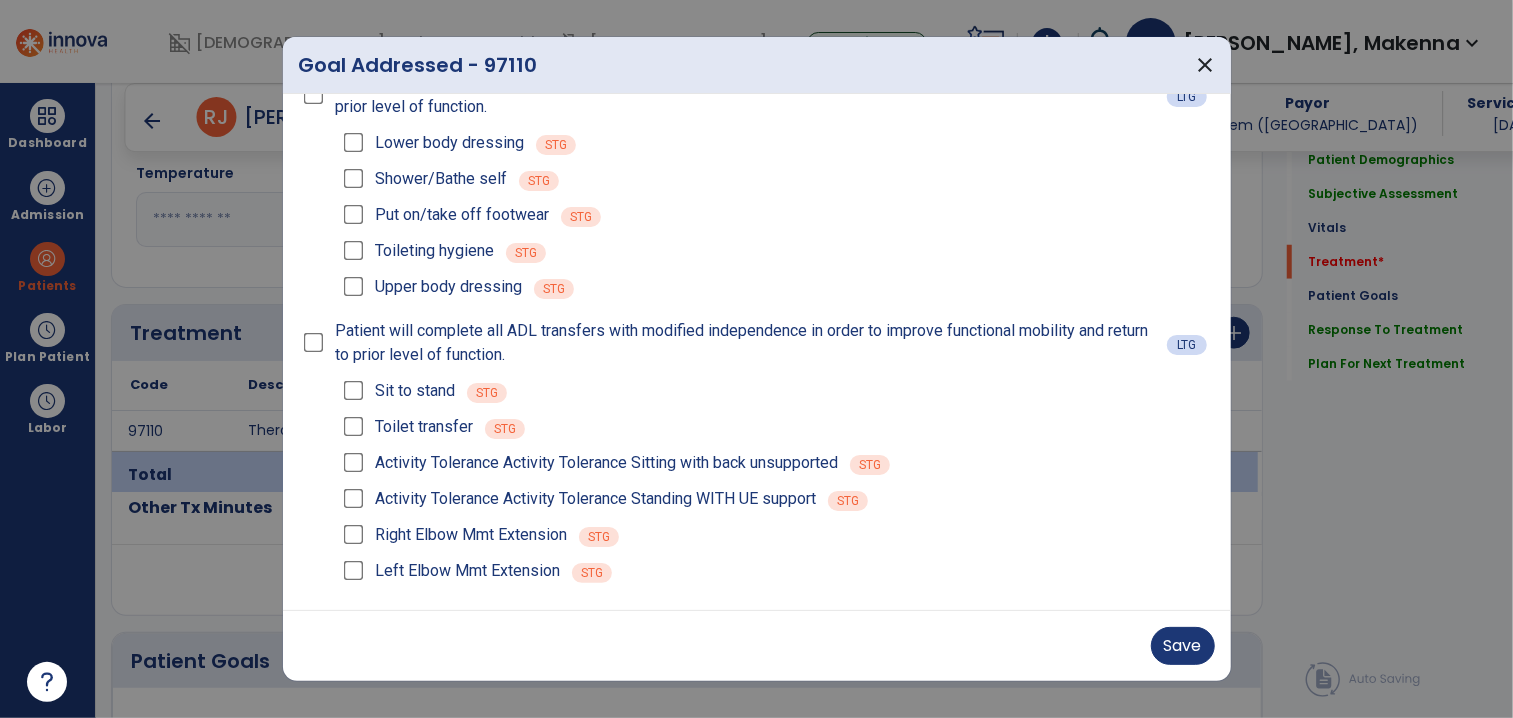 click on "Save" at bounding box center (757, 645) 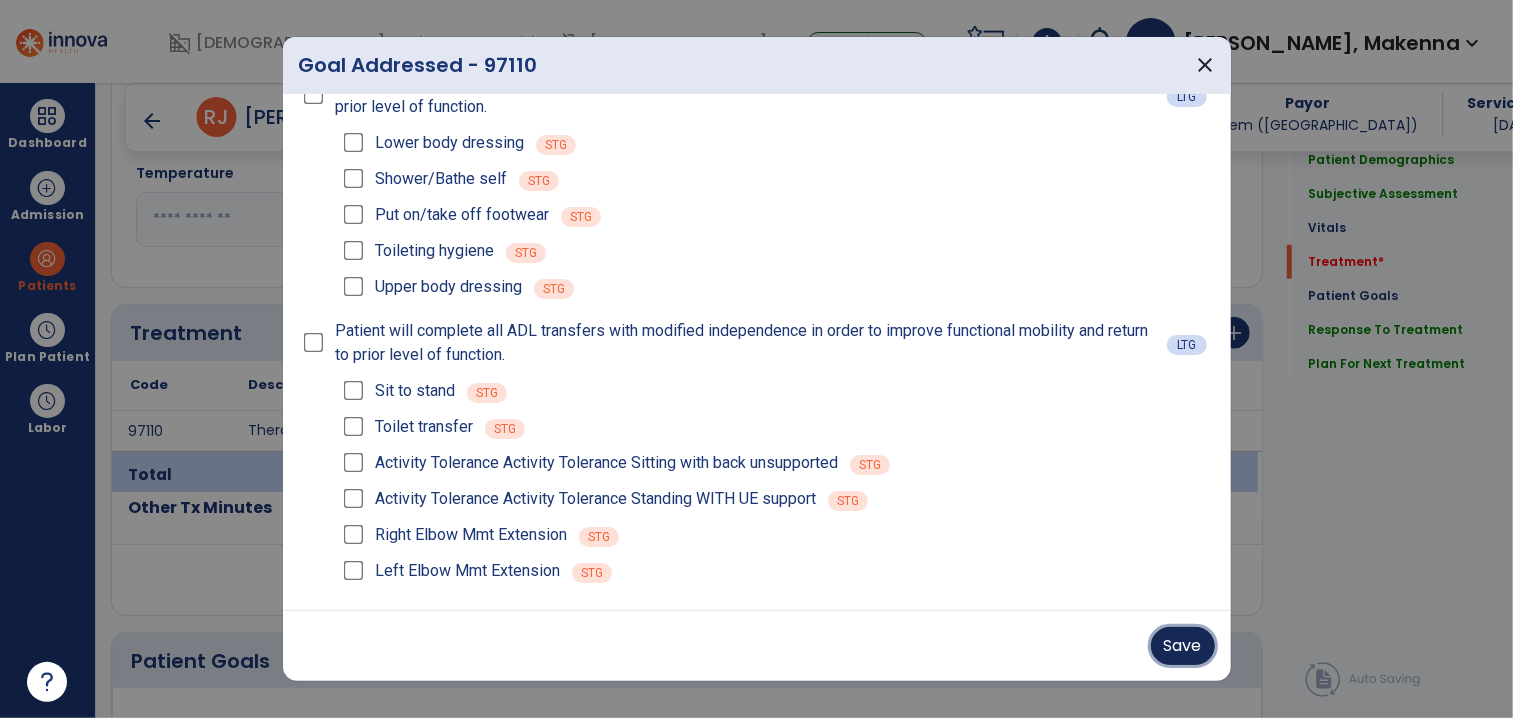 click on "Save" at bounding box center [1183, 646] 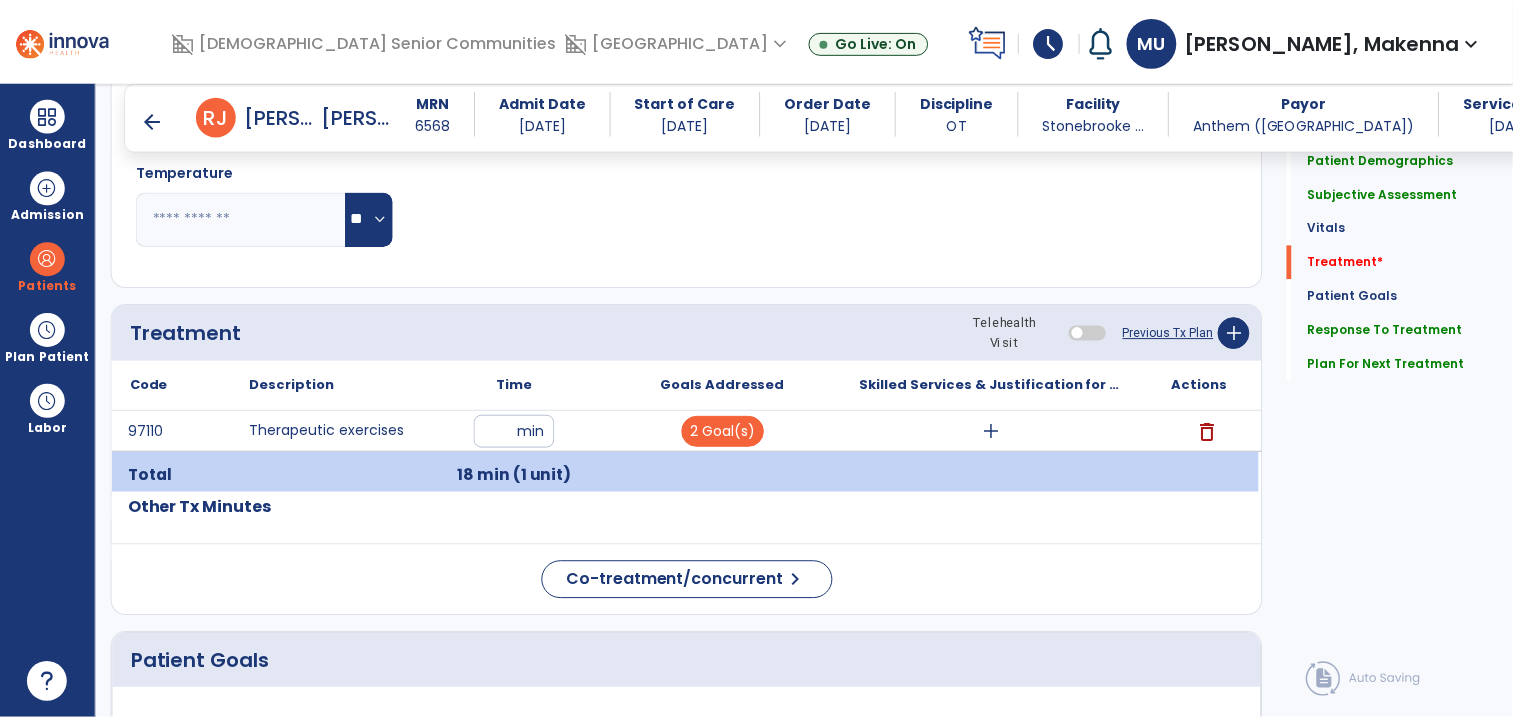 scroll, scrollTop: 1028, scrollLeft: 0, axis: vertical 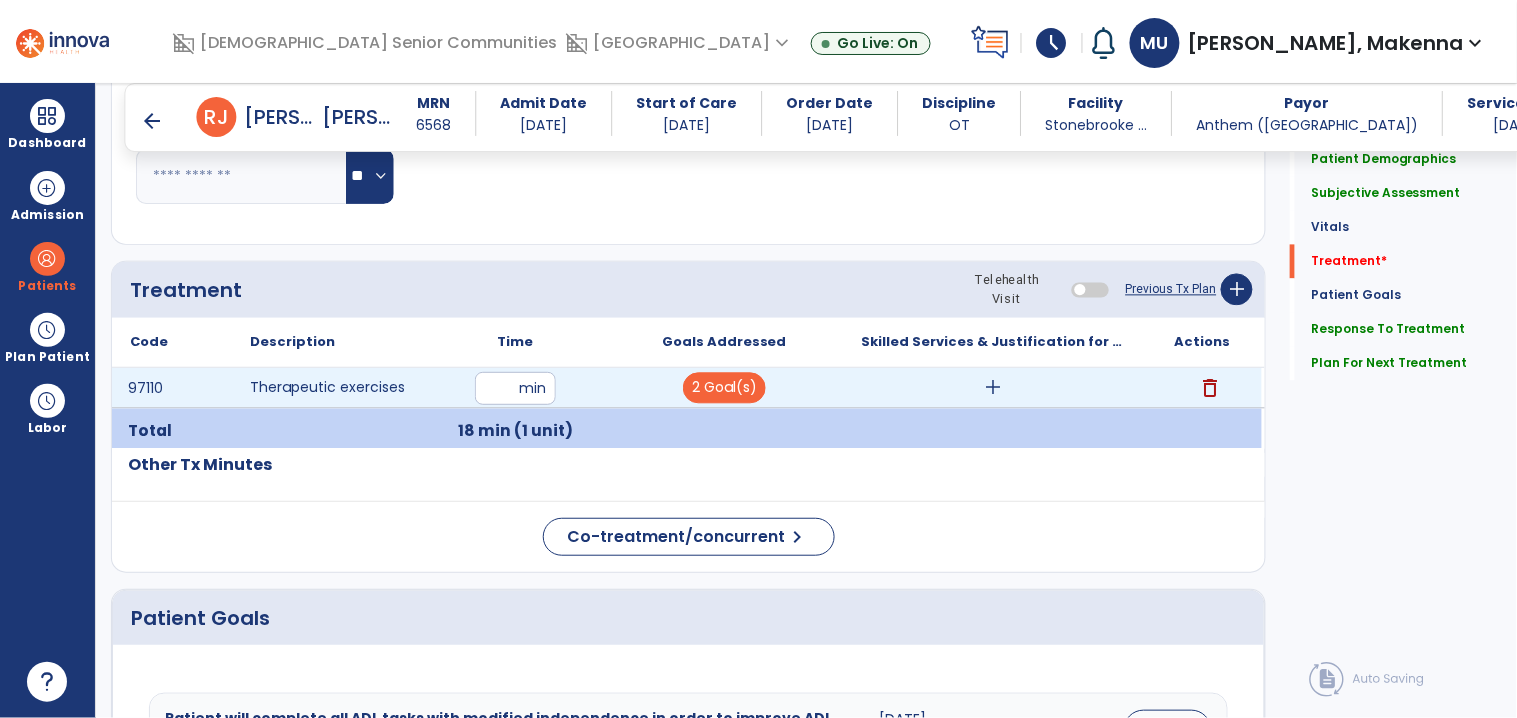 click on "add" at bounding box center [993, 388] 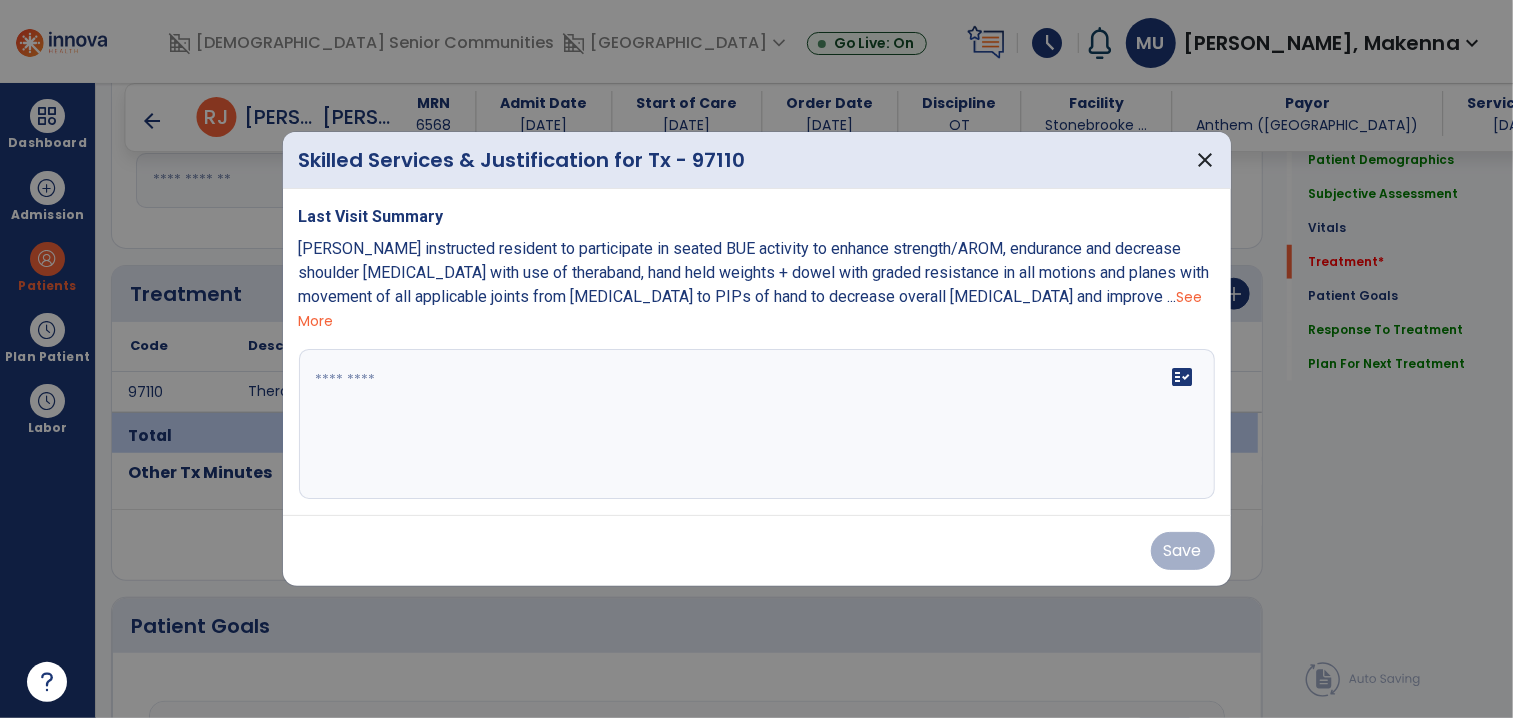 scroll, scrollTop: 1028, scrollLeft: 0, axis: vertical 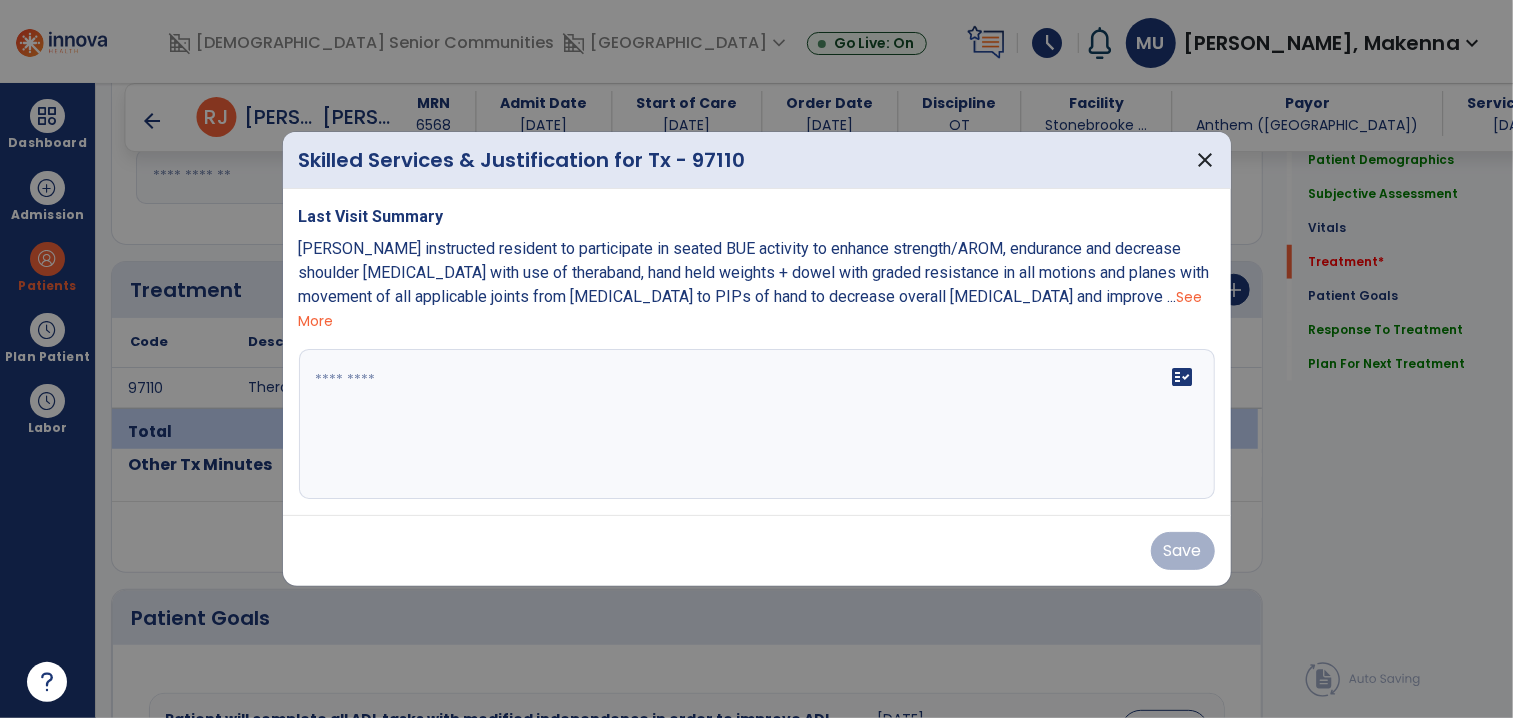 click on "See More" at bounding box center (751, 309) 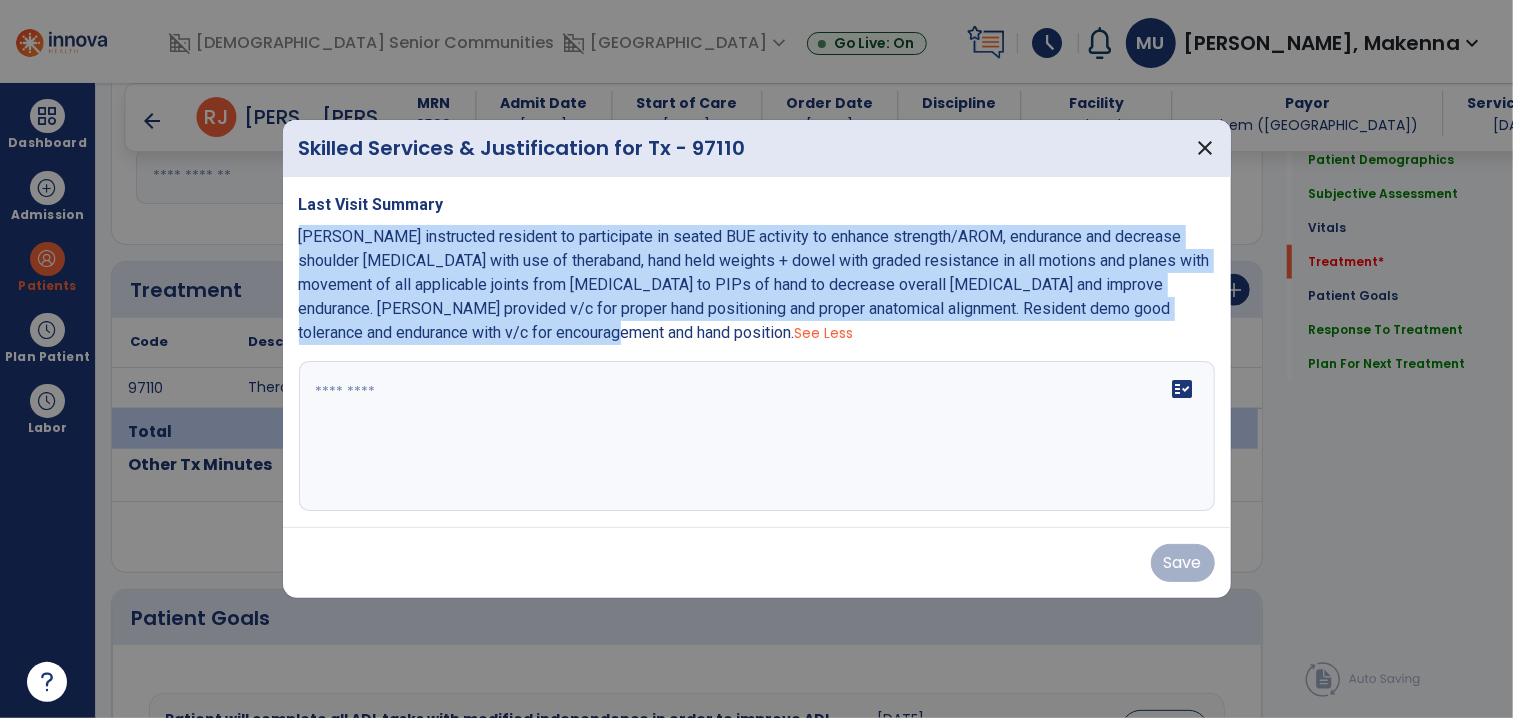 drag, startPoint x: 291, startPoint y: 237, endPoint x: 545, endPoint y: 336, distance: 272.61145 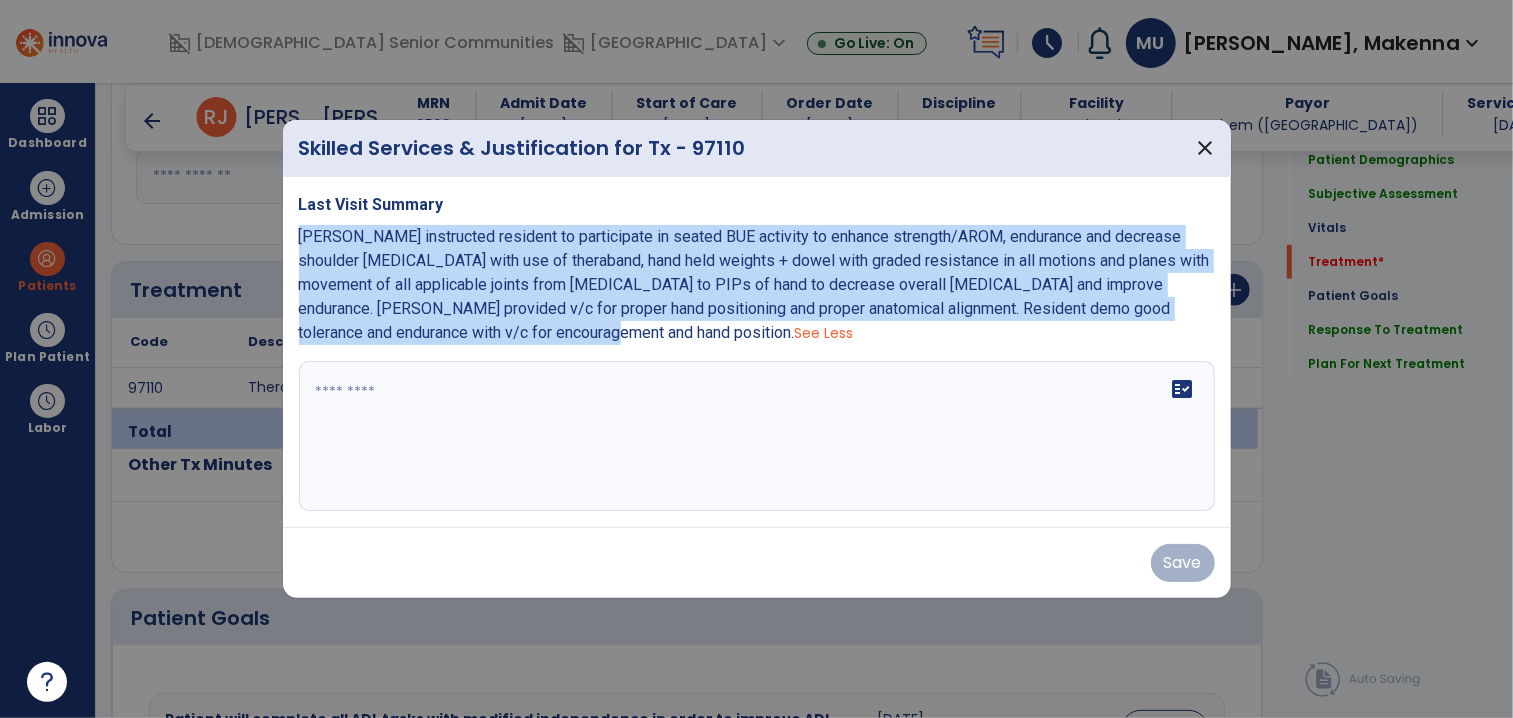 click on "Last Visit Summary COTA instructed resident to participate in seated BUE activity to enhance strength/AROM, endurance and decrease shoulder stiffness with use of theraband, hand held weights + dowel with graded resistance in all motions and planes with movement of all applicable joints from glenohumeral joint to PIPs of hand to decrease overall stiffness and improve endurance. COTA provided v/c for proper hand positioning and proper anatomical alignment. Resident demo good tolerance and endurance with v/c for encouragement and hand position.  See Less   fact_check" at bounding box center (757, 352) 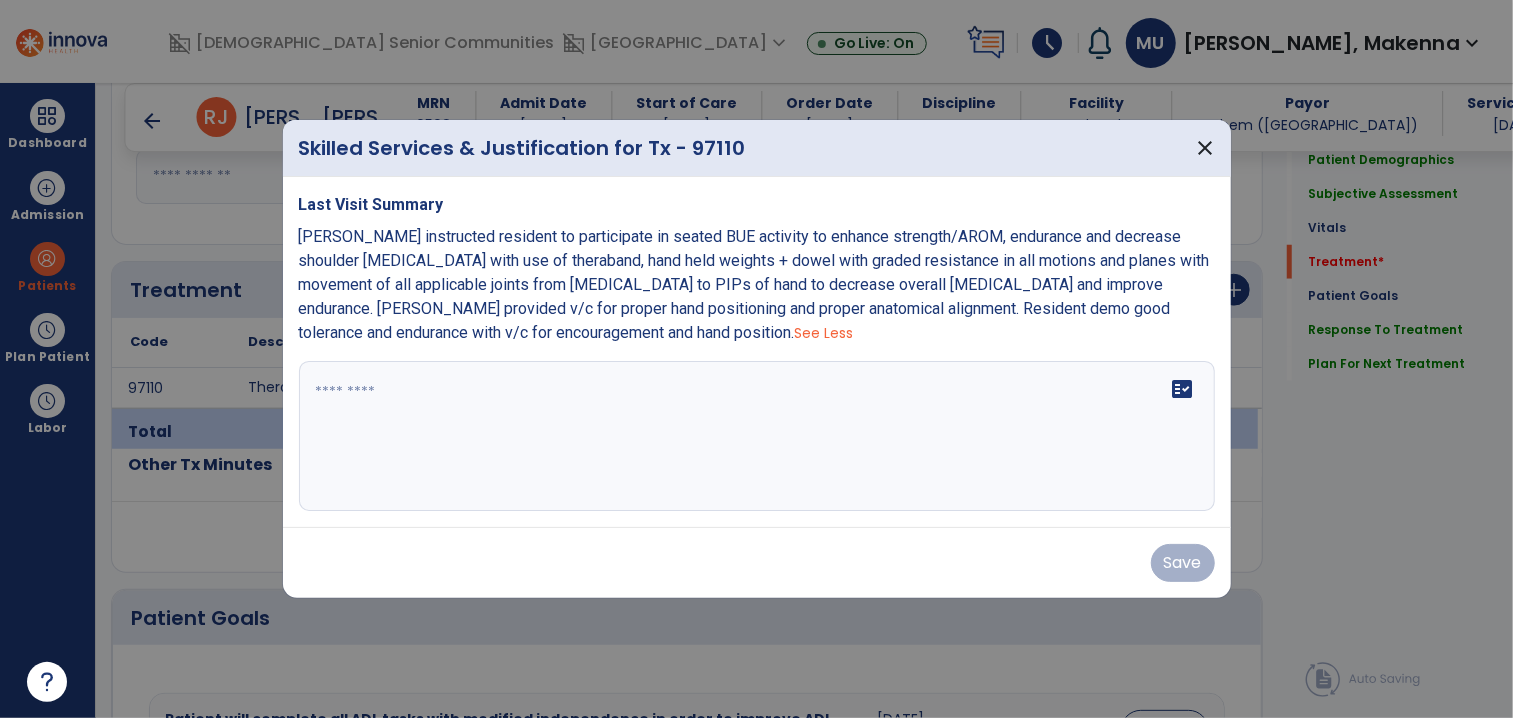 click on "Last Visit Summary COTA instructed resident to participate in seated BUE activity to enhance strength/AROM, endurance and decrease shoulder stiffness with use of theraband, hand held weights + dowel with graded resistance in all motions and planes with movement of all applicable joints from glenohumeral joint to PIPs of hand to decrease overall stiffness and improve endurance. COTA provided v/c for proper hand positioning and proper anatomical alignment. Resident demo good tolerance and endurance with v/c for encouragement and hand position.  See Less   fact_check" at bounding box center [757, 352] 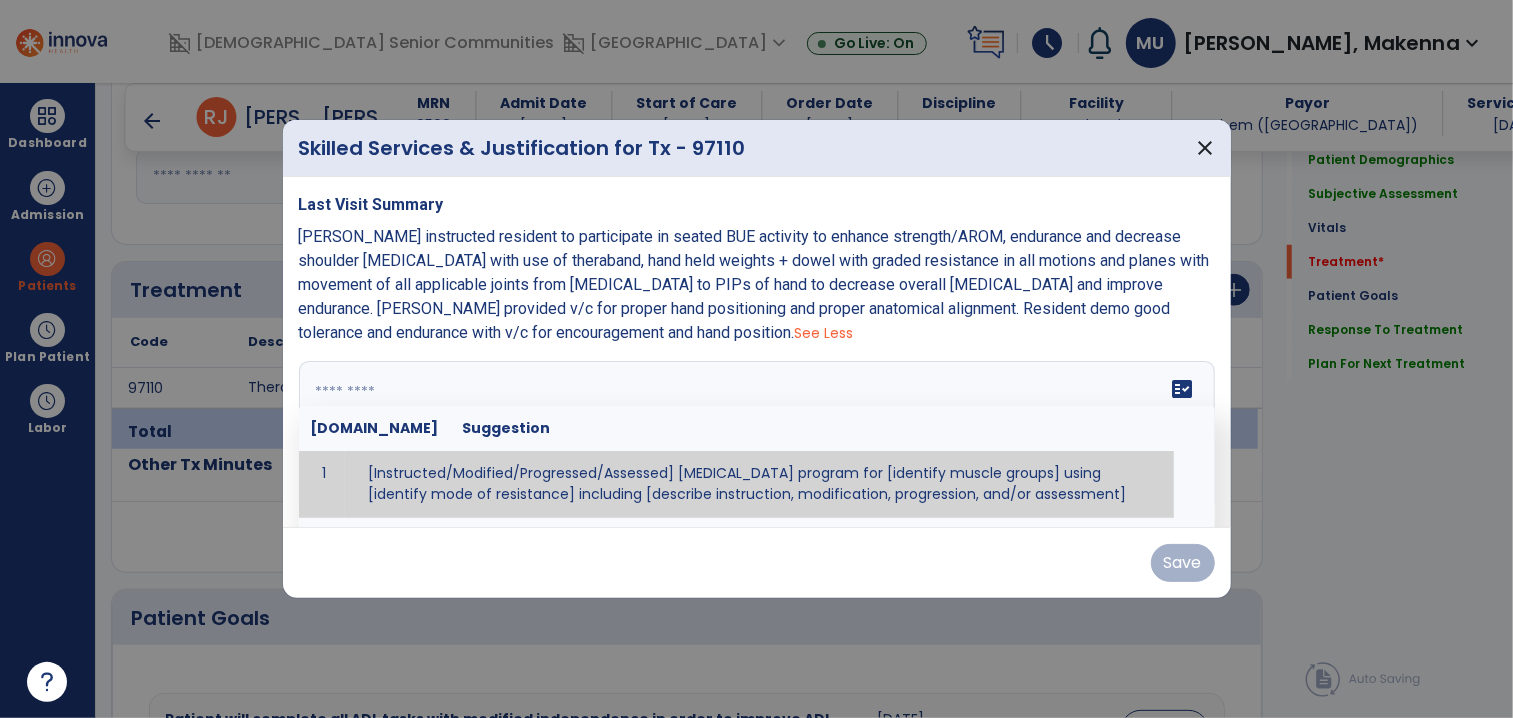 paste on "**********" 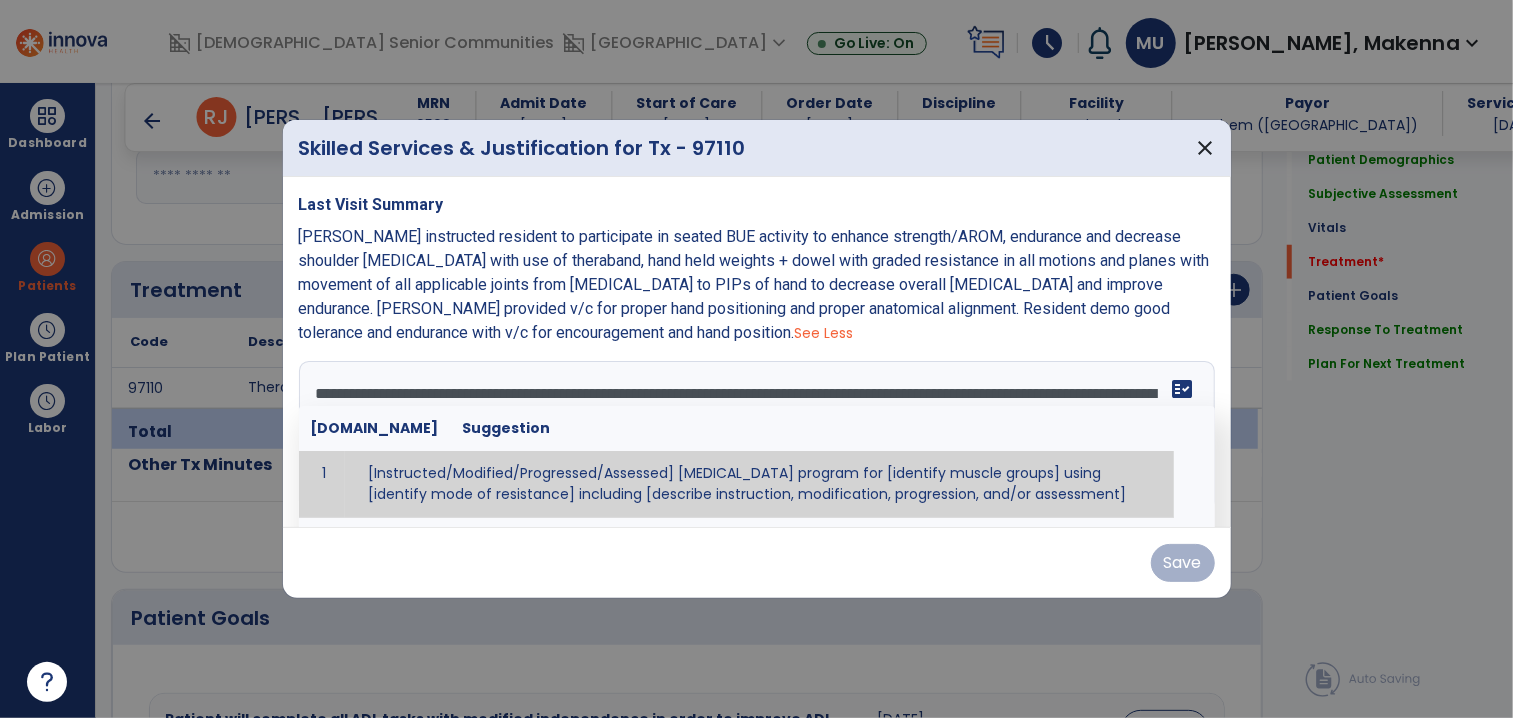 scroll, scrollTop: 15, scrollLeft: 0, axis: vertical 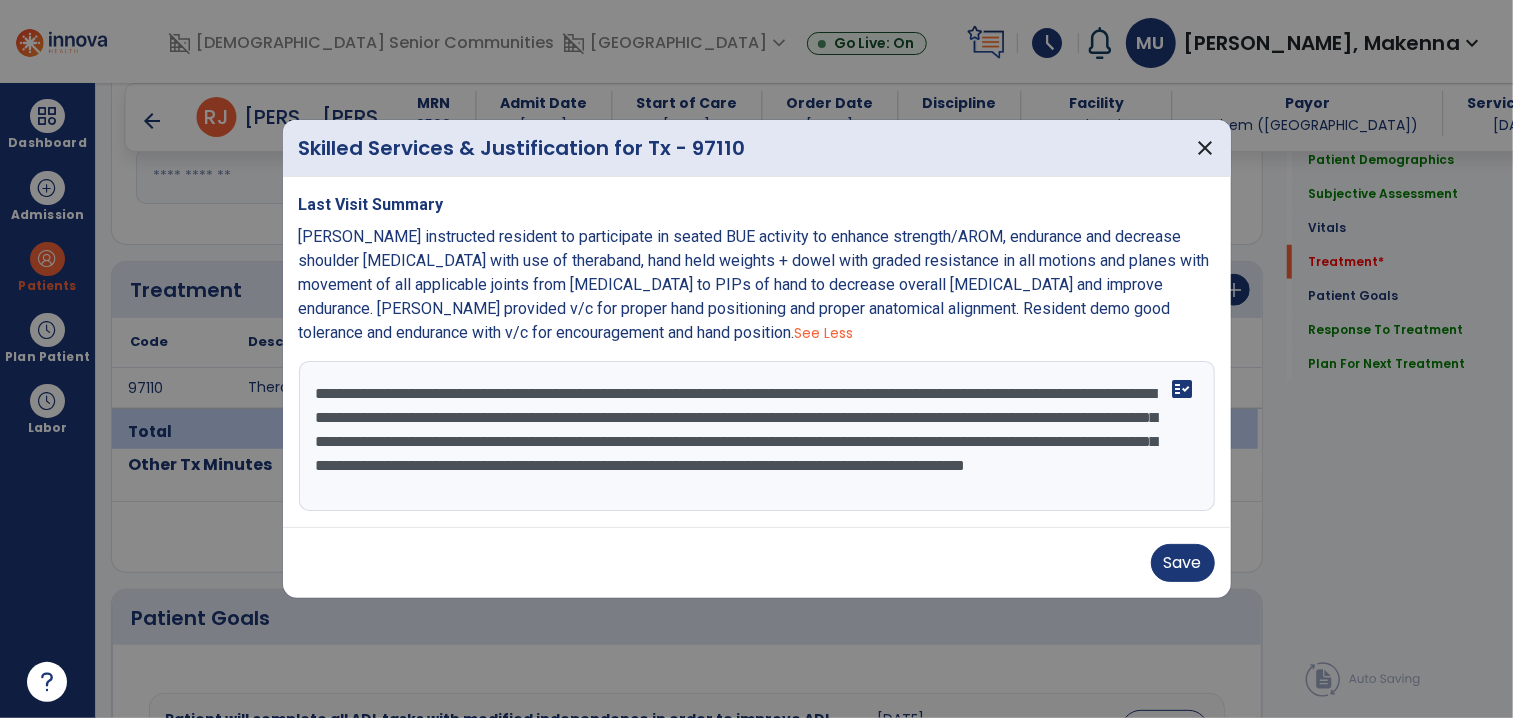 click on "**********" at bounding box center [757, 436] 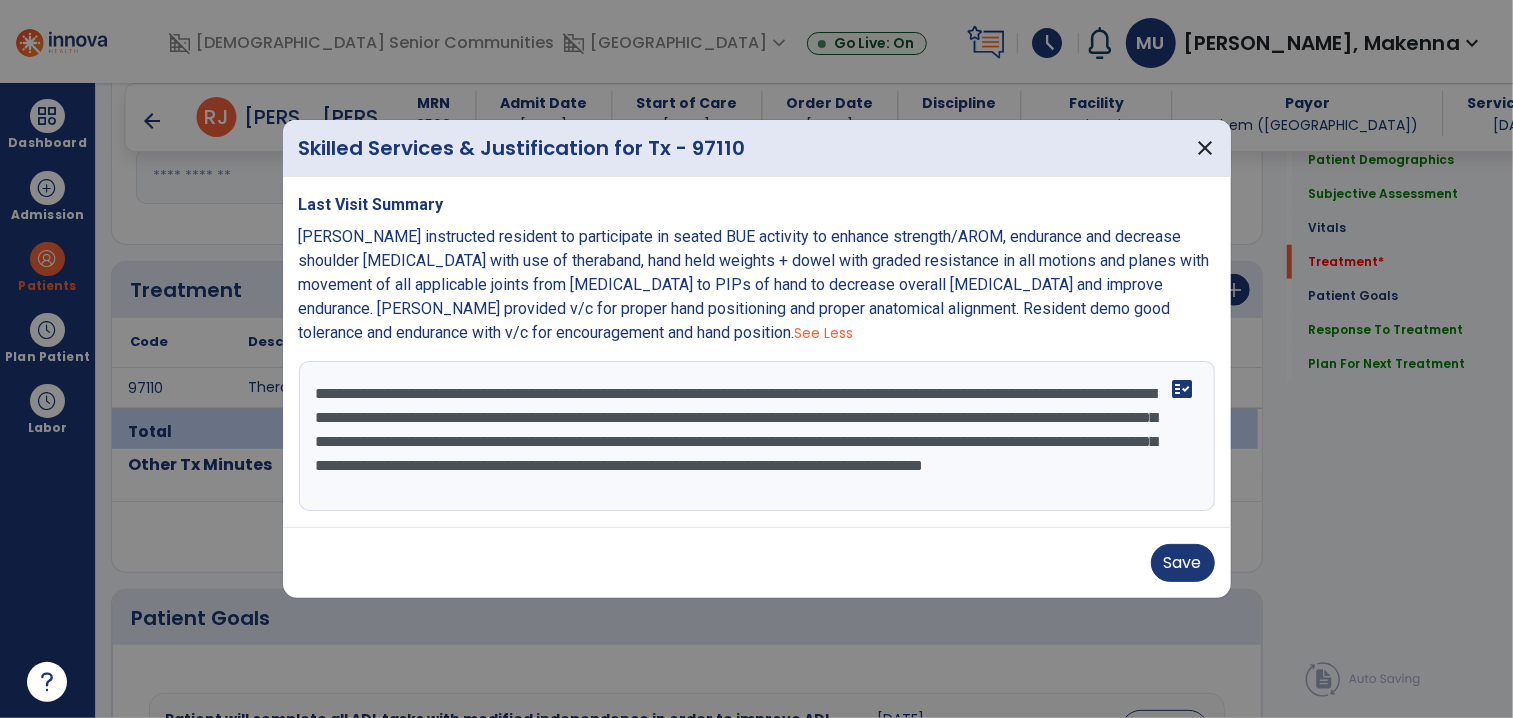 drag, startPoint x: 629, startPoint y: 403, endPoint x: 888, endPoint y: 413, distance: 259.193 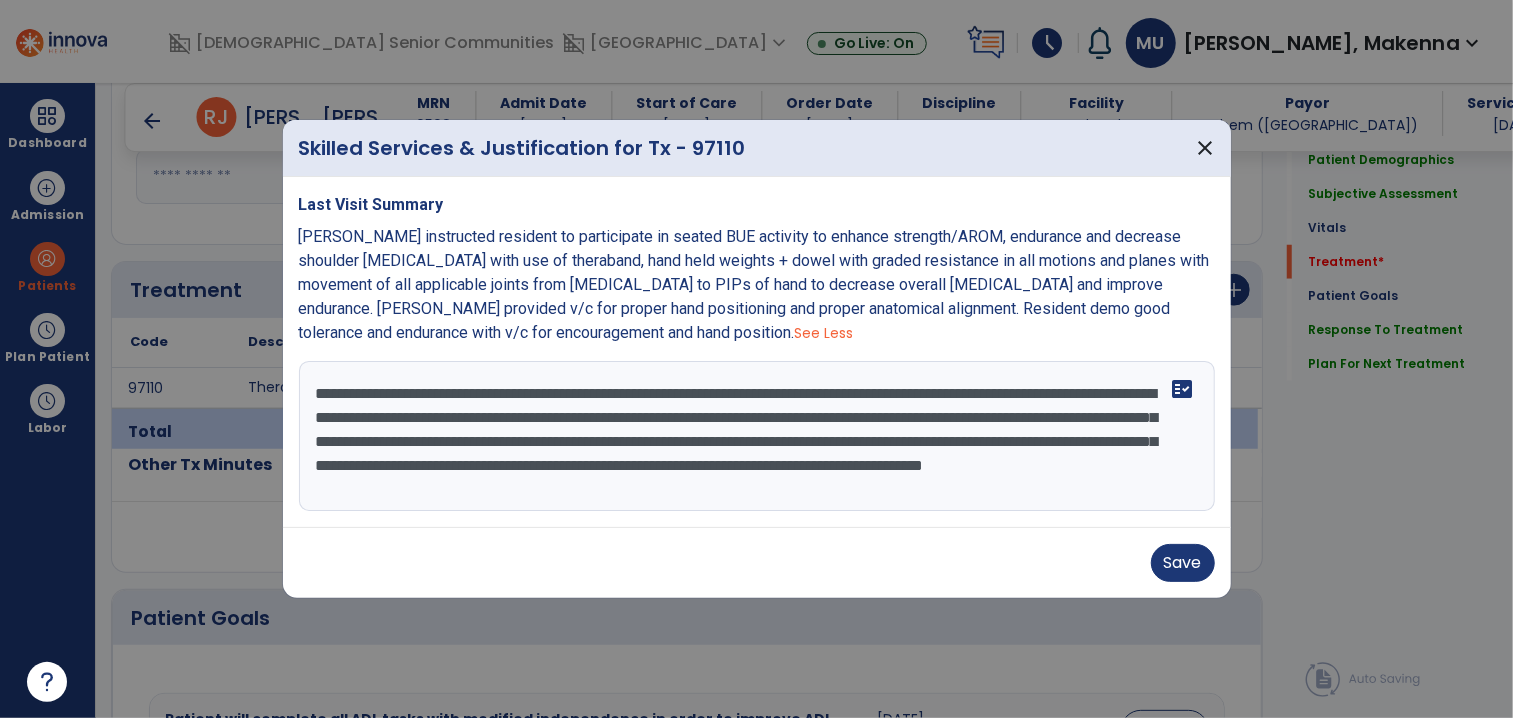 click on "**********" at bounding box center [757, 436] 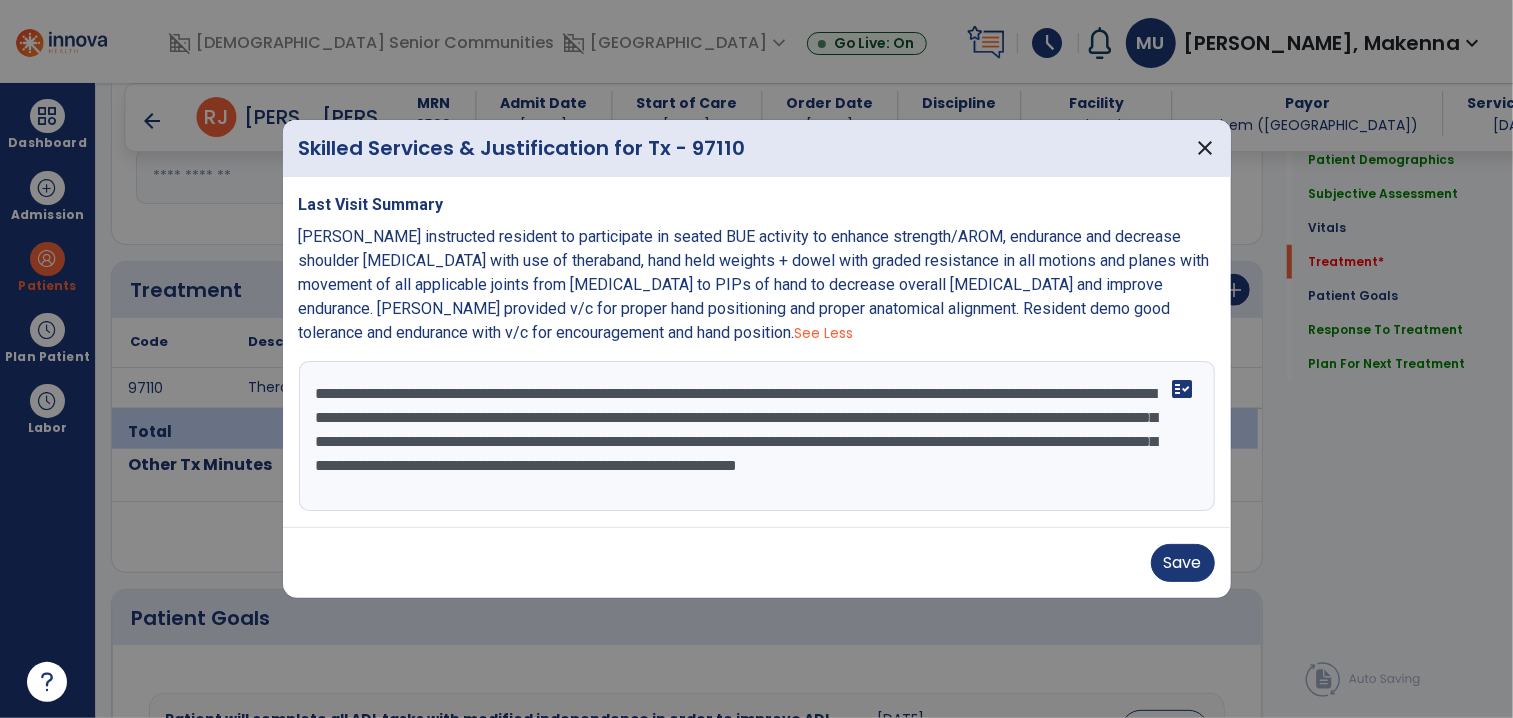 type on "**********" 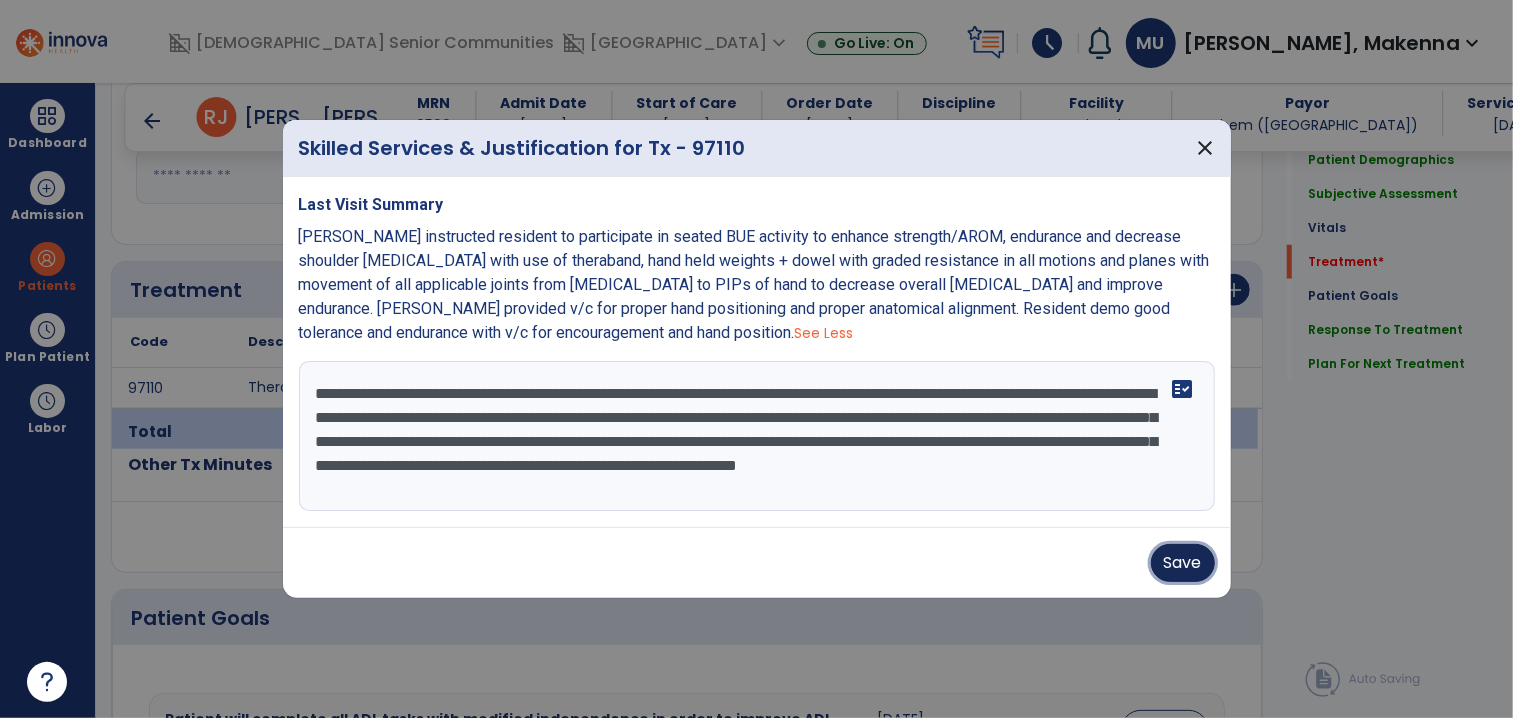 click on "Save" at bounding box center (1183, 563) 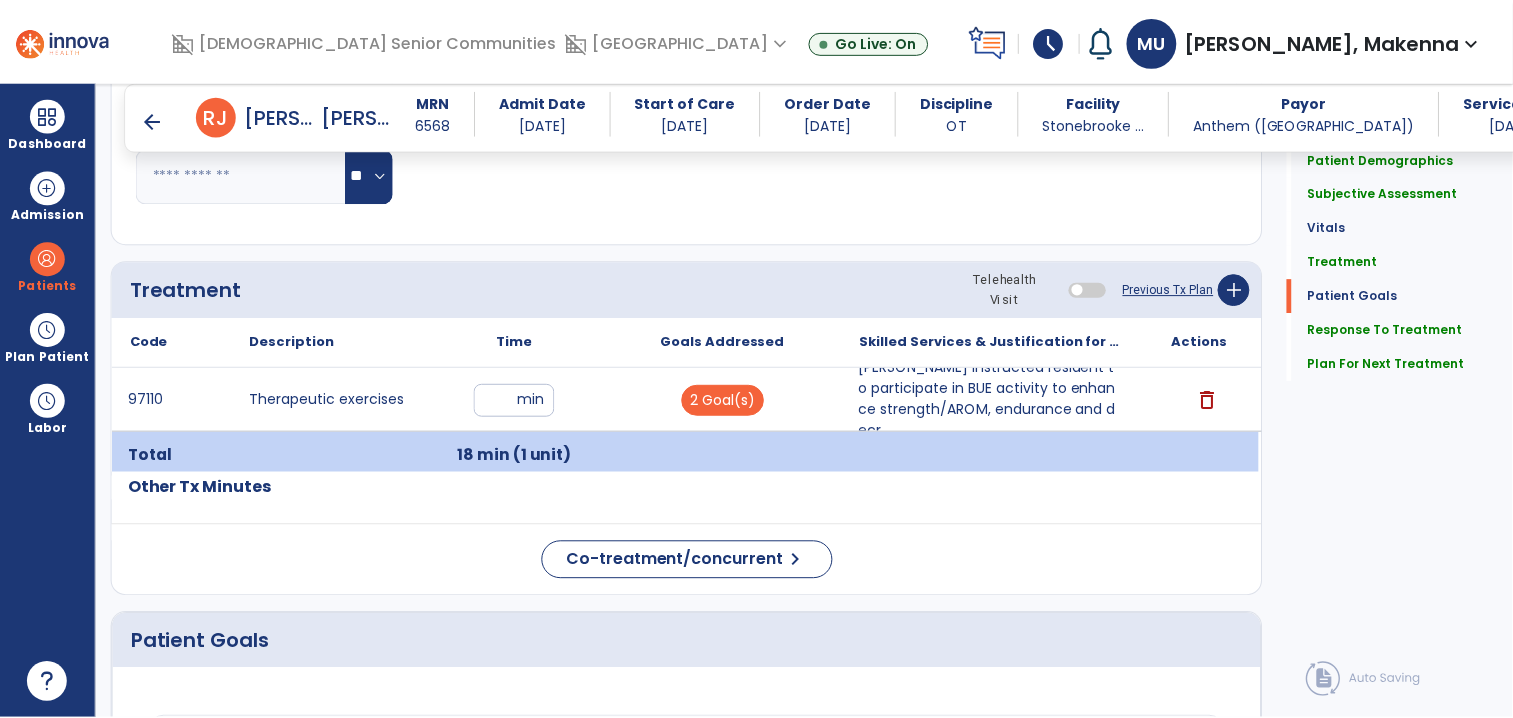scroll, scrollTop: 3474, scrollLeft: 0, axis: vertical 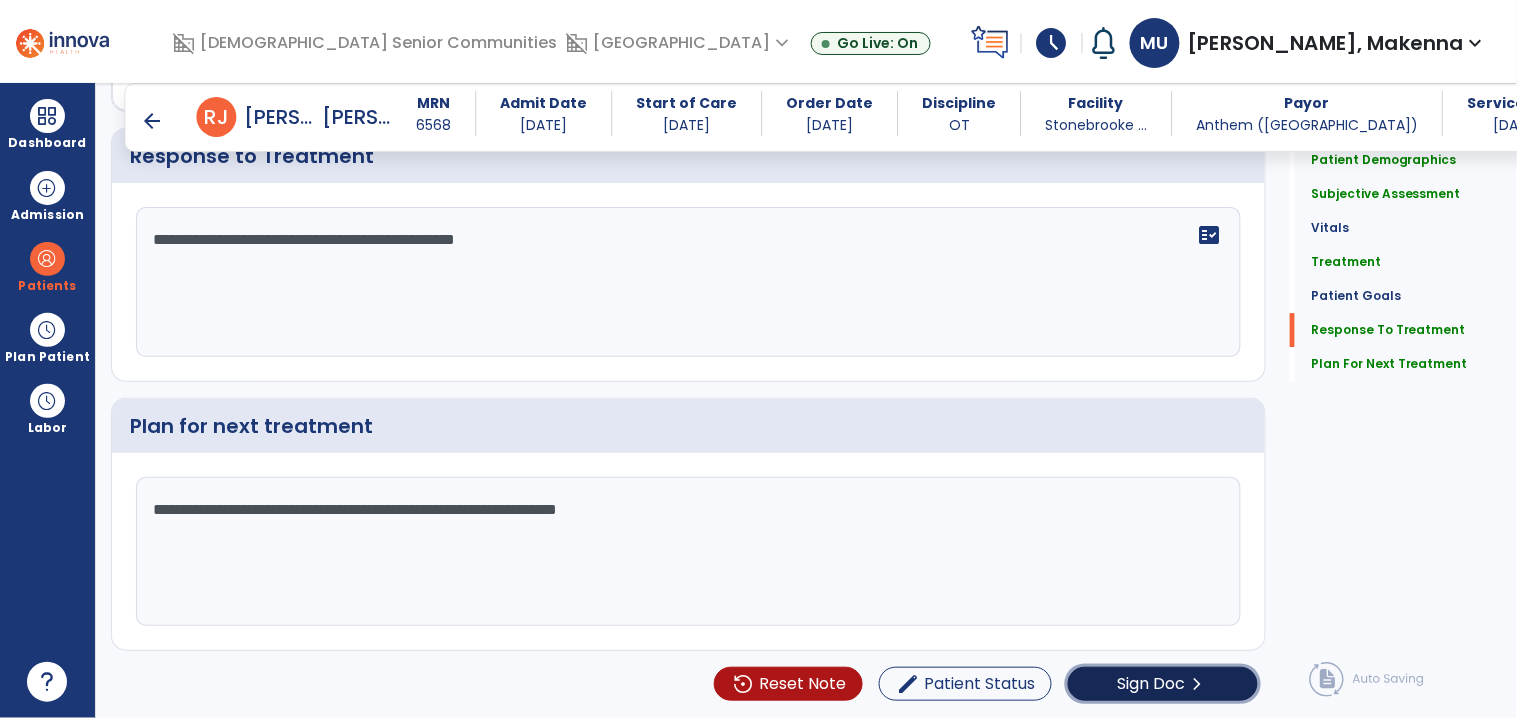 click on "Sign Doc  chevron_right" 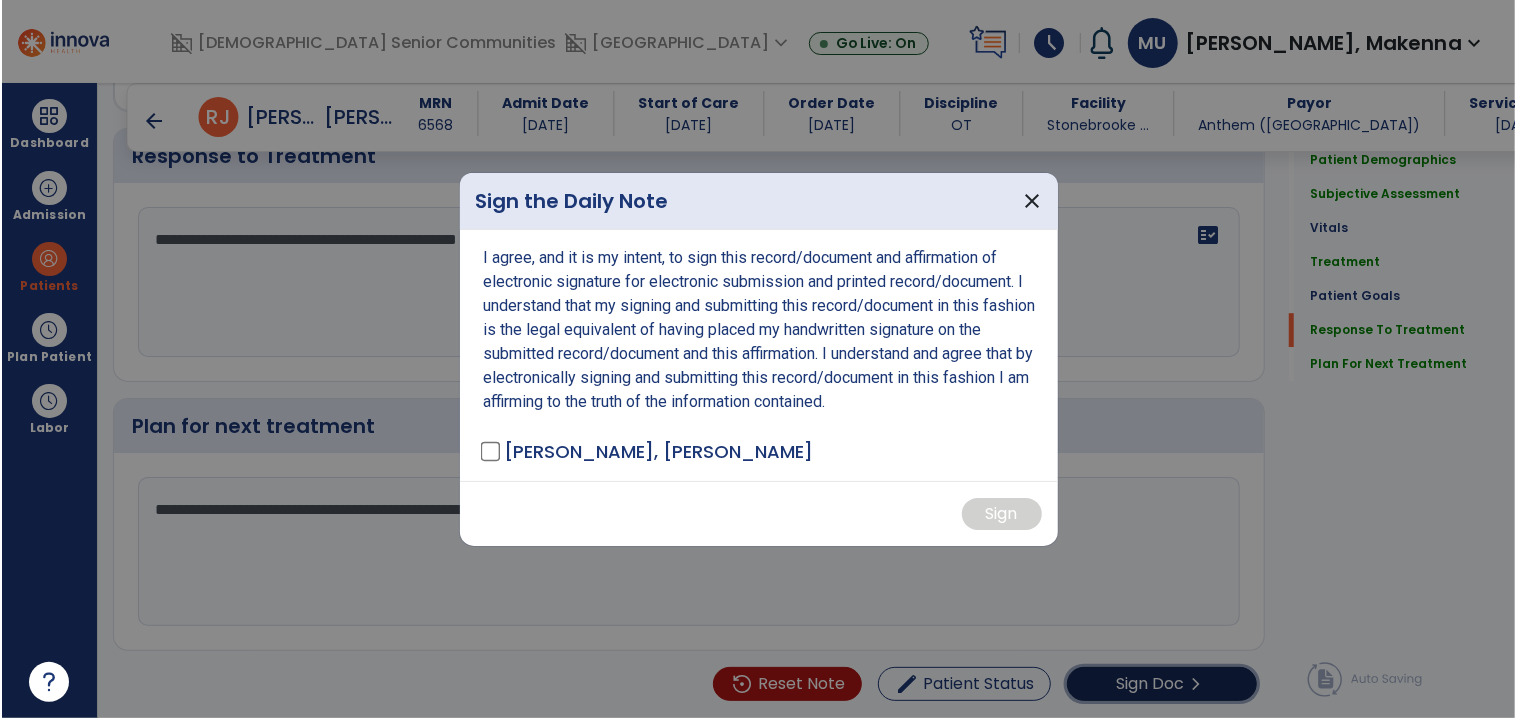 scroll, scrollTop: 3474, scrollLeft: 0, axis: vertical 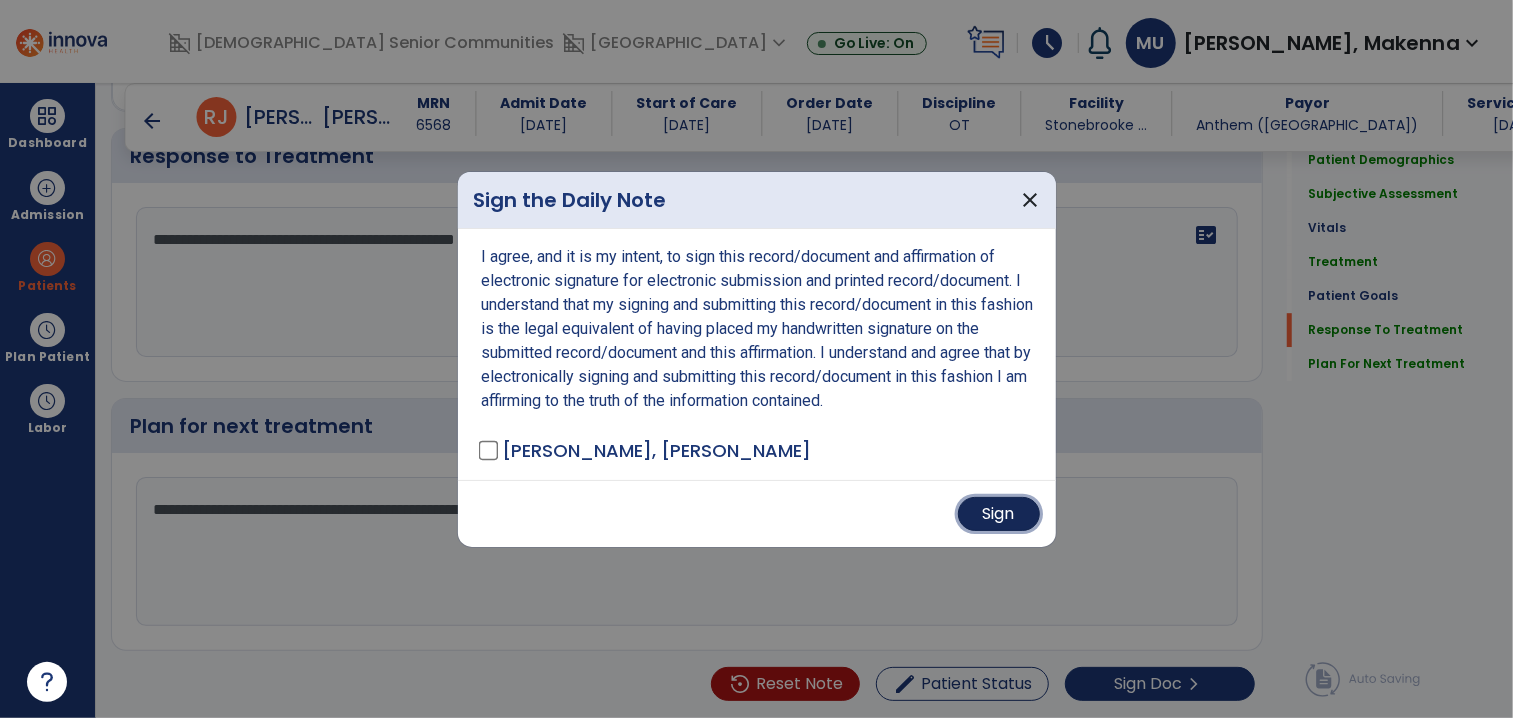 click on "Sign" at bounding box center [999, 514] 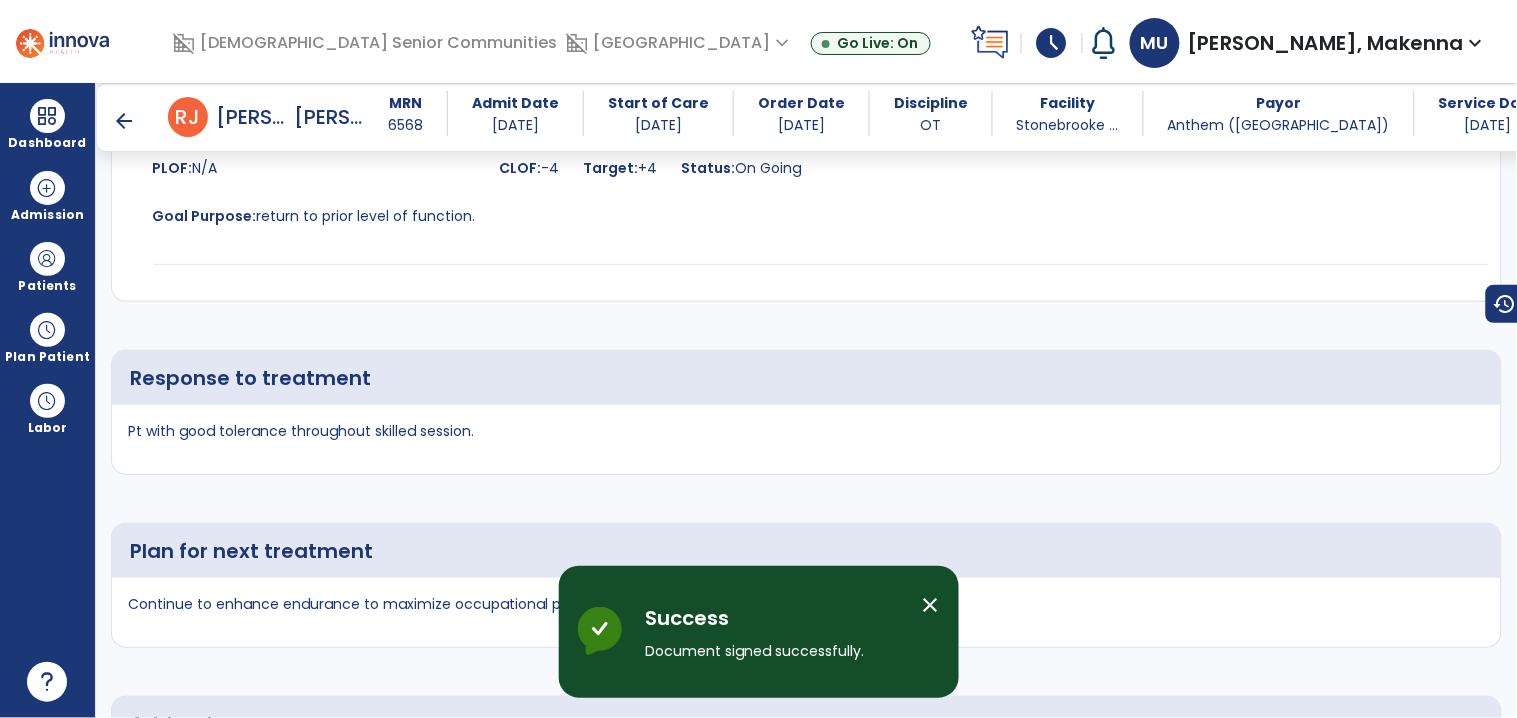 scroll, scrollTop: 4840, scrollLeft: 0, axis: vertical 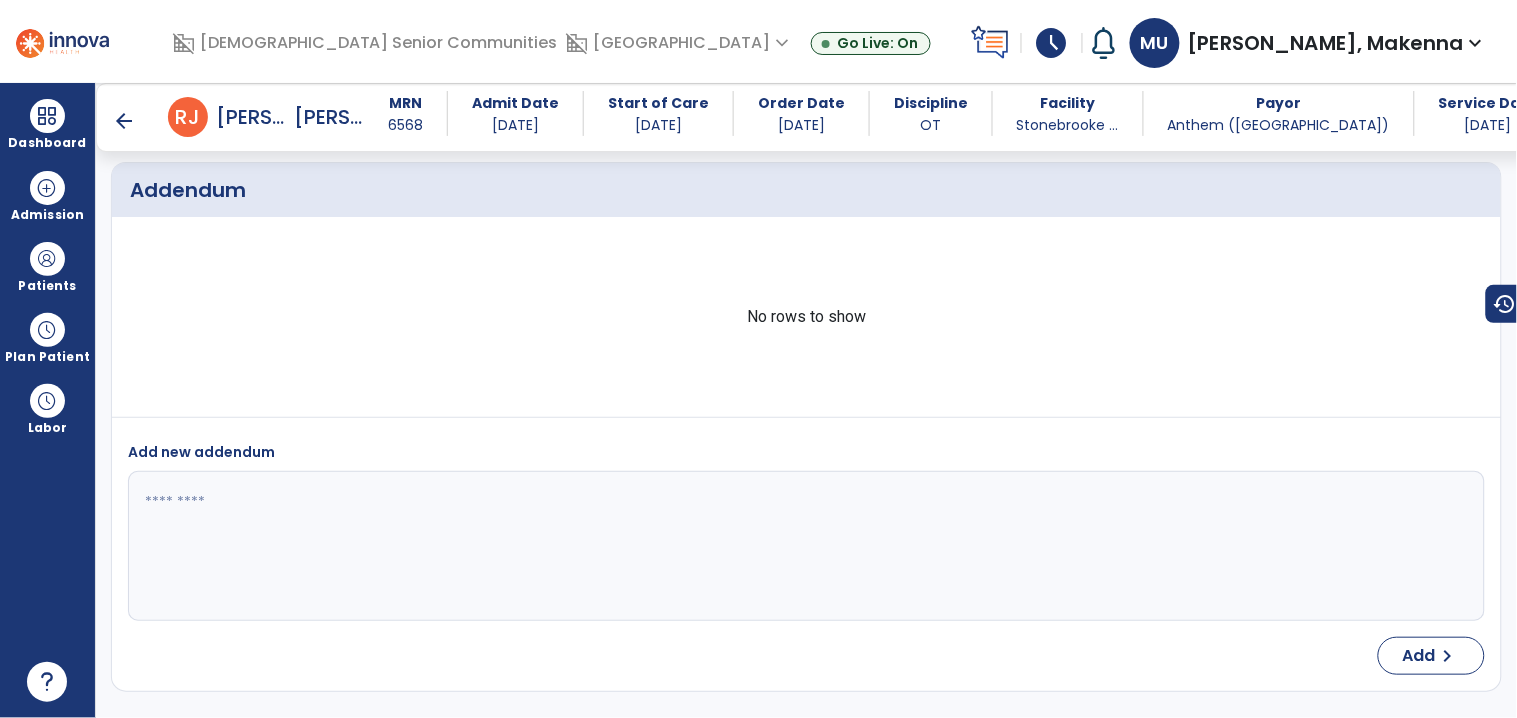 click on "arrow_back" at bounding box center (124, 121) 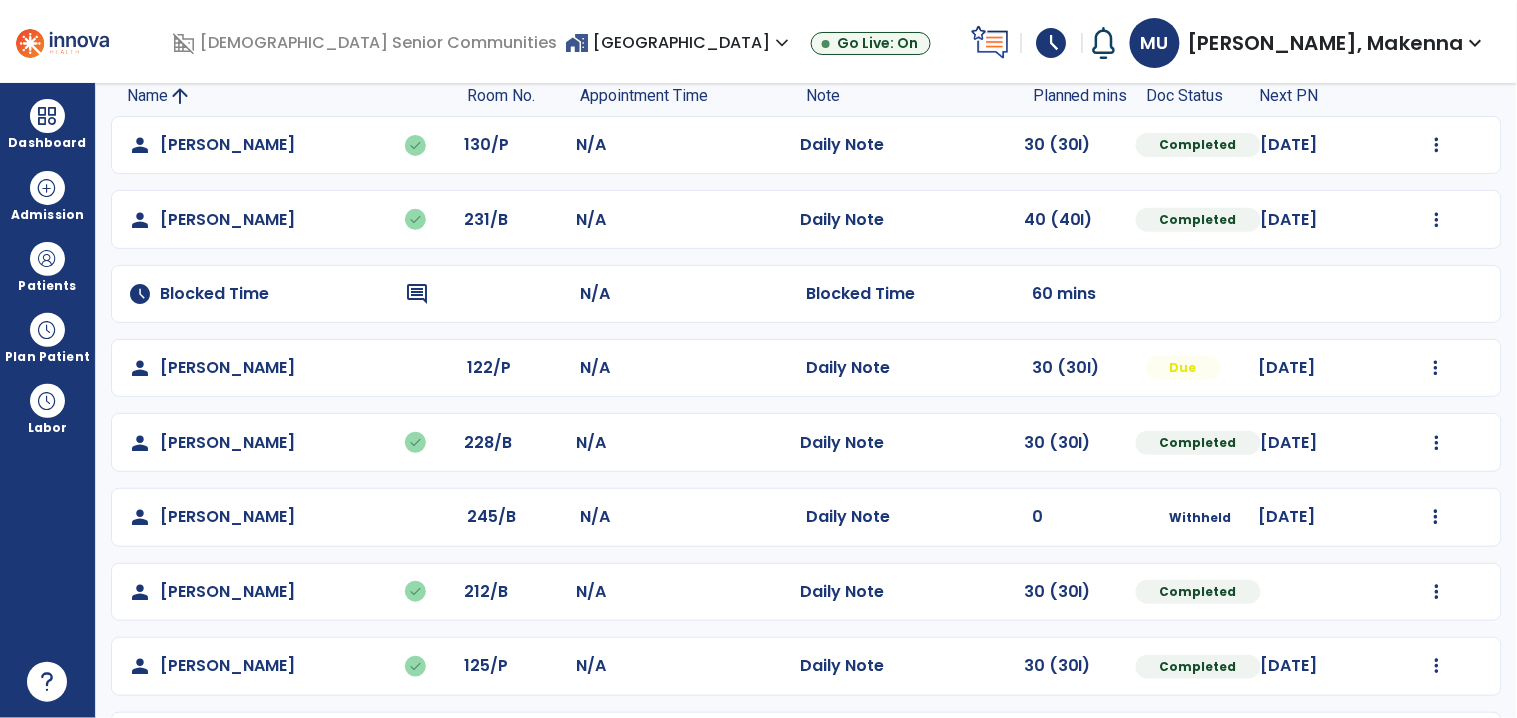 scroll, scrollTop: 441, scrollLeft: 0, axis: vertical 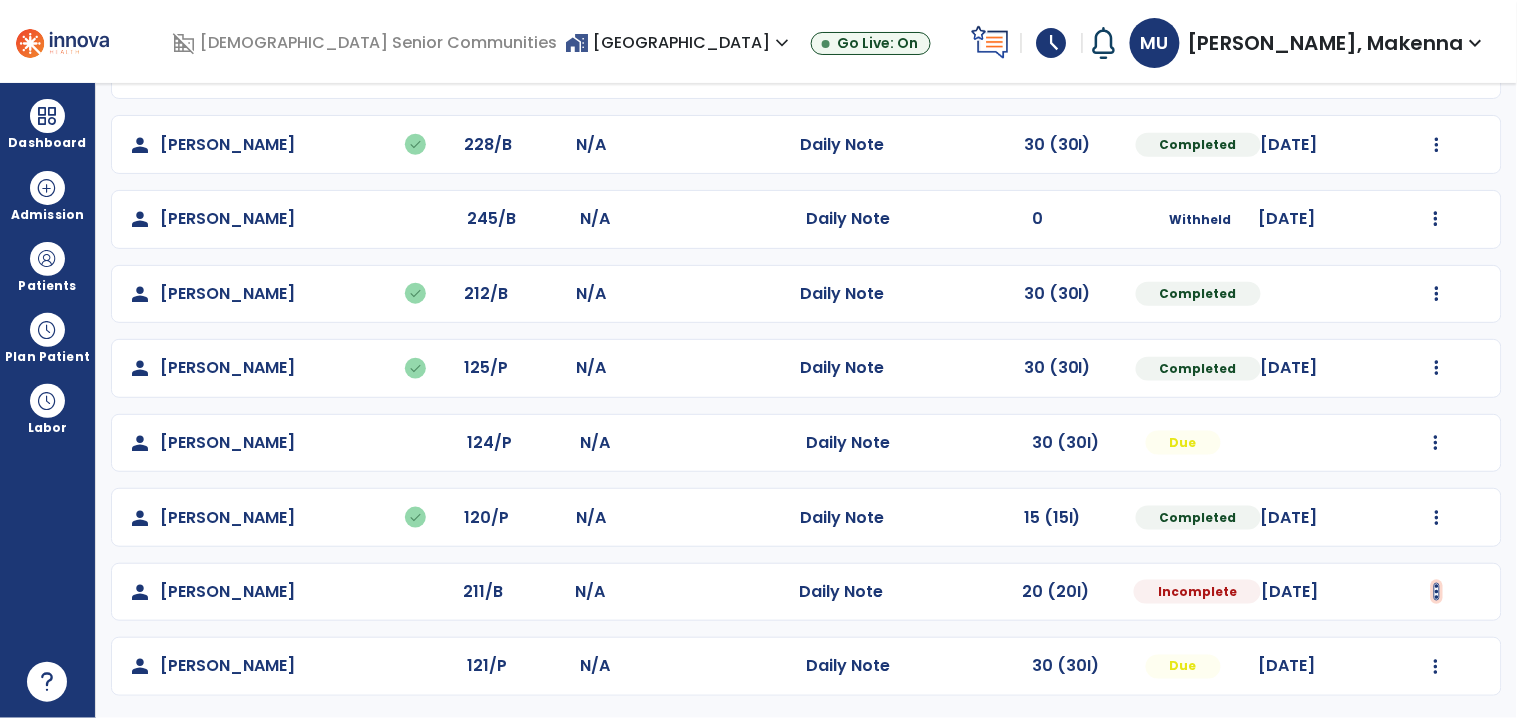 click at bounding box center (1437, -153) 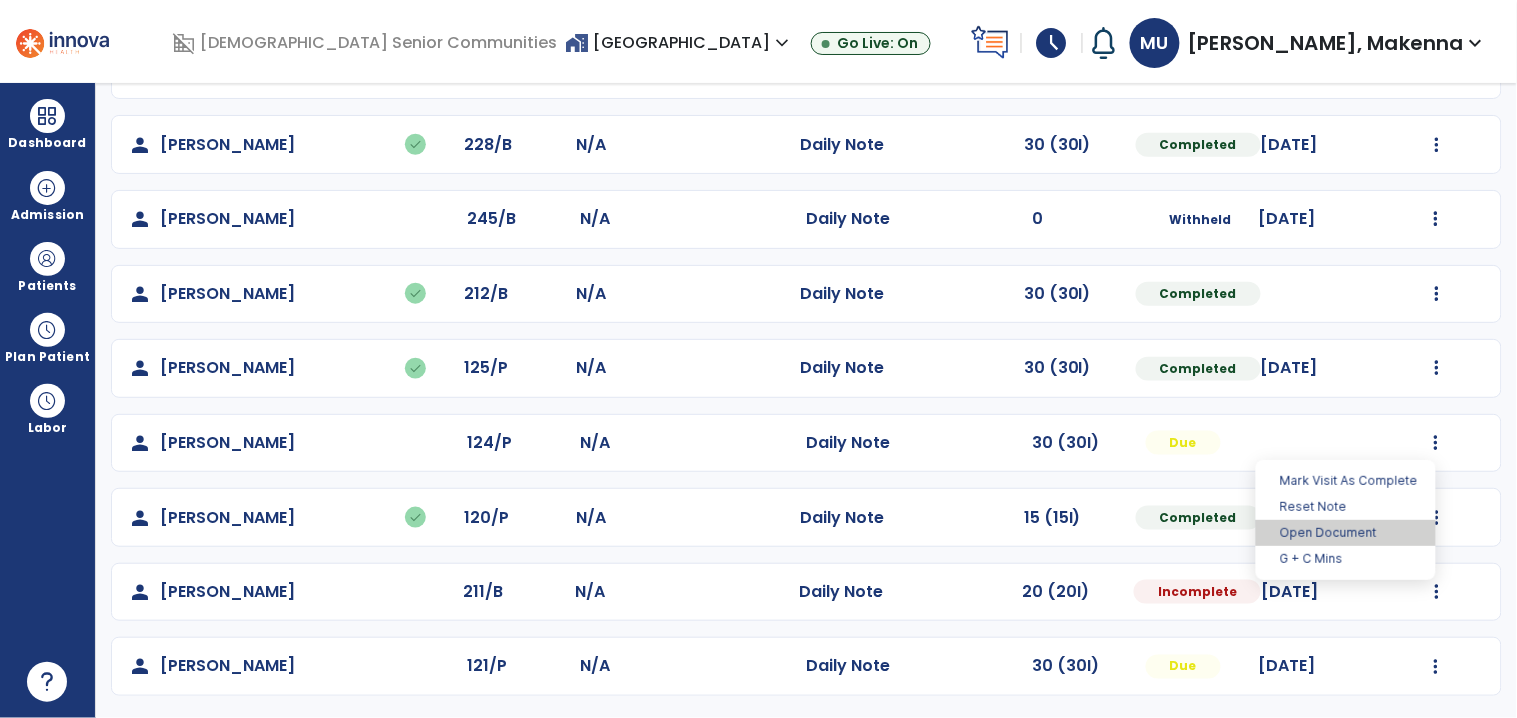 click on "Open Document" at bounding box center [1346, 533] 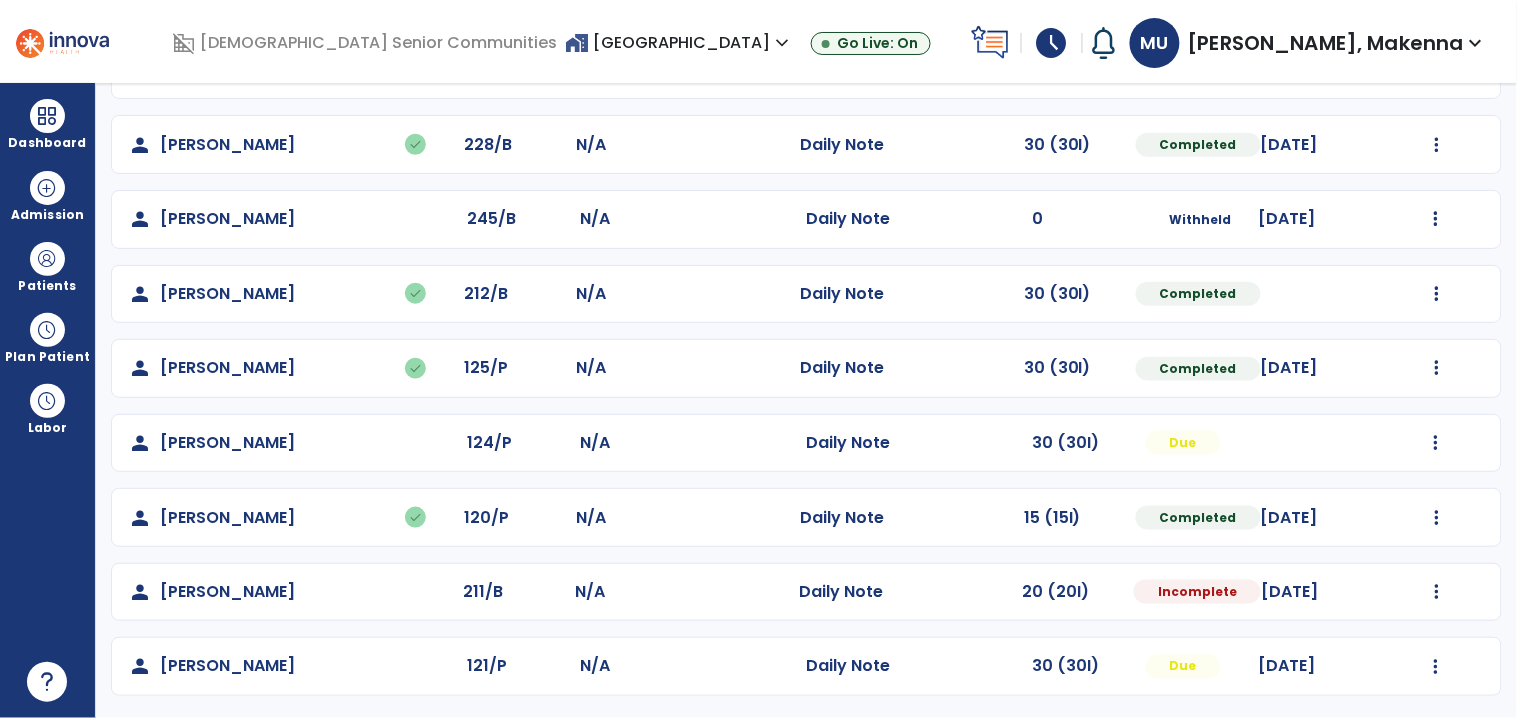 select on "*" 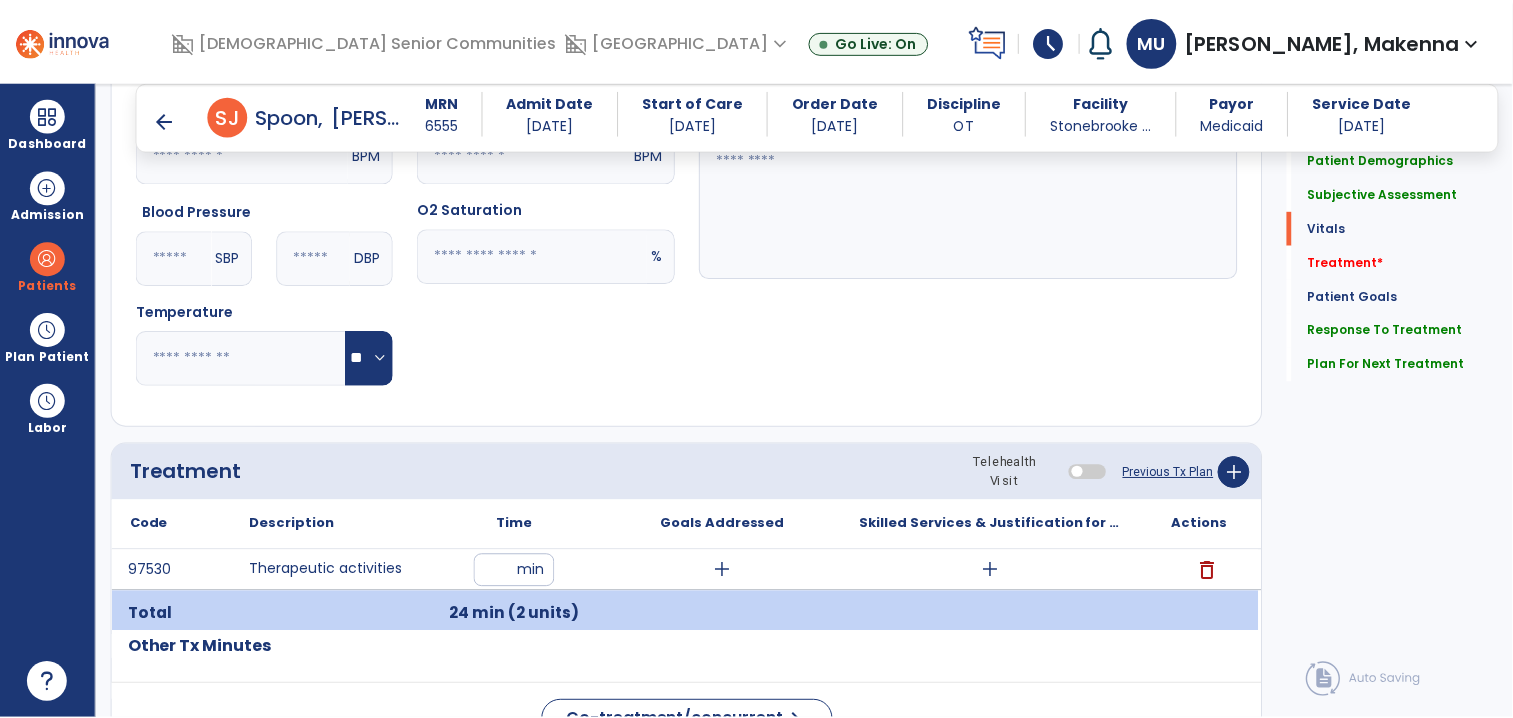scroll, scrollTop: 887, scrollLeft: 0, axis: vertical 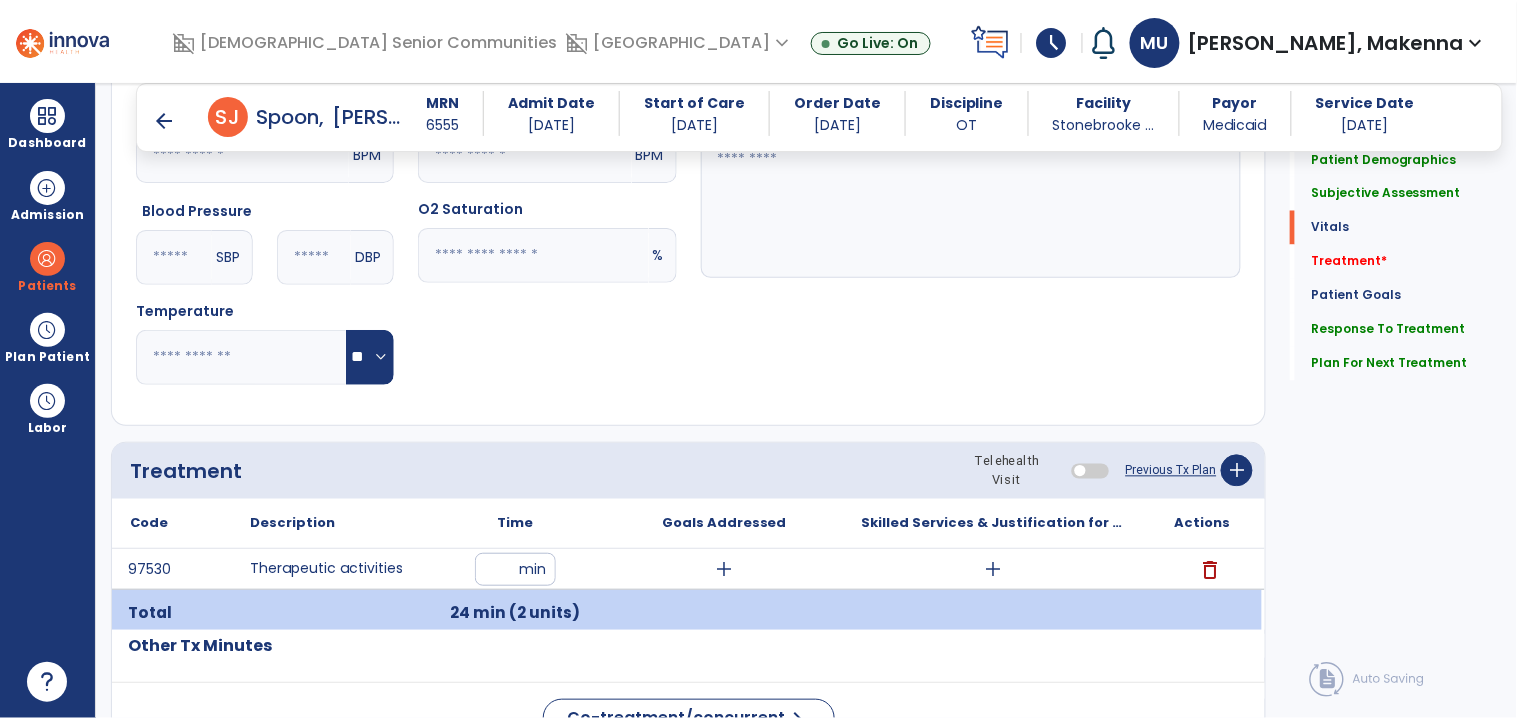 click on "Goals Addressed" at bounding box center (724, 523) 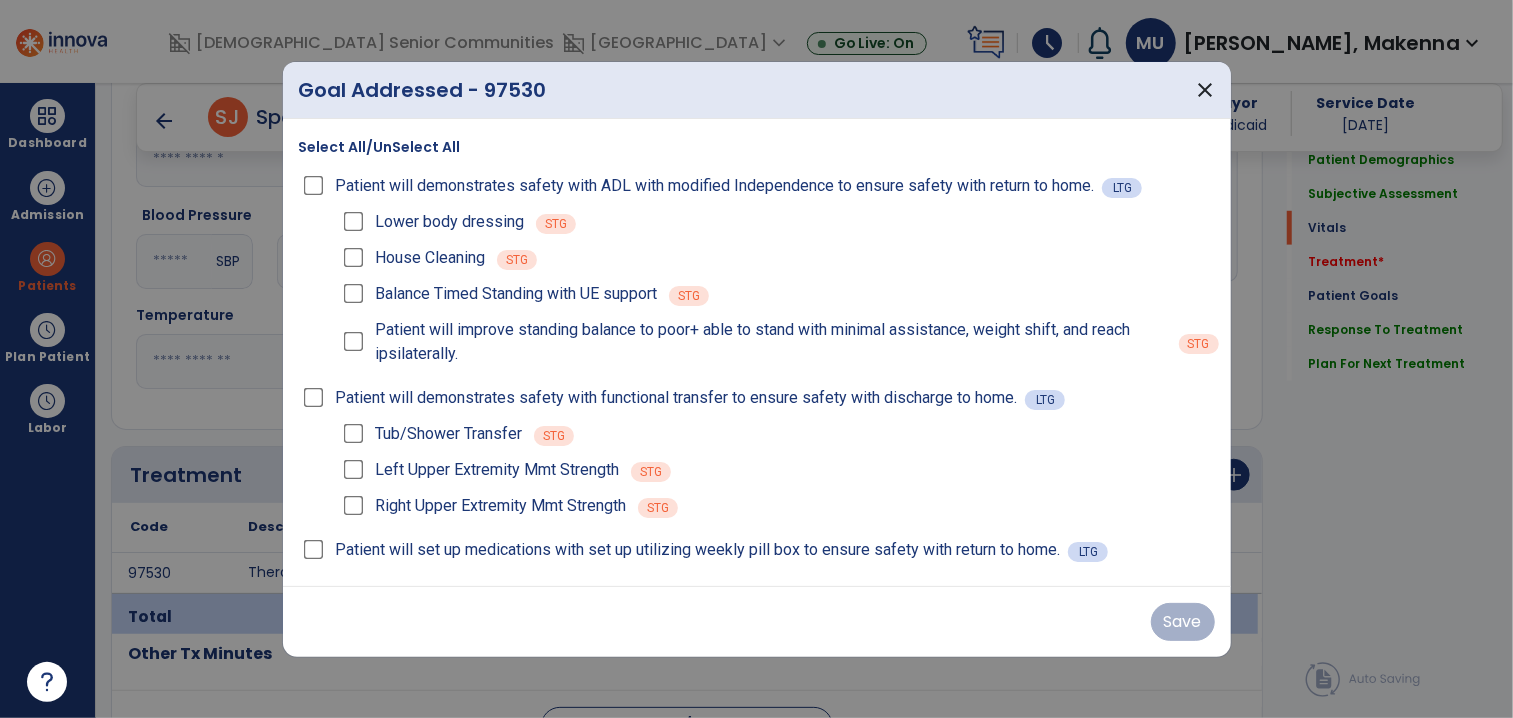 scroll, scrollTop: 887, scrollLeft: 0, axis: vertical 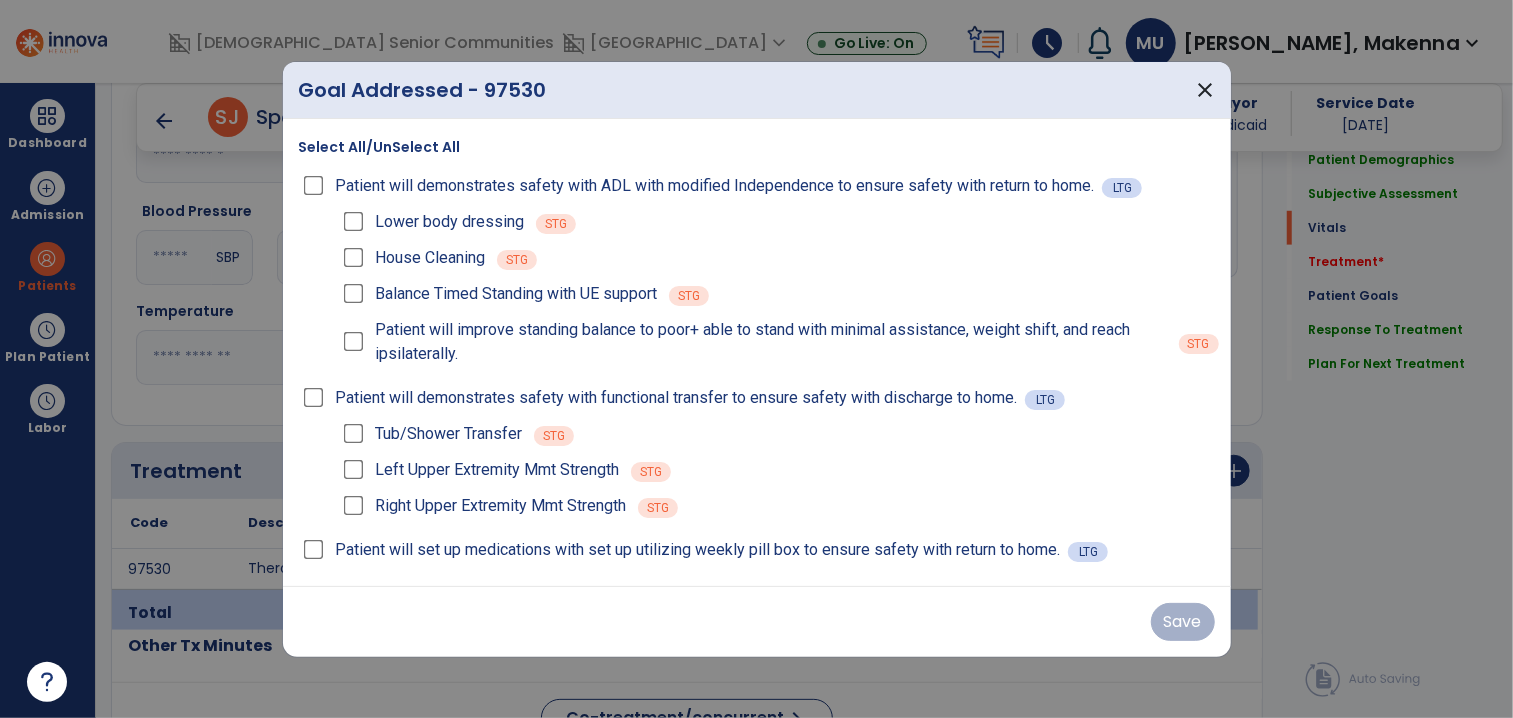 click on "Balance  Timed Standing with UE support" at bounding box center (498, 294) 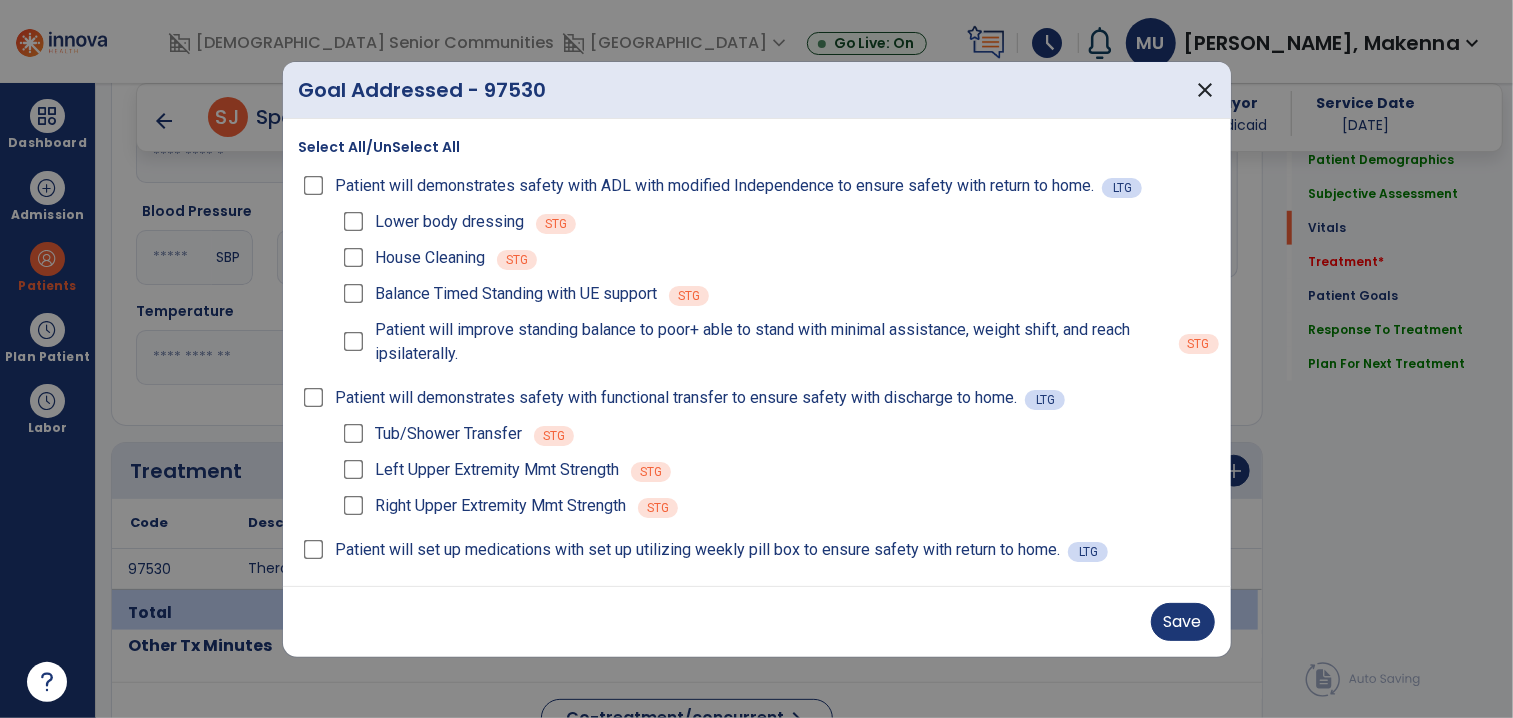 click on "Patient will improve standing balance to poor+ able to stand with minimal assistance, weight shift, and reach ipsilaterally." at bounding box center [753, 342] 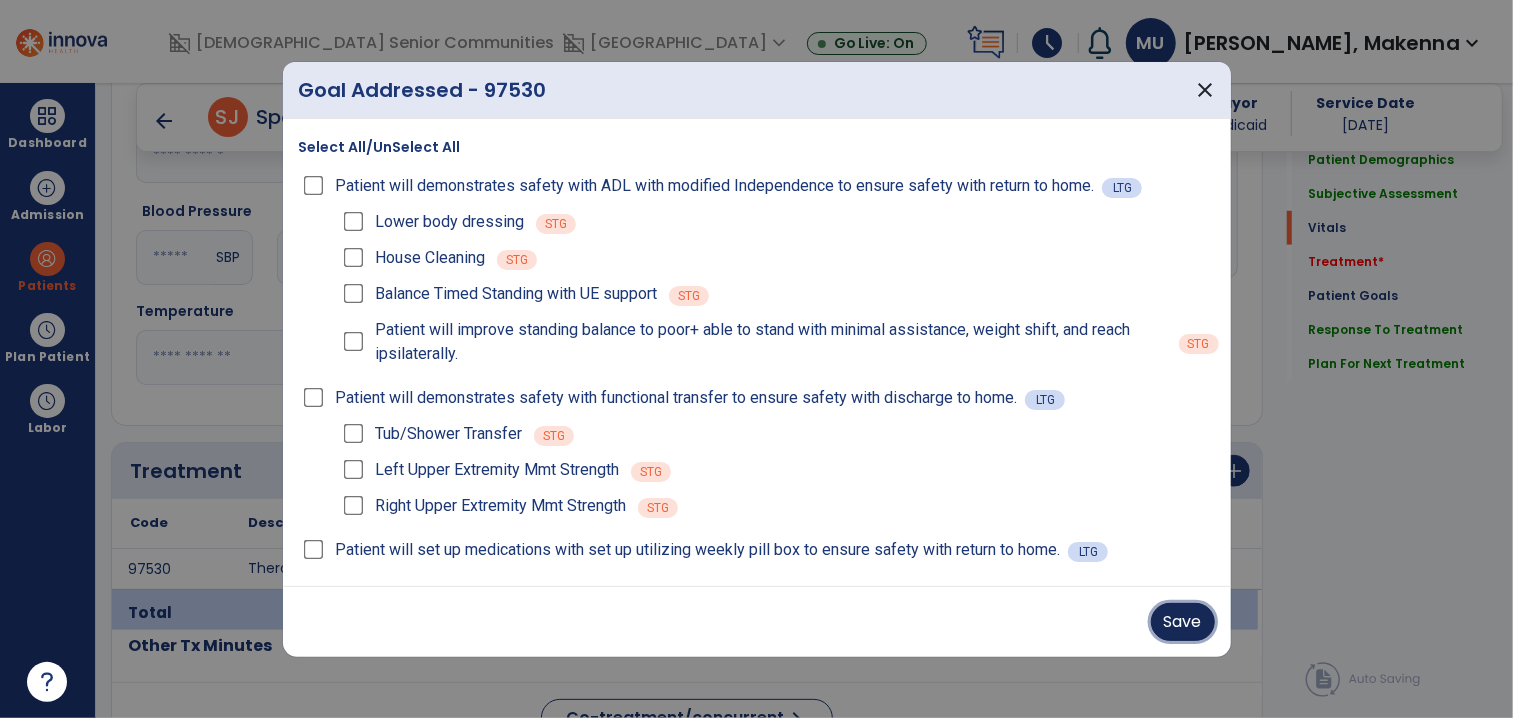 click on "Save" at bounding box center (1183, 622) 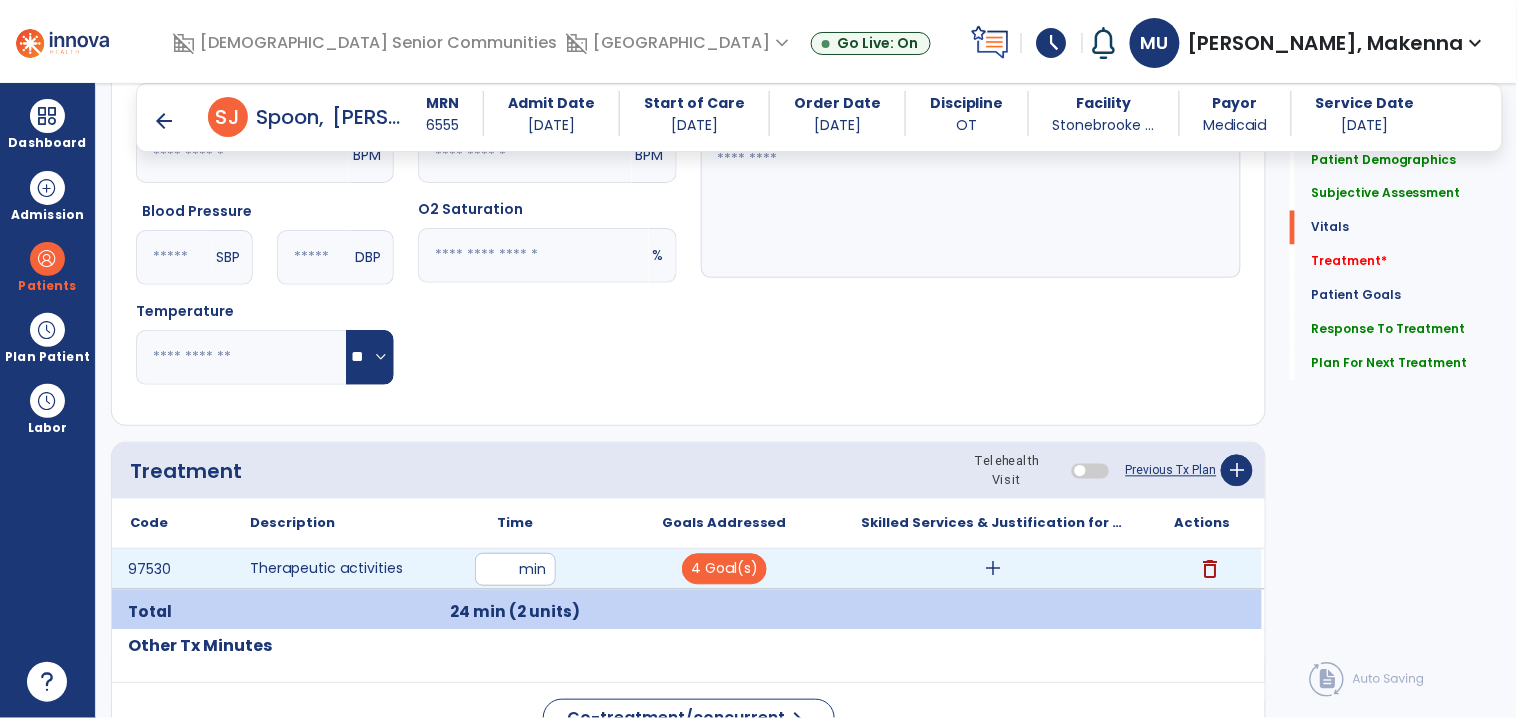 click on "add" at bounding box center (993, 569) 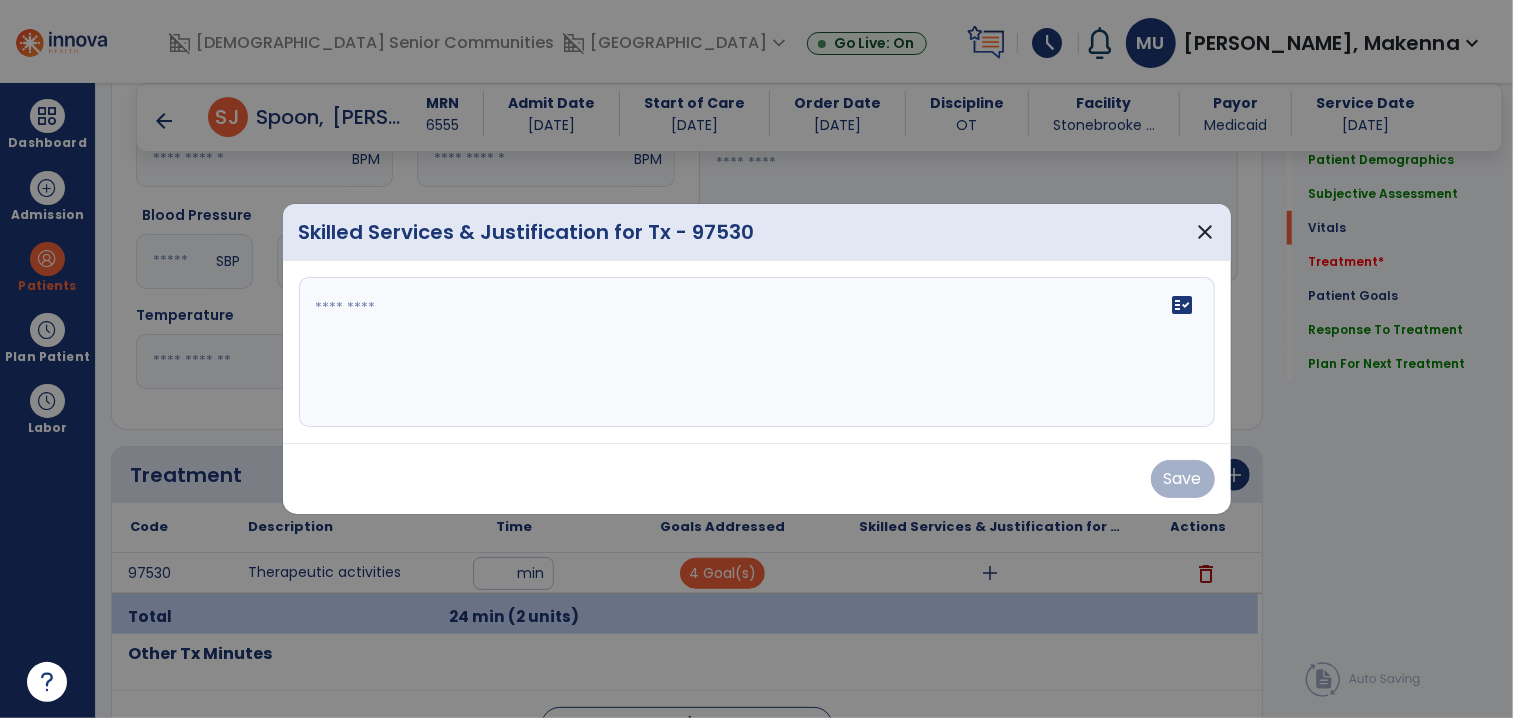 scroll, scrollTop: 887, scrollLeft: 0, axis: vertical 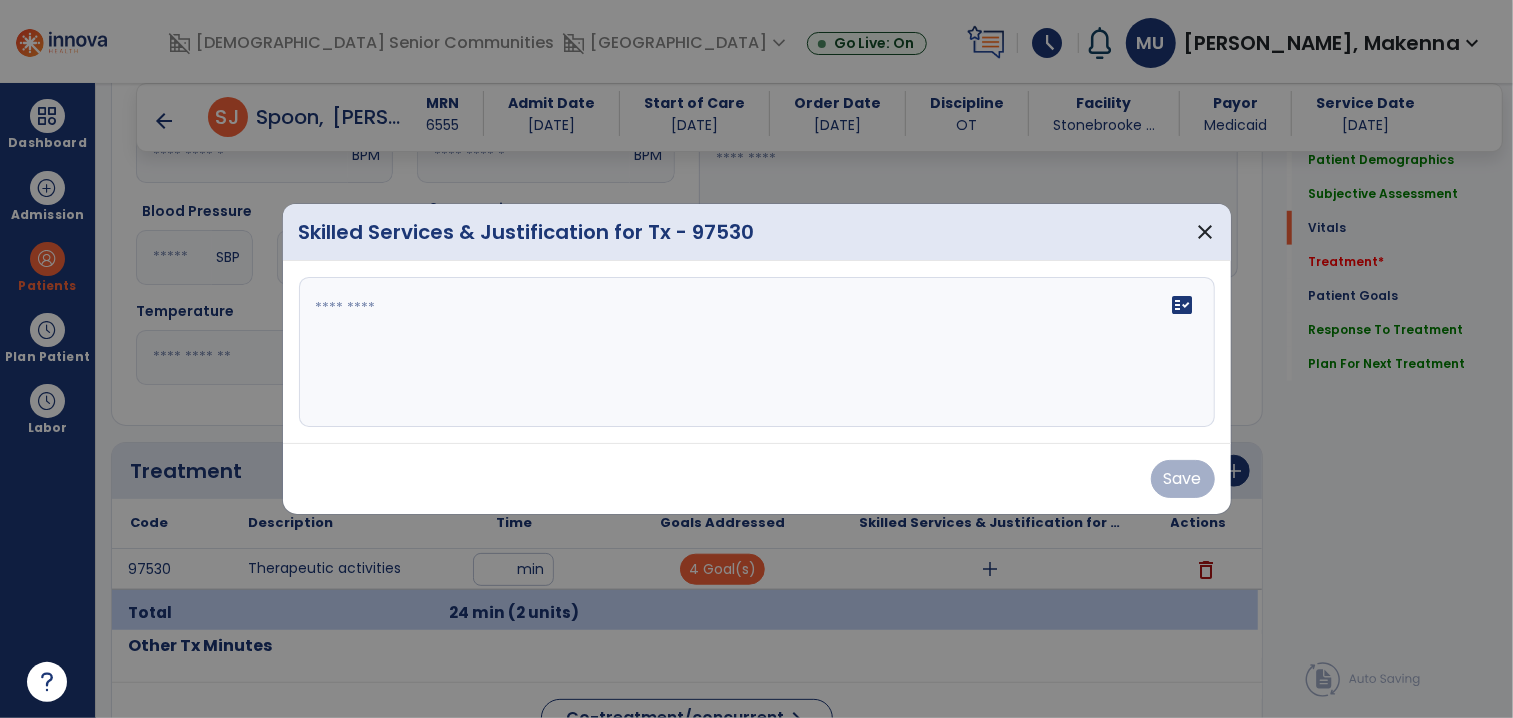 click on "fact_check" at bounding box center (757, 352) 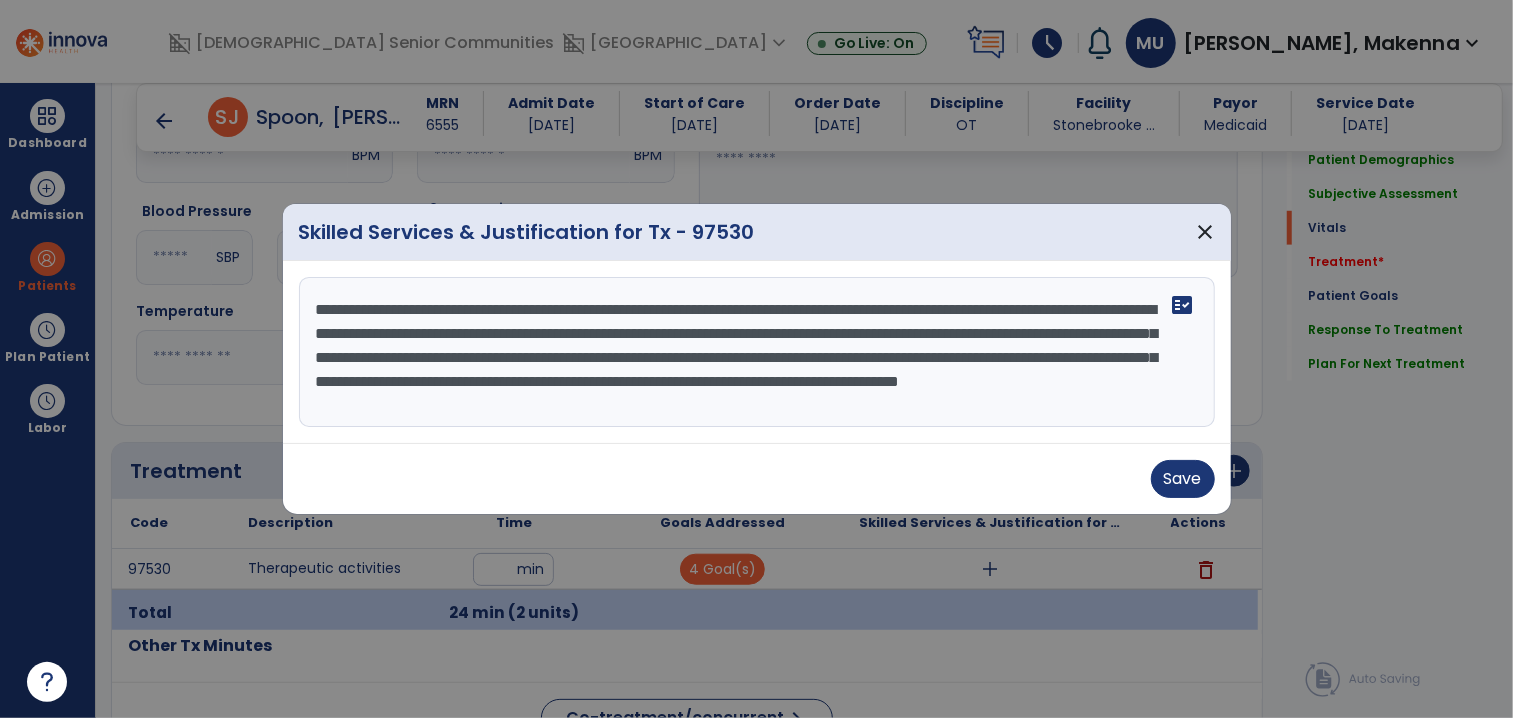 scroll, scrollTop: 14, scrollLeft: 0, axis: vertical 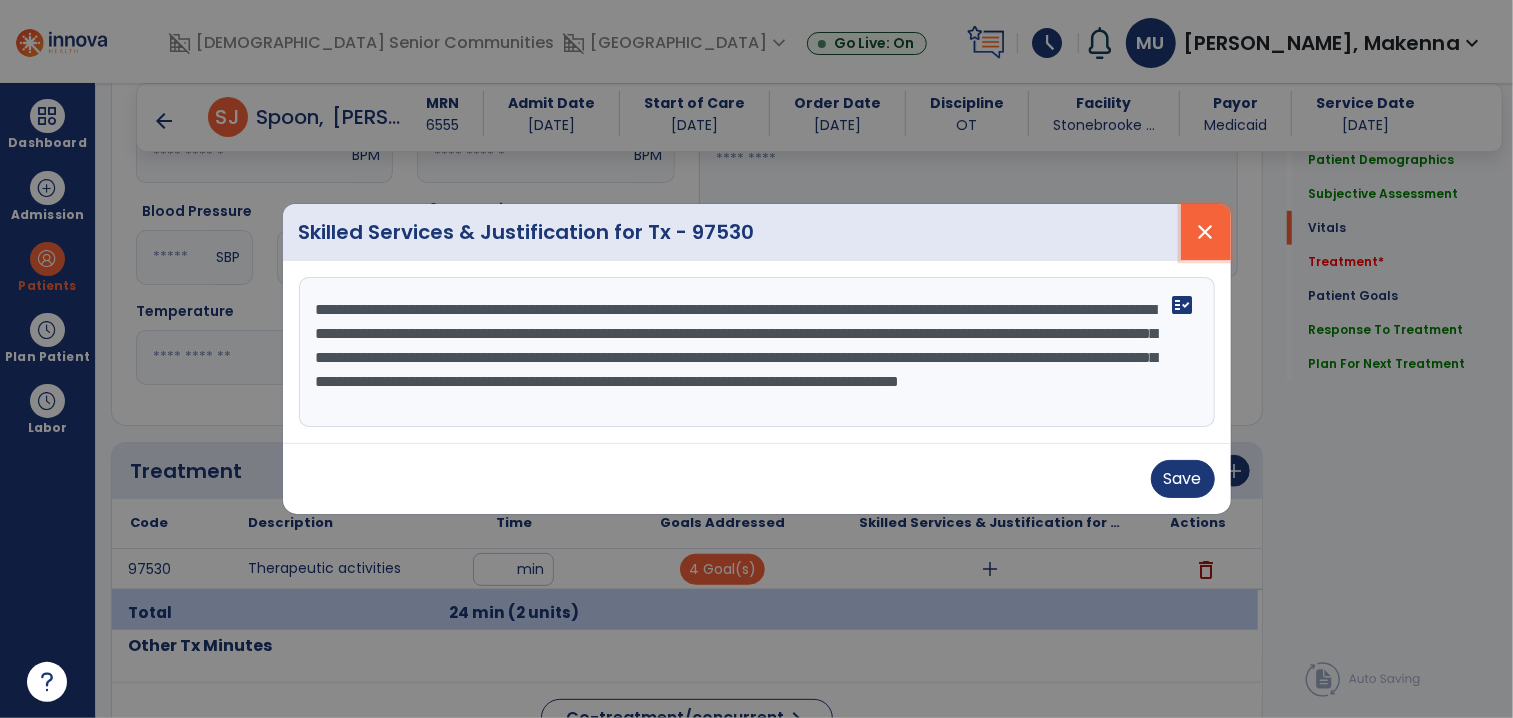 click on "close" at bounding box center [1206, 232] 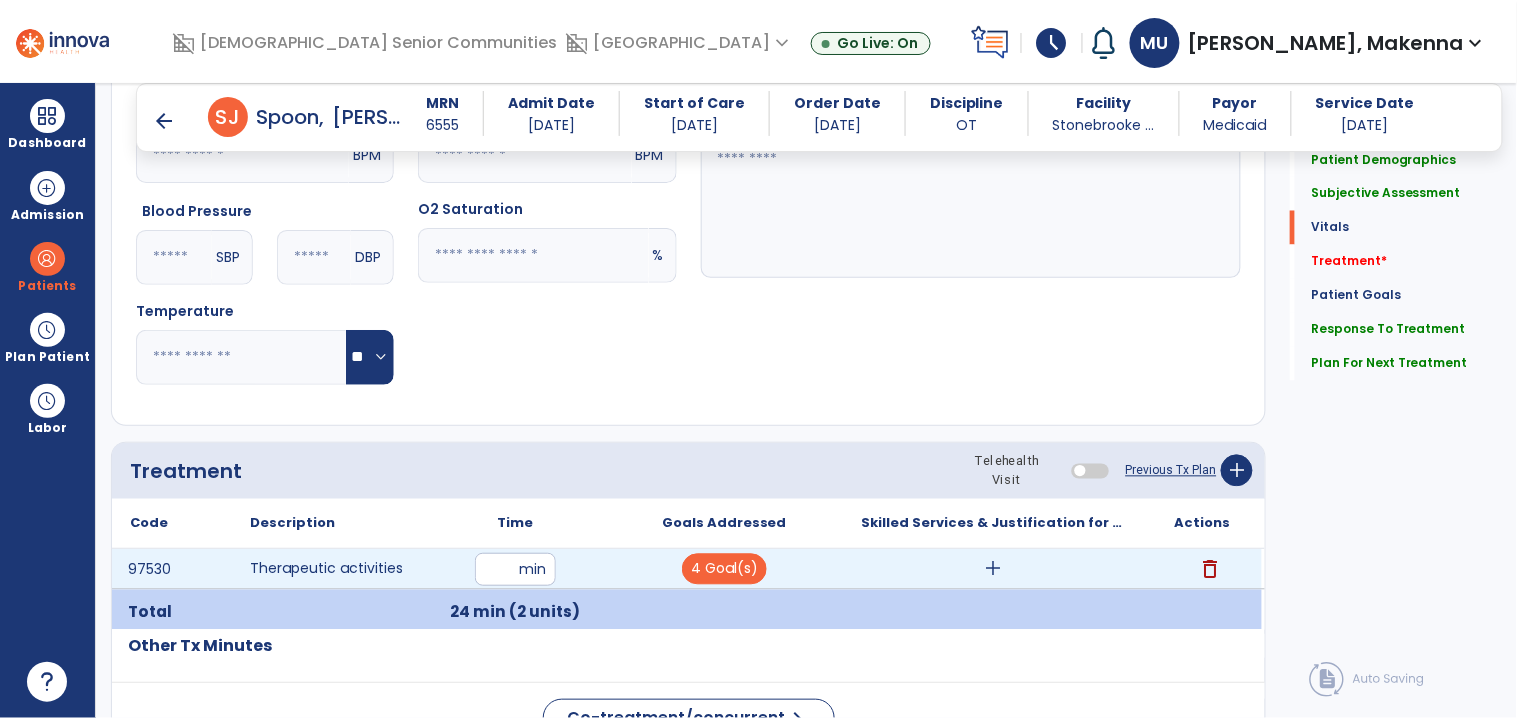 click on "add" at bounding box center (993, 569) 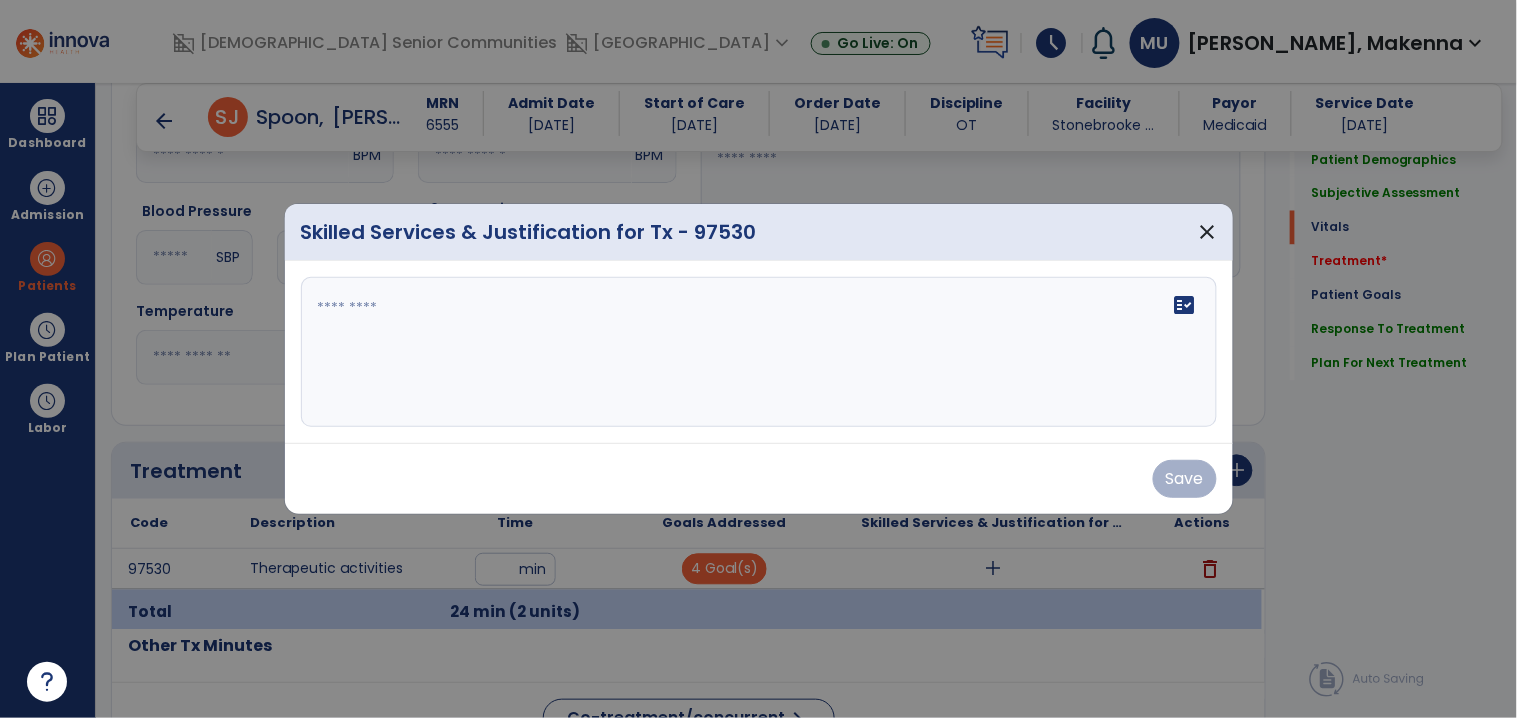 click on "fact_check" at bounding box center [759, 352] 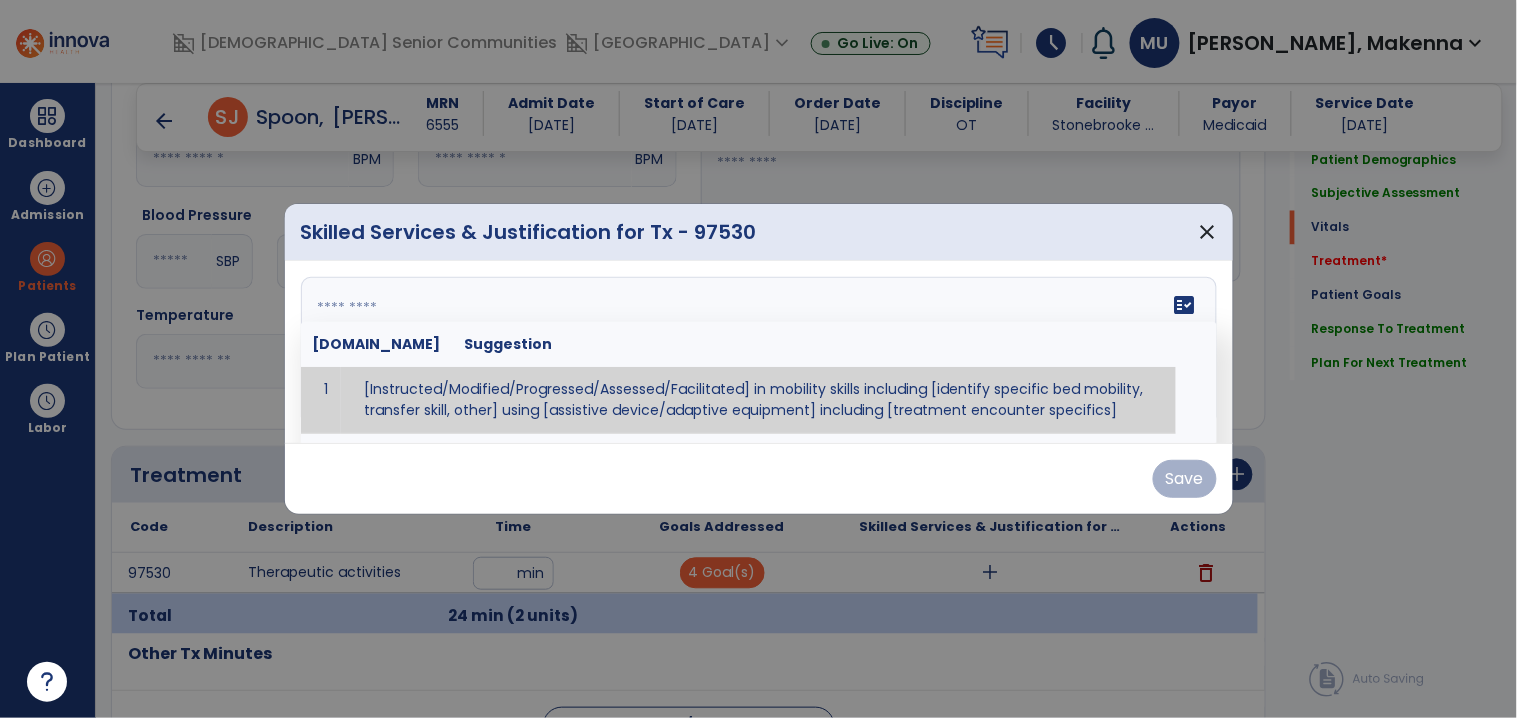 paste on "**********" 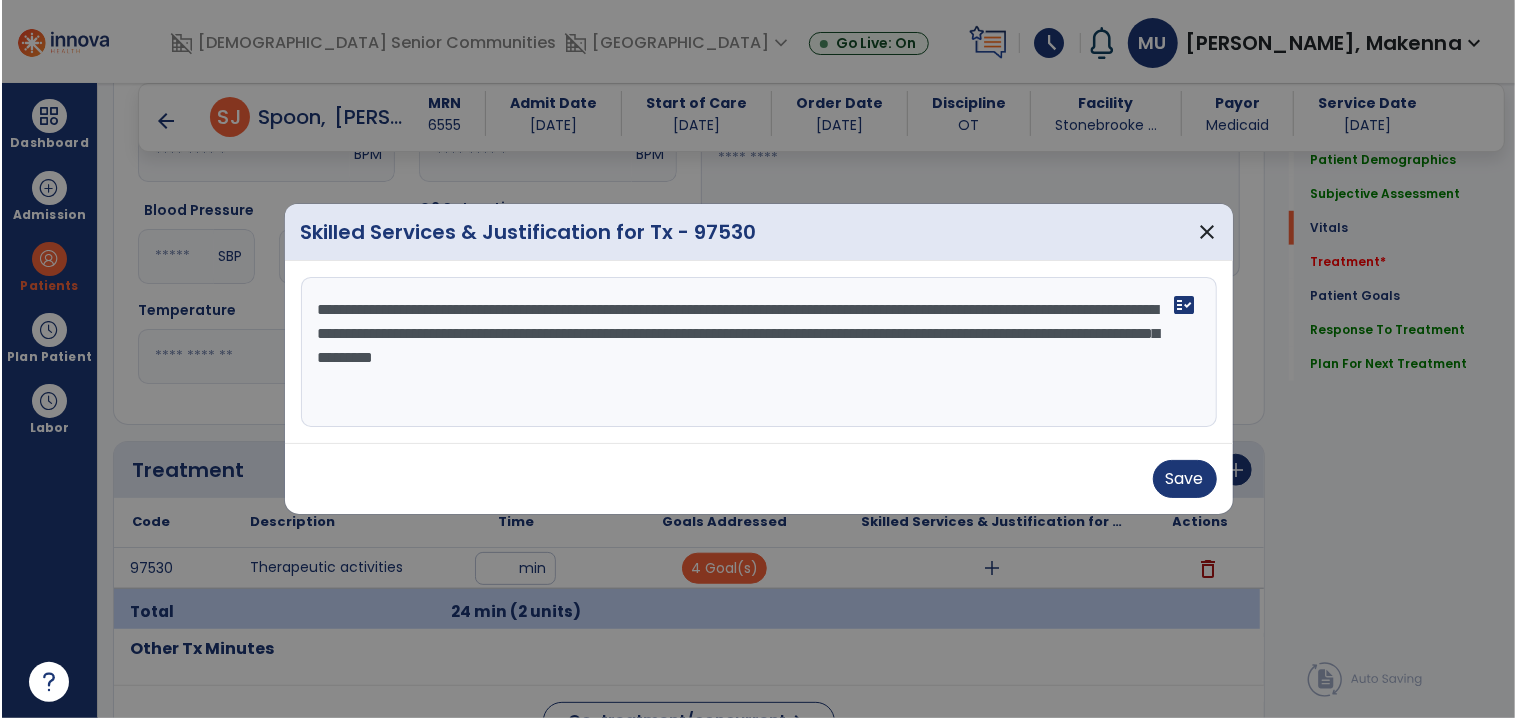 scroll, scrollTop: 887, scrollLeft: 0, axis: vertical 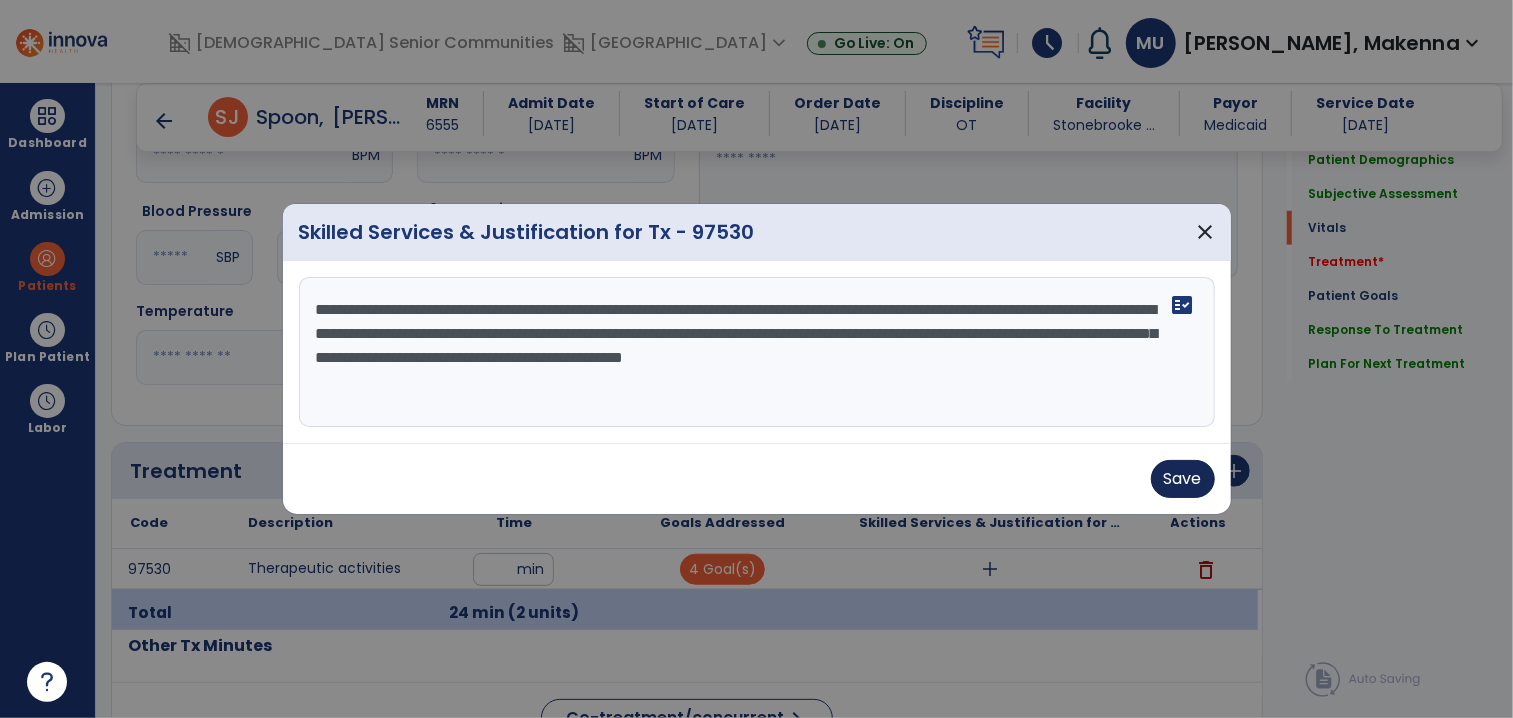 type on "**********" 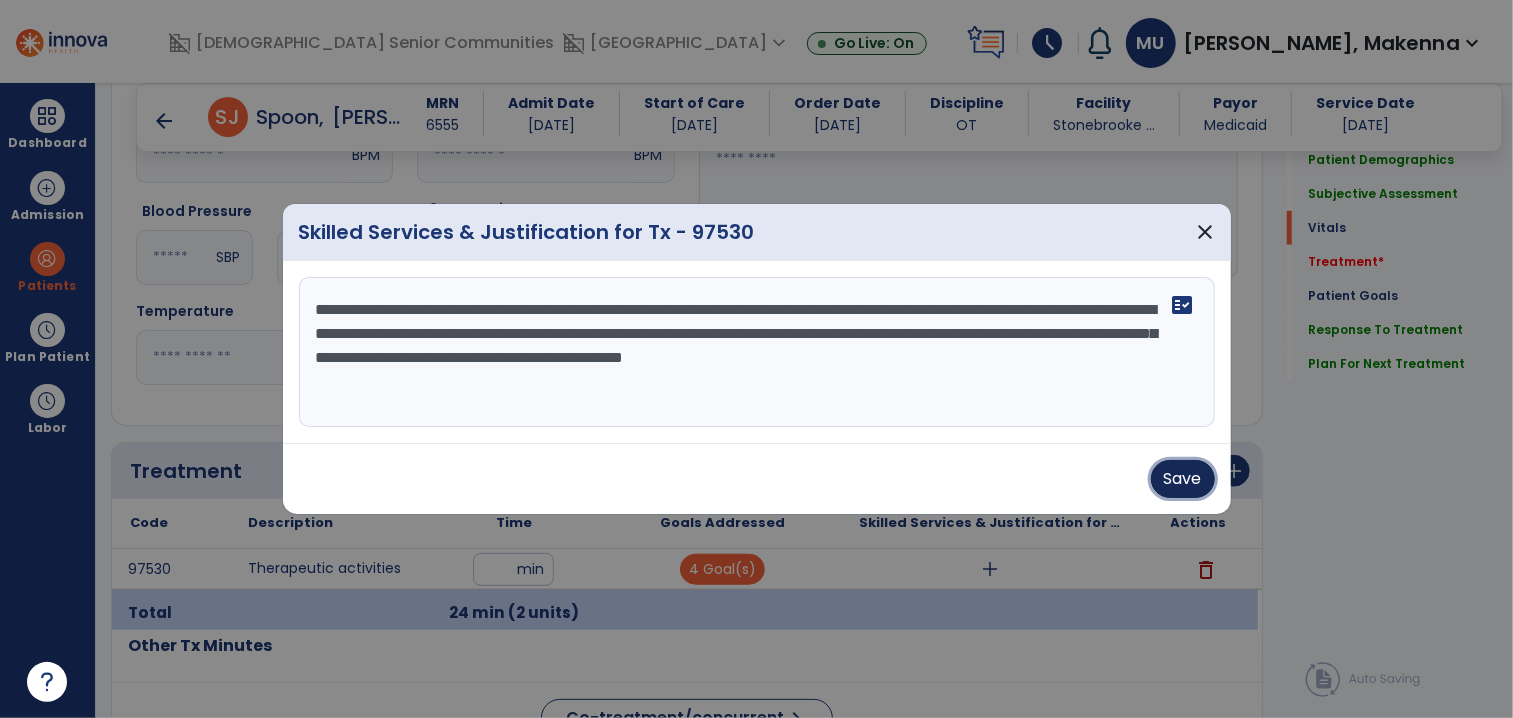 click on "Save" at bounding box center (1183, 479) 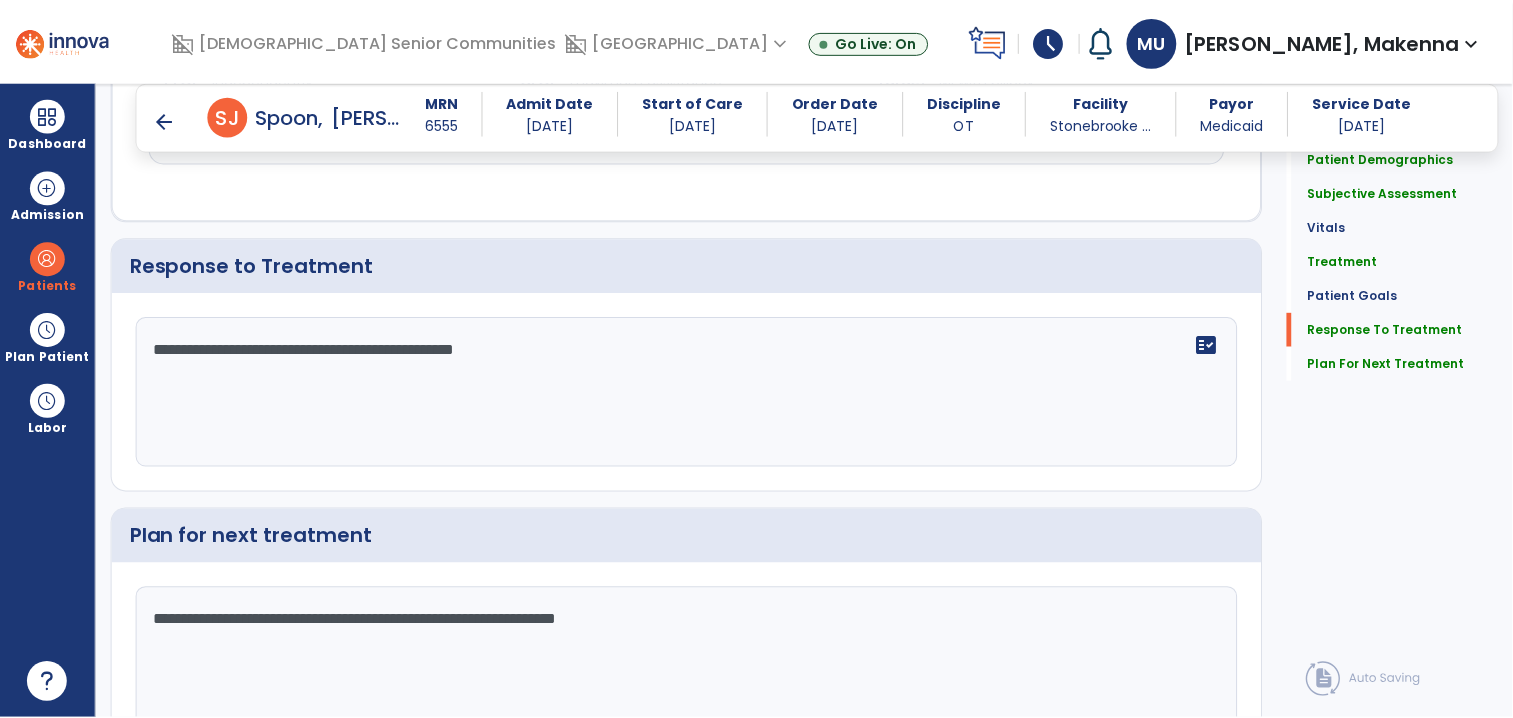 scroll, scrollTop: 3121, scrollLeft: 0, axis: vertical 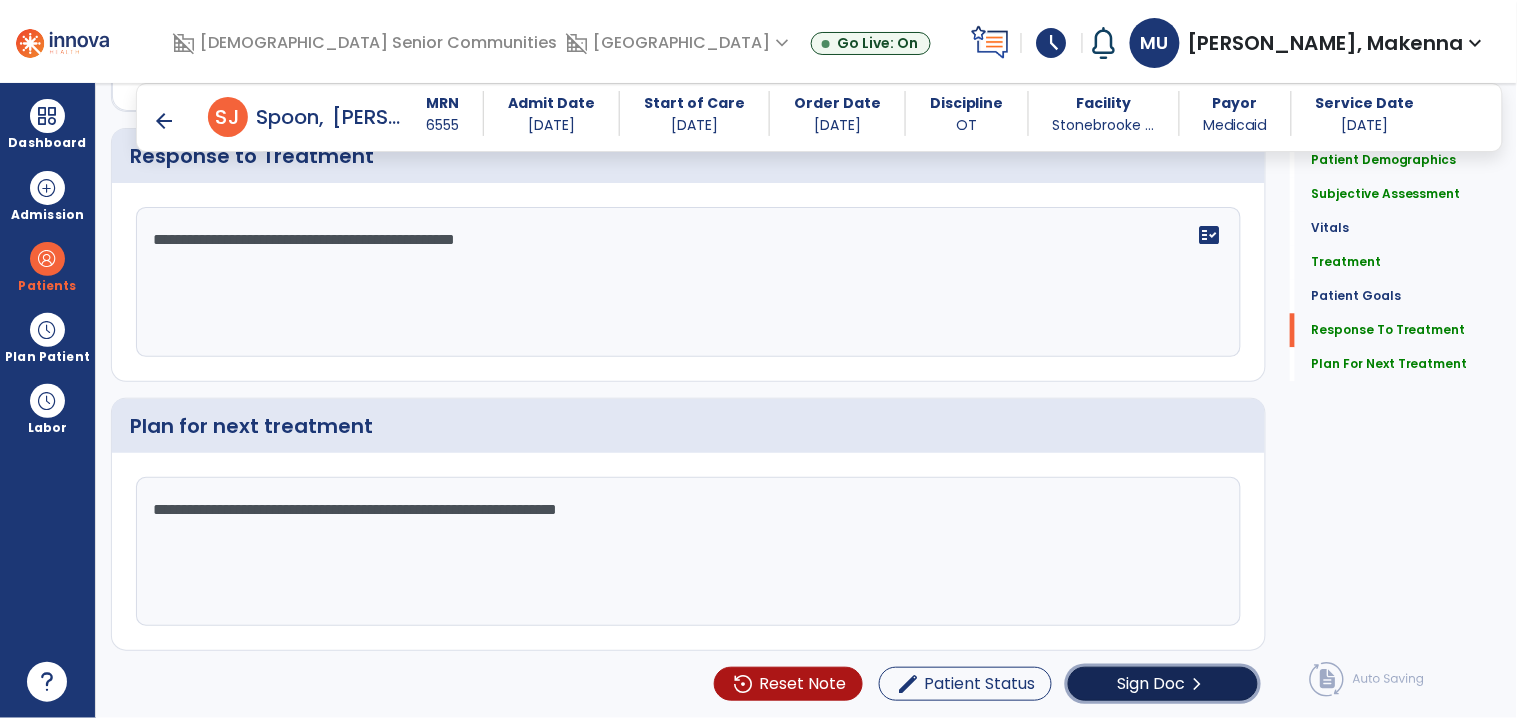 click on "chevron_right" 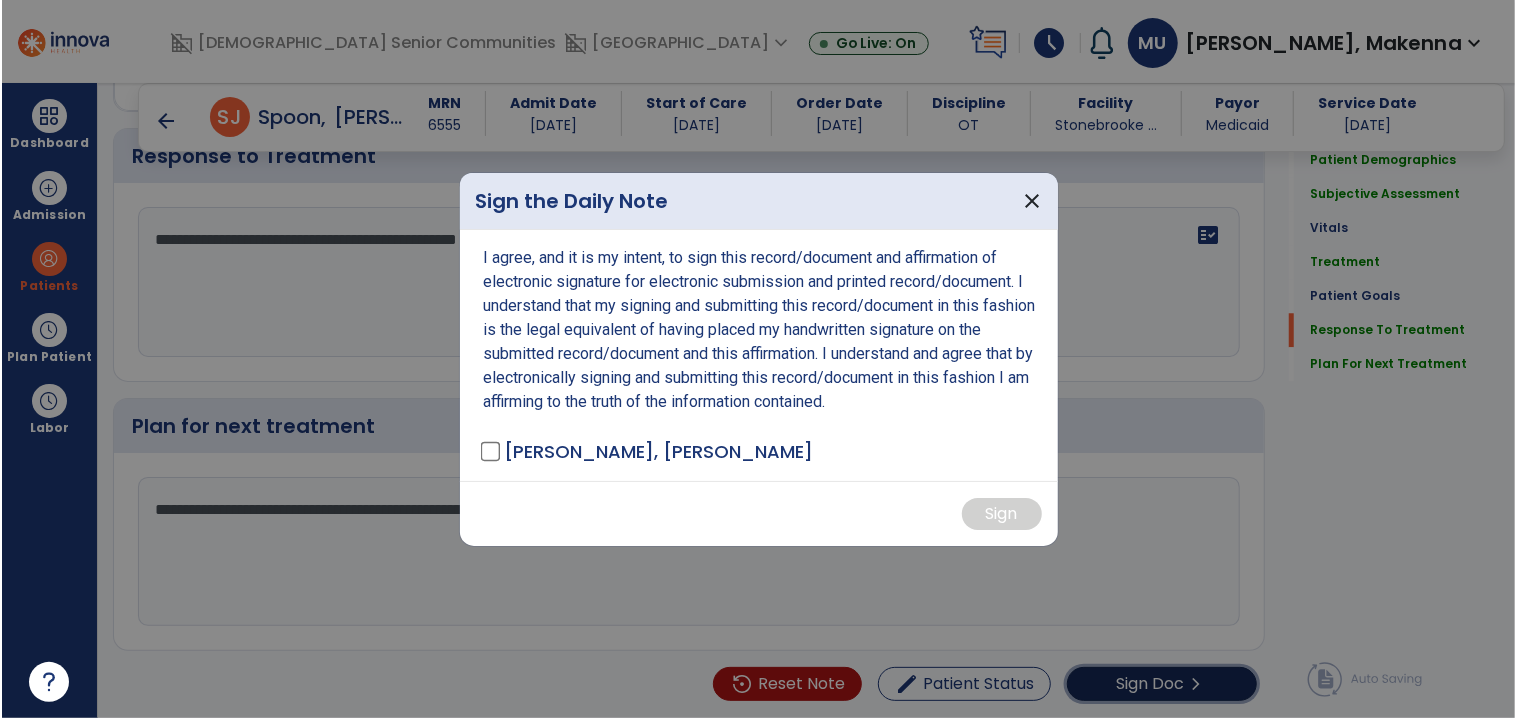 scroll, scrollTop: 3121, scrollLeft: 0, axis: vertical 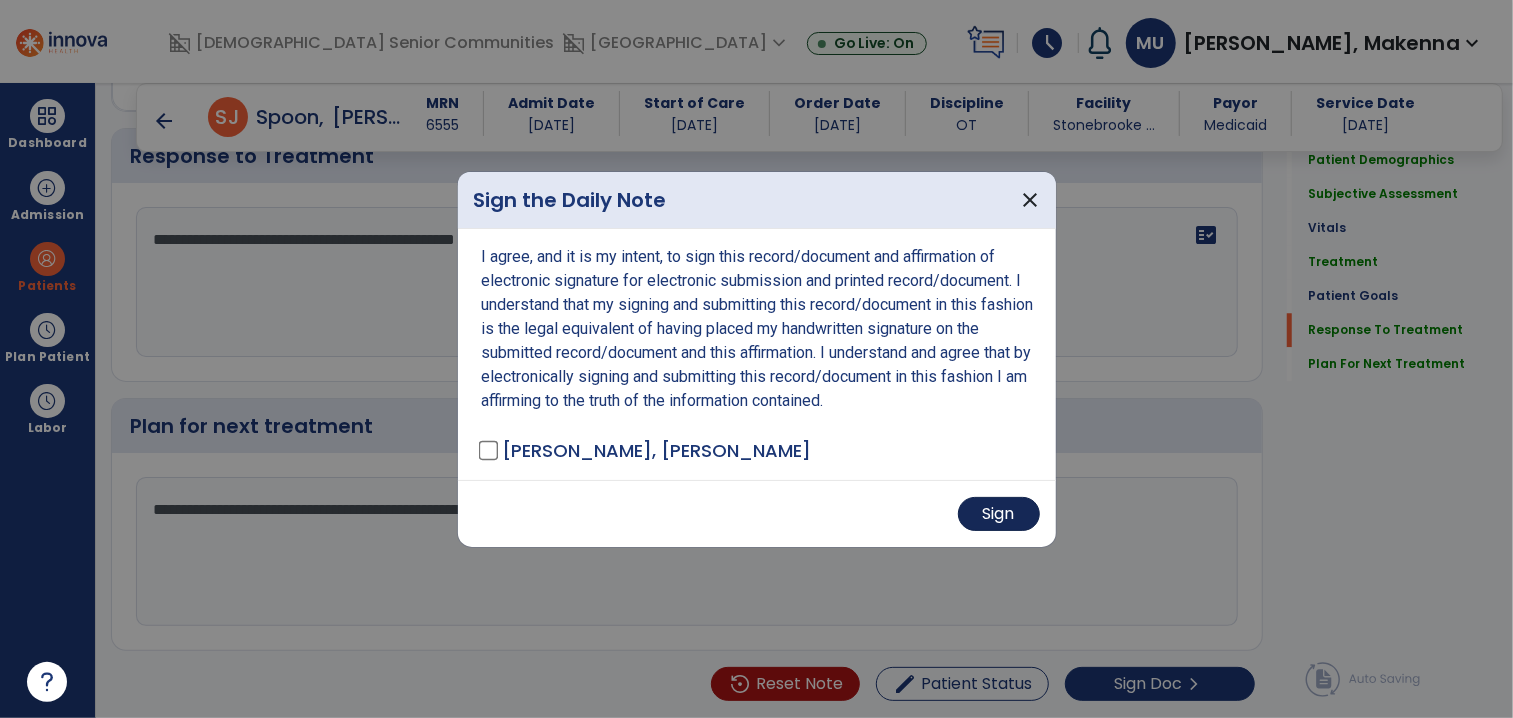 click on "Sign" at bounding box center [999, 514] 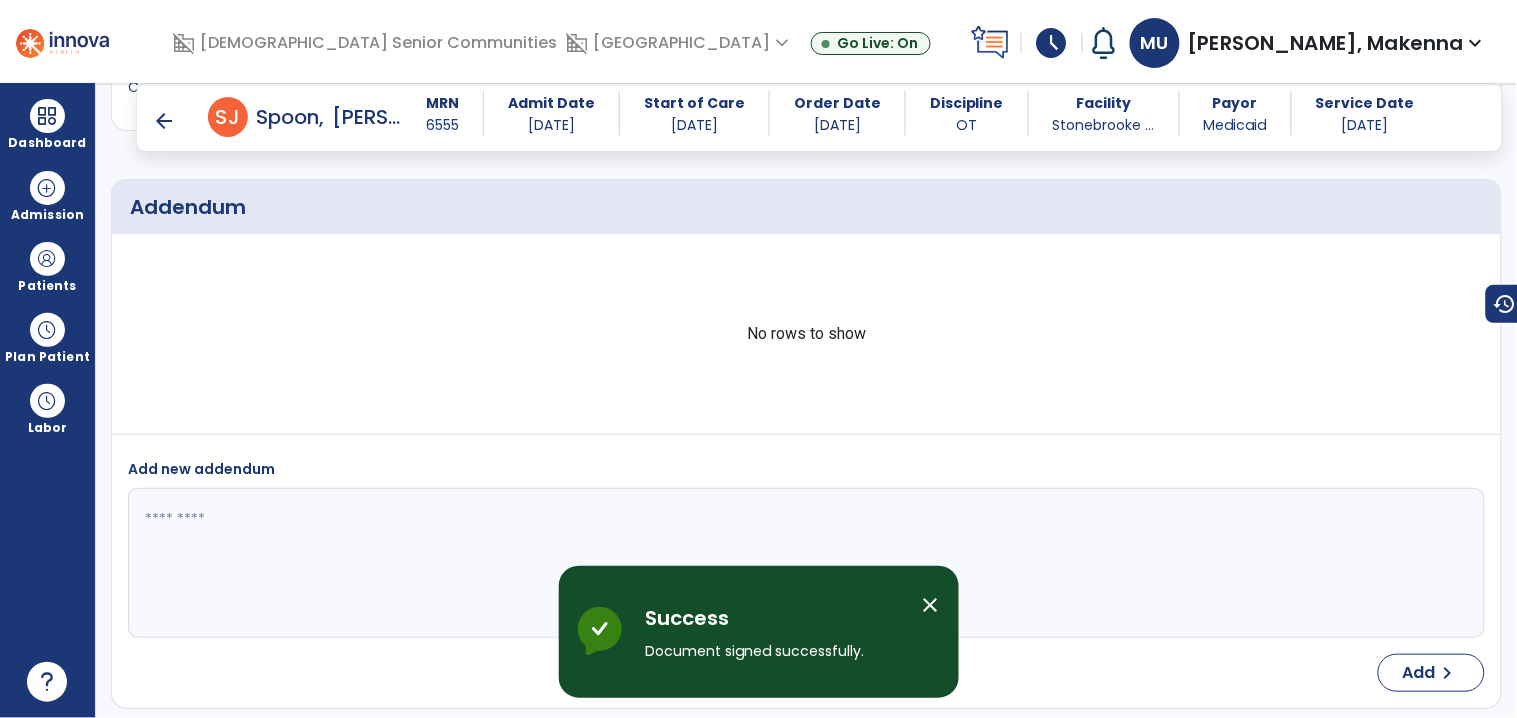 scroll, scrollTop: 4461, scrollLeft: 0, axis: vertical 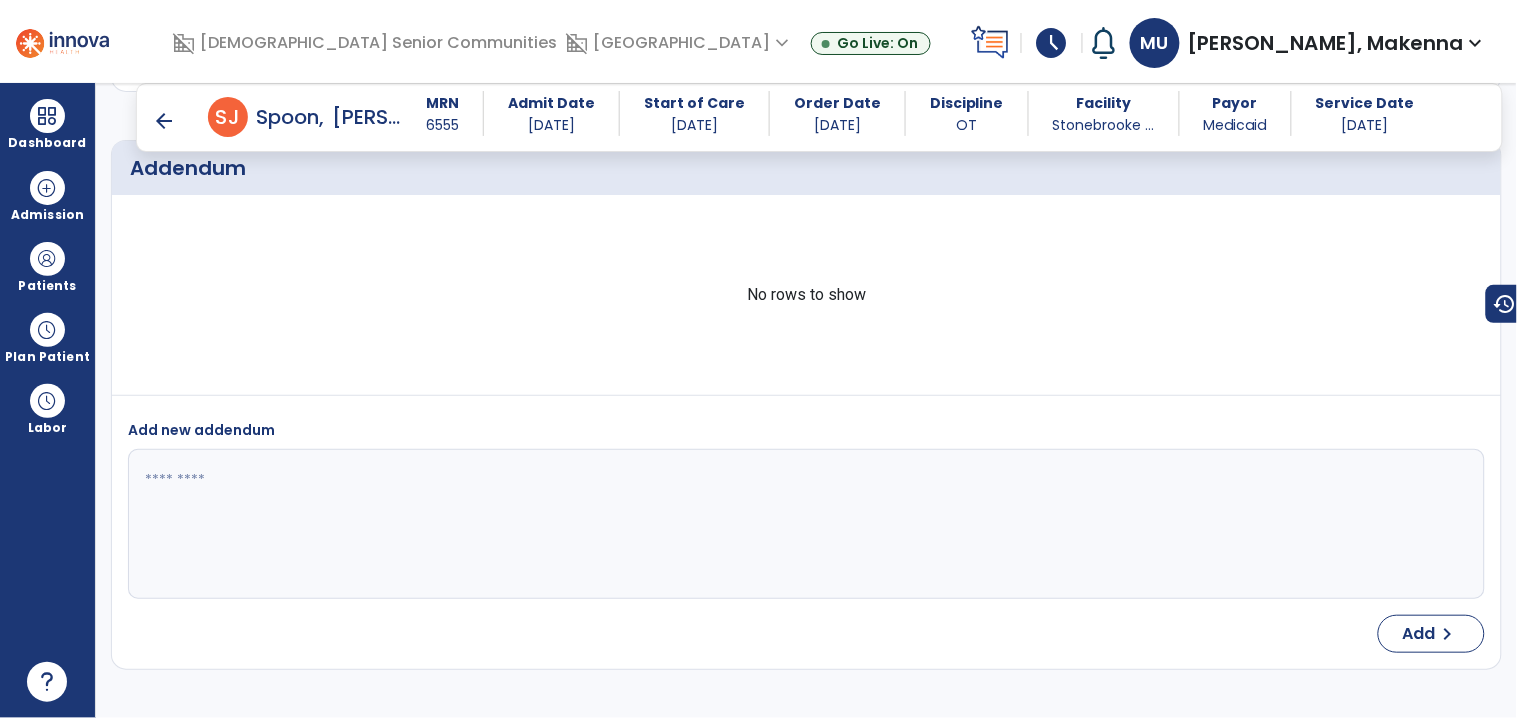 click on "arrow_back" at bounding box center (164, 121) 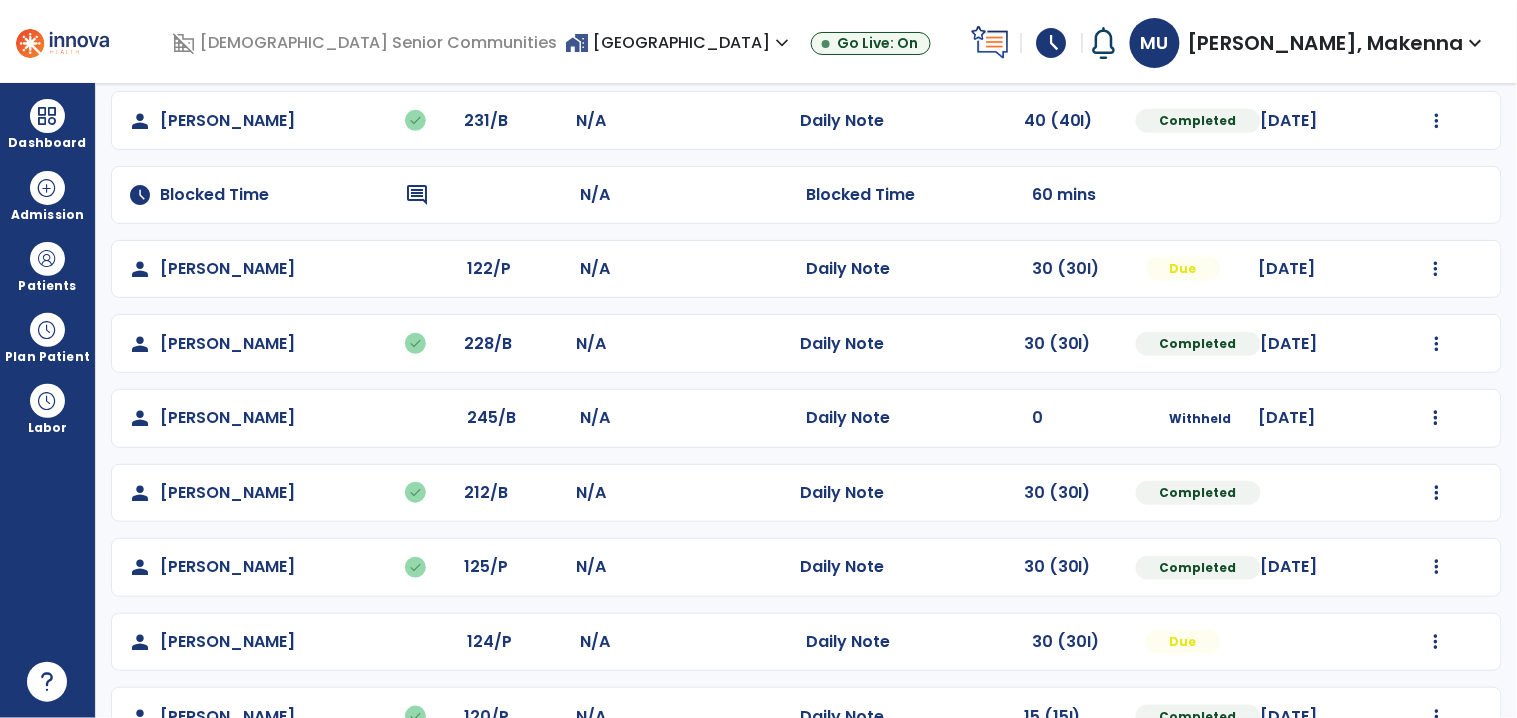 scroll, scrollTop: 441, scrollLeft: 0, axis: vertical 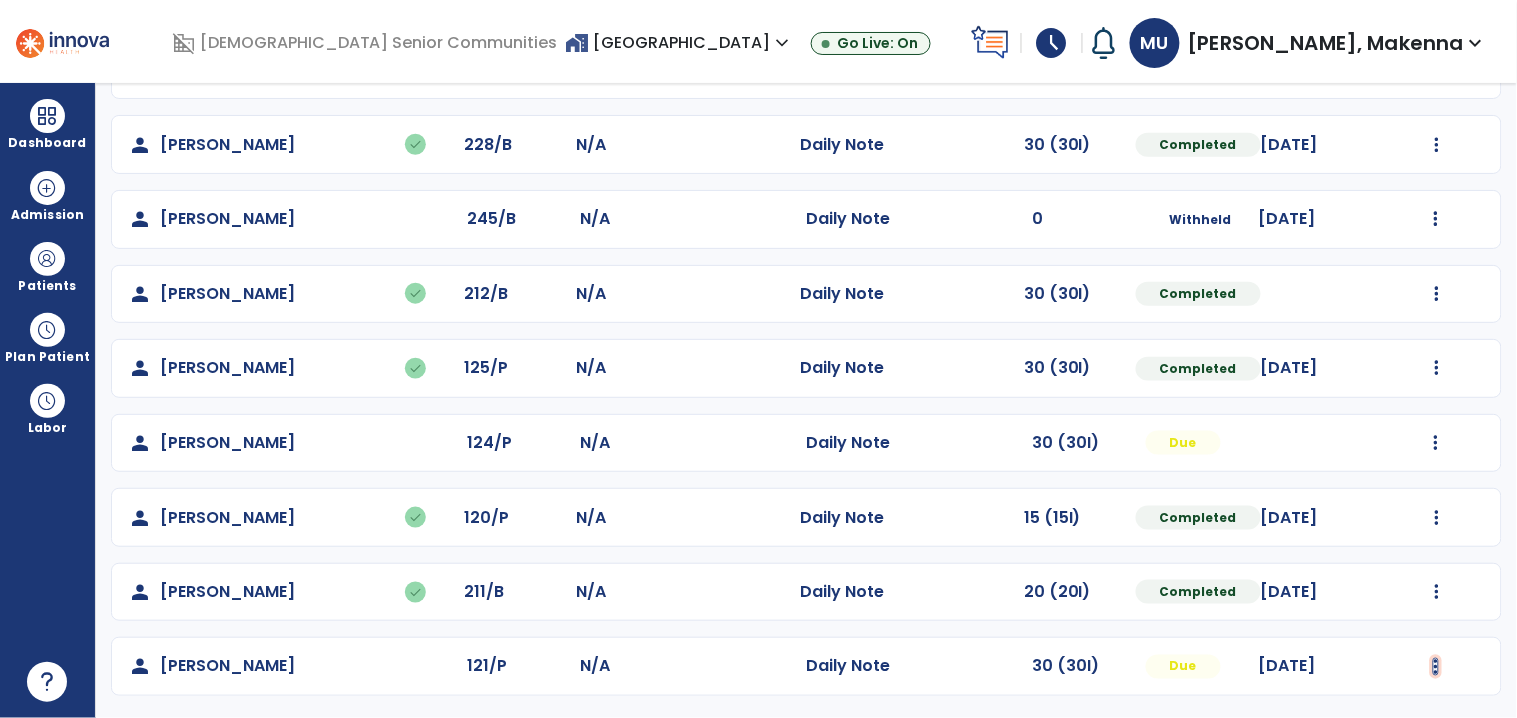 click at bounding box center [1437, -153] 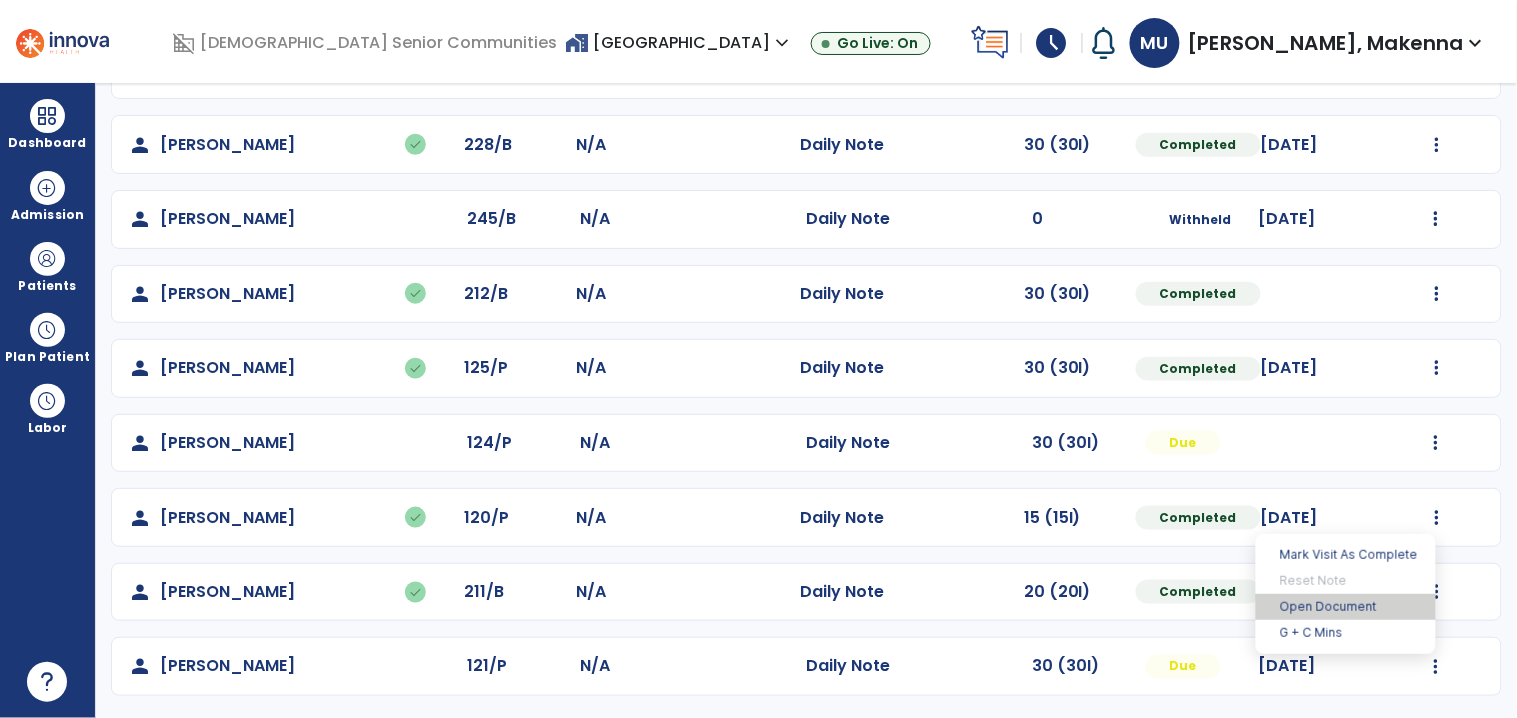 click on "Open Document" at bounding box center (1346, 607) 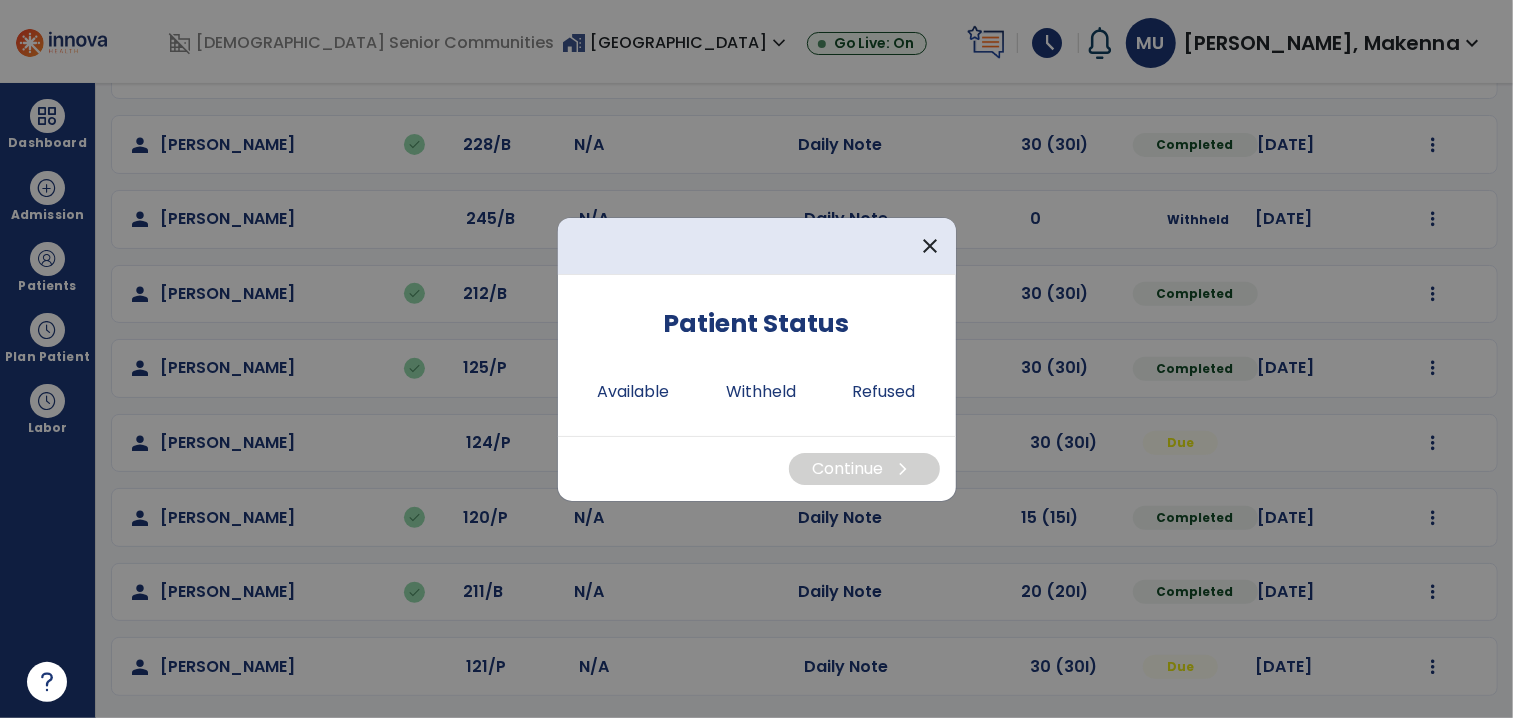 click on "Continue   chevron_right" at bounding box center [757, 468] 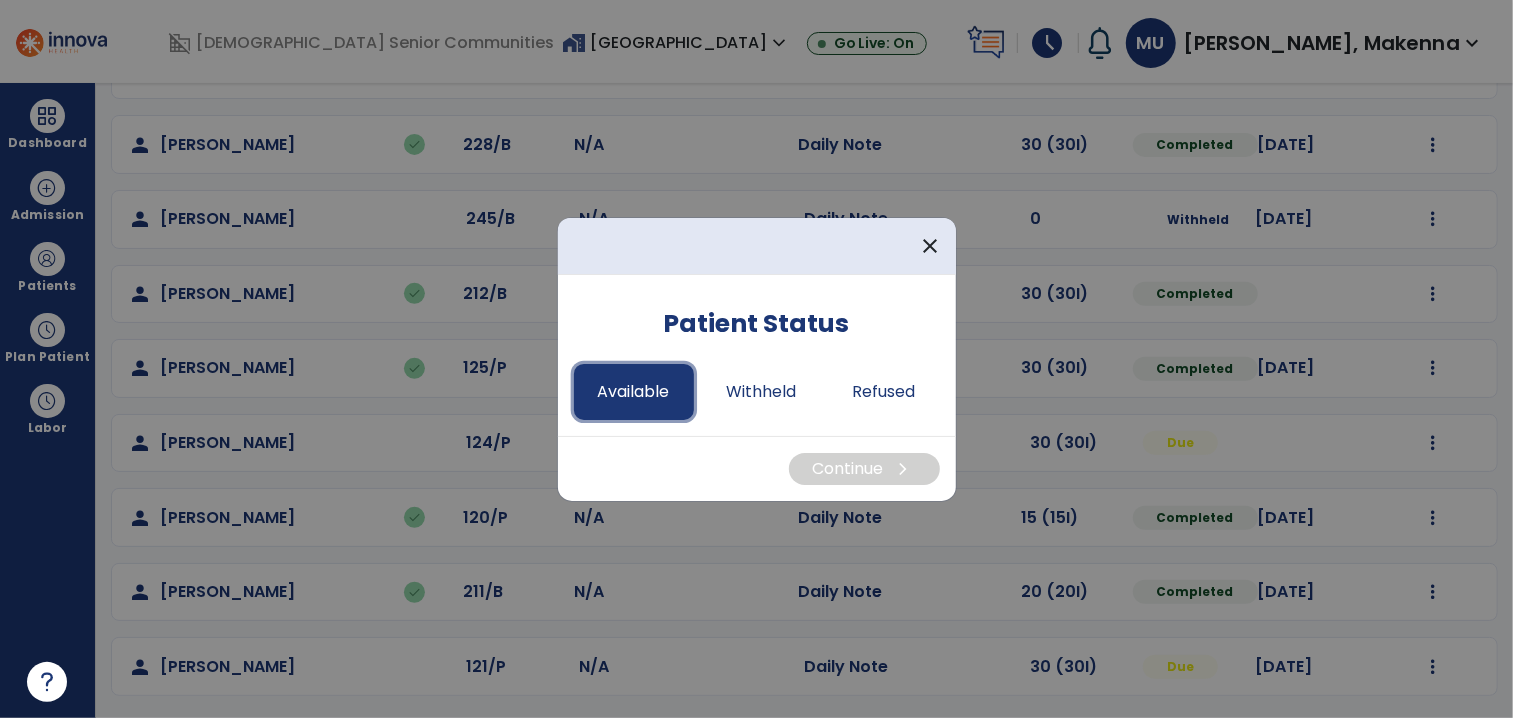 click on "Available" at bounding box center [634, 392] 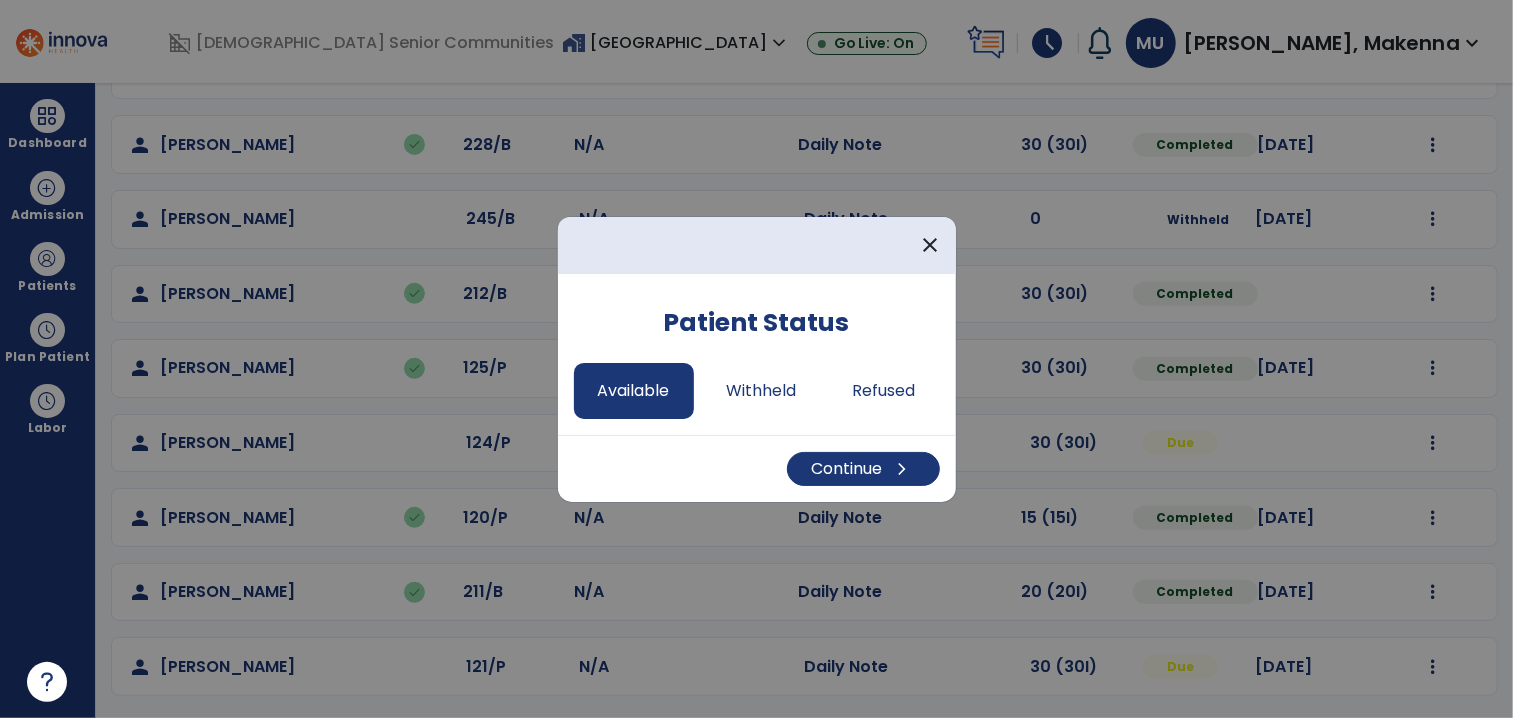 click on "Continue   chevron_right" at bounding box center (757, 468) 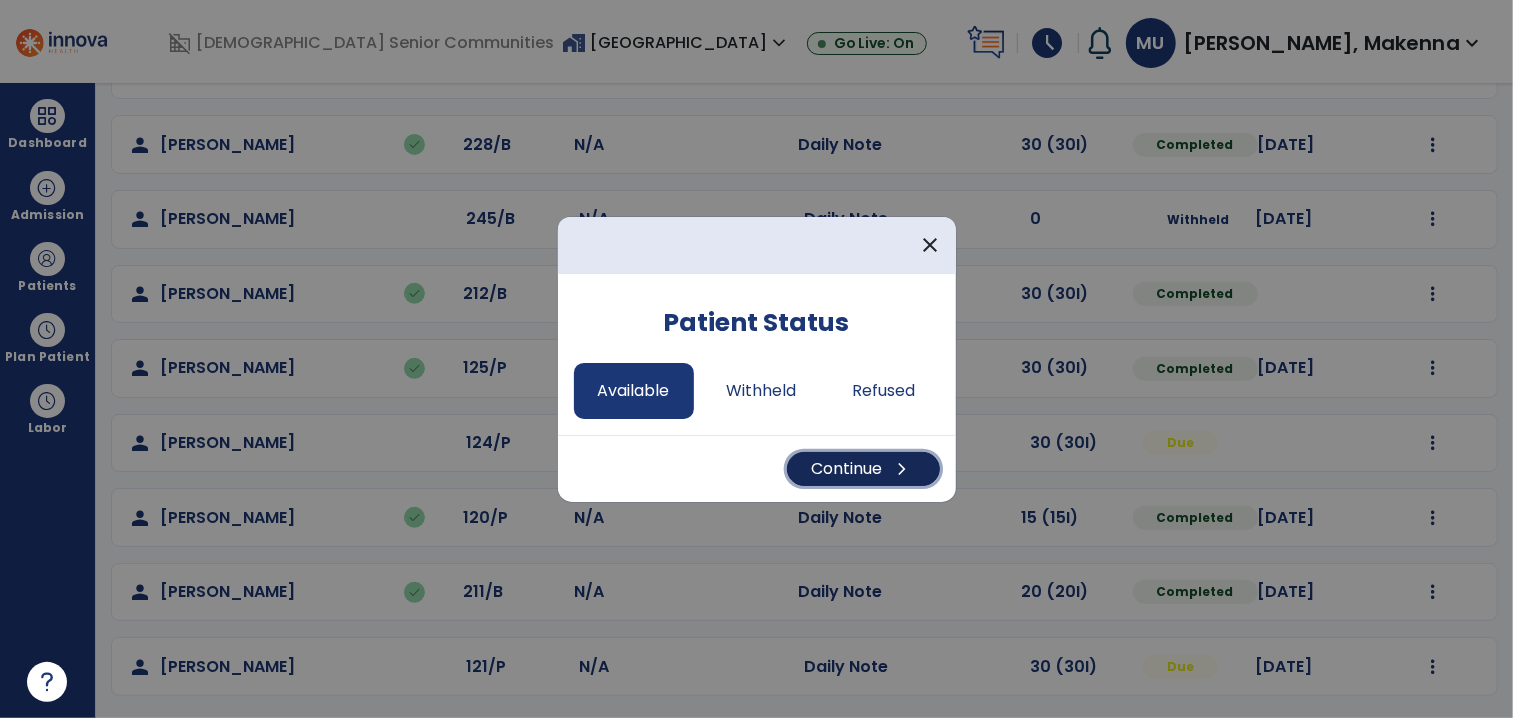 click on "Continue   chevron_right" at bounding box center (863, 469) 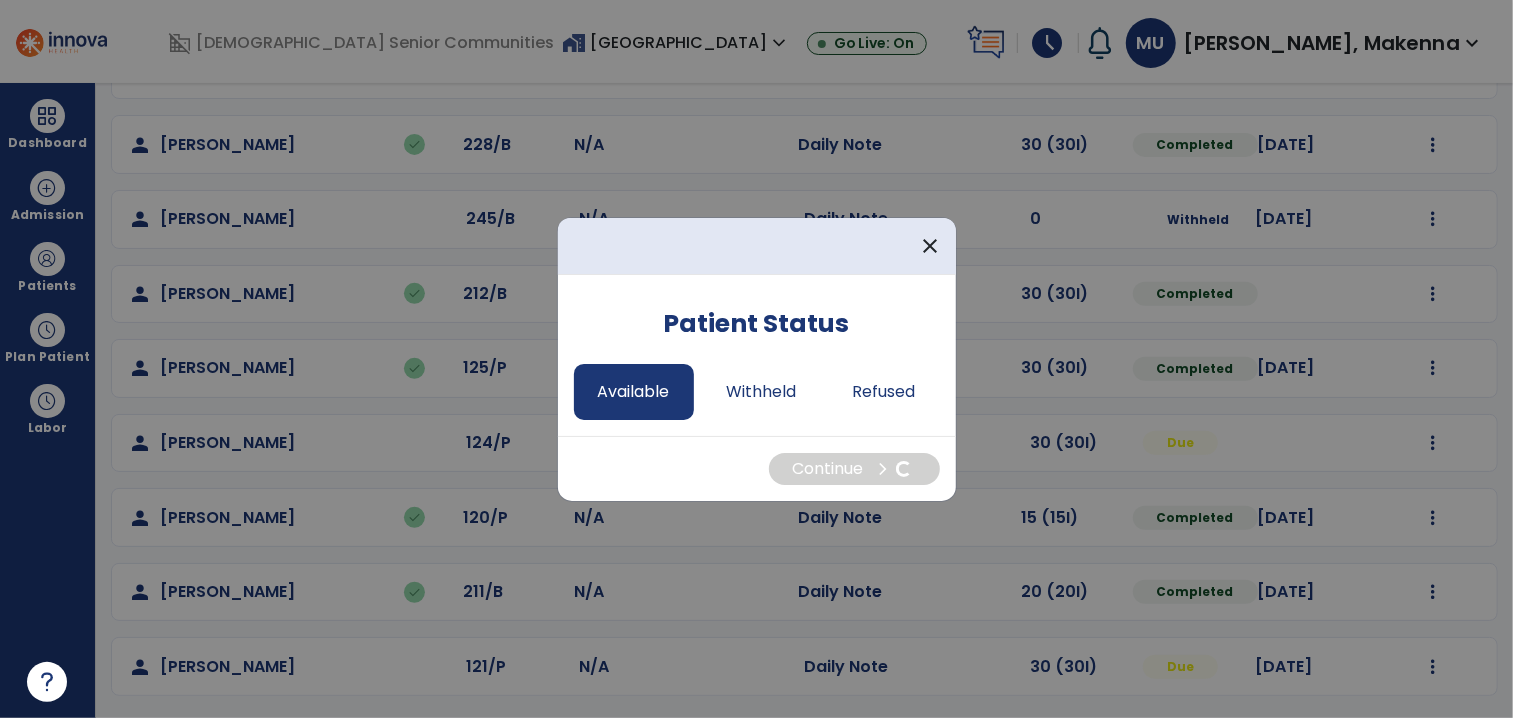 select on "*" 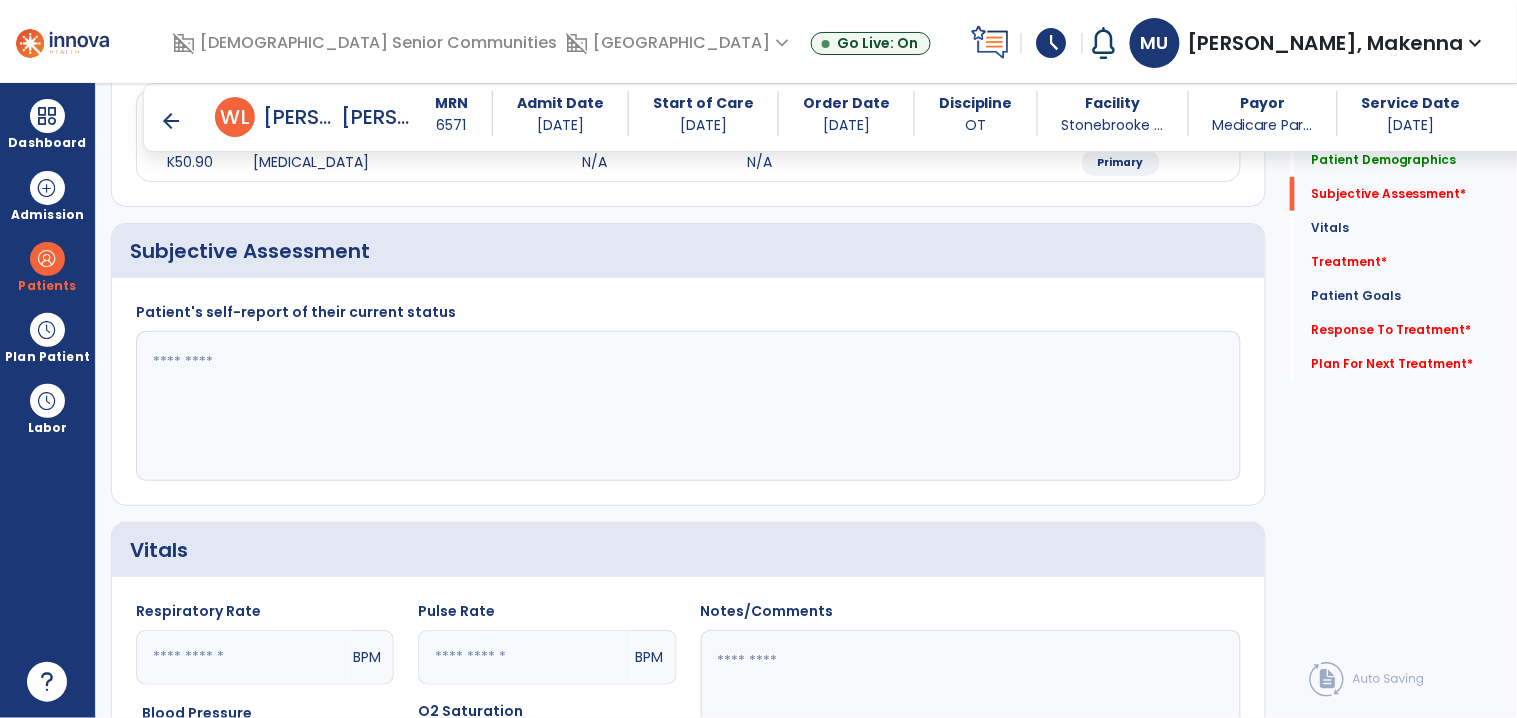 scroll, scrollTop: 291, scrollLeft: 0, axis: vertical 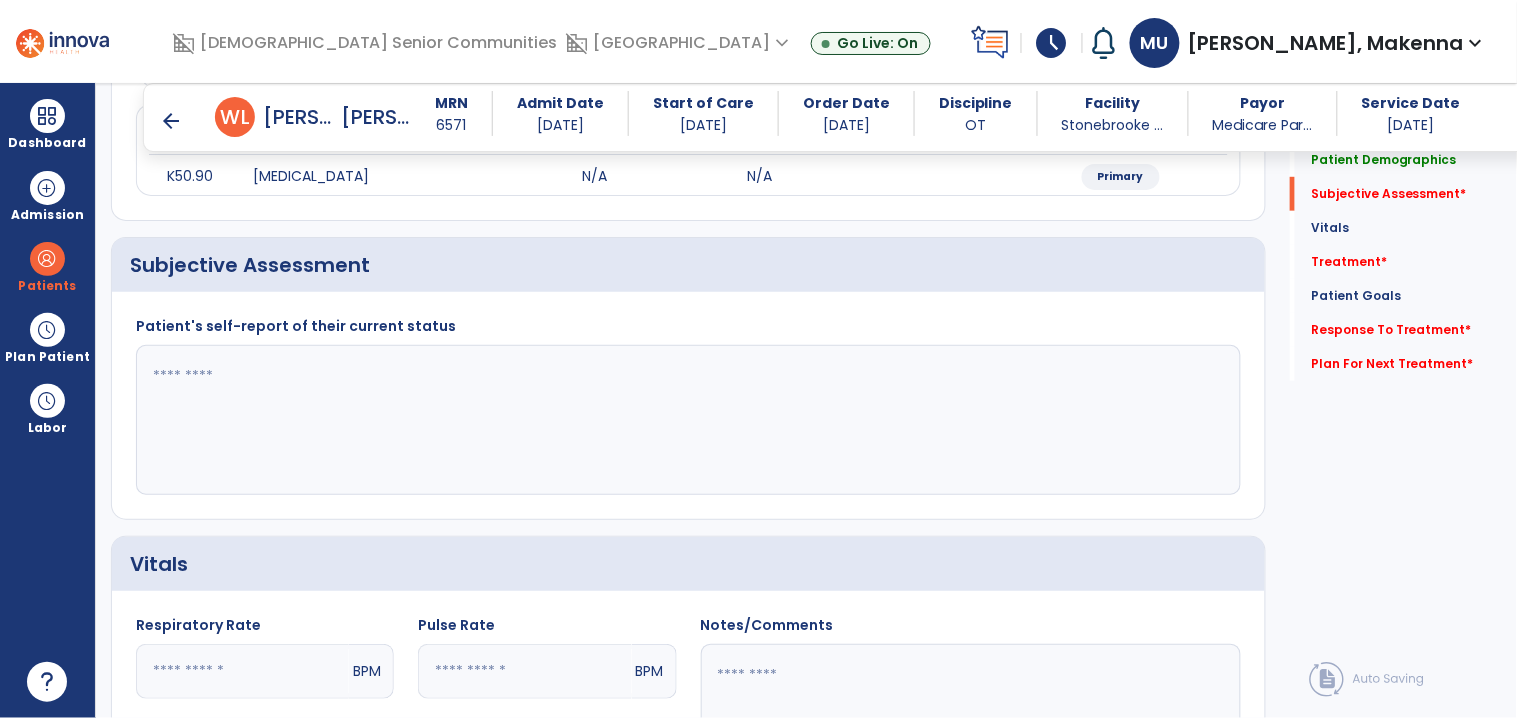 click on "Patient's self-report of their current status" 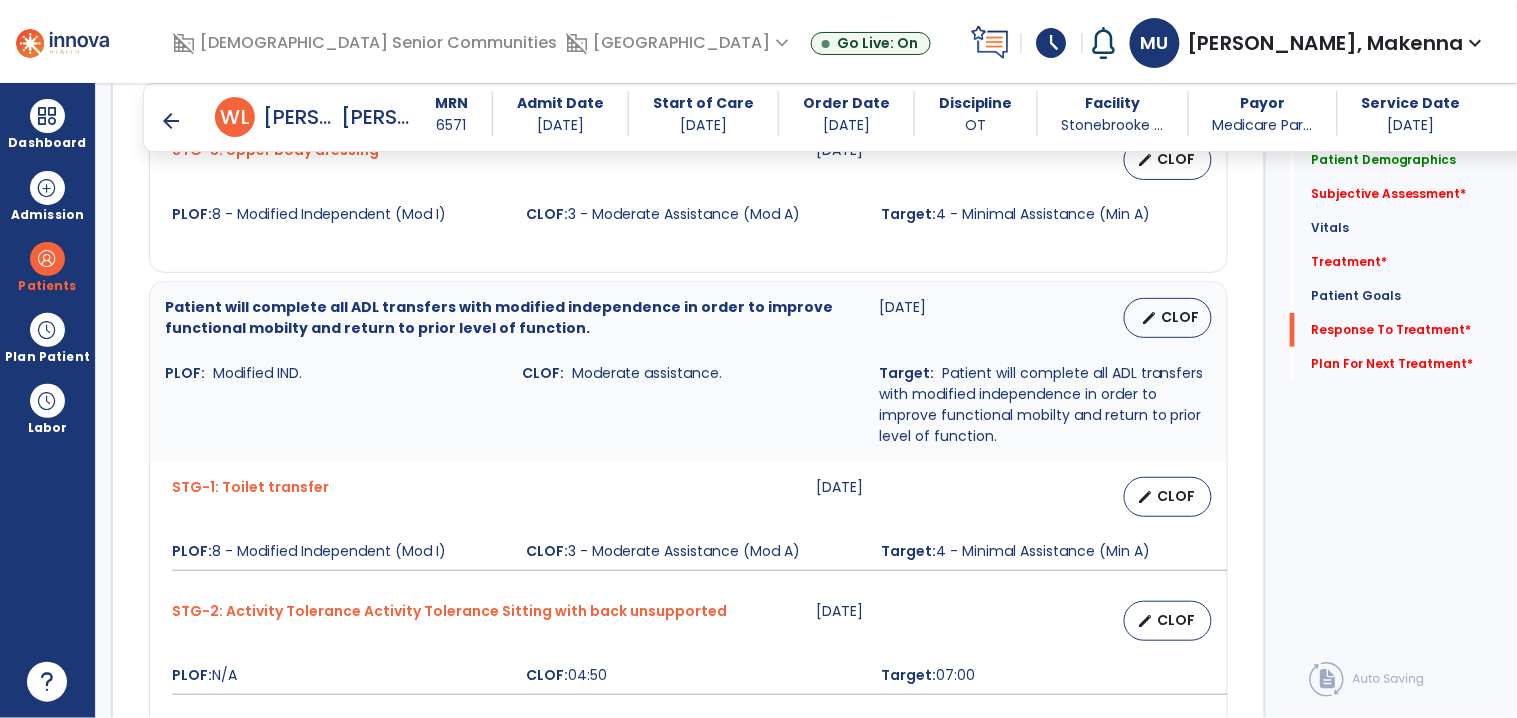 scroll, scrollTop: 3231, scrollLeft: 0, axis: vertical 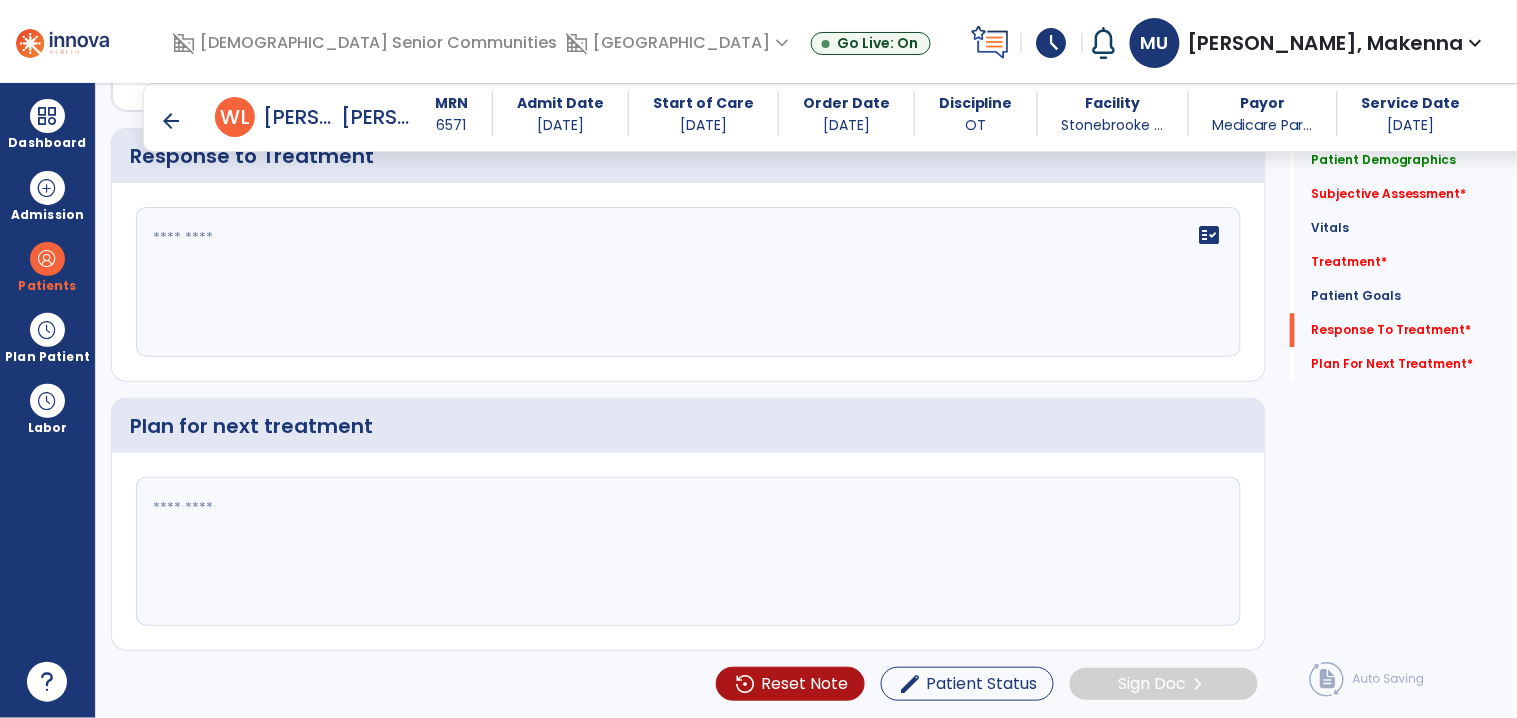 type on "**********" 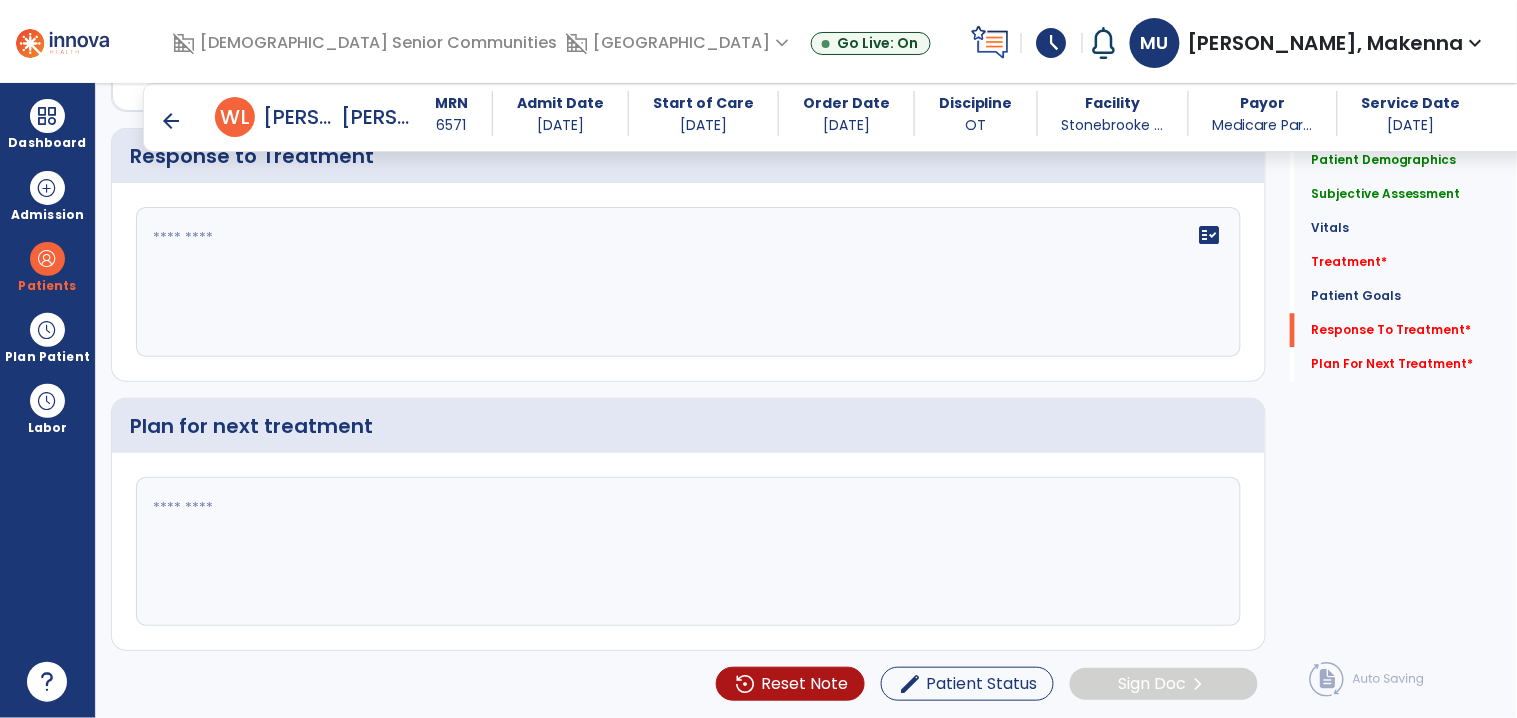 click on "fact_check" 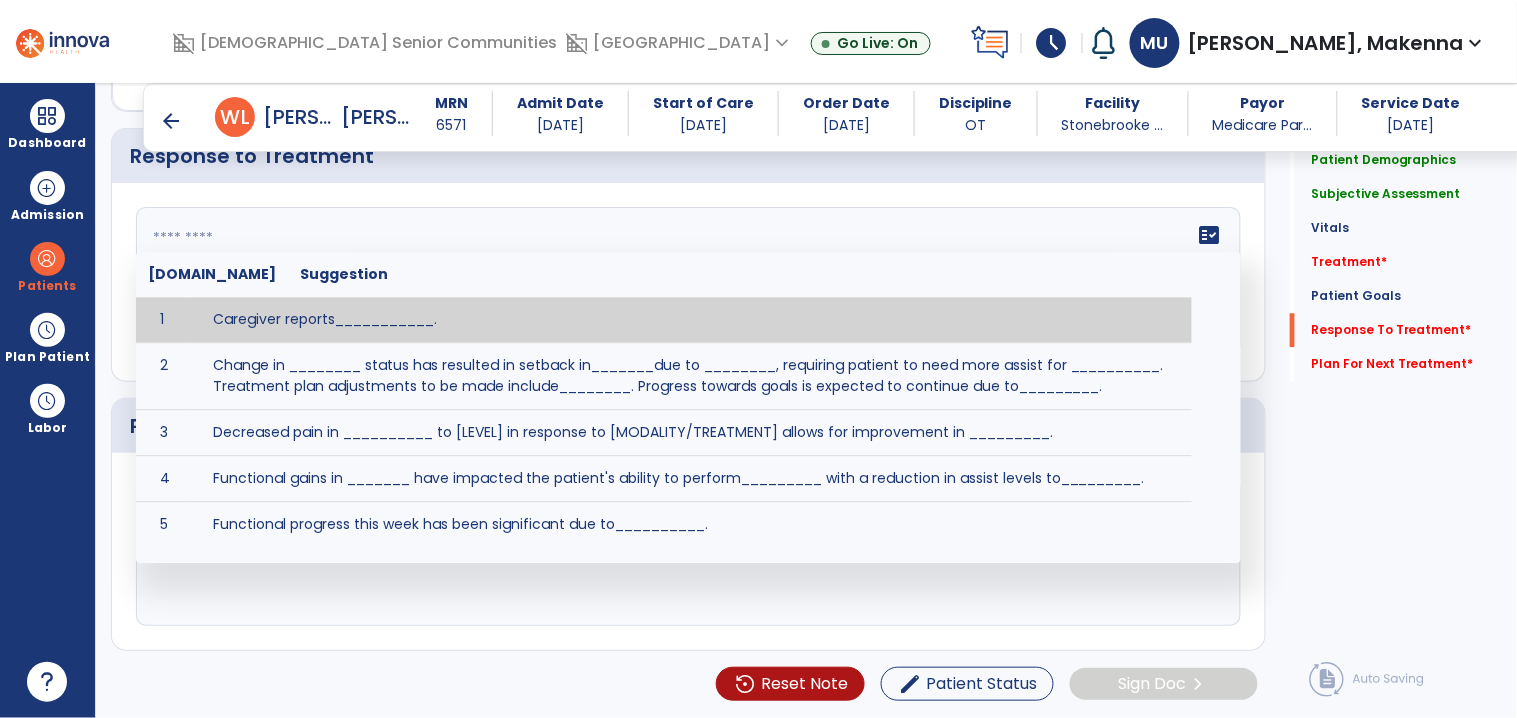 paste on "**********" 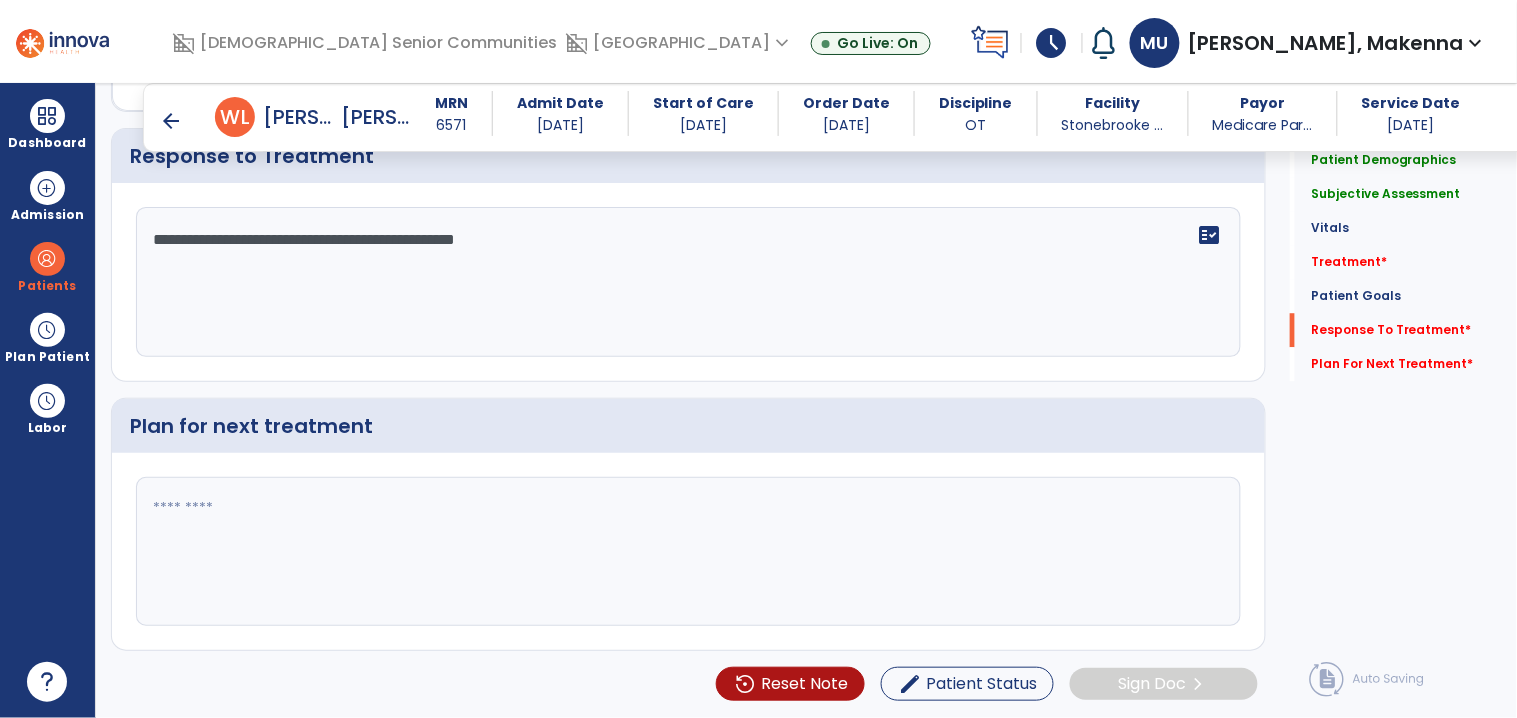 type on "**********" 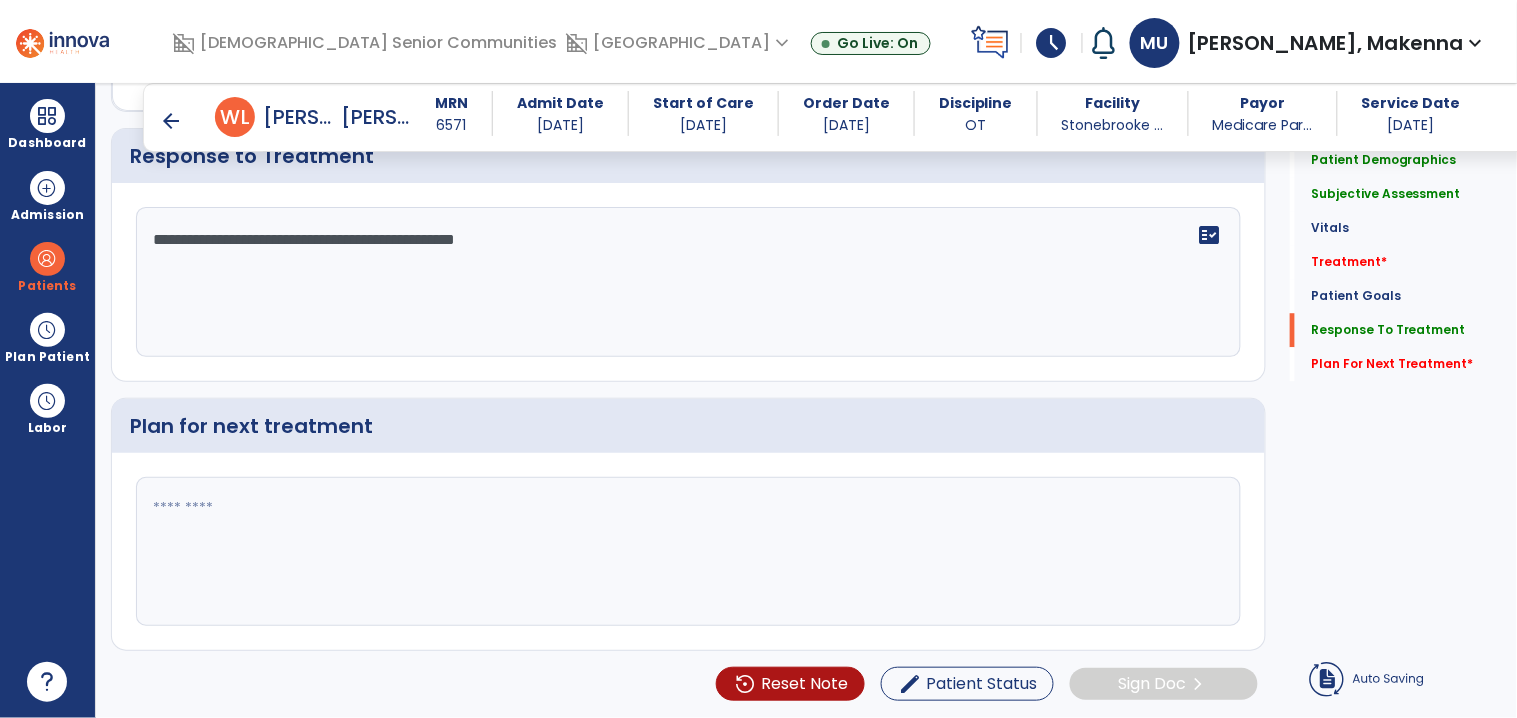 click 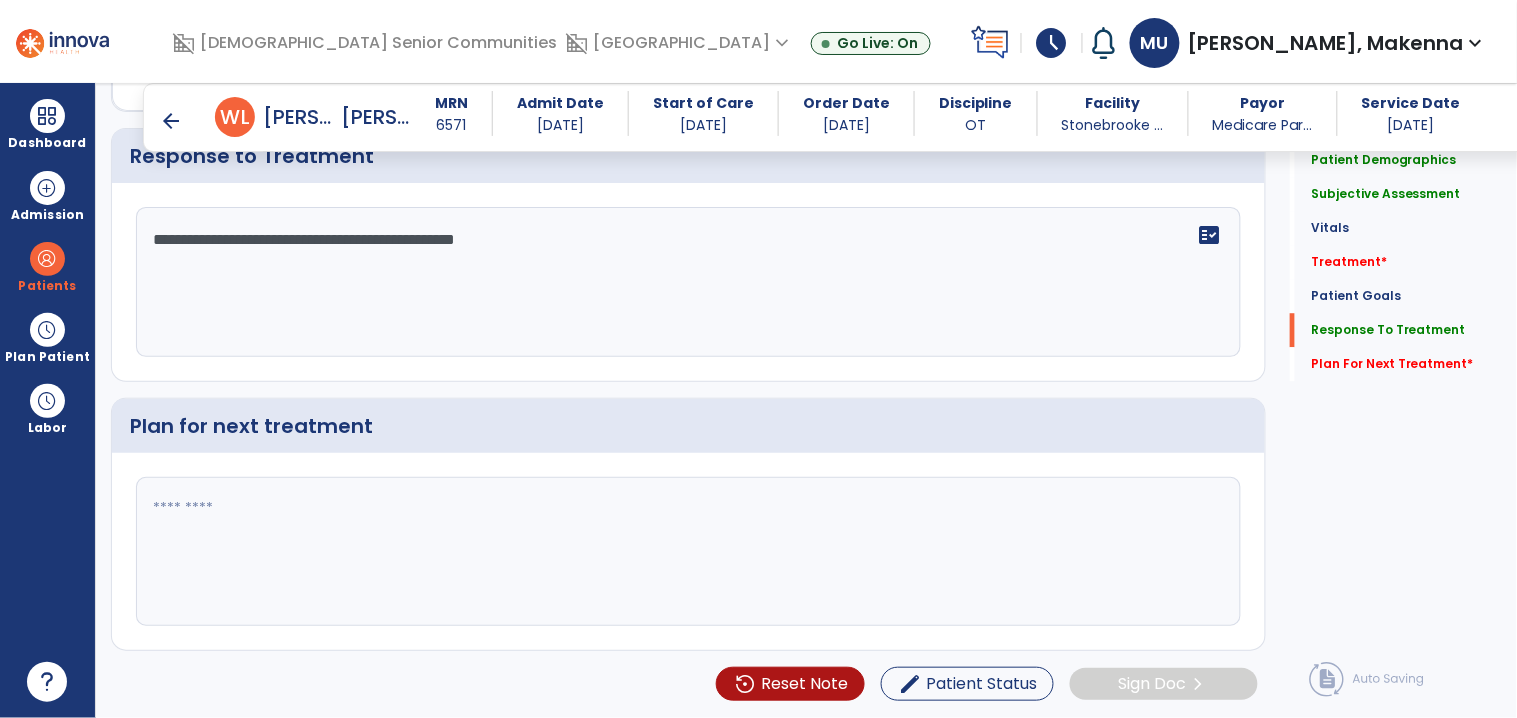 paste on "**********" 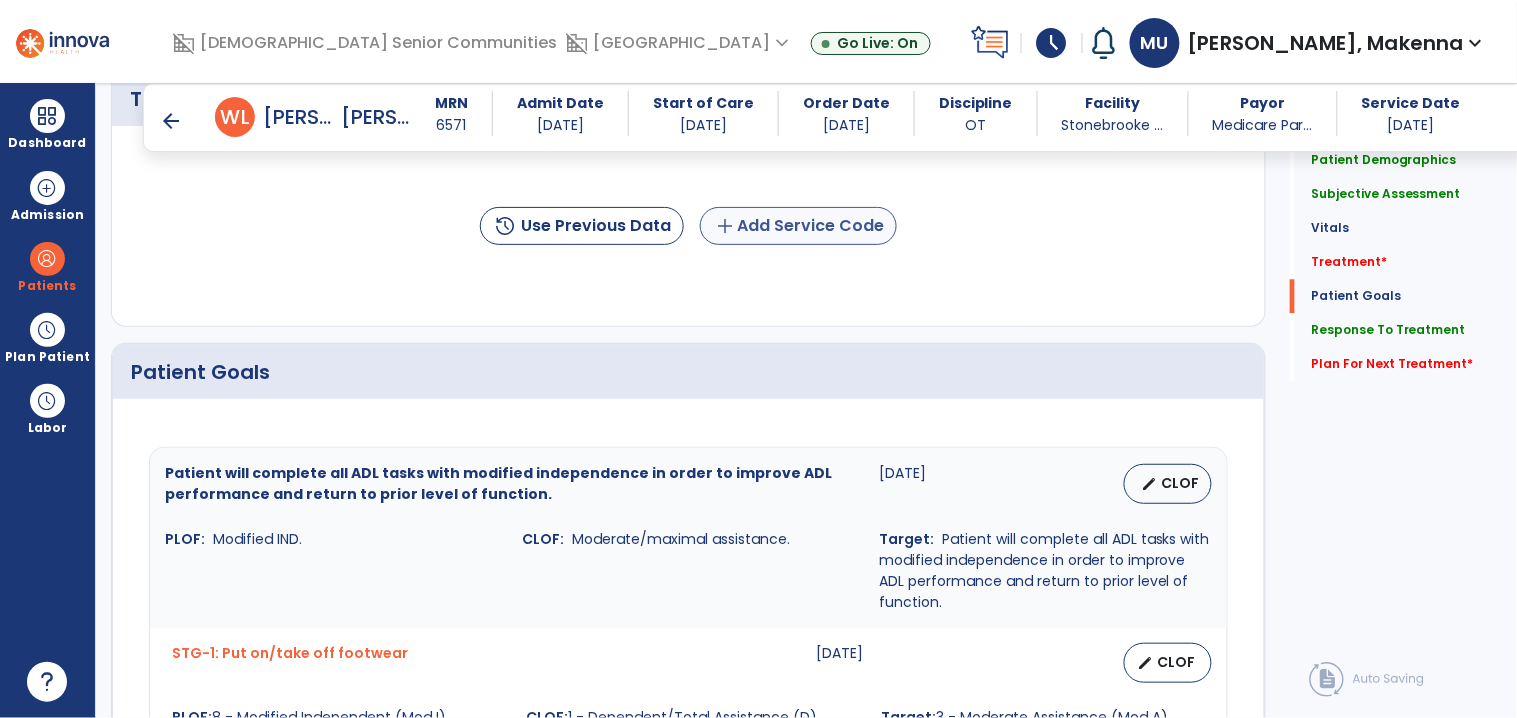type on "**********" 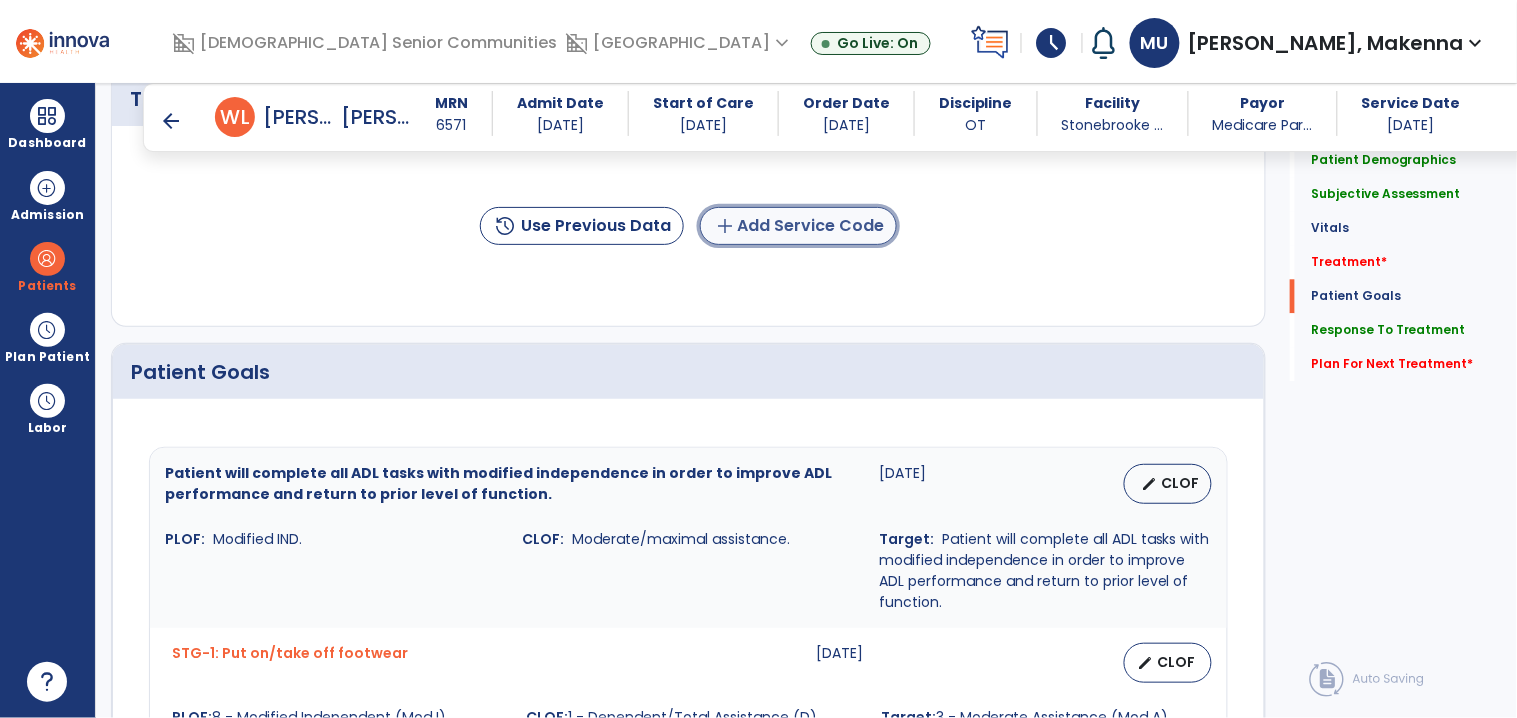 click on "add  Add Service Code" 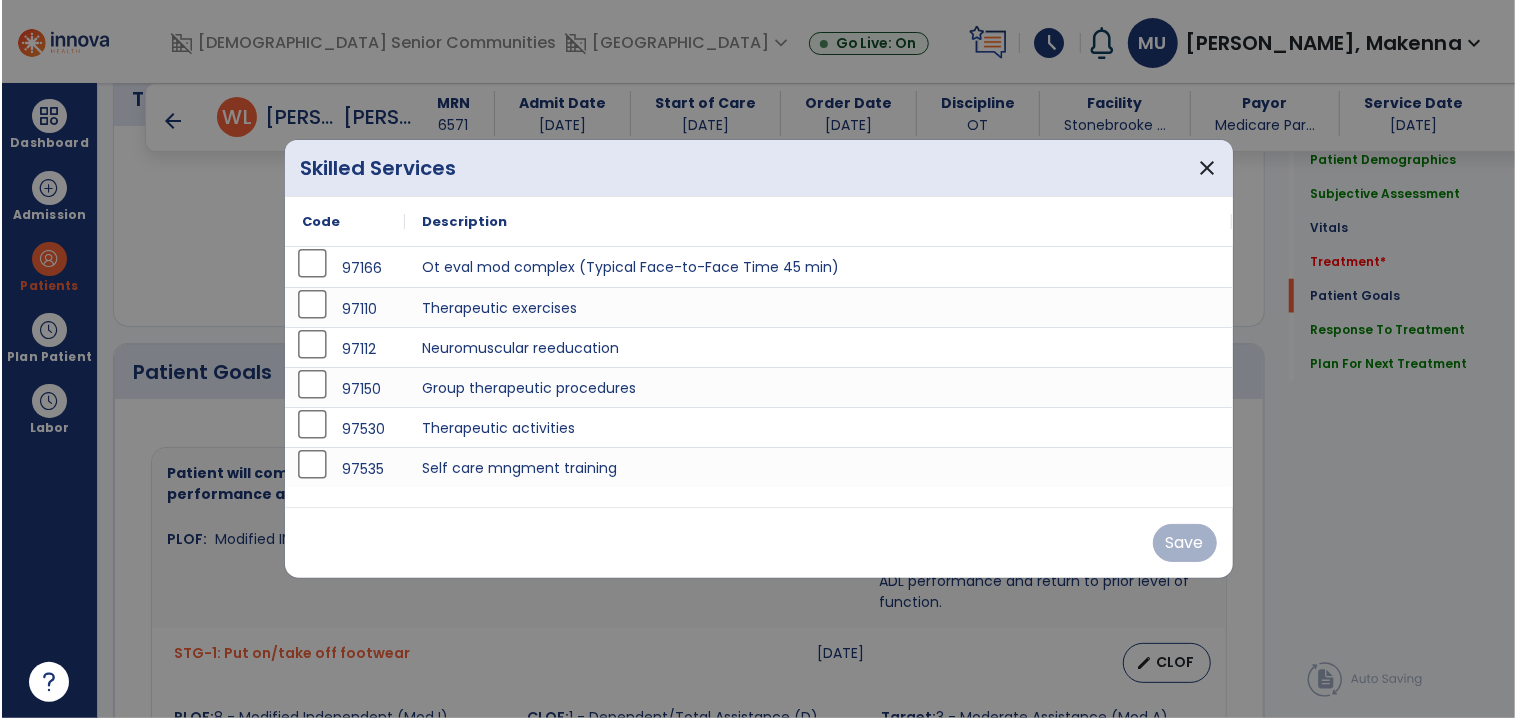 scroll, scrollTop: 1178, scrollLeft: 0, axis: vertical 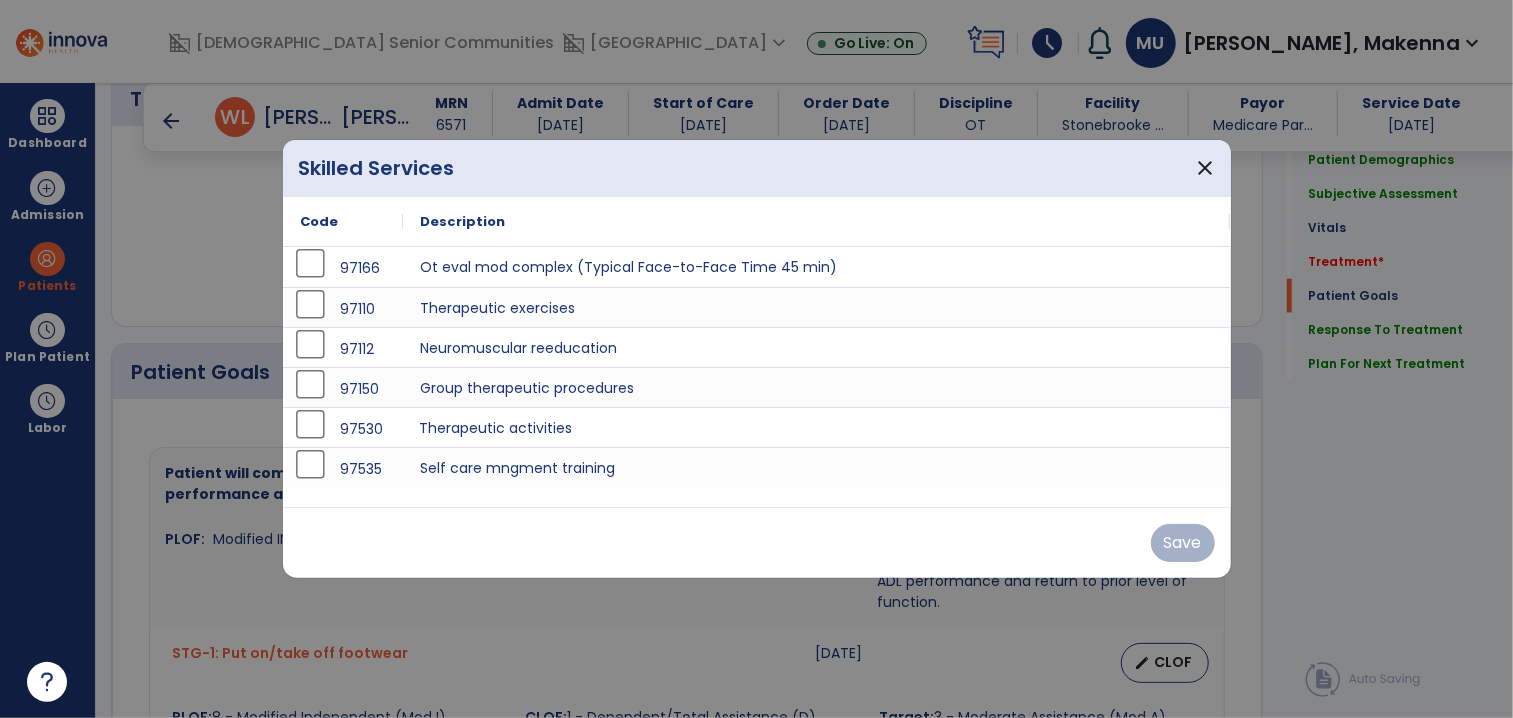 click on "Therapeutic activities" at bounding box center (817, 427) 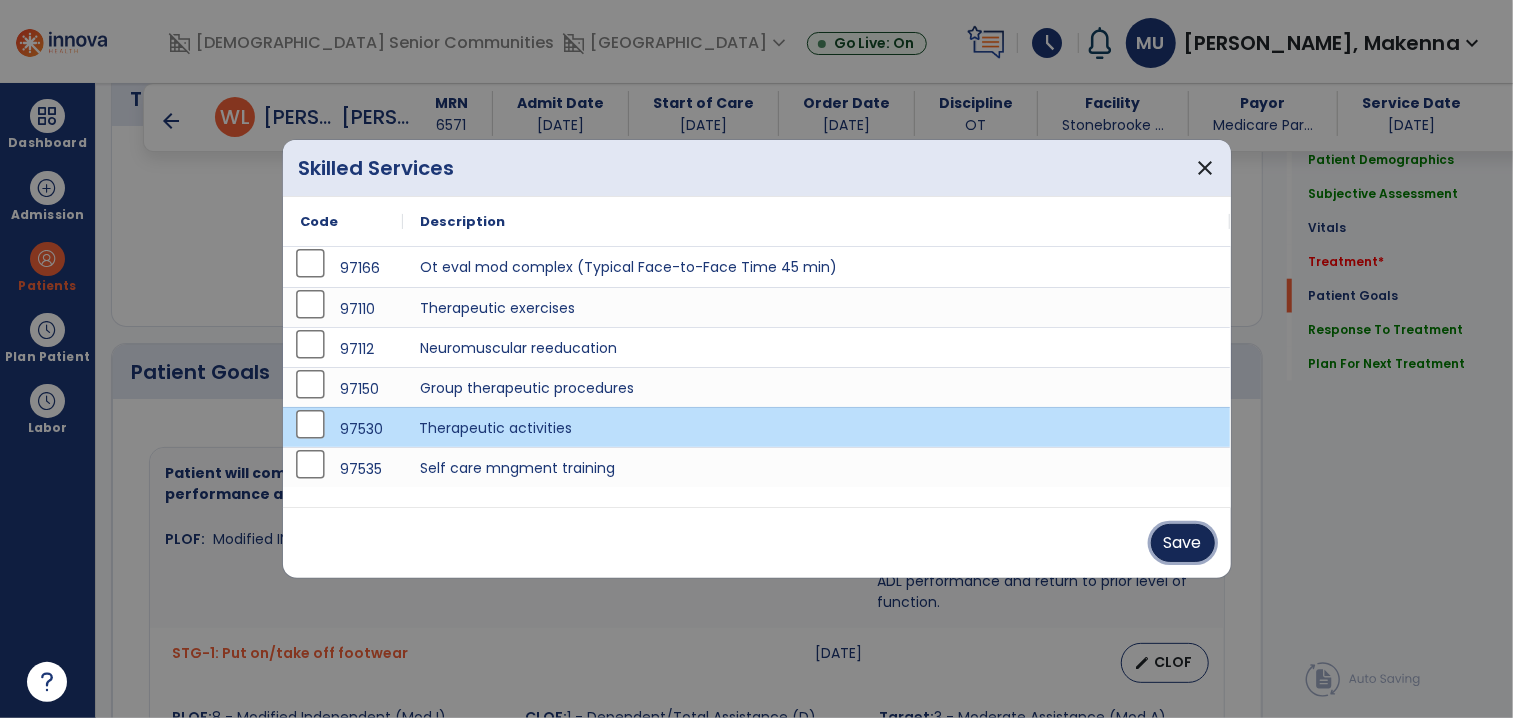 click on "Save" at bounding box center [1183, 543] 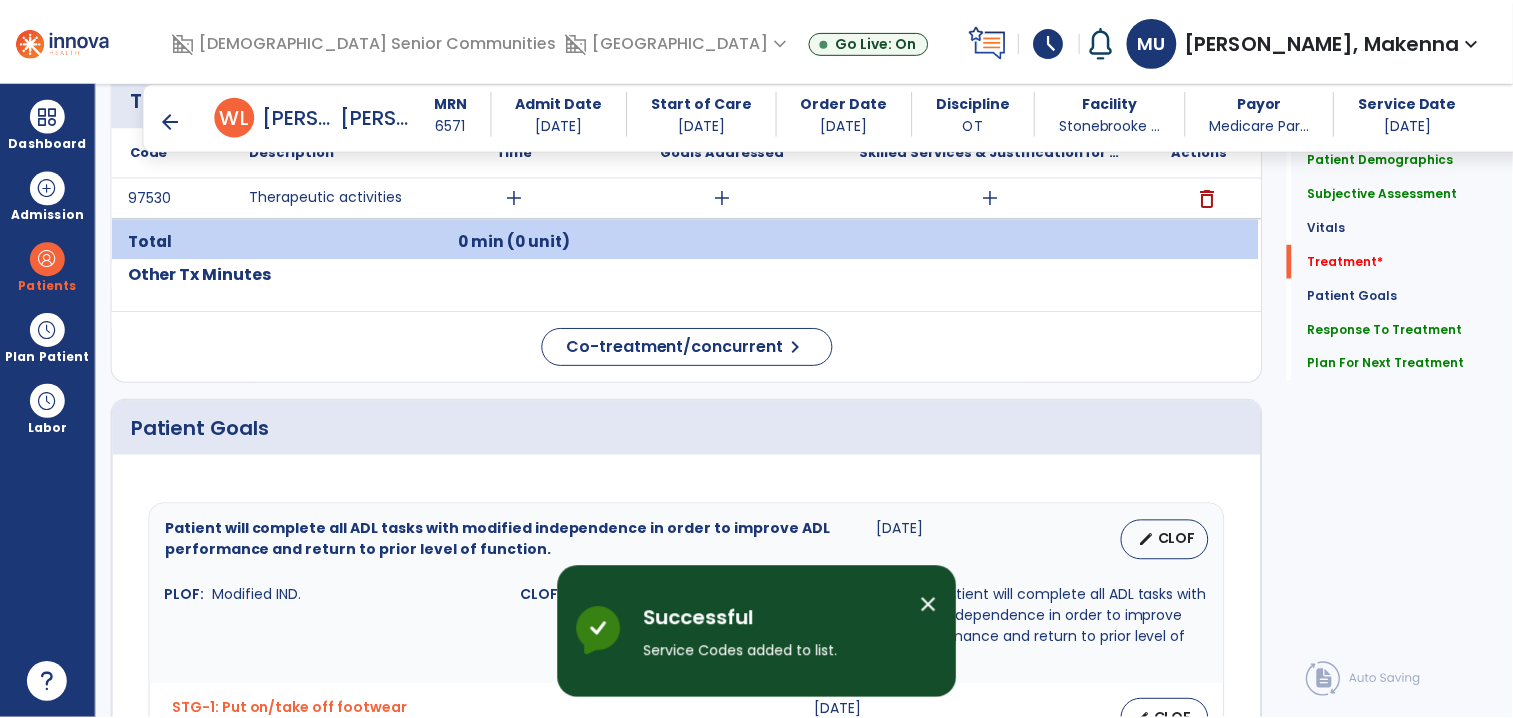 scroll, scrollTop: 1180, scrollLeft: 0, axis: vertical 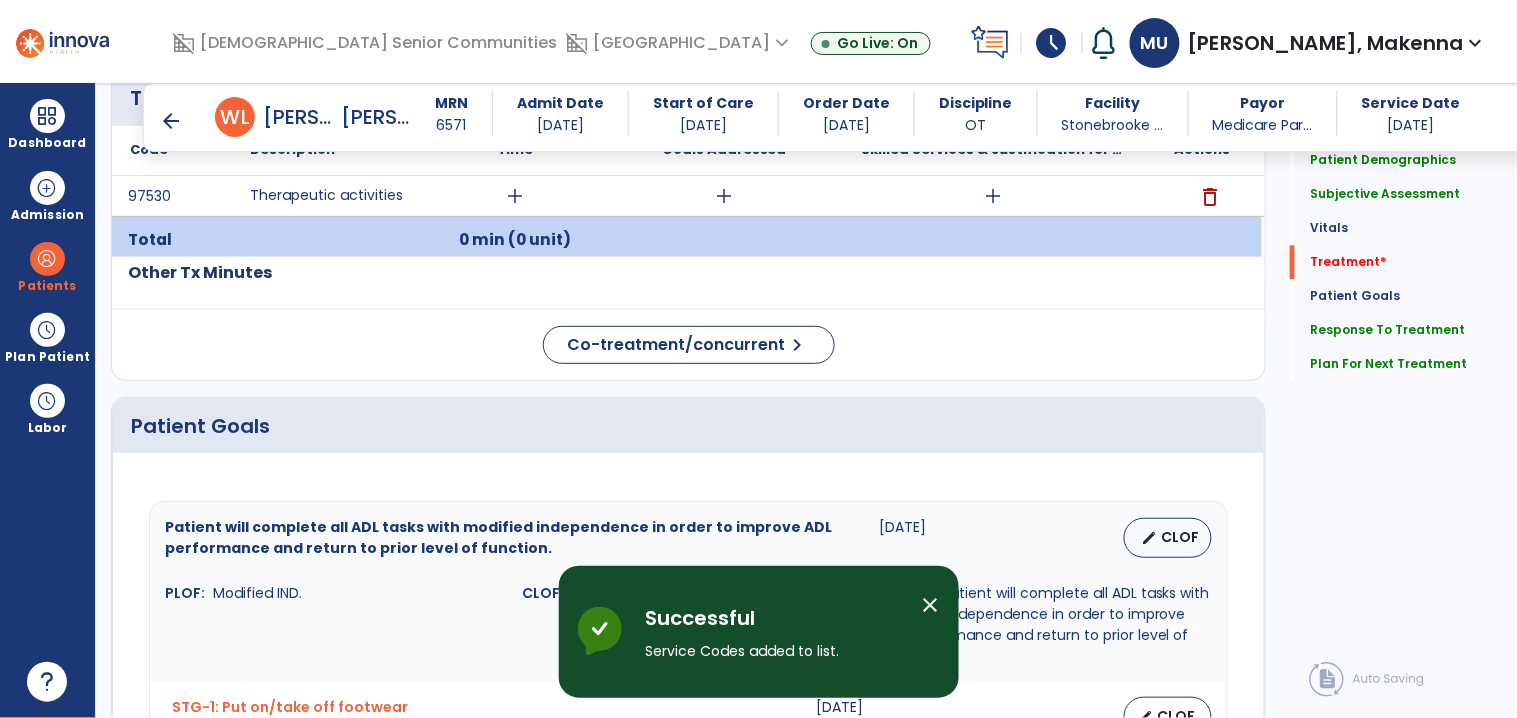 click on "add" at bounding box center (515, 196) 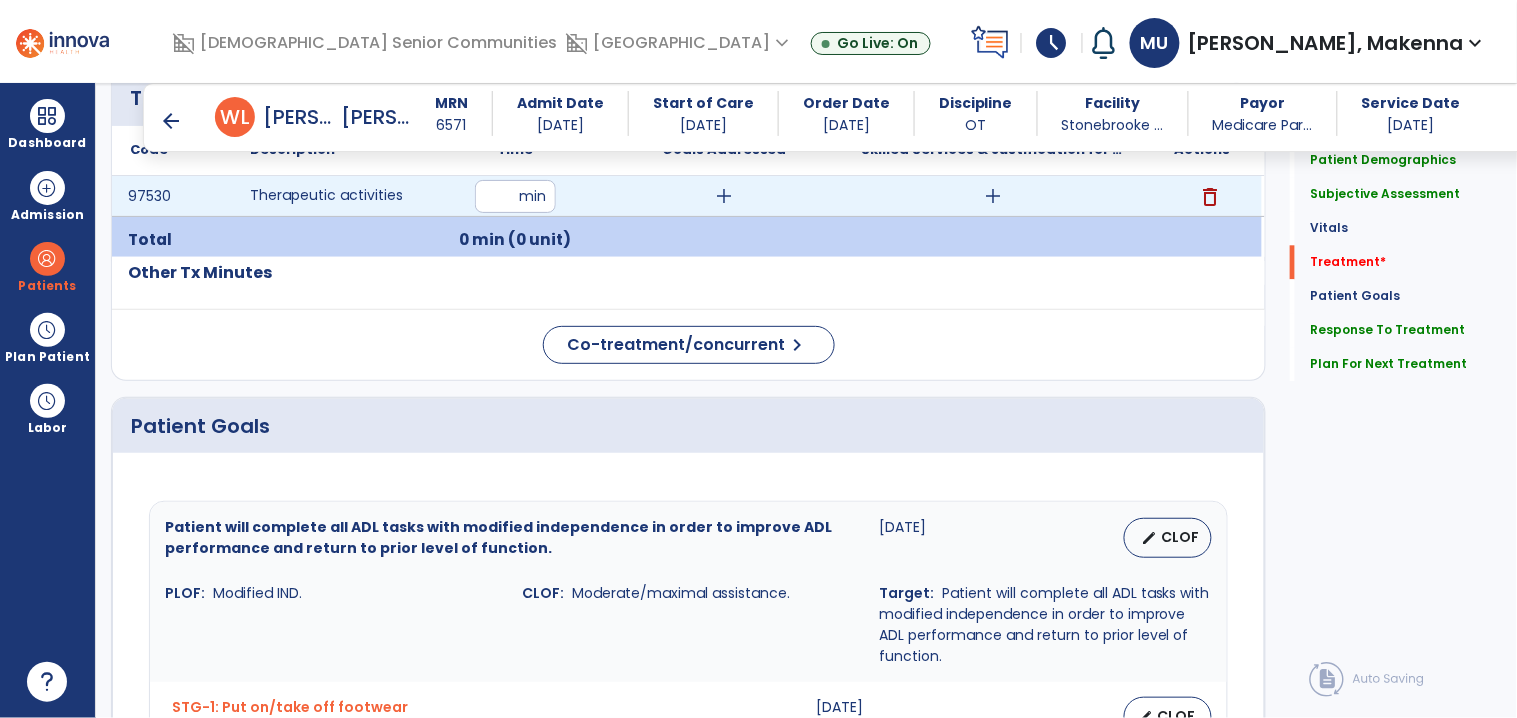 type on "**" 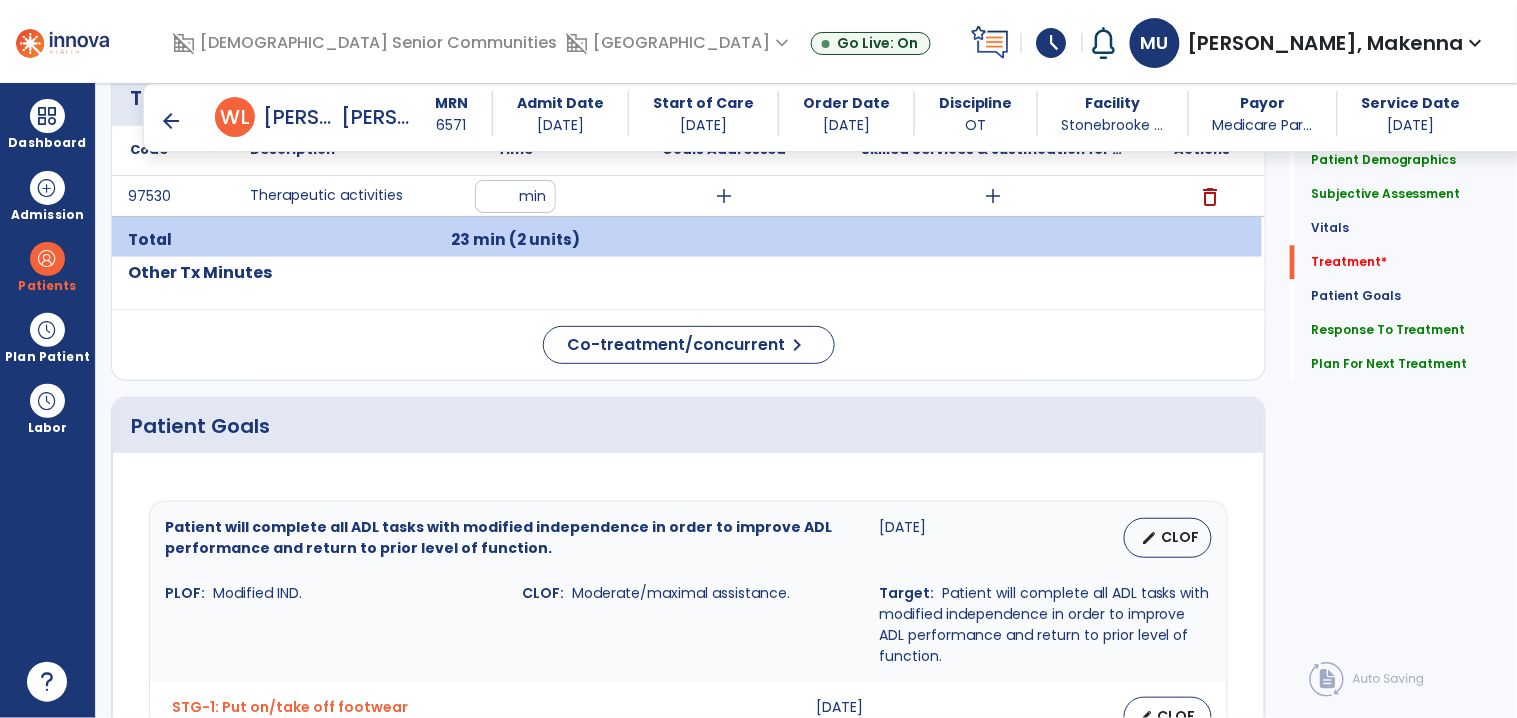 click on "add" at bounding box center [724, 196] 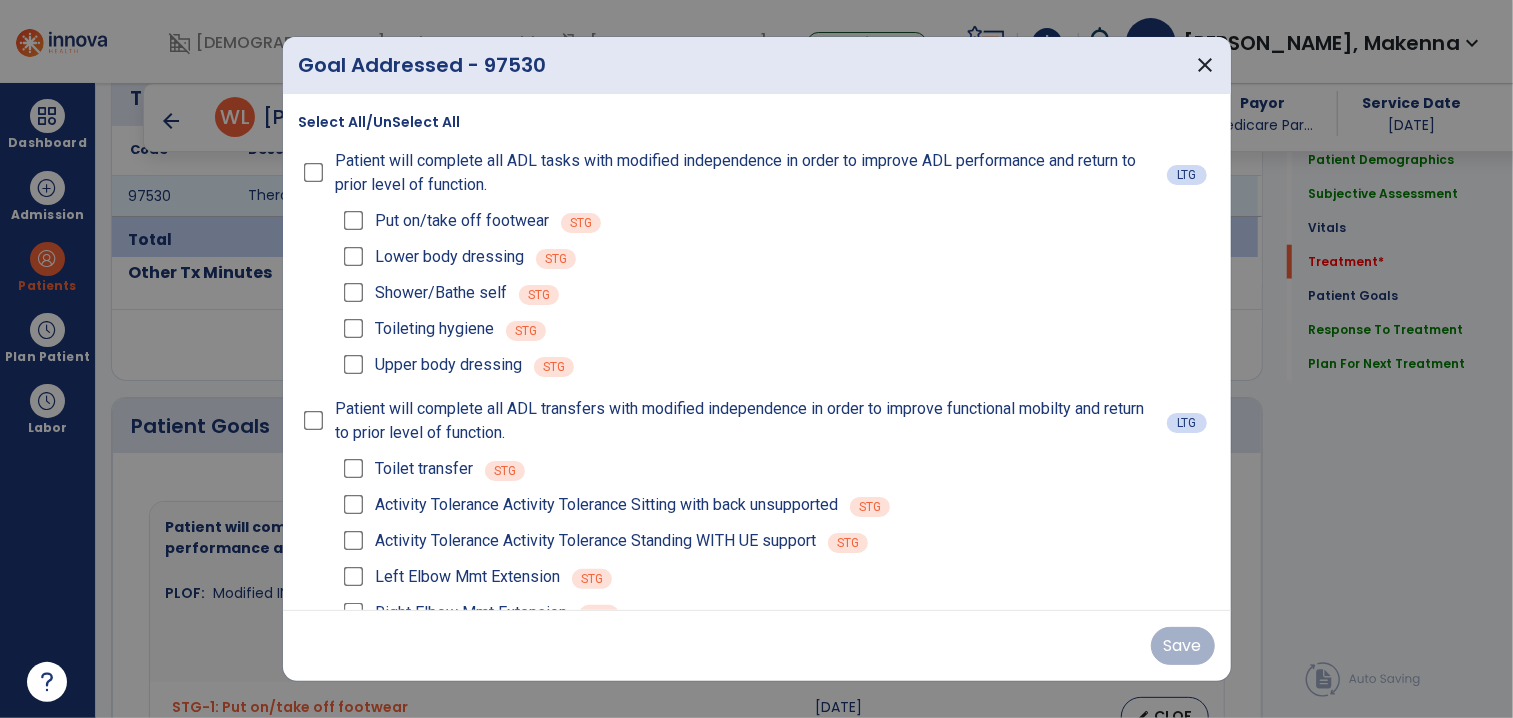 scroll, scrollTop: 1180, scrollLeft: 0, axis: vertical 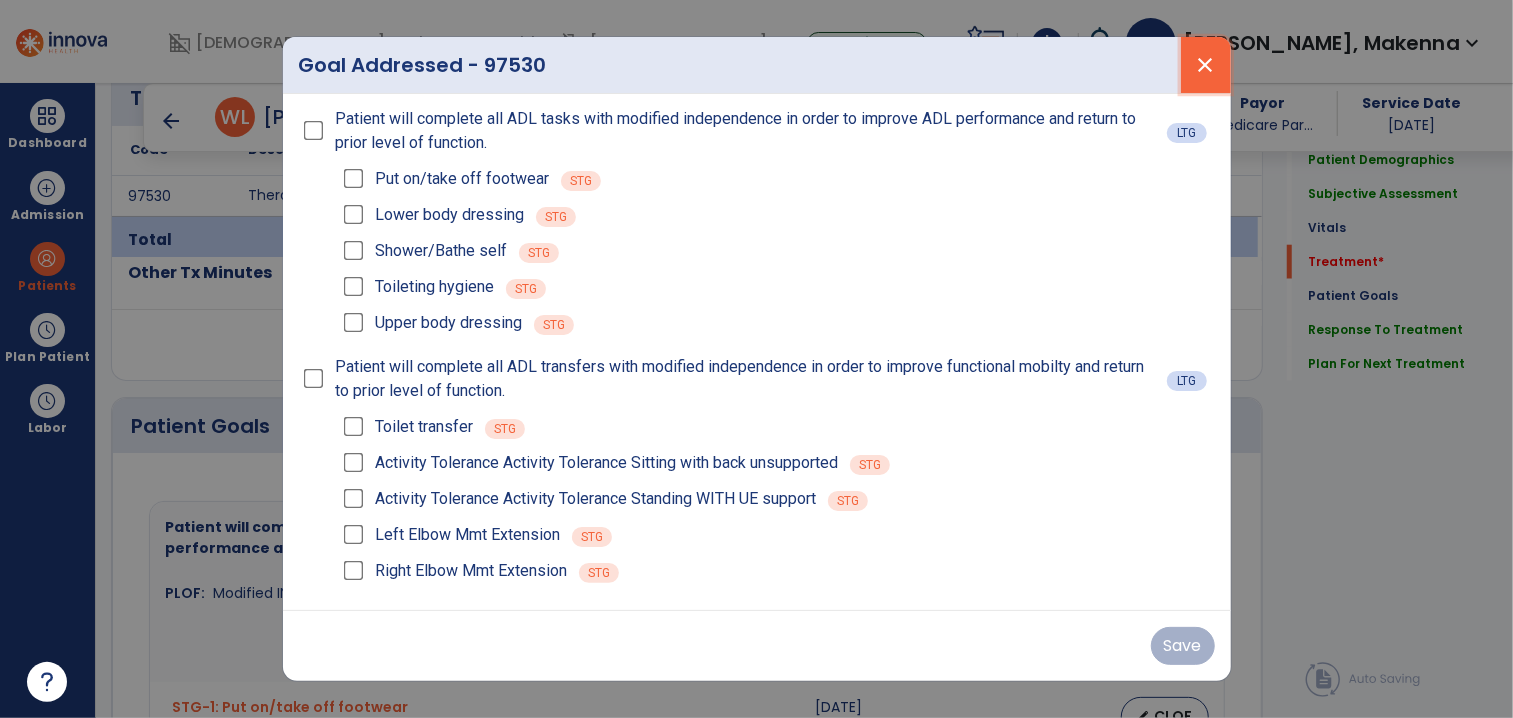 click on "close" at bounding box center (1206, 65) 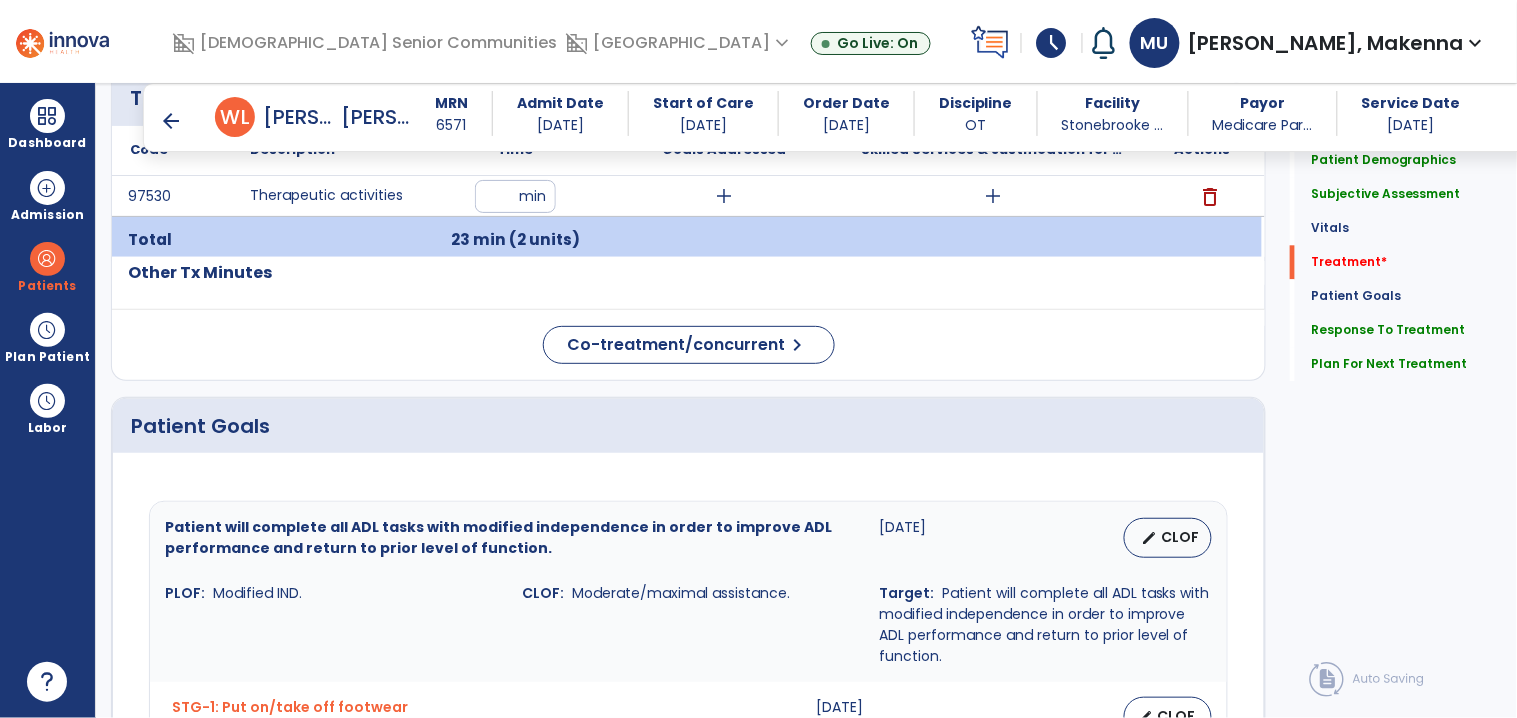 click on "add" at bounding box center [724, 196] 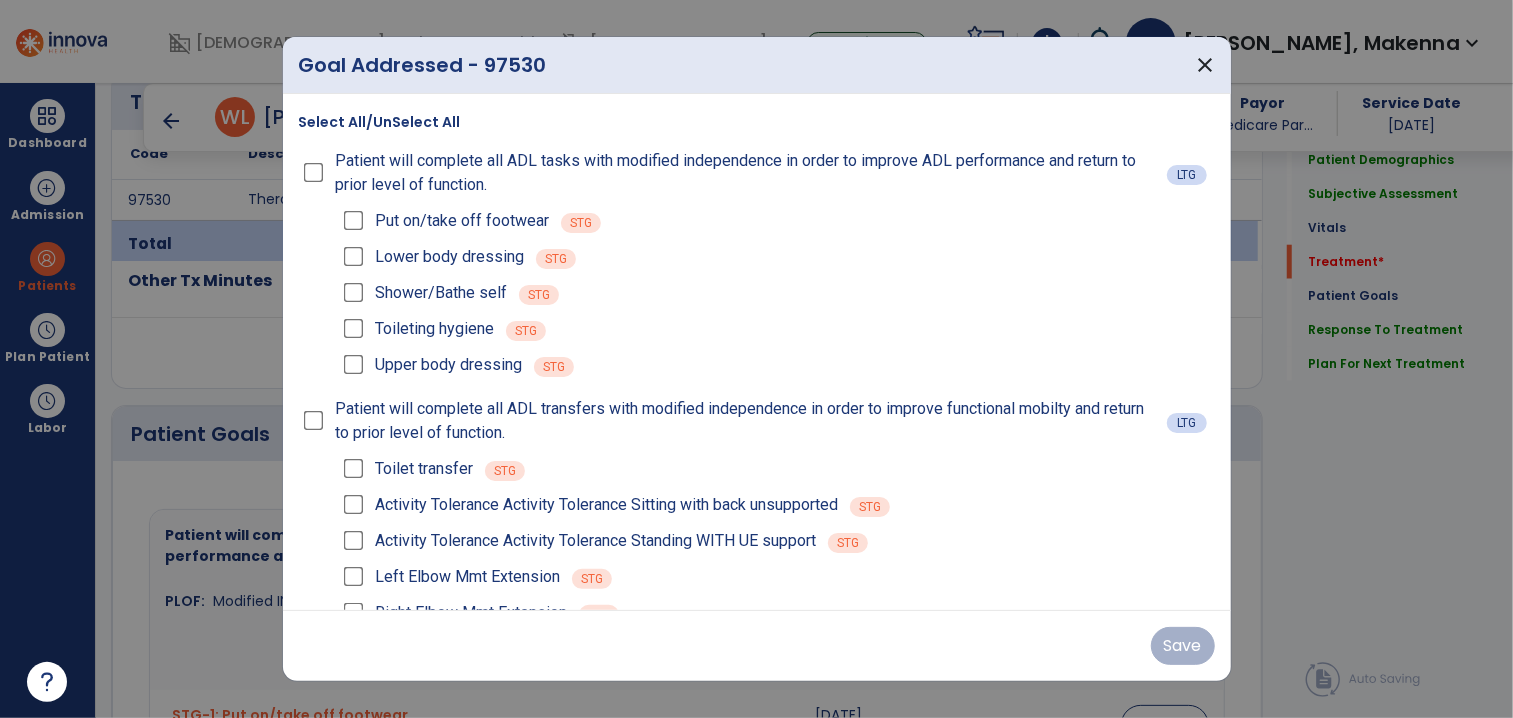 scroll, scrollTop: 1180, scrollLeft: 0, axis: vertical 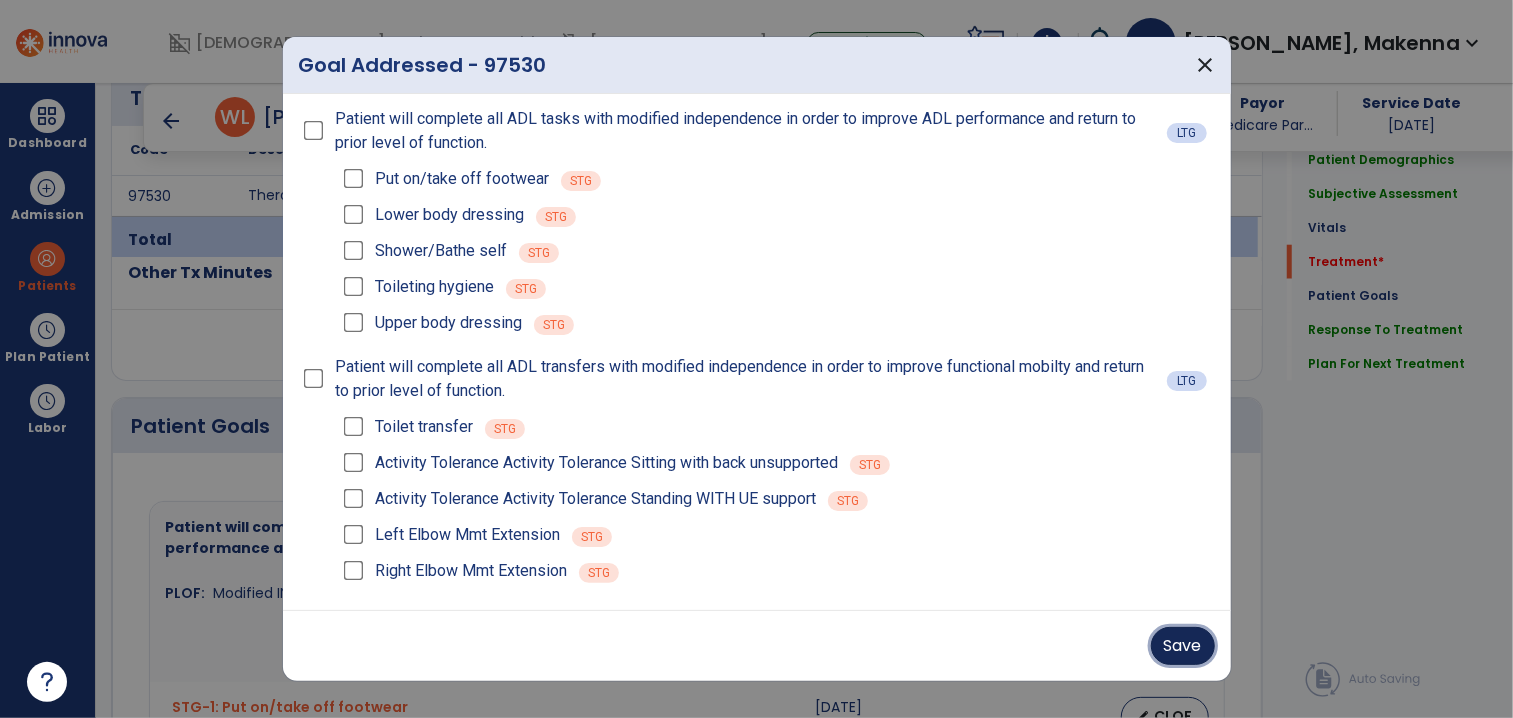 click on "Save" at bounding box center (1183, 646) 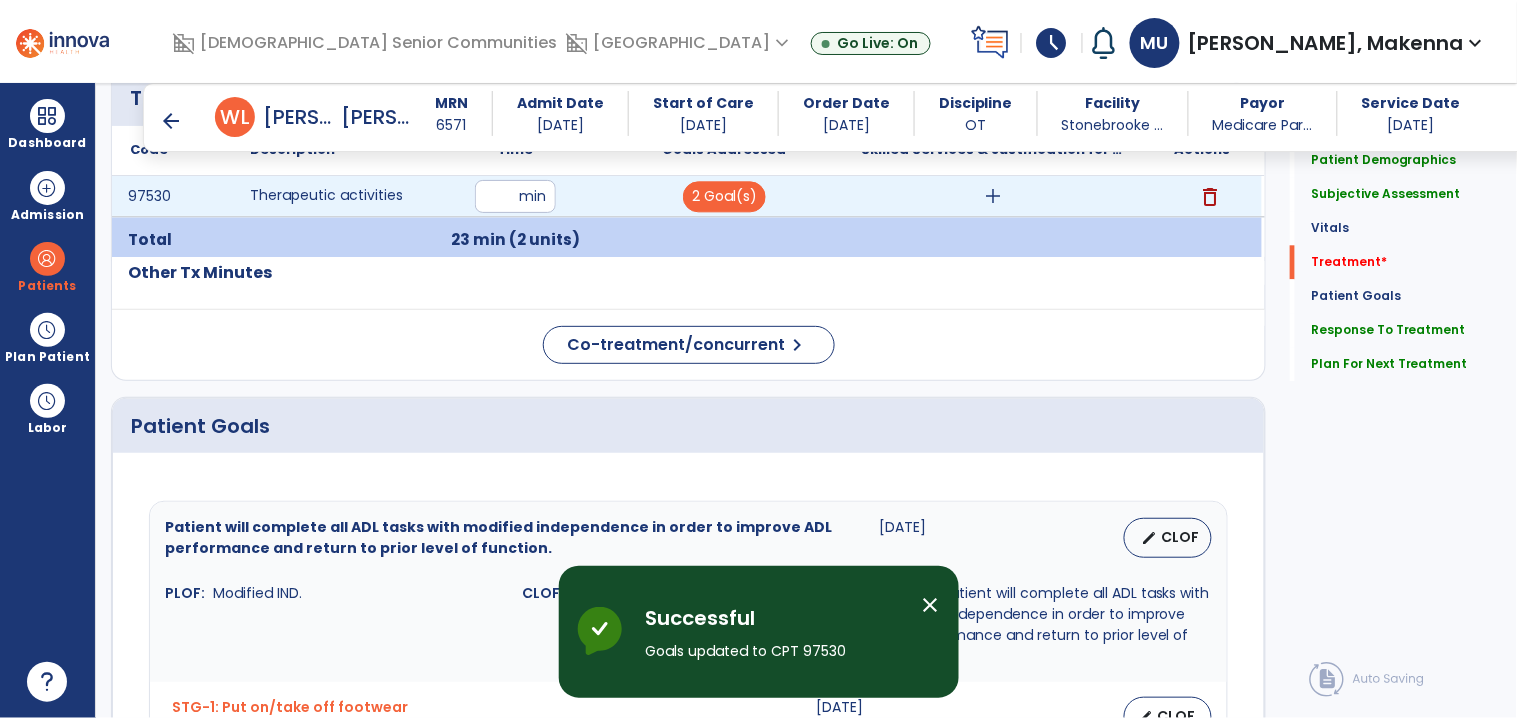 click on "delete" at bounding box center [1210, 197] 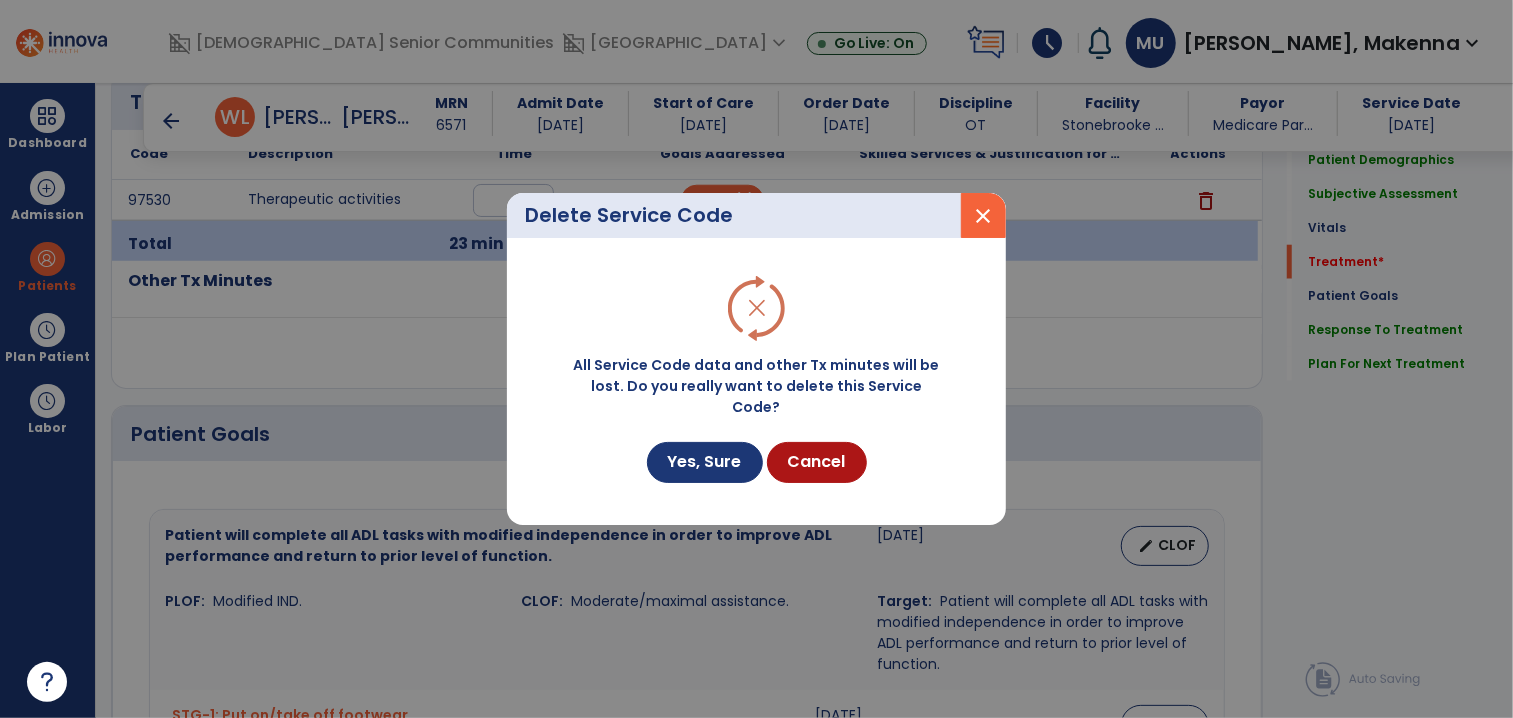 scroll, scrollTop: 1180, scrollLeft: 0, axis: vertical 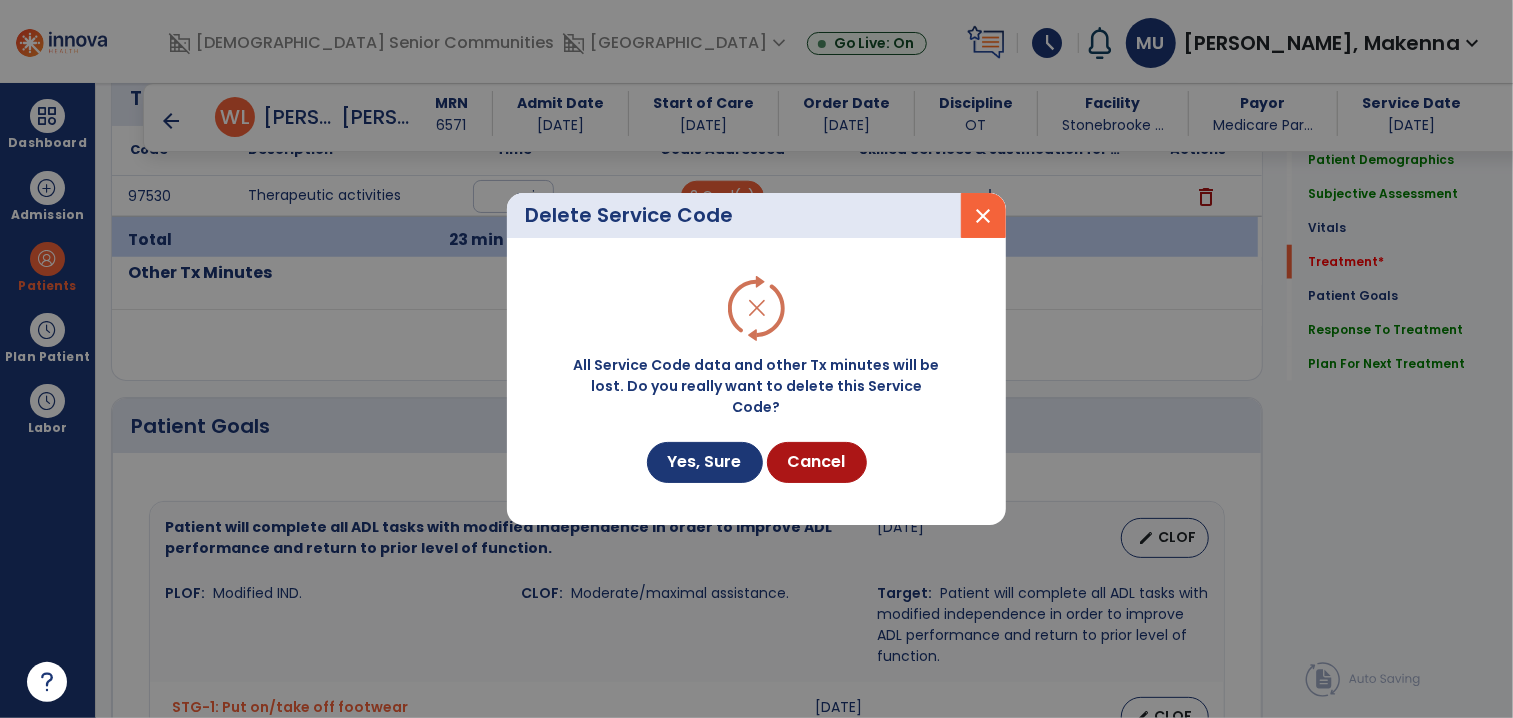 click on "Yes, Sure Cancel" at bounding box center [757, 462] 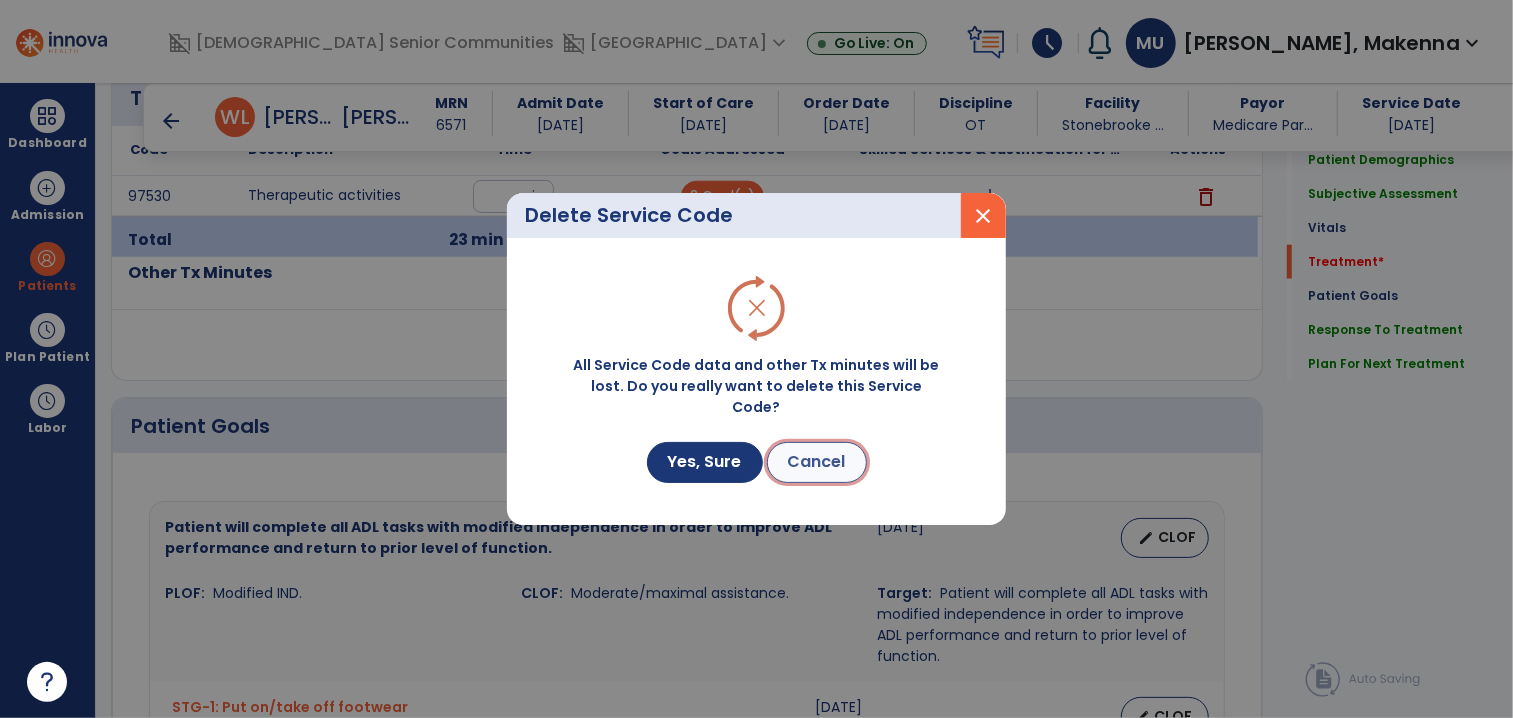 click on "Cancel" at bounding box center (817, 462) 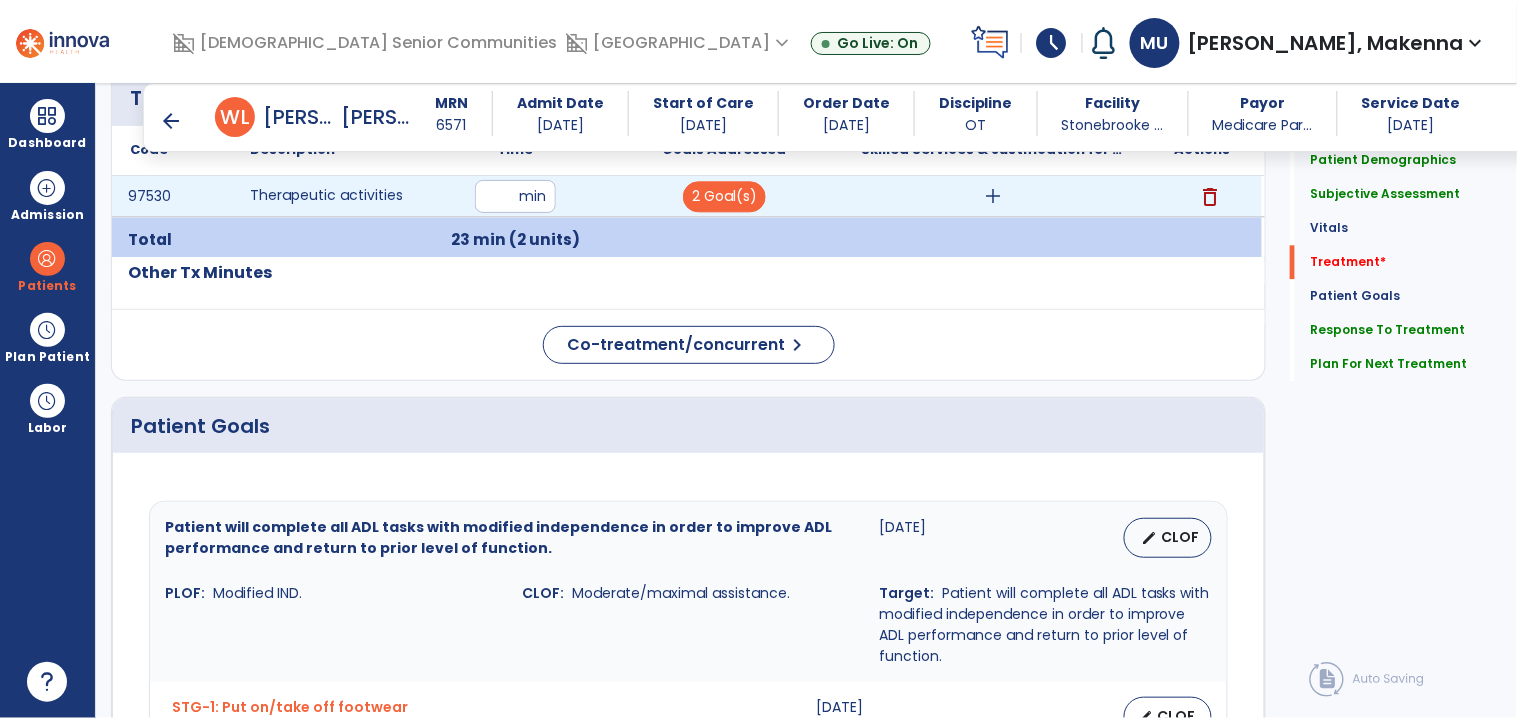 click on "add" at bounding box center [993, 196] 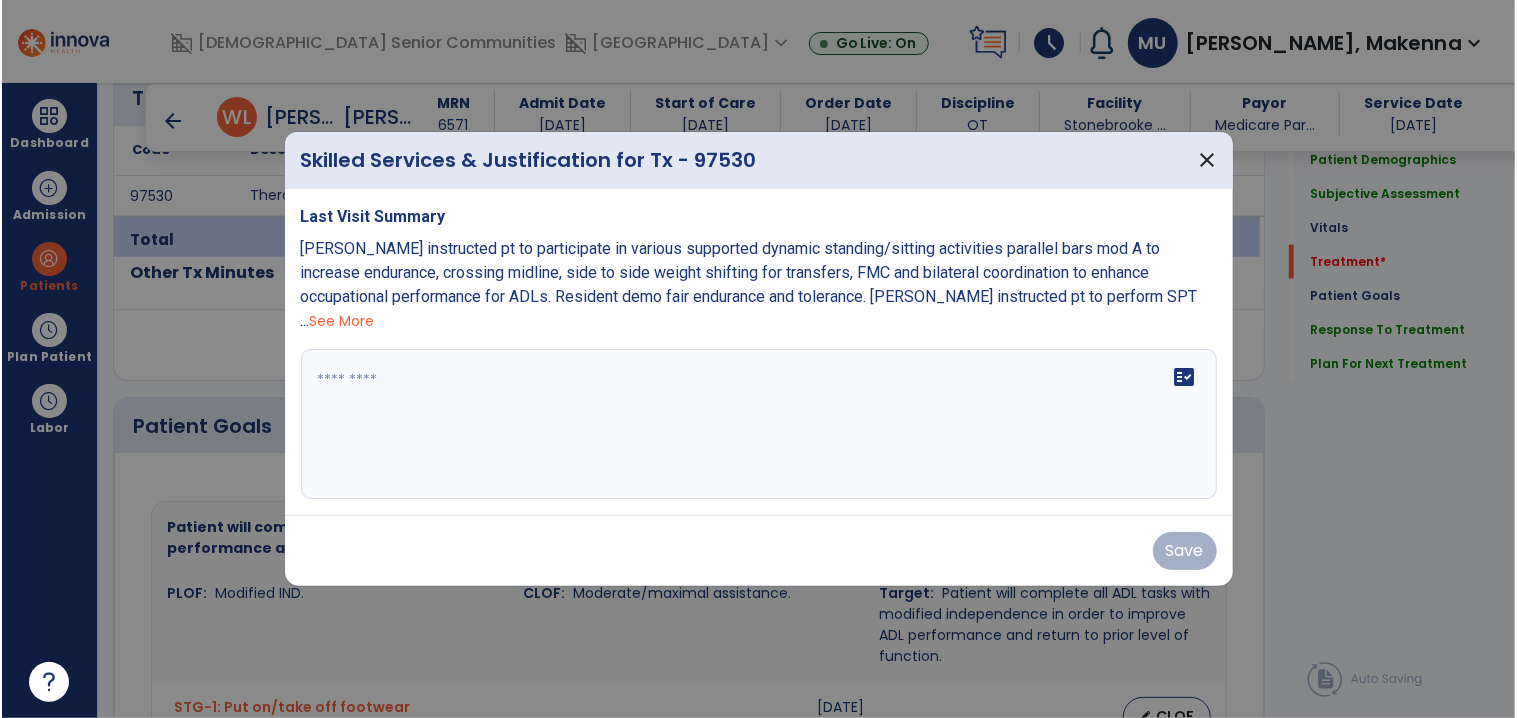scroll, scrollTop: 1180, scrollLeft: 0, axis: vertical 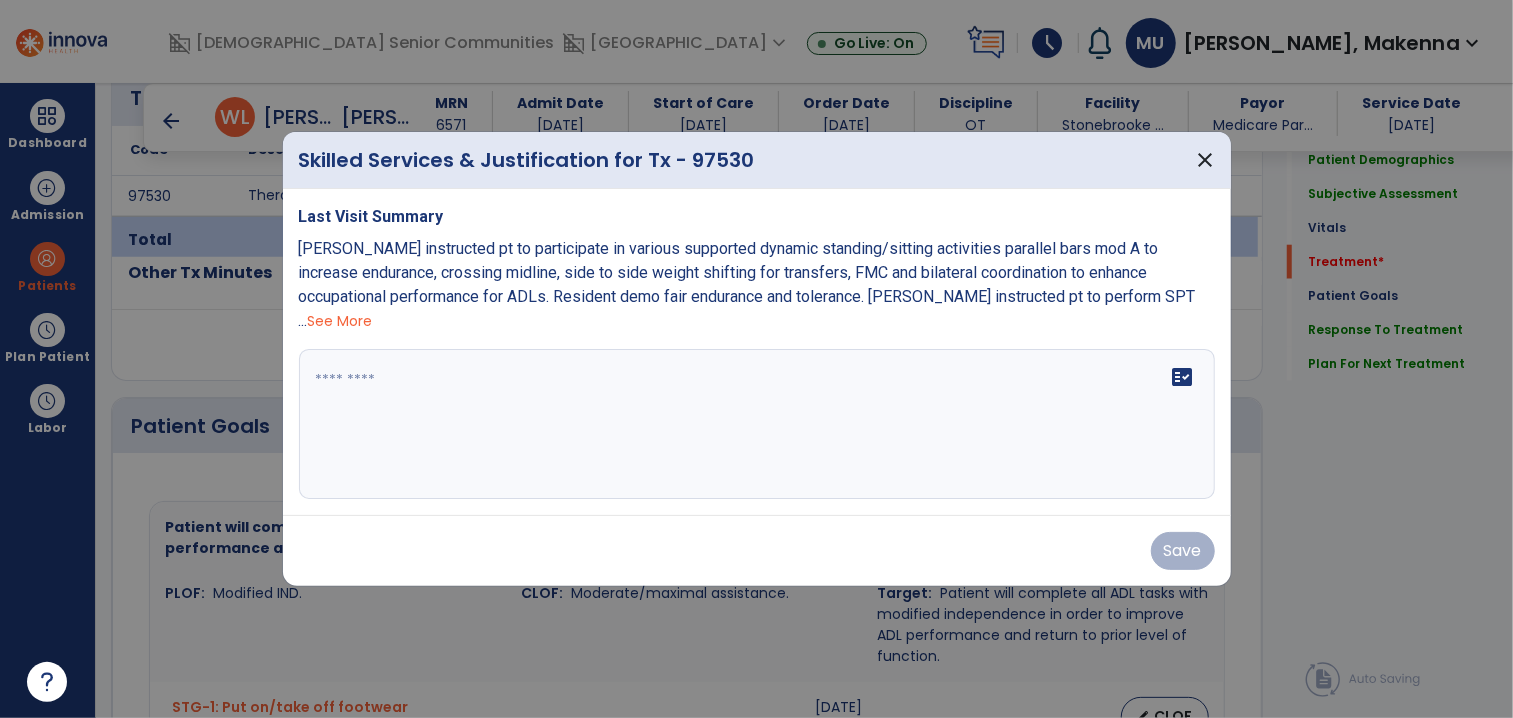 click on "See More" at bounding box center (340, 321) 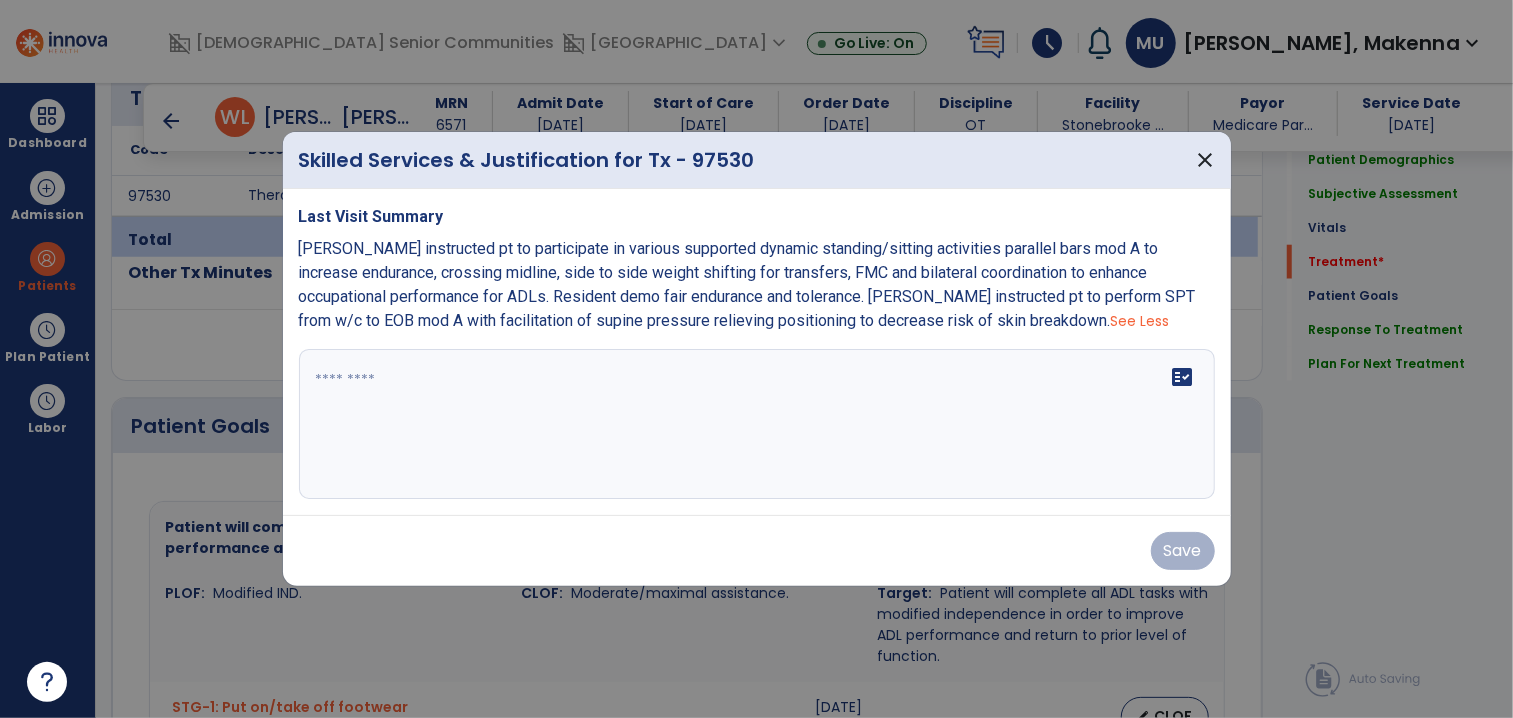 click on "Last Visit Summary" at bounding box center [371, 216] 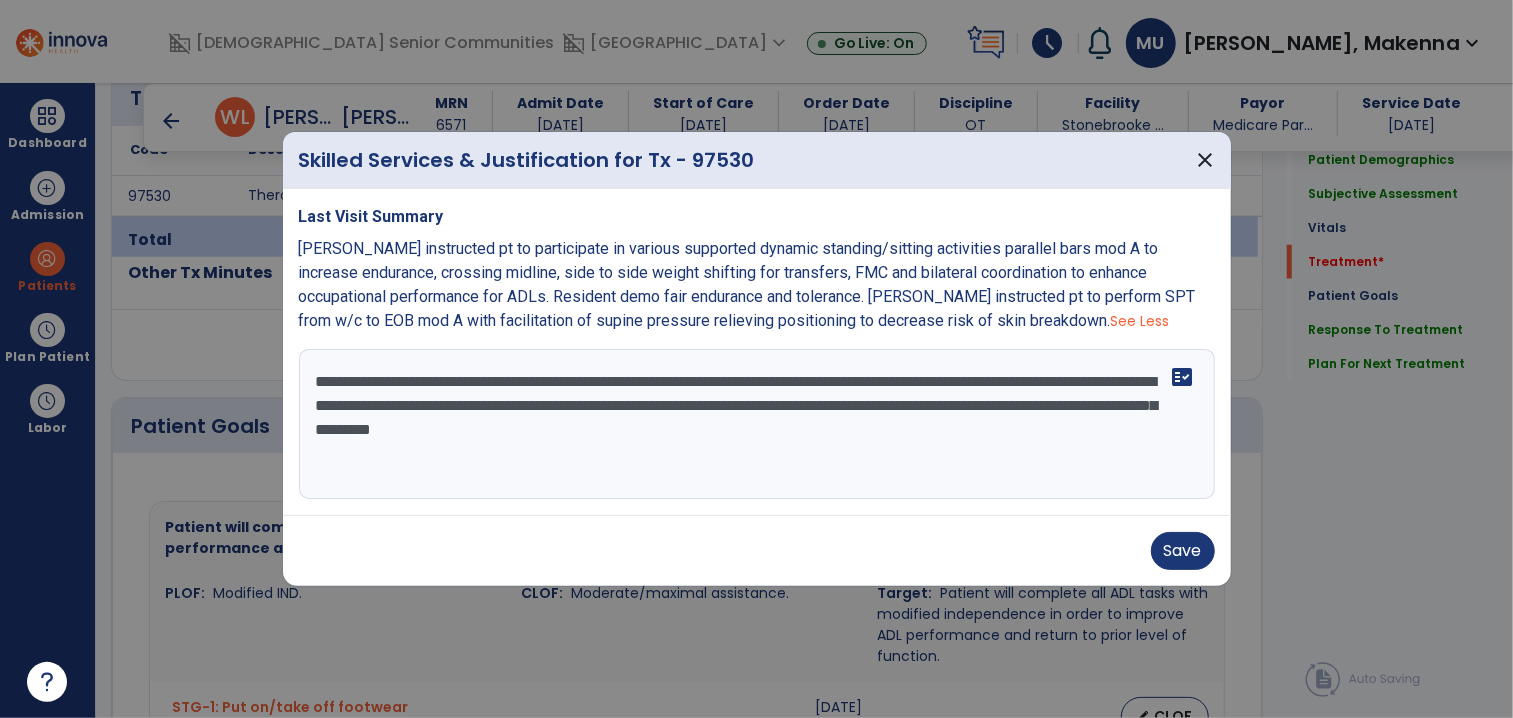 click on "**********" at bounding box center (757, 424) 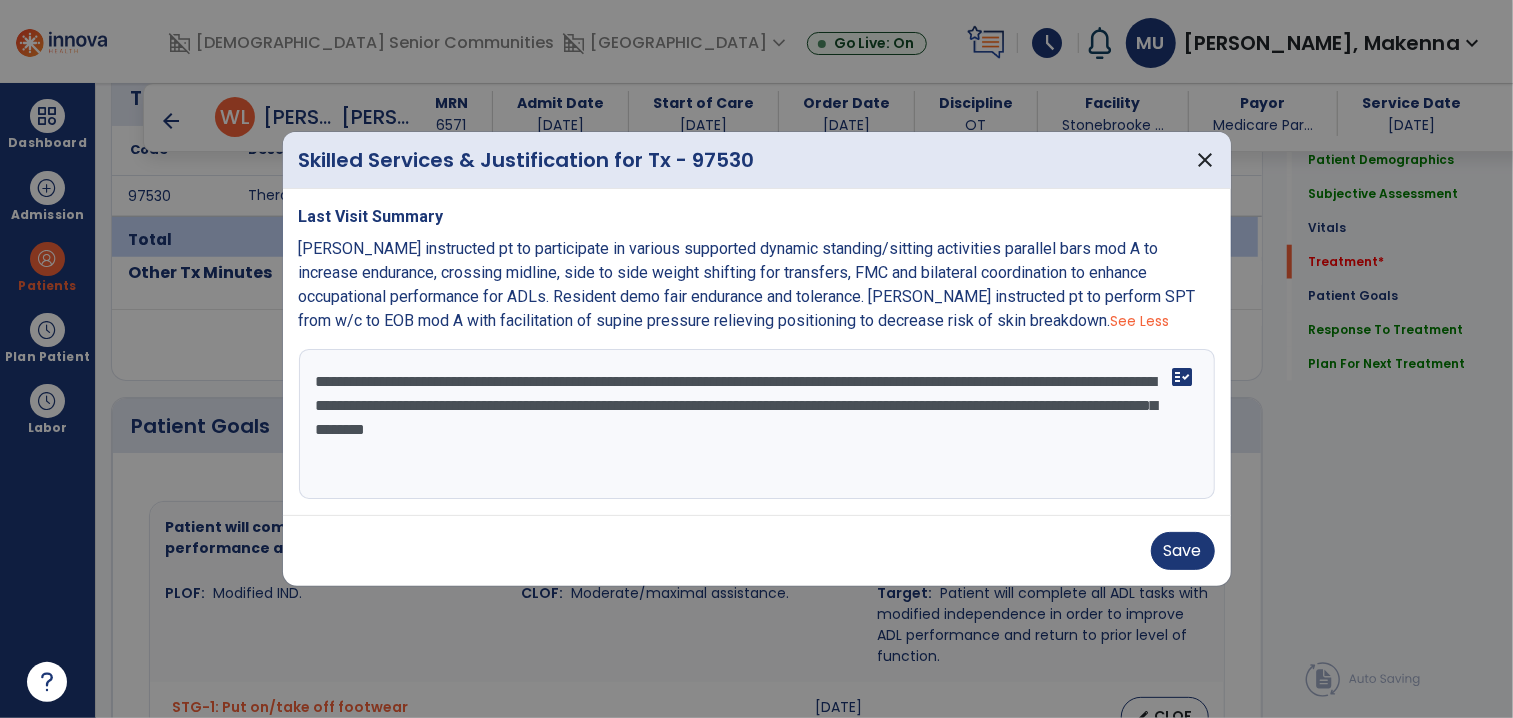 click on "**********" at bounding box center (757, 424) 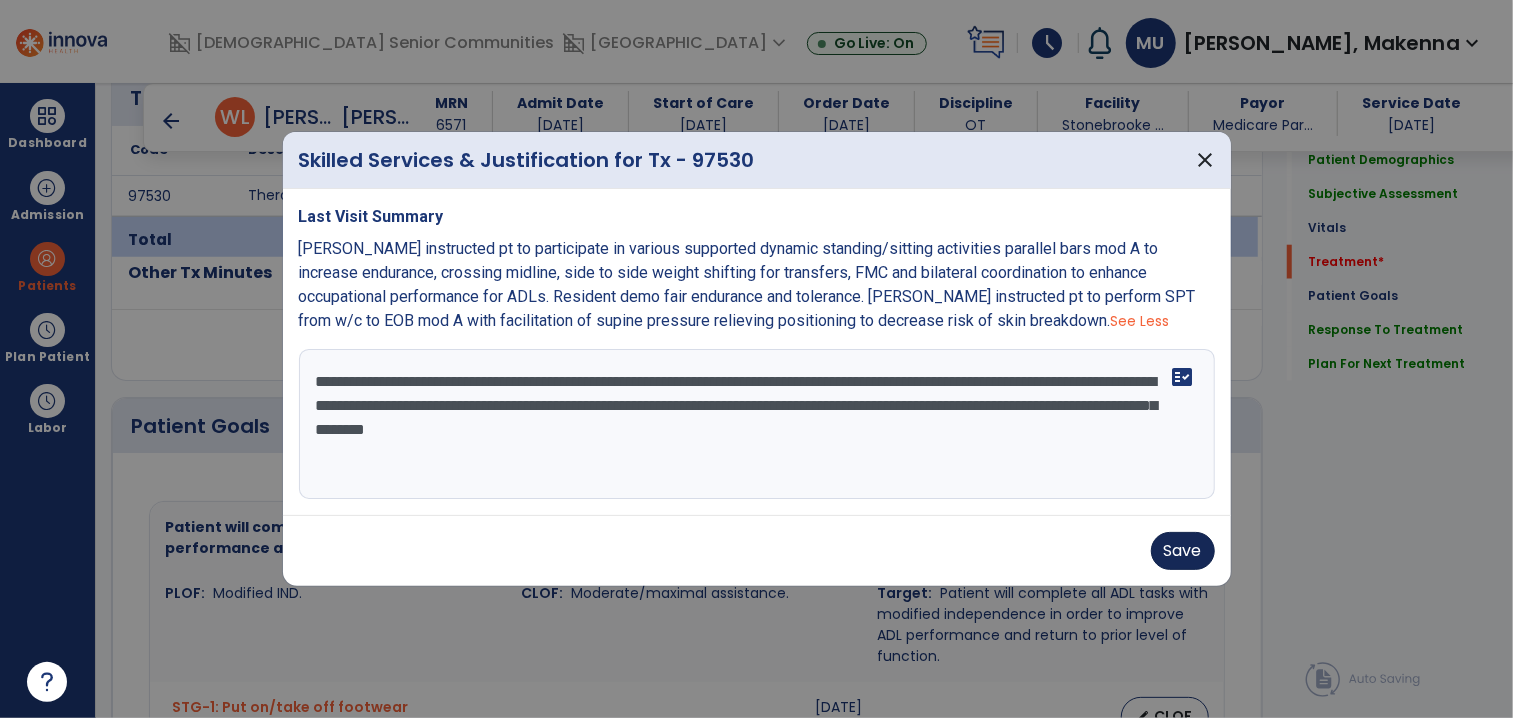 type on "**********" 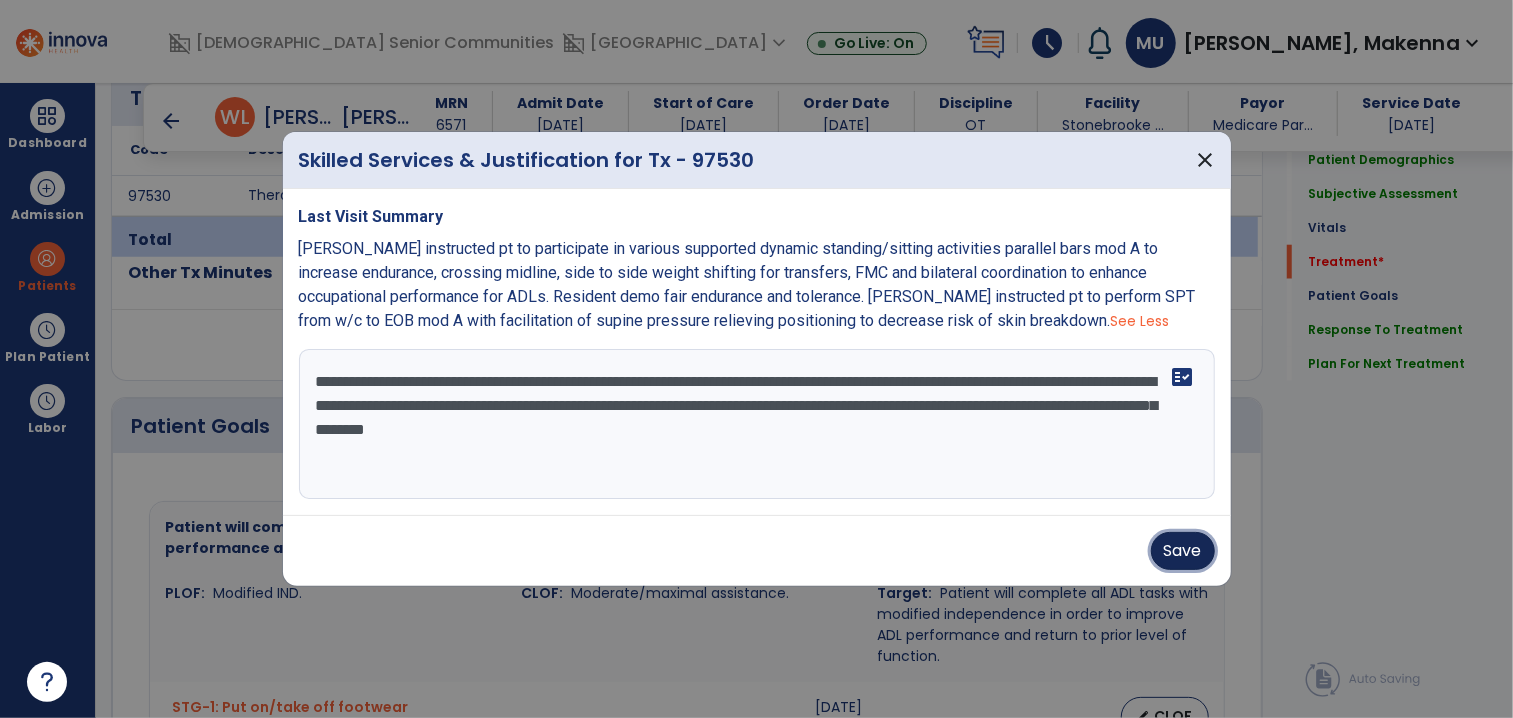 click on "Save" at bounding box center (1183, 551) 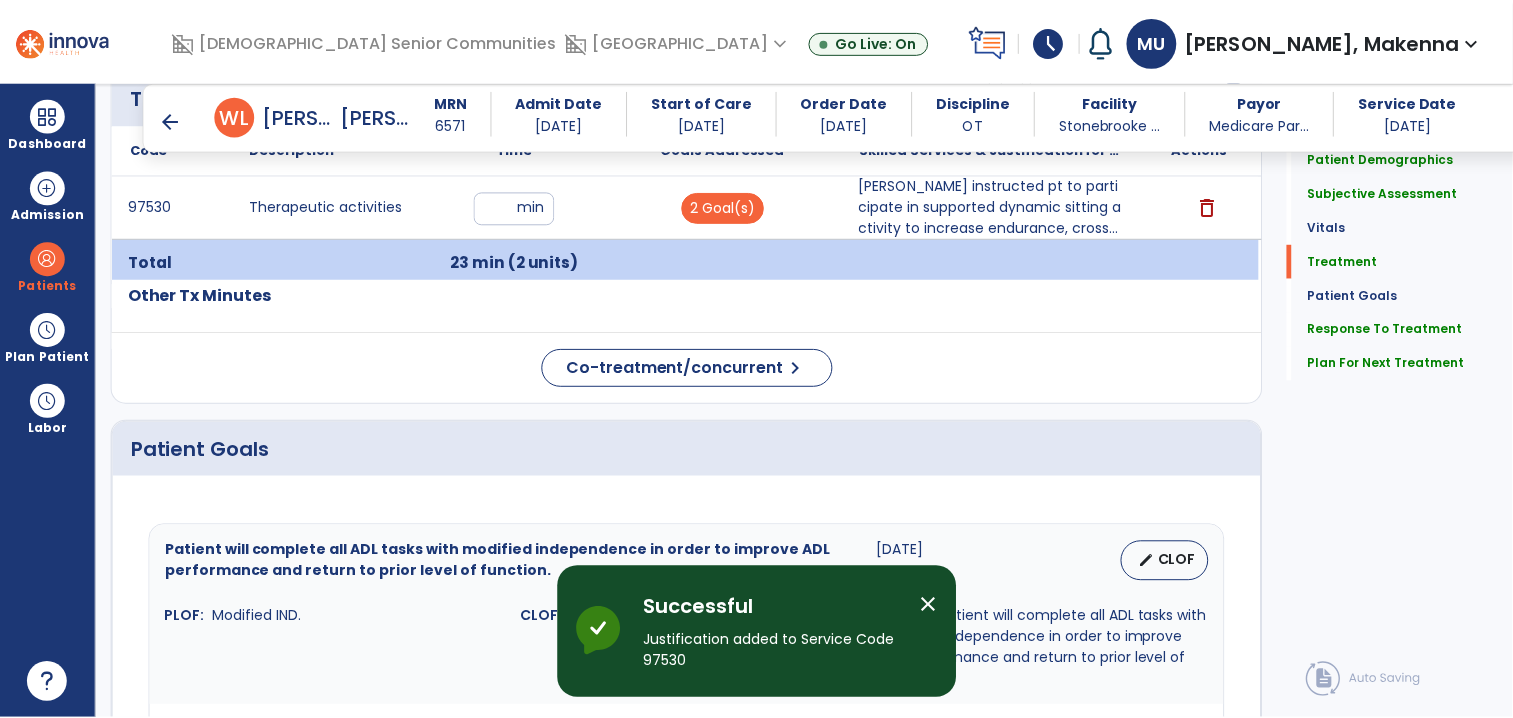 scroll, scrollTop: 3311, scrollLeft: 0, axis: vertical 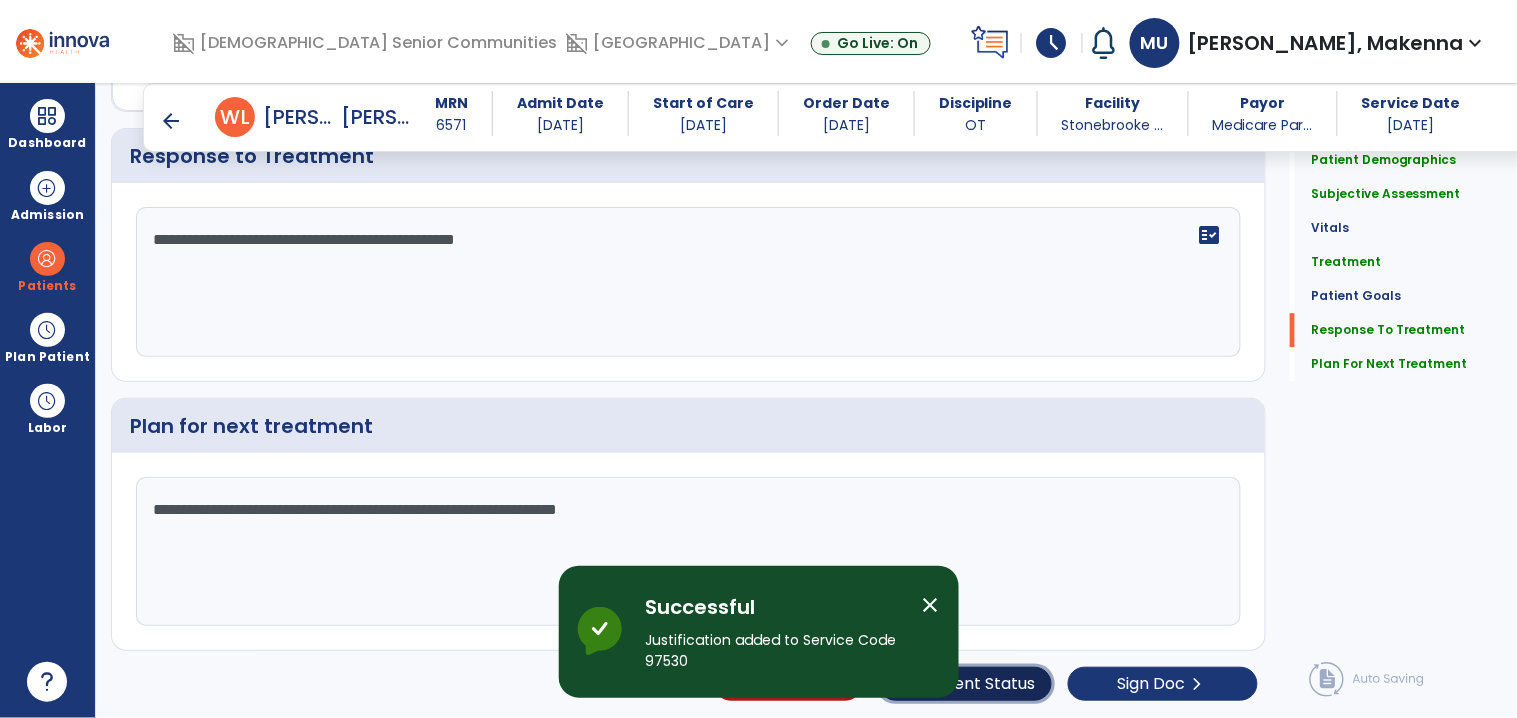 click on "edit  Patient Status" 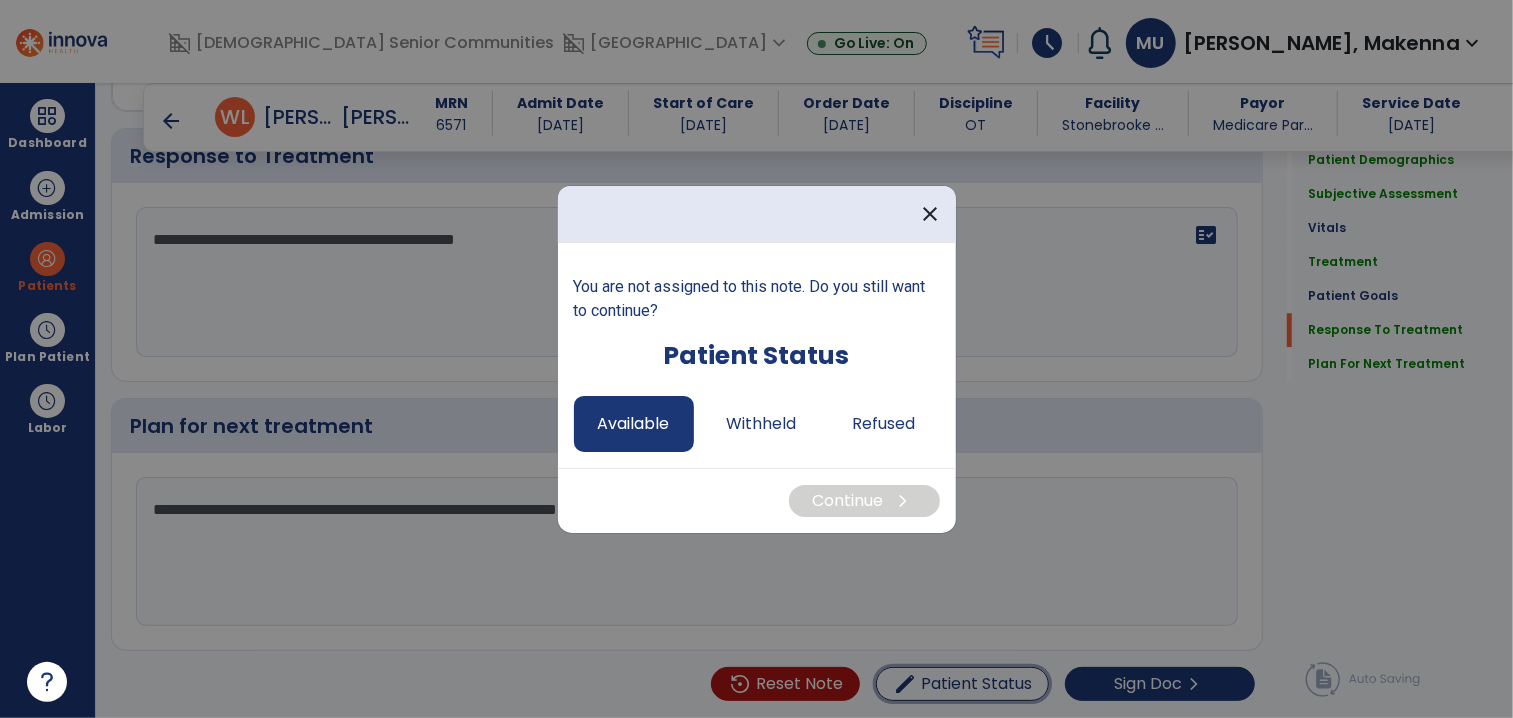 scroll, scrollTop: 3311, scrollLeft: 0, axis: vertical 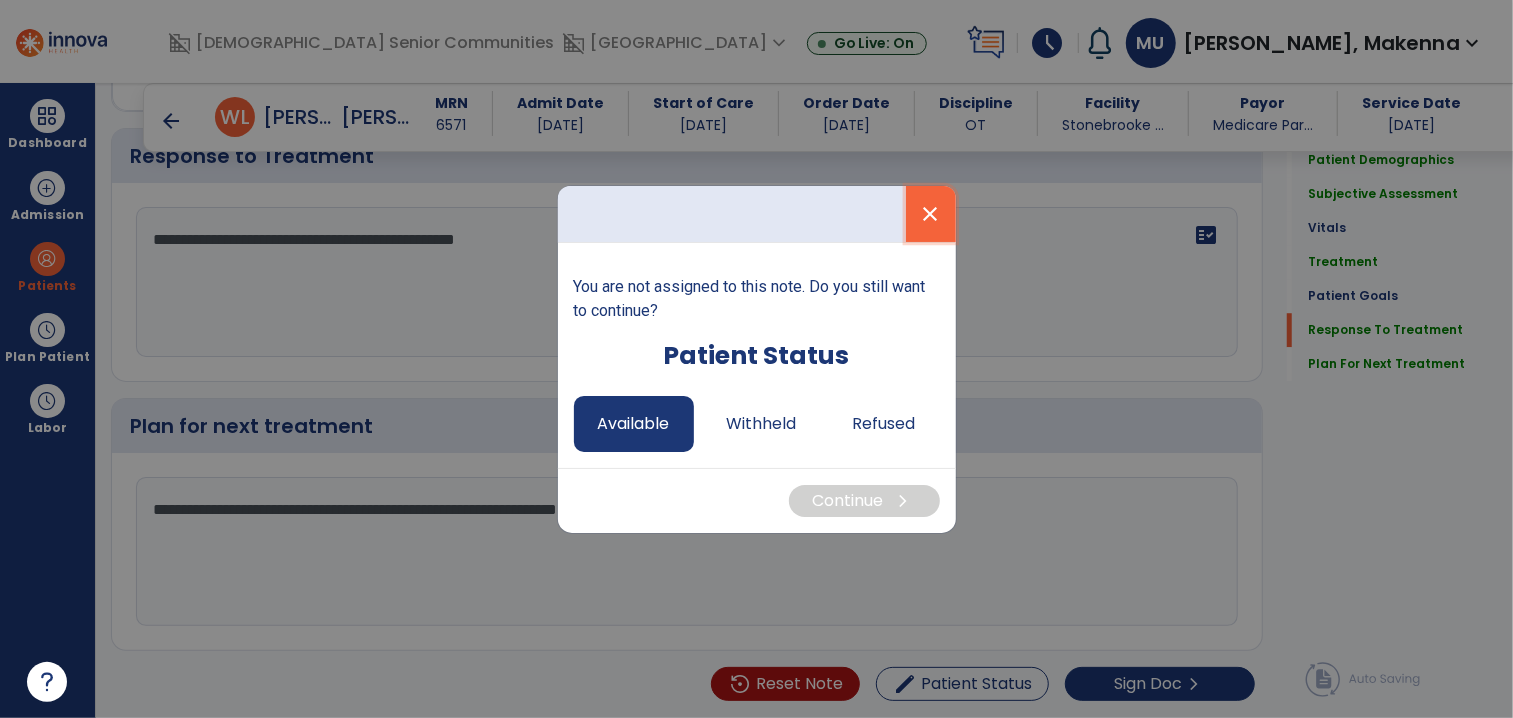 click on "close" at bounding box center (931, 214) 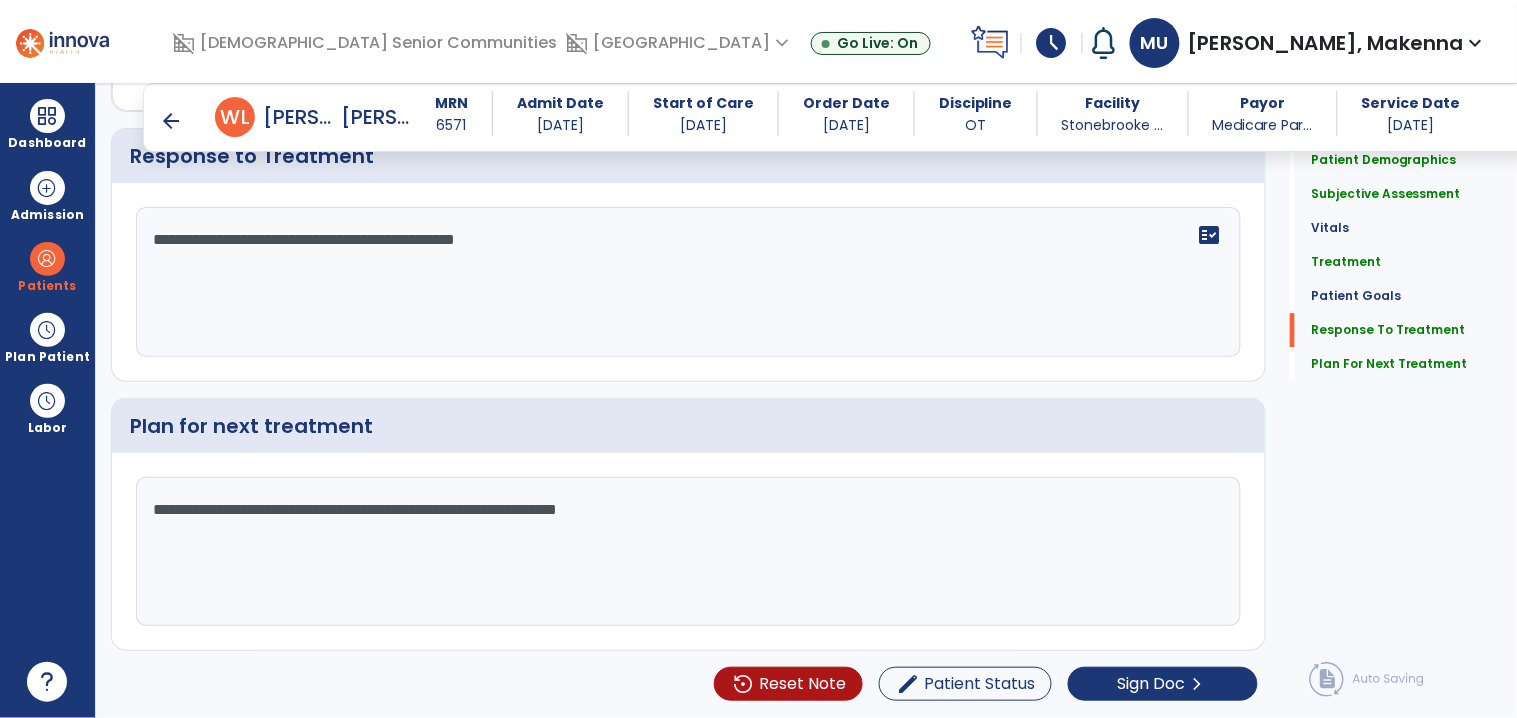 click on "Patient Demographics  Medical Diagnosis   Treatment Diagnosis   Precautions   Contraindications
Code
Description
Pdpm Clinical Category
K50.90" 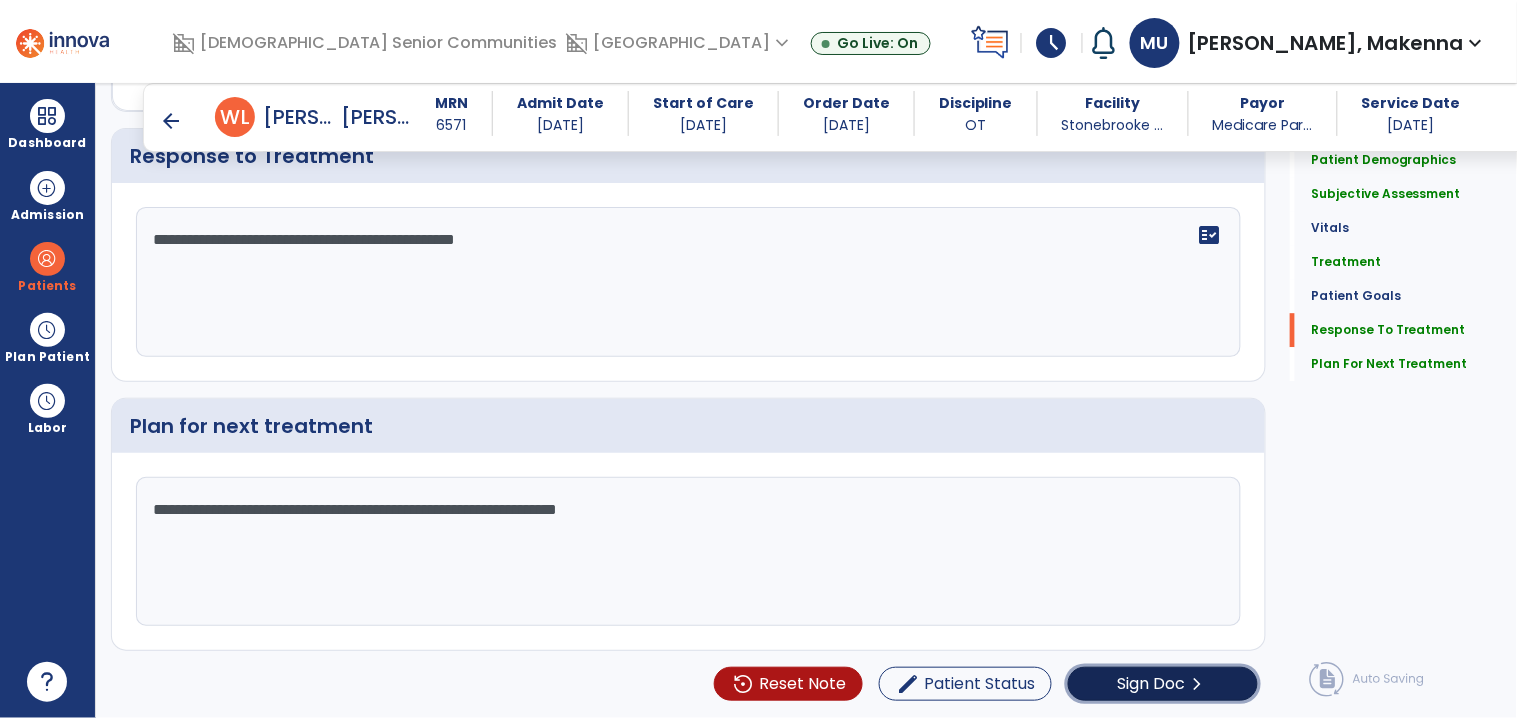 click on "Sign Doc  chevron_right" 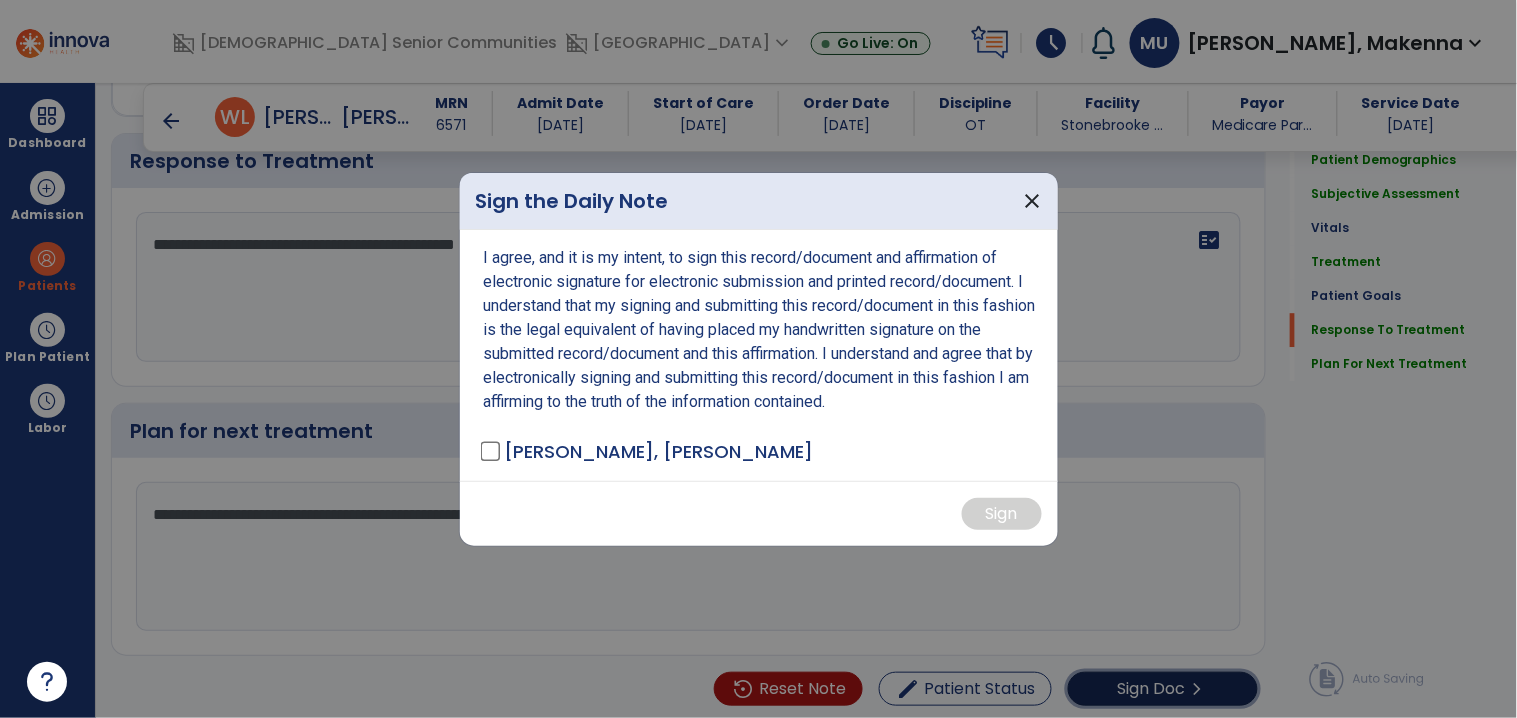 scroll, scrollTop: 3311, scrollLeft: 0, axis: vertical 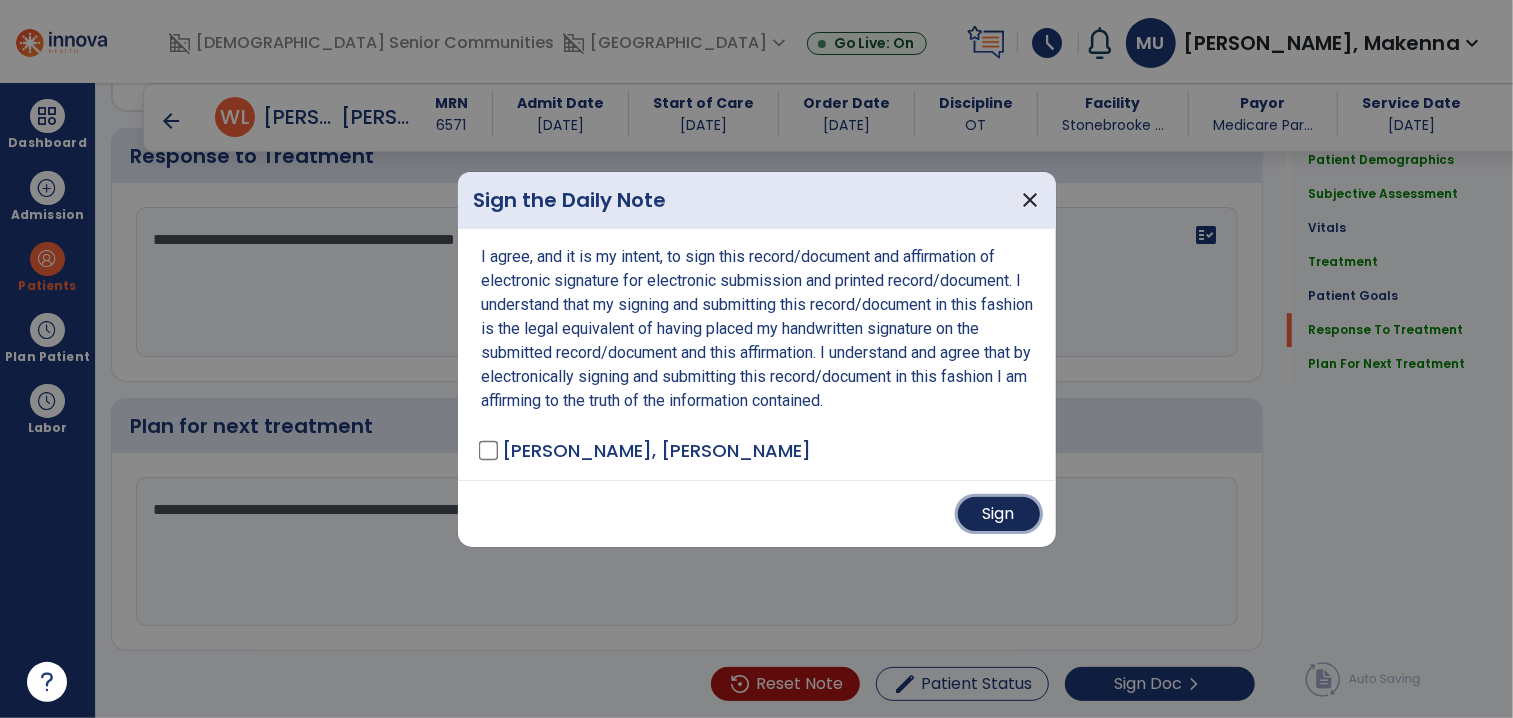 click on "Sign" at bounding box center [999, 514] 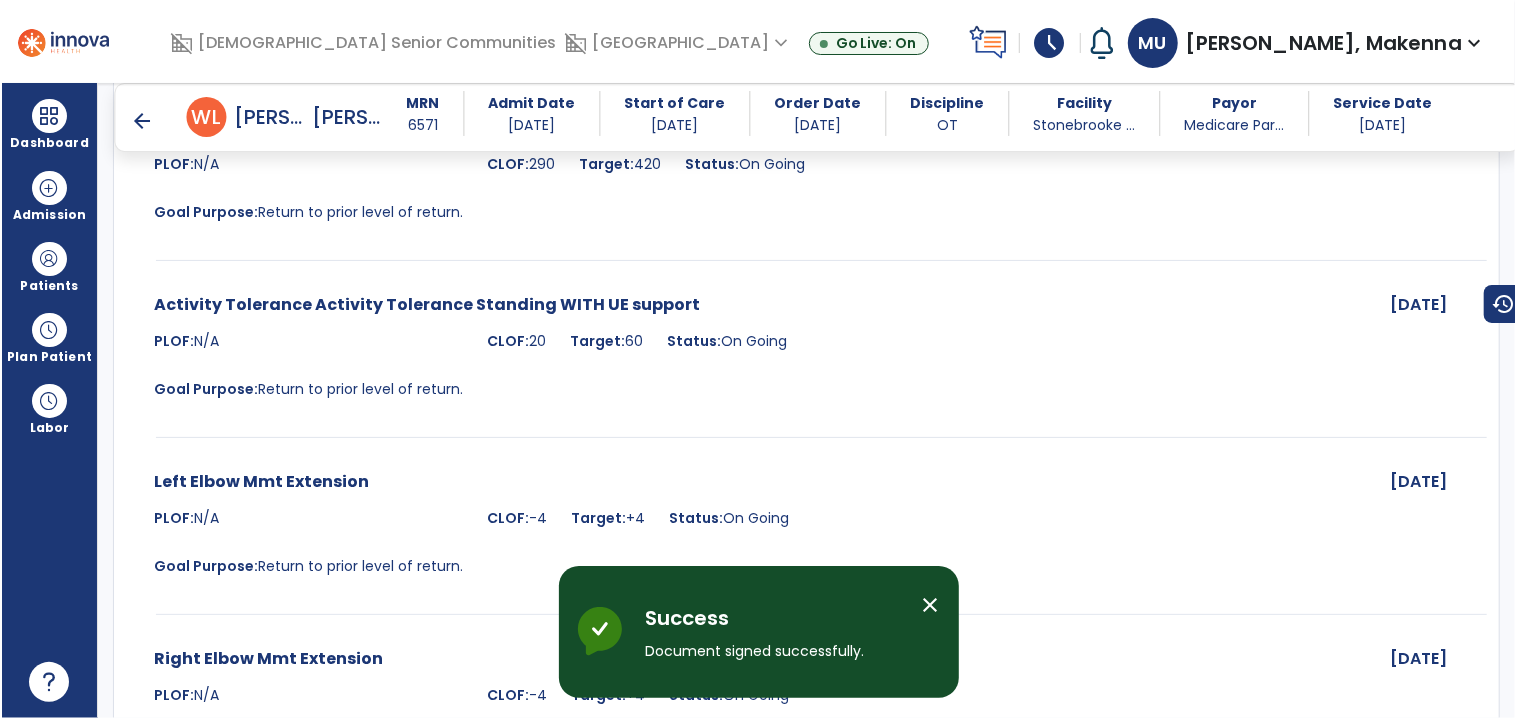 scroll, scrollTop: 4361, scrollLeft: 0, axis: vertical 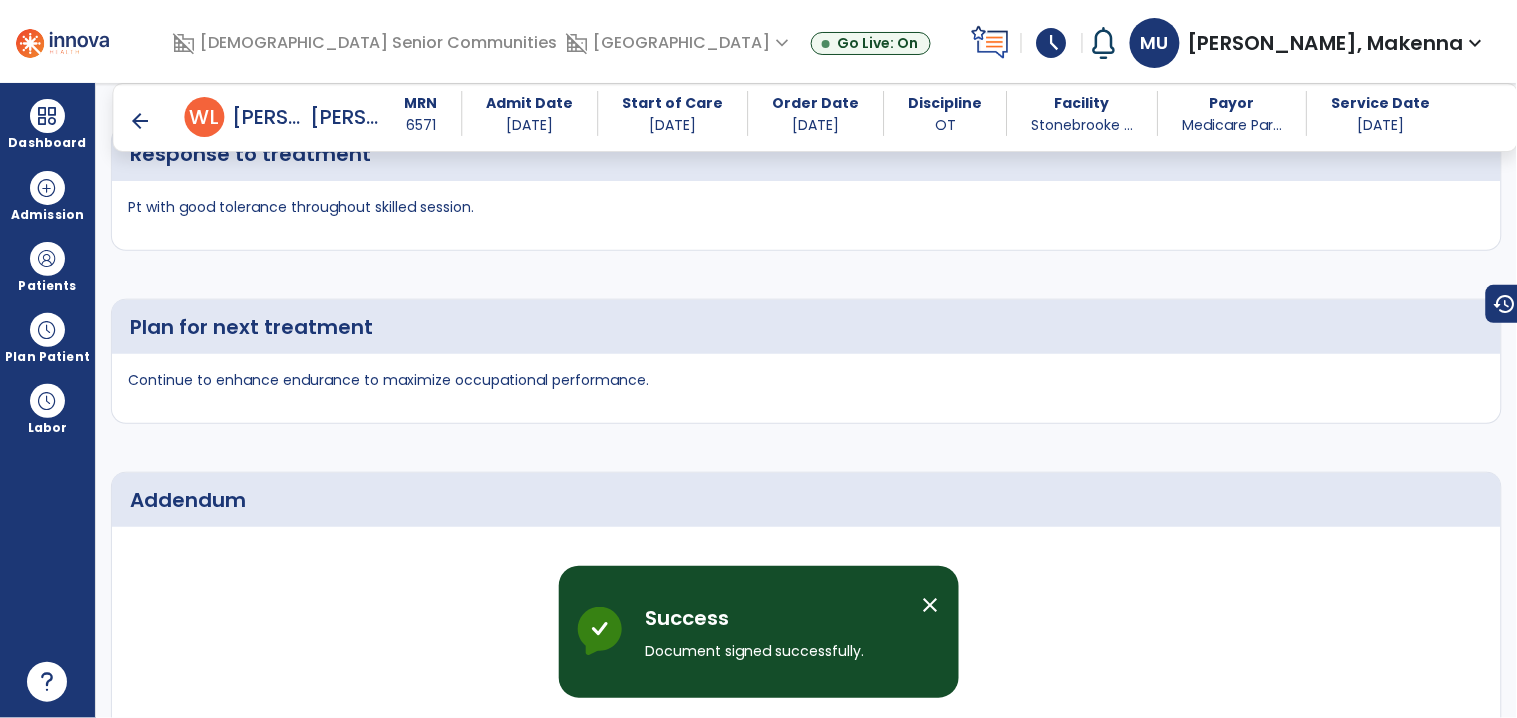 click on "arrow_back" at bounding box center (141, 121) 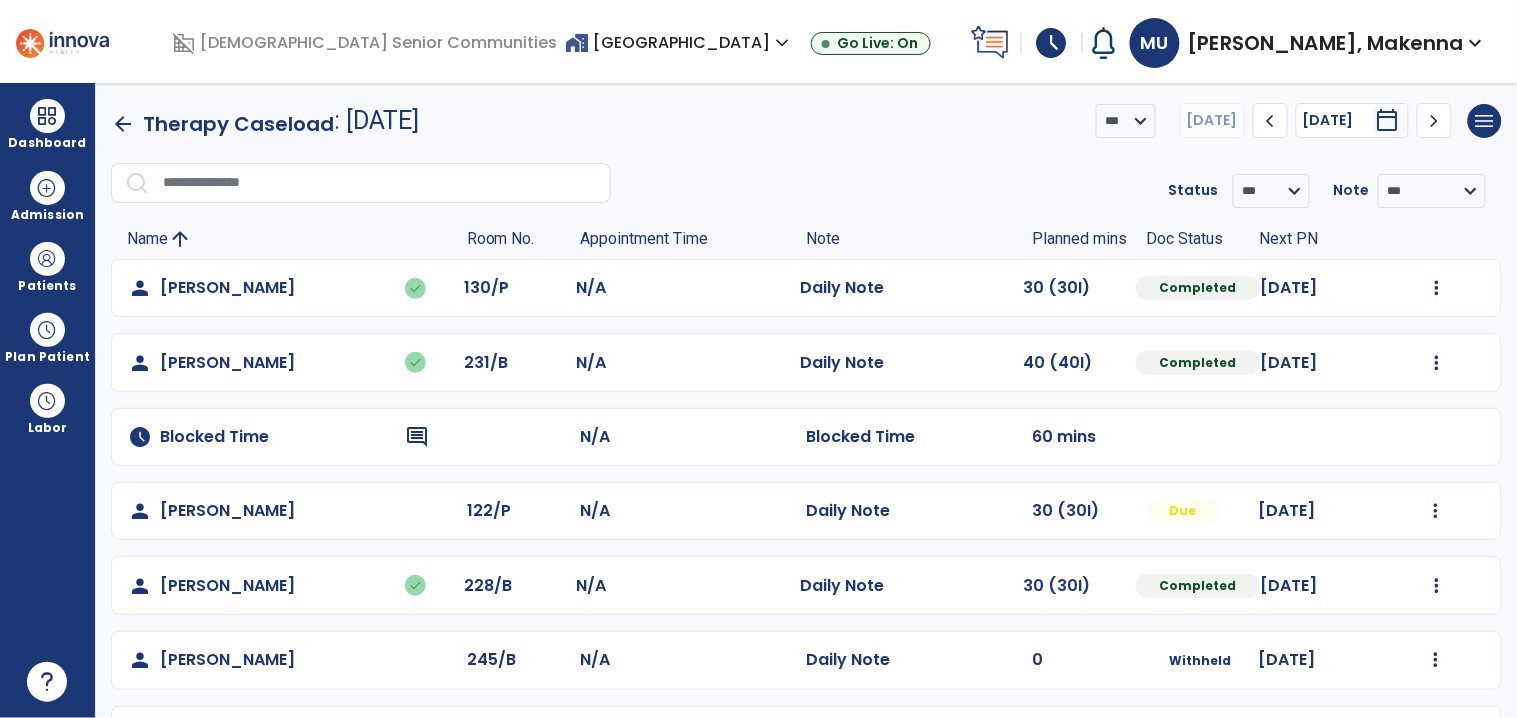 scroll, scrollTop: 441, scrollLeft: 0, axis: vertical 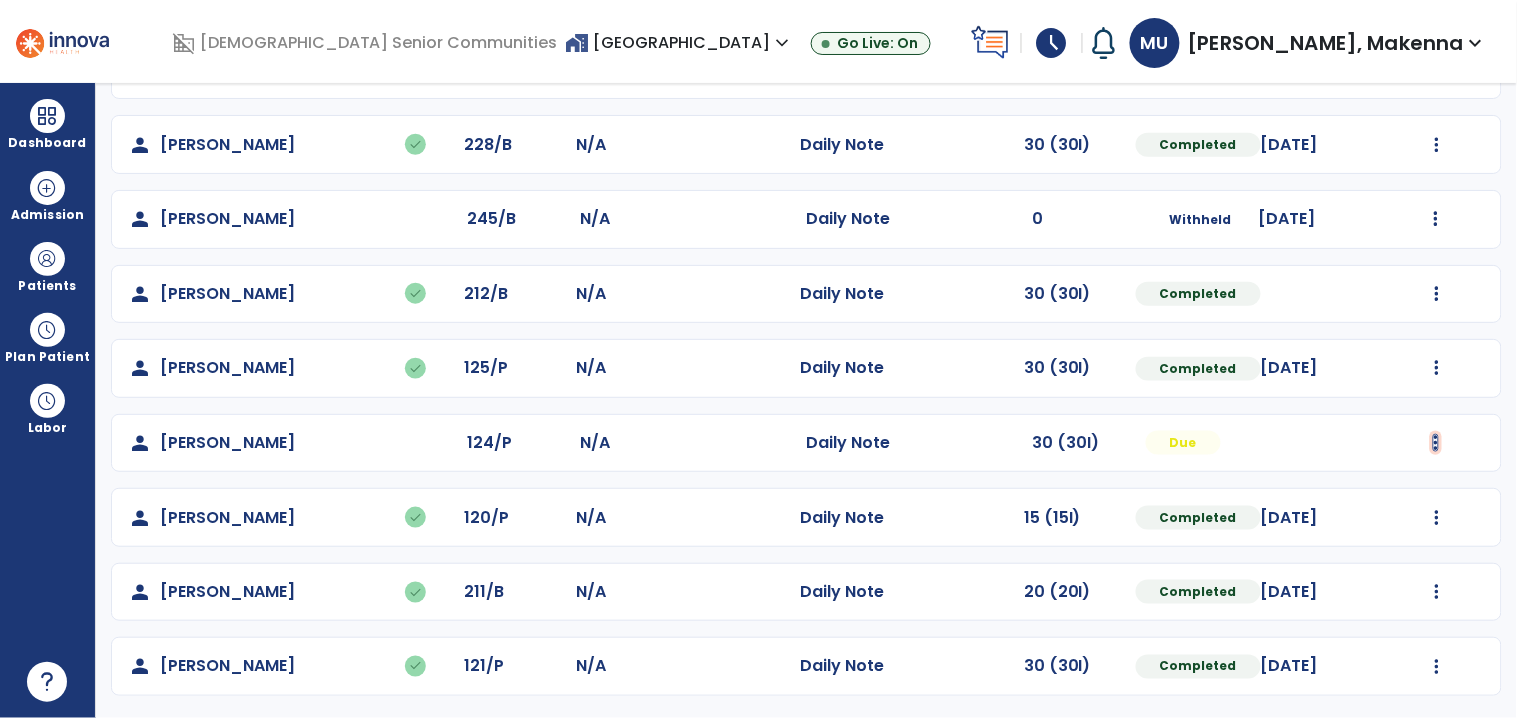 click at bounding box center [1437, -153] 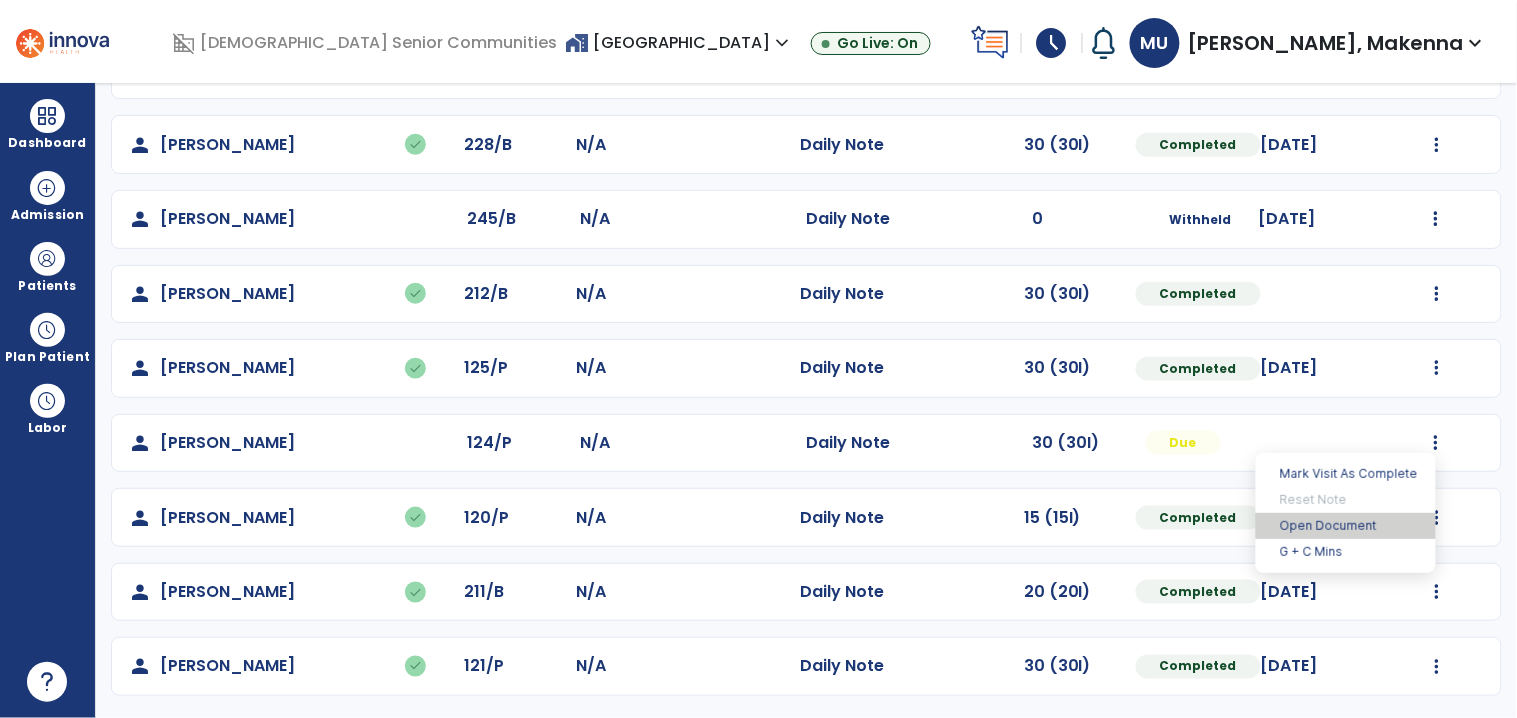 click on "Open Document" at bounding box center [1346, 526] 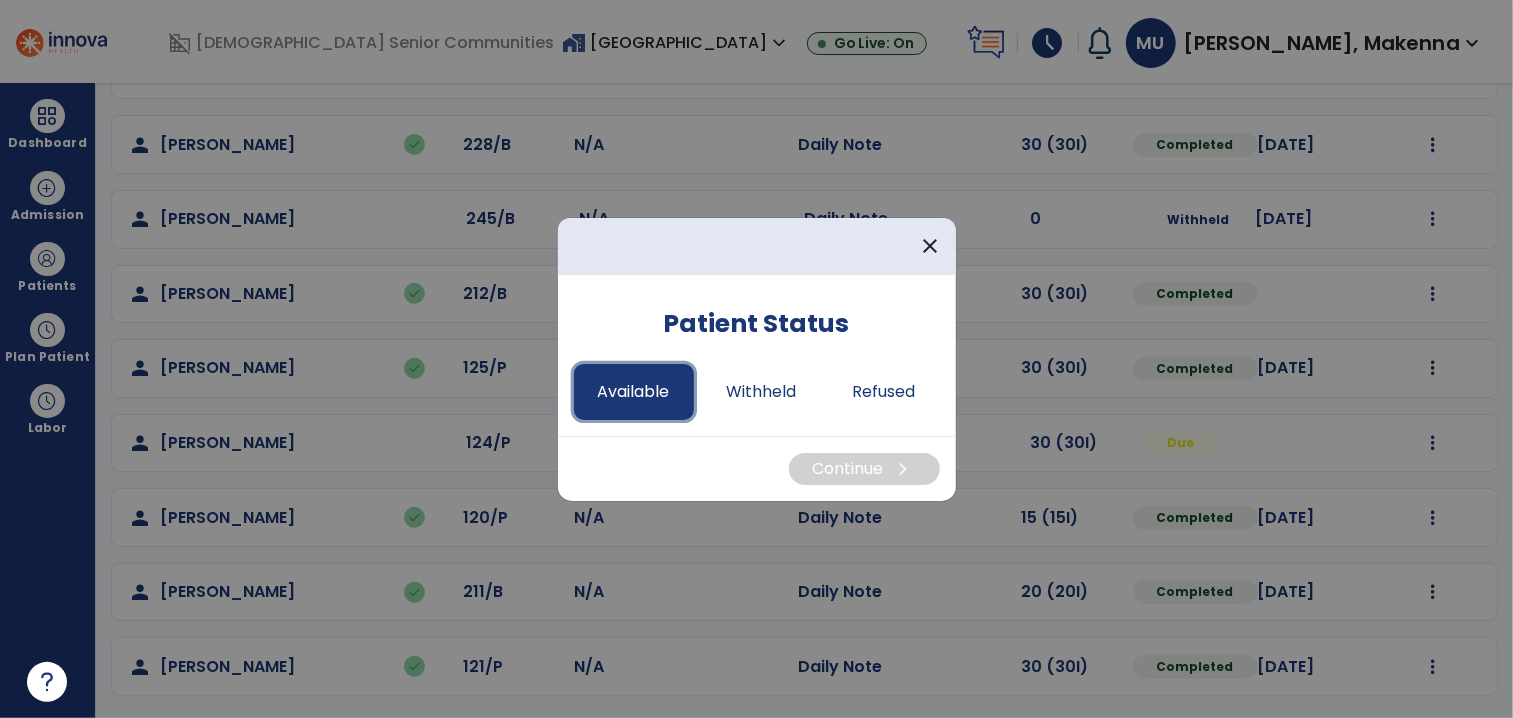click on "Available" at bounding box center [634, 392] 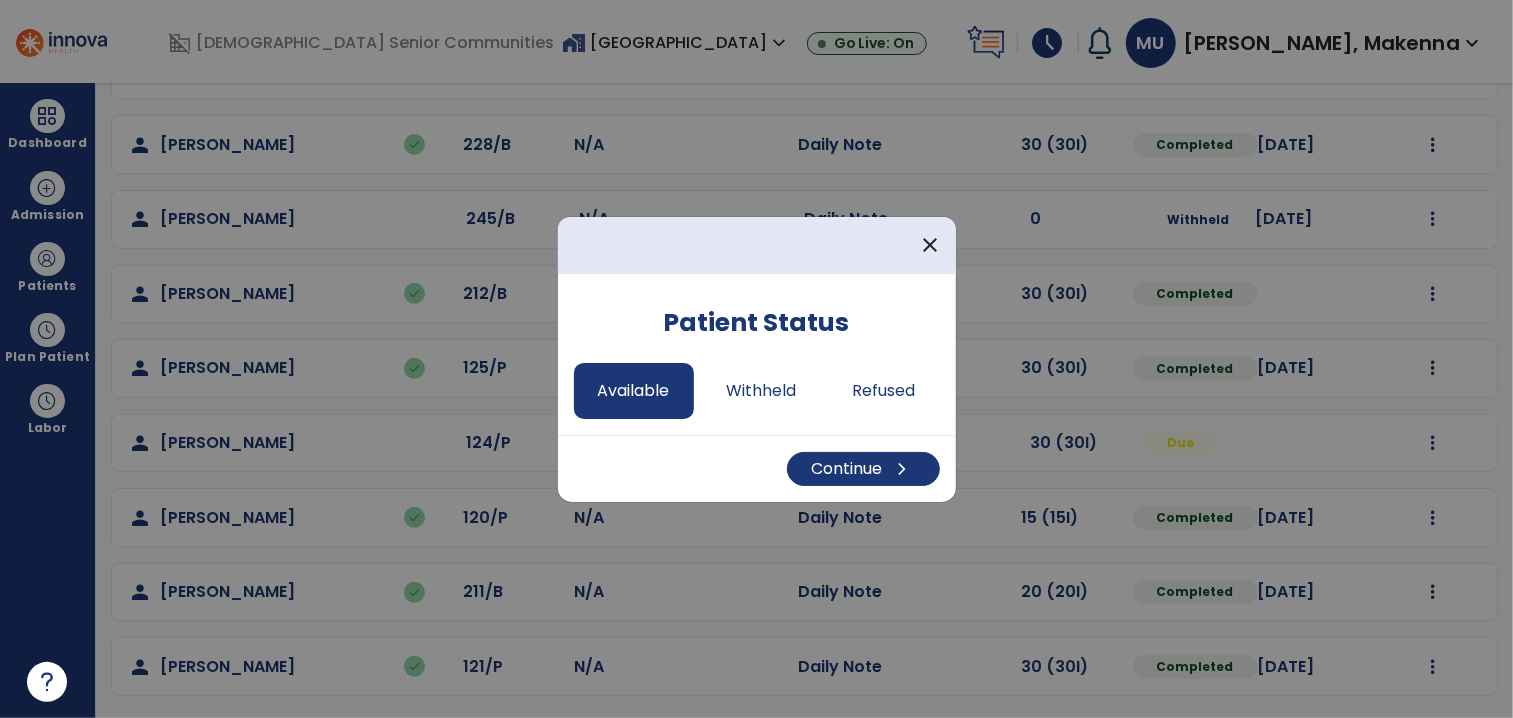 click on "Continue   chevron_right" at bounding box center [757, 468] 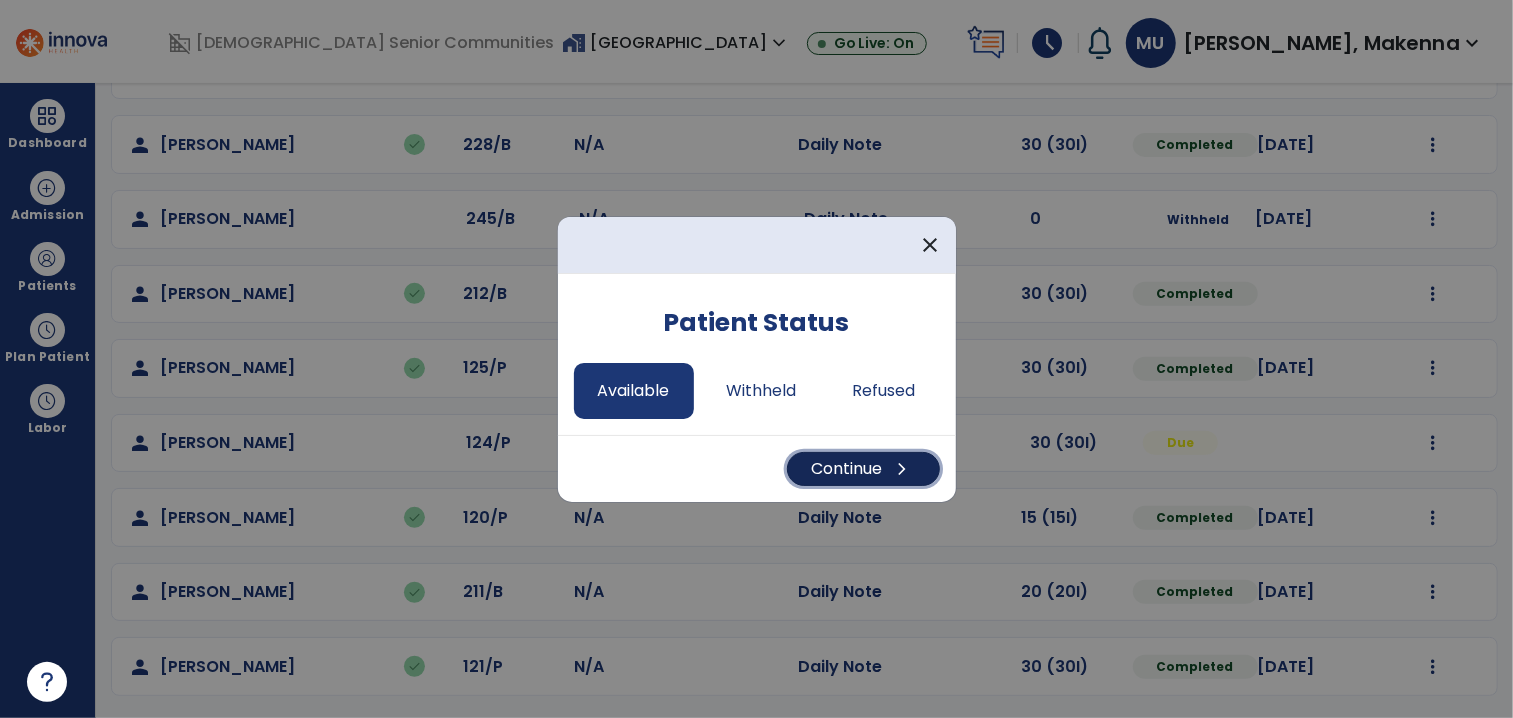 click on "Continue   chevron_right" at bounding box center [863, 469] 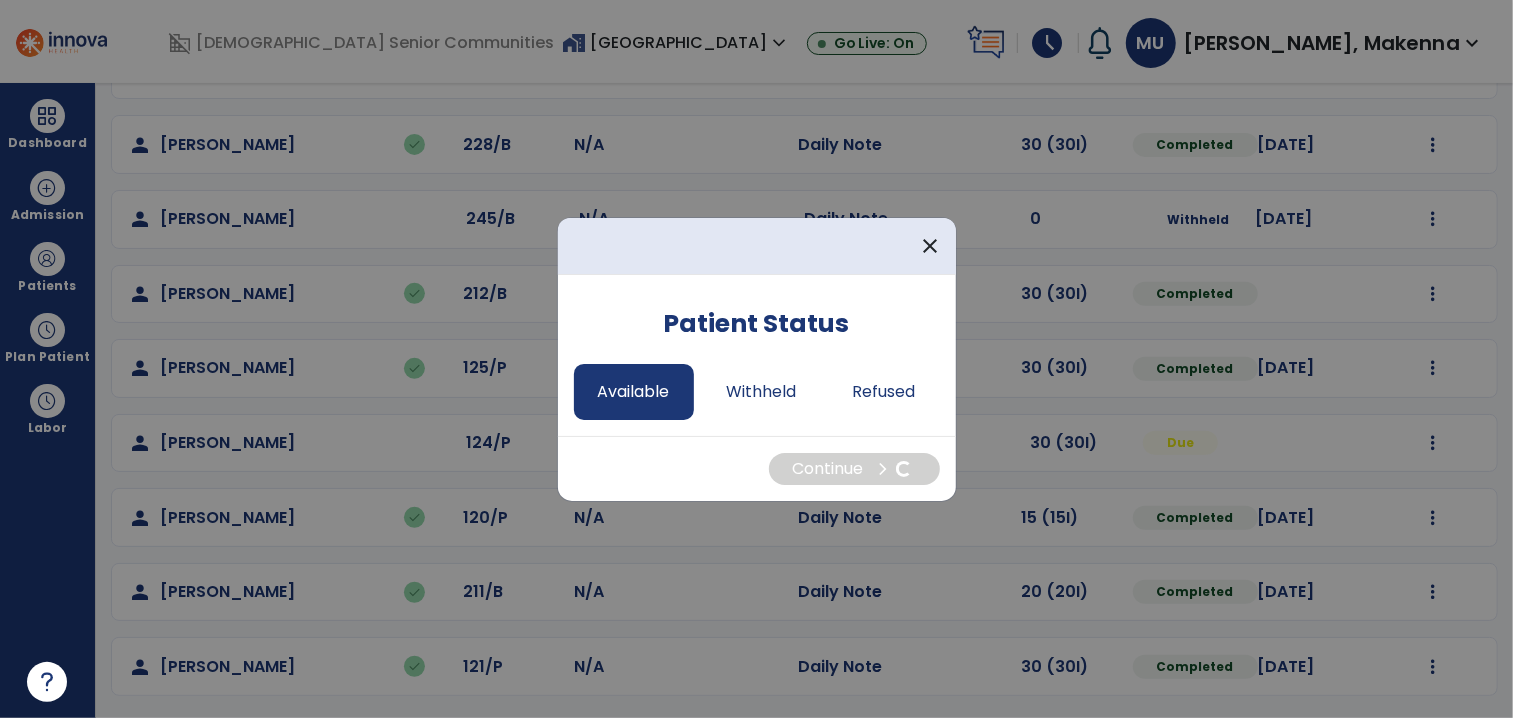 select on "*" 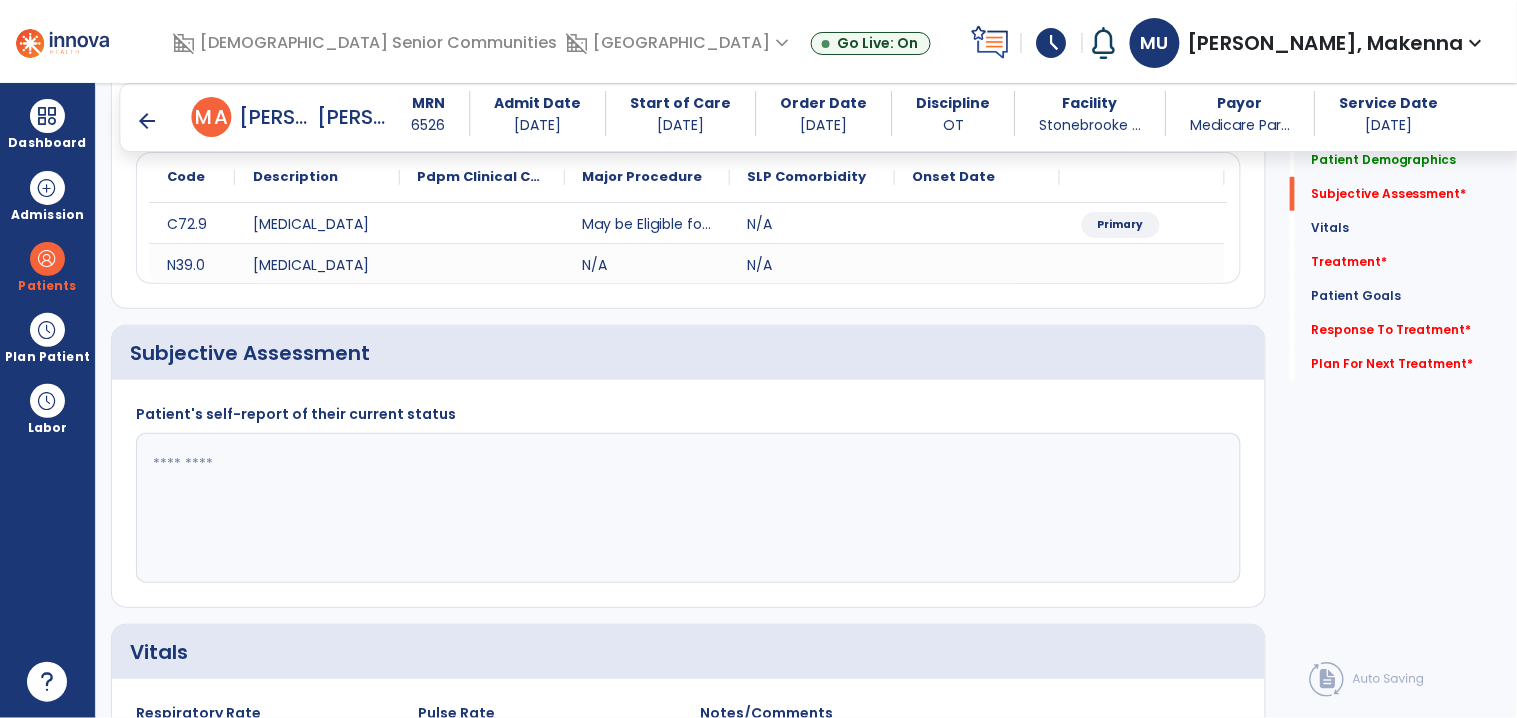 scroll, scrollTop: 251, scrollLeft: 0, axis: vertical 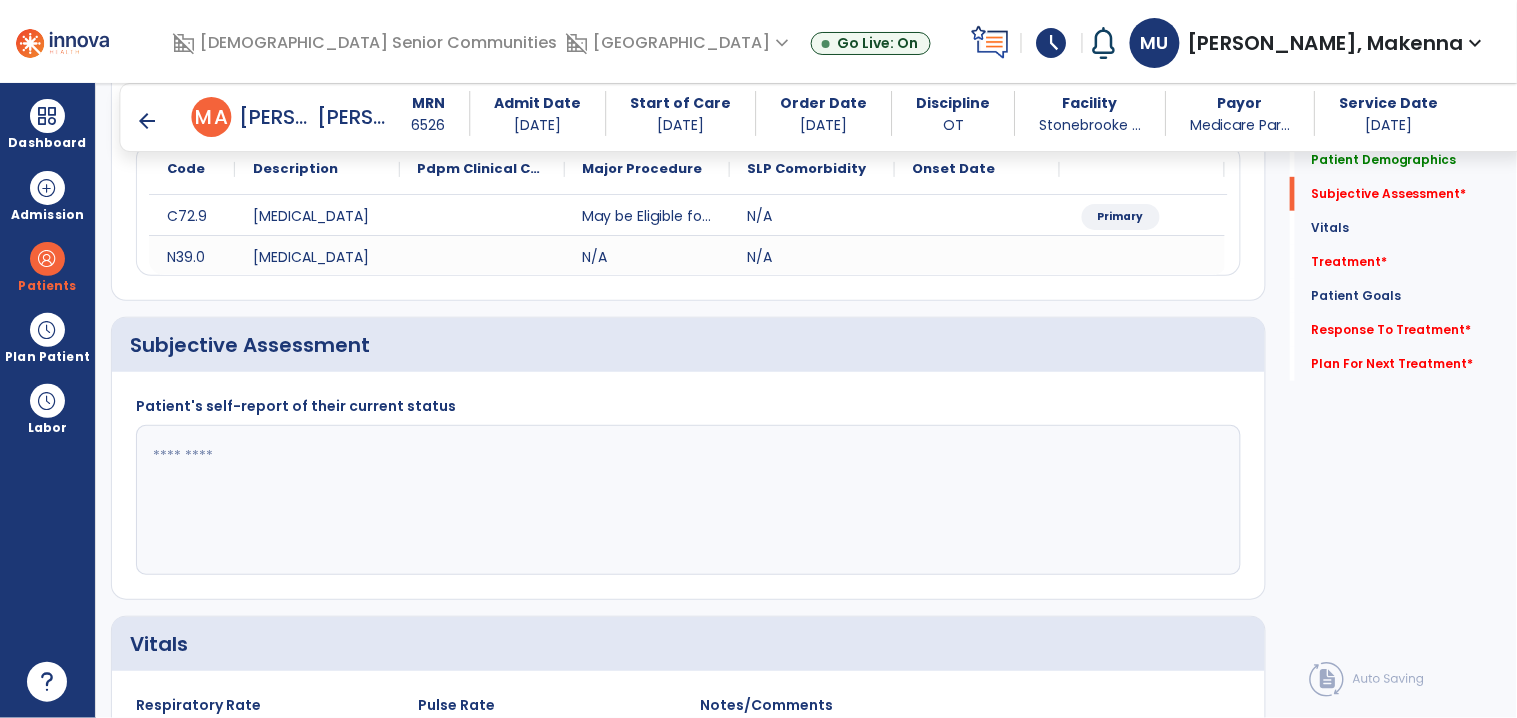 click 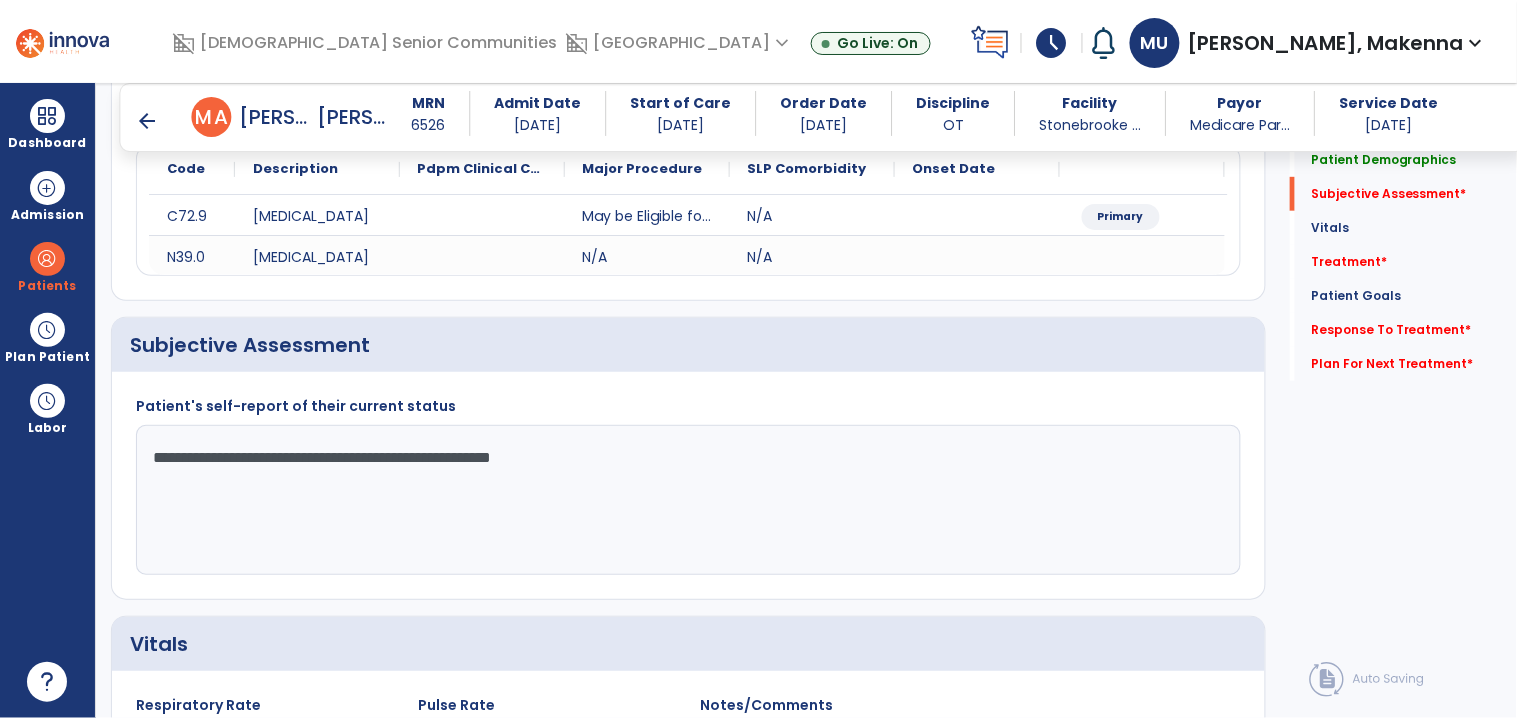 scroll, scrollTop: 3147, scrollLeft: 0, axis: vertical 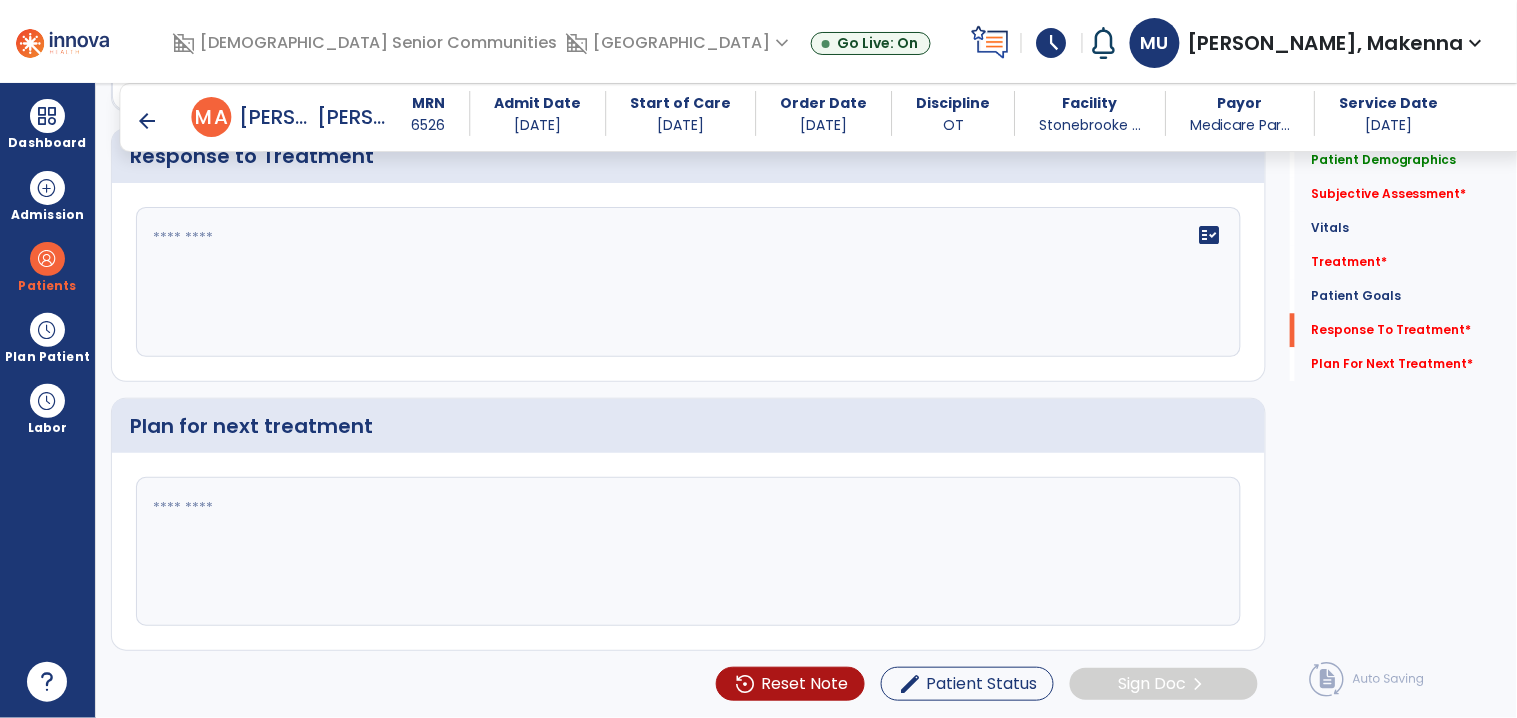 type on "**********" 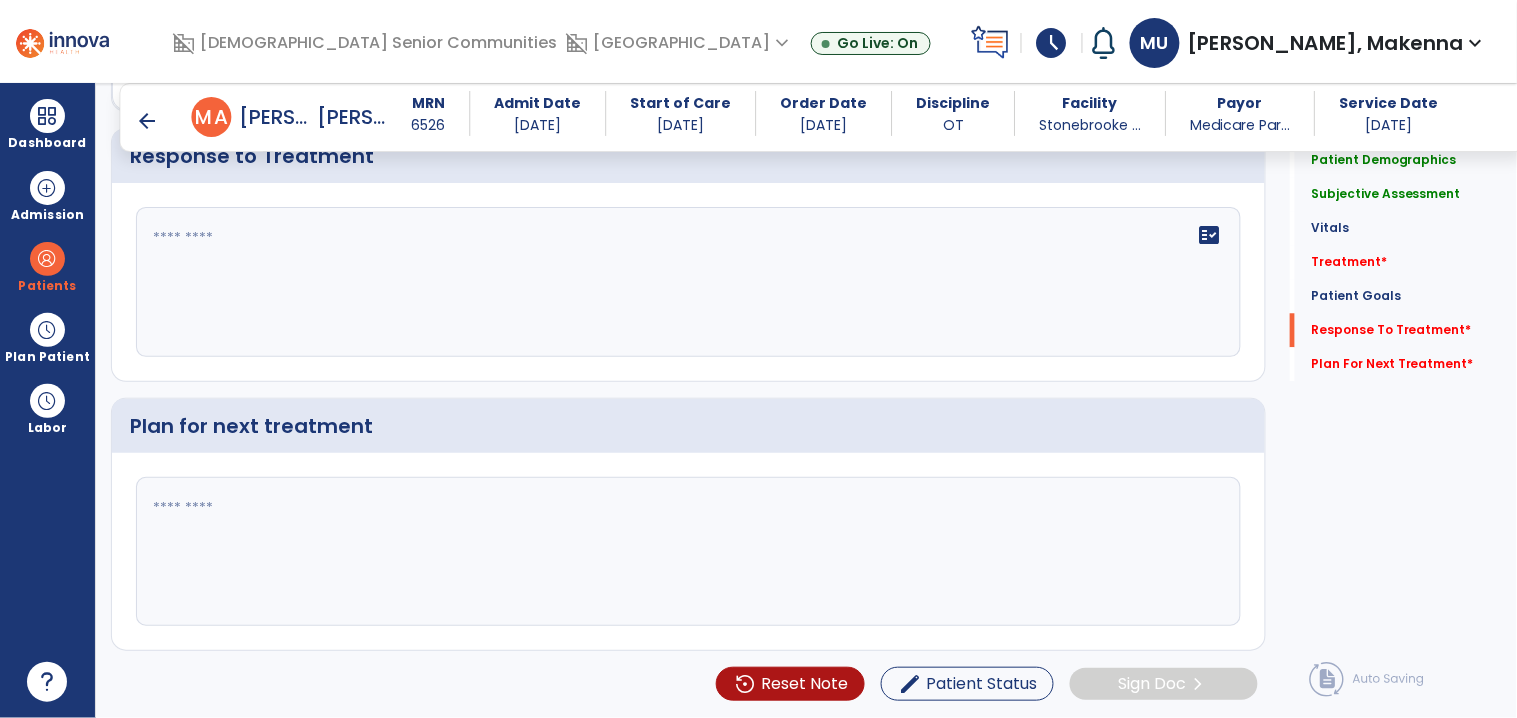 click on "fact_check" 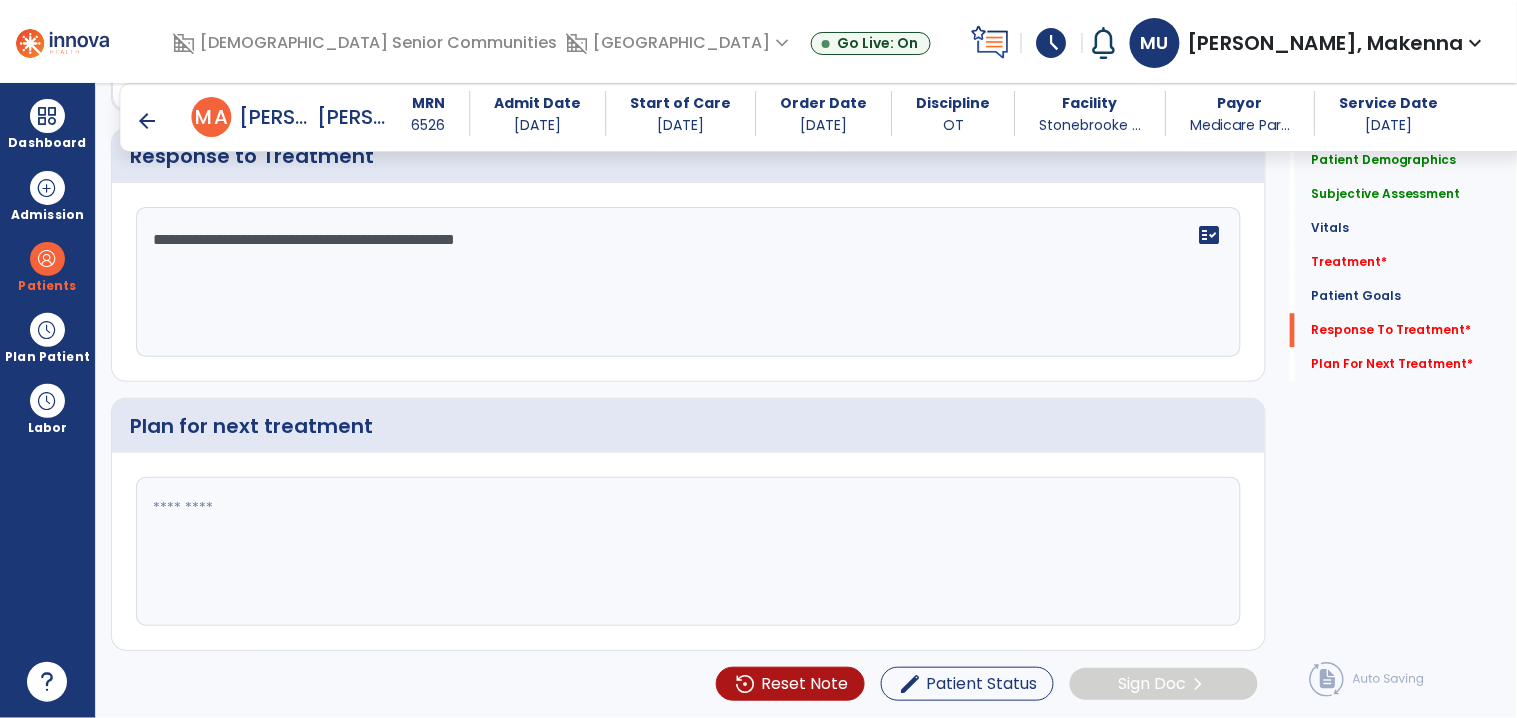 type on "**********" 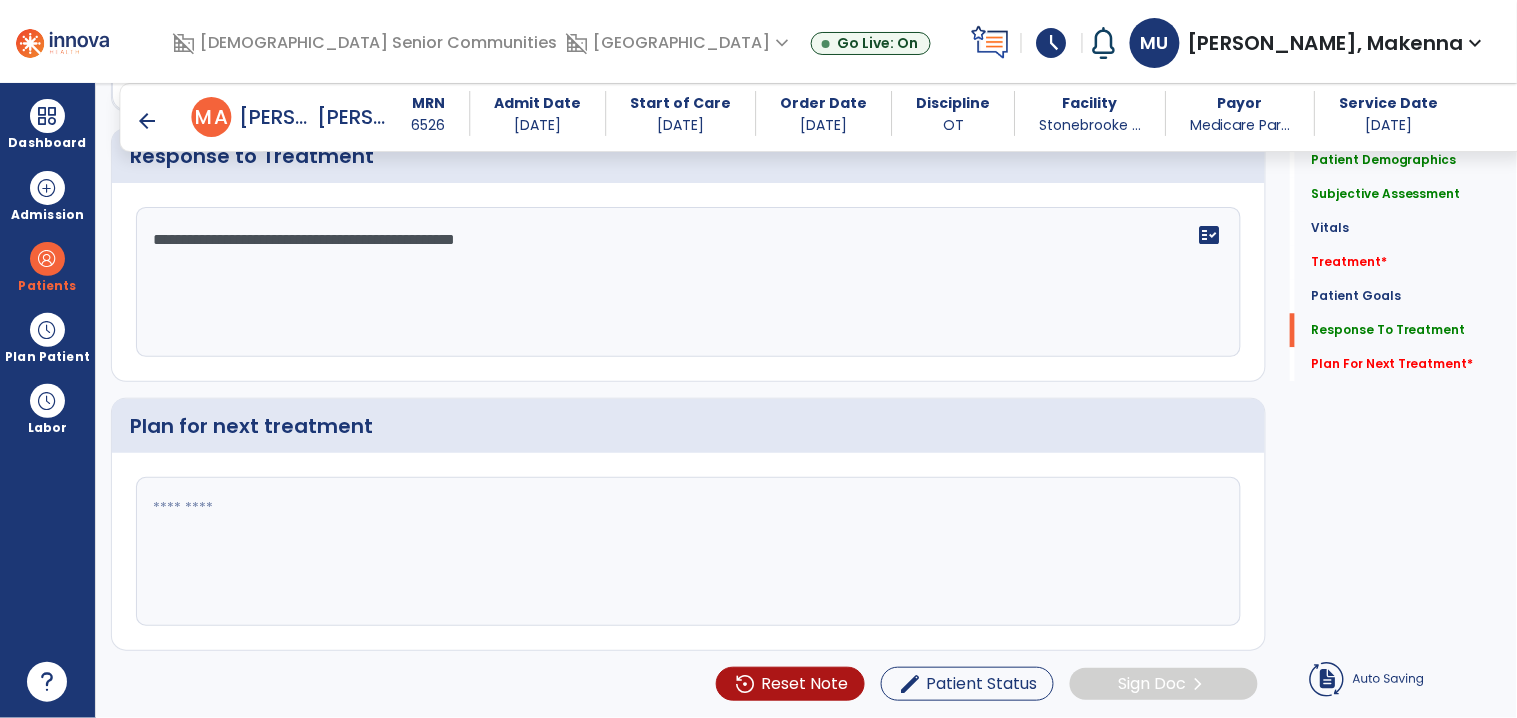 click 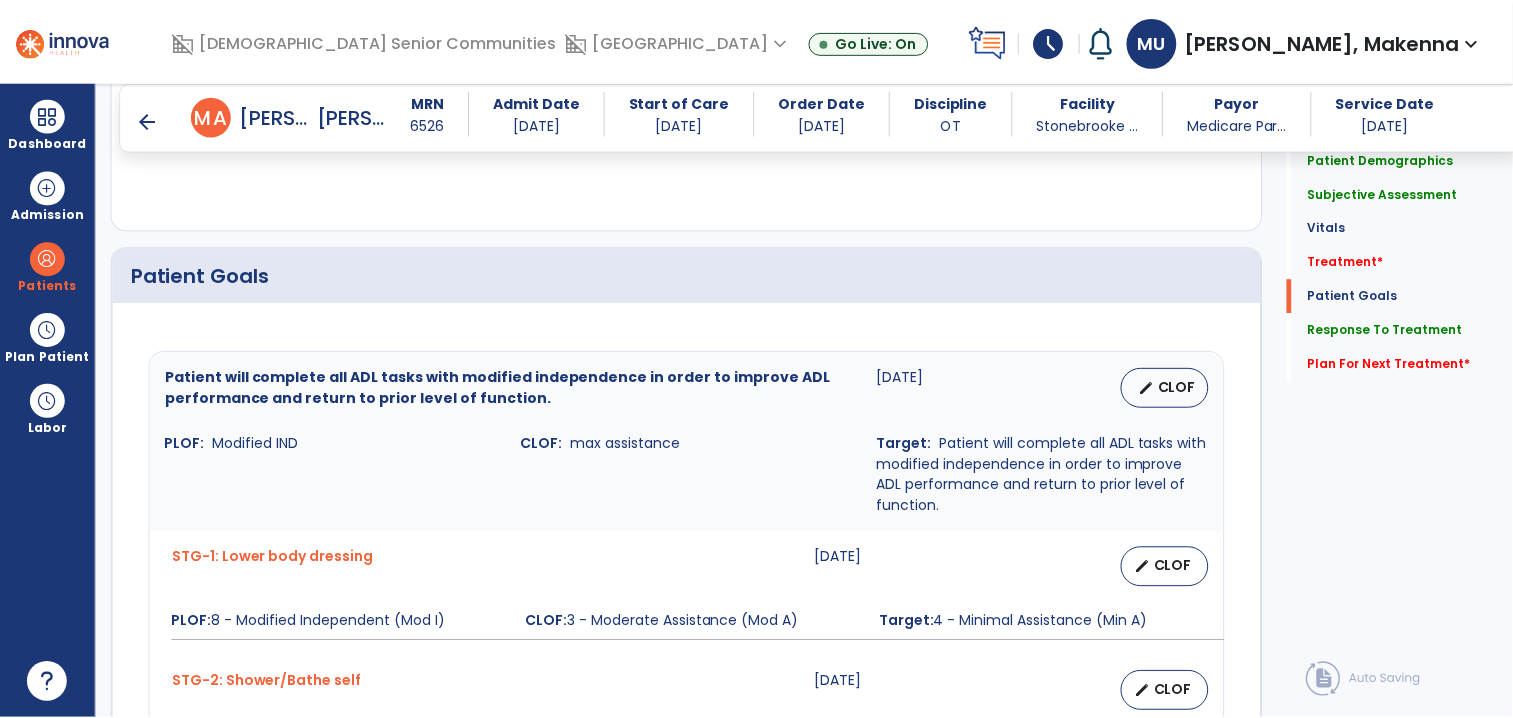 scroll, scrollTop: 1313, scrollLeft: 0, axis: vertical 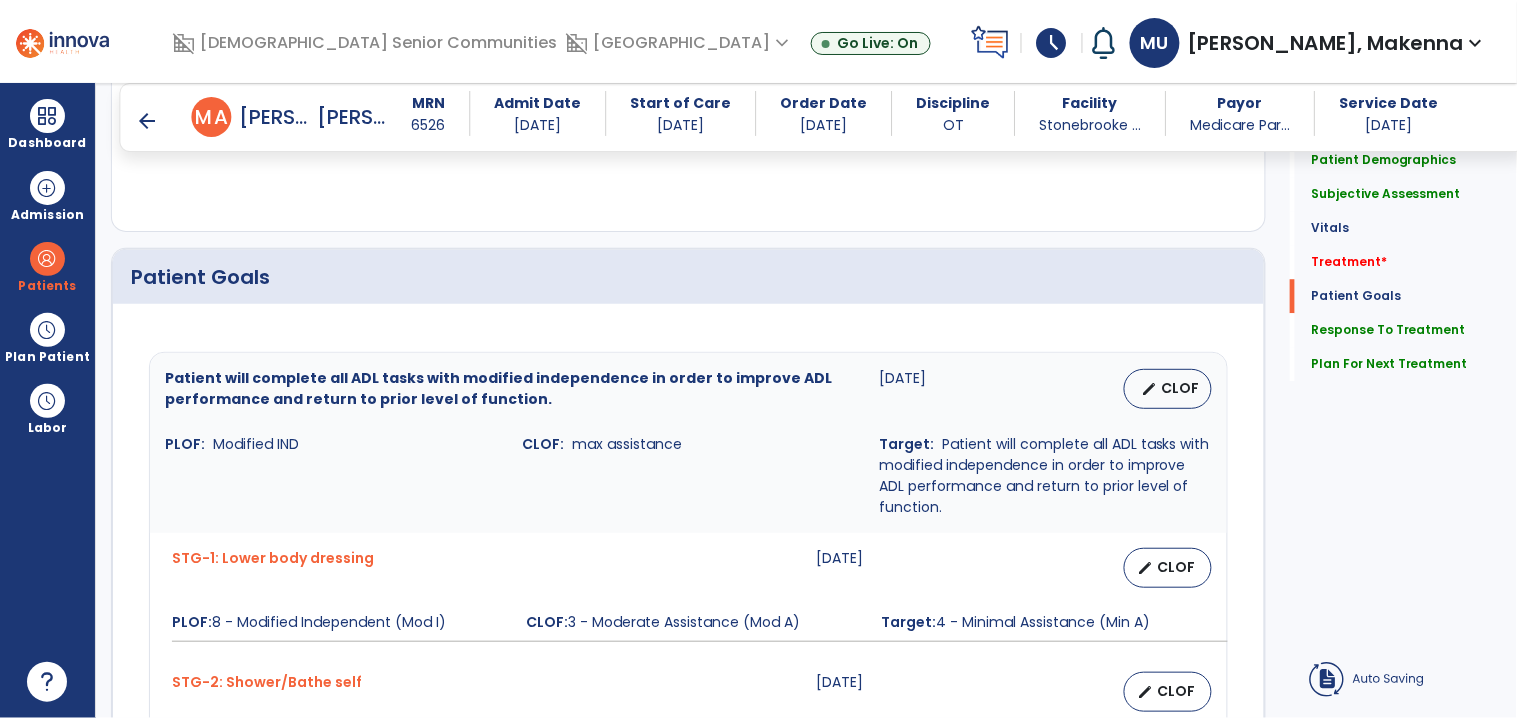 type on "**********" 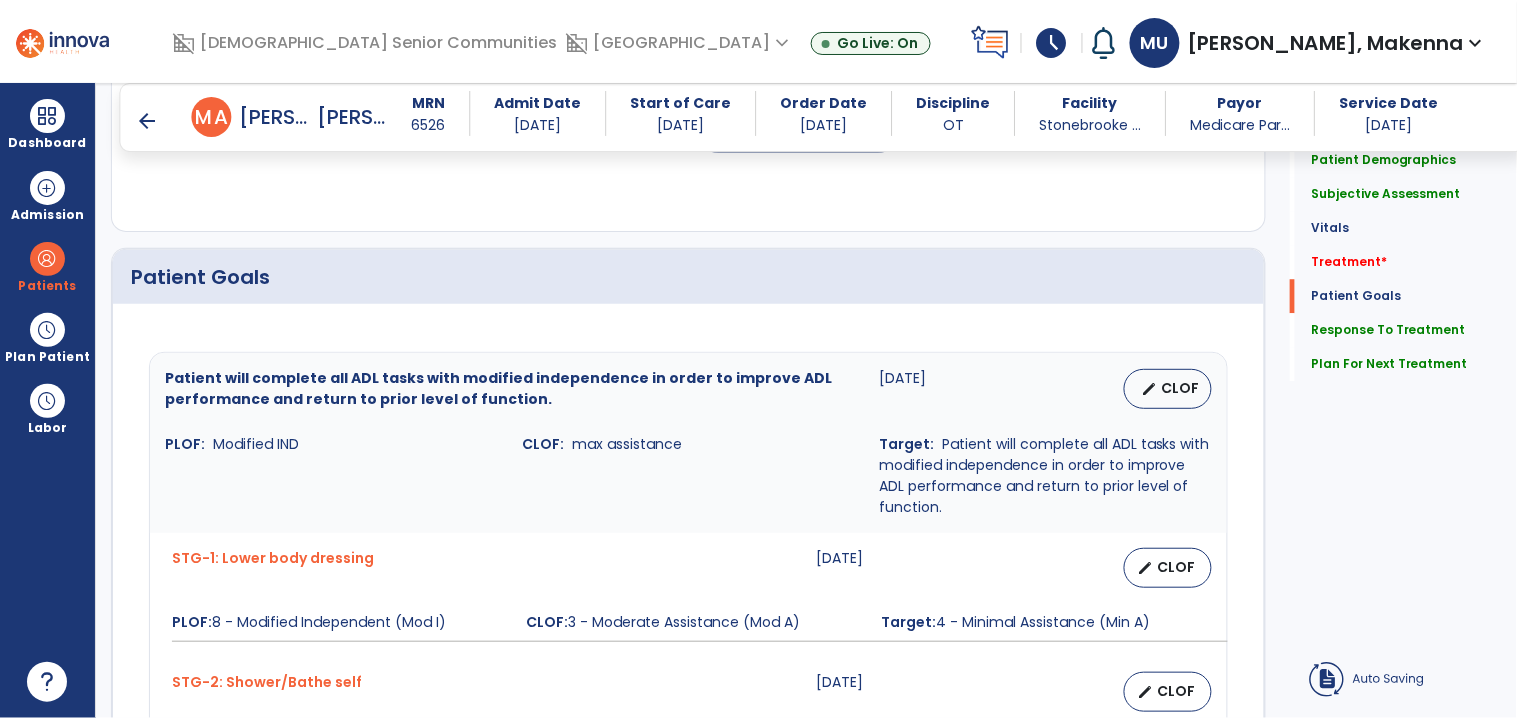 click on "add  Add Service Code" 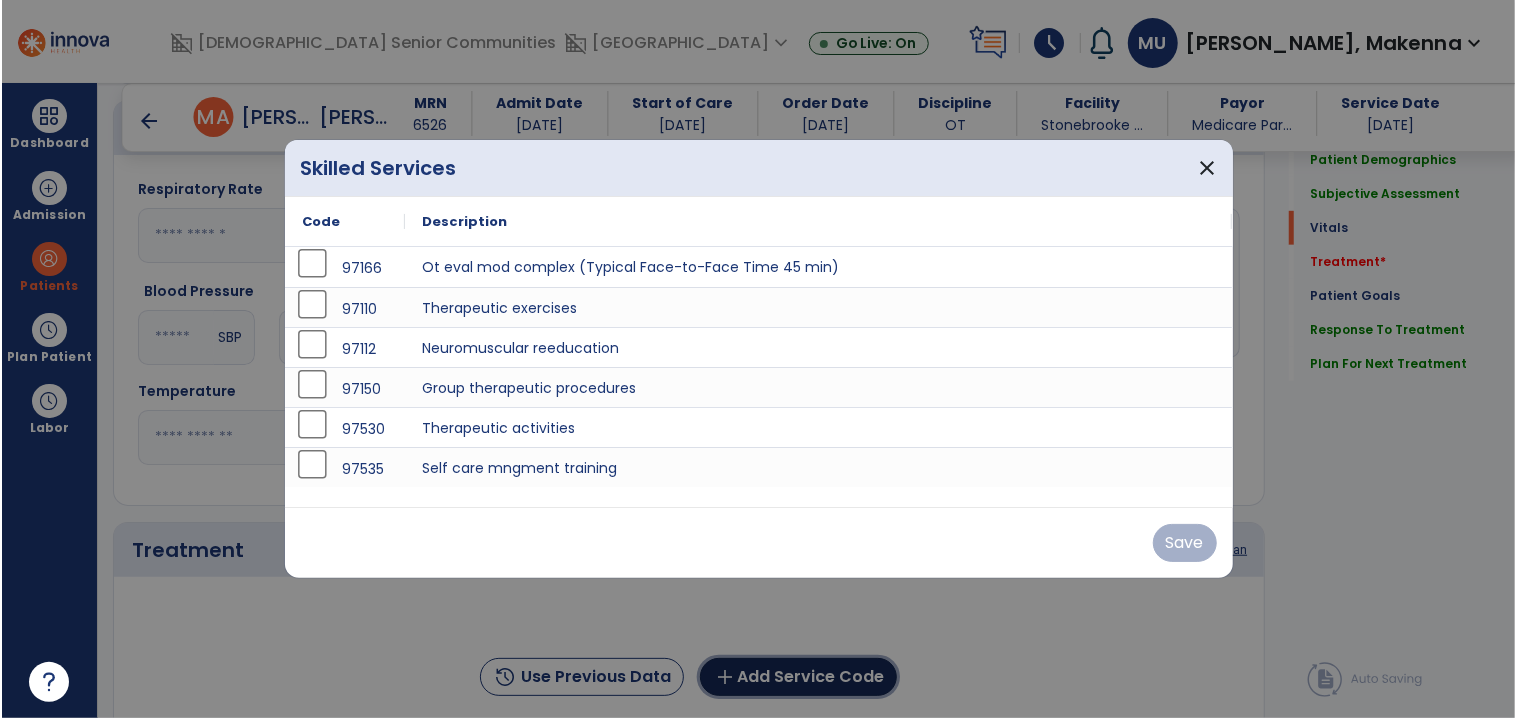 scroll, scrollTop: 763, scrollLeft: 0, axis: vertical 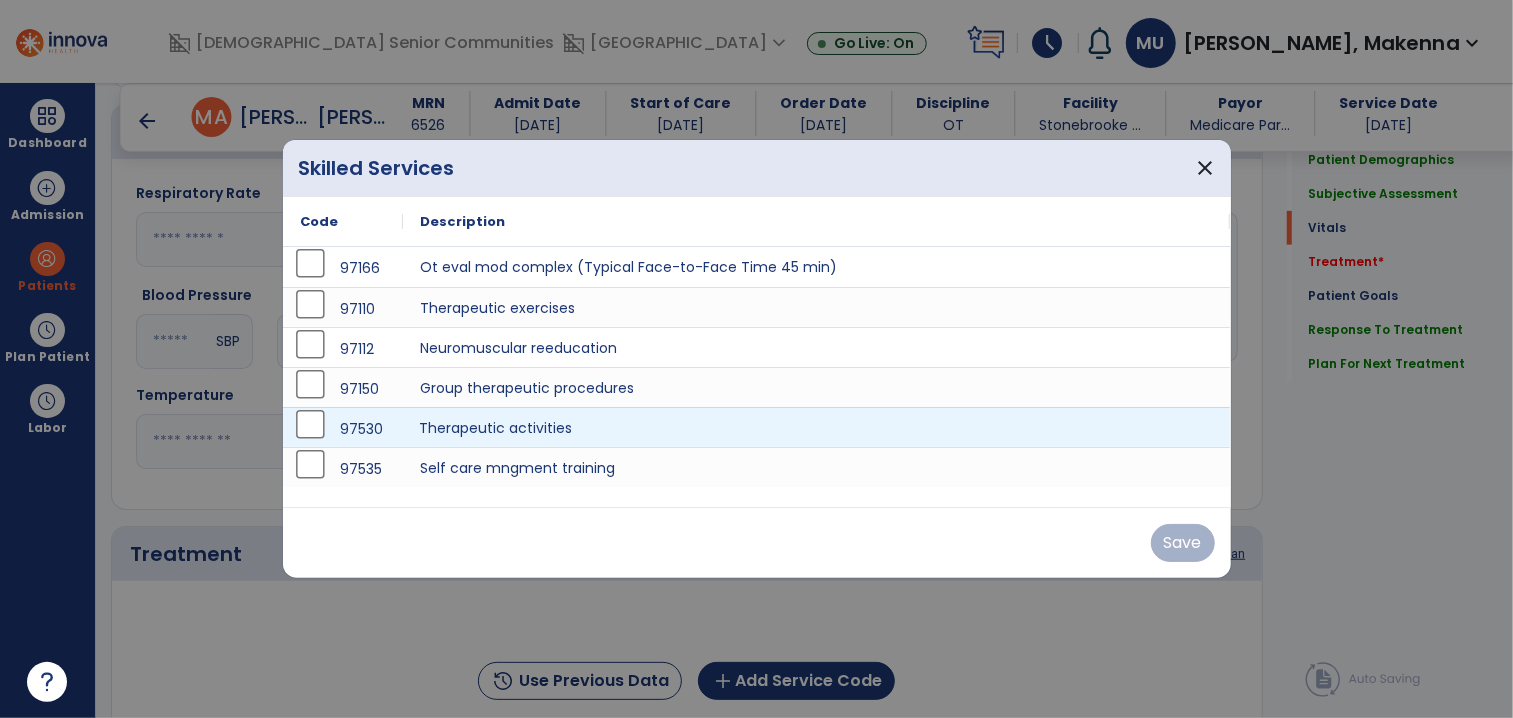 click on "Therapeutic activities" at bounding box center [817, 427] 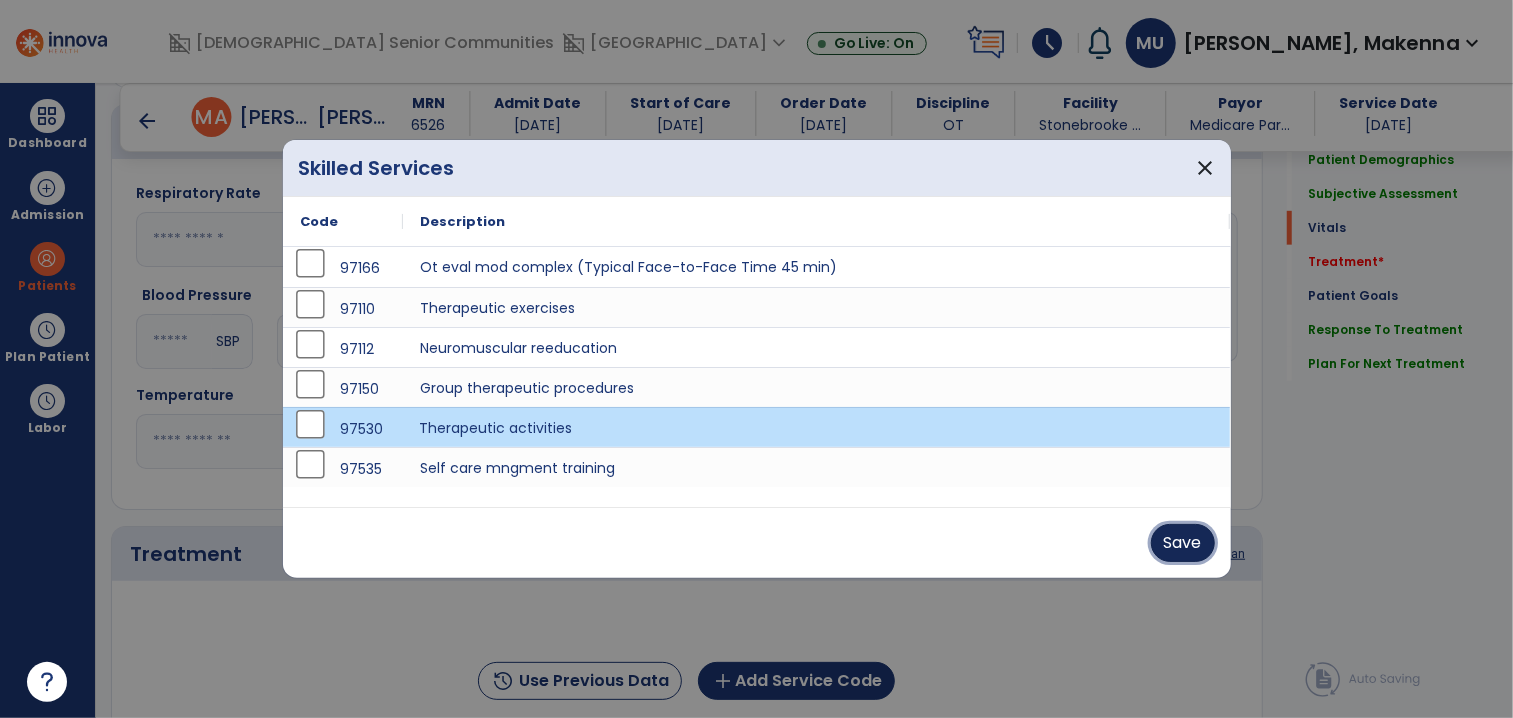 click on "Save" at bounding box center [1183, 543] 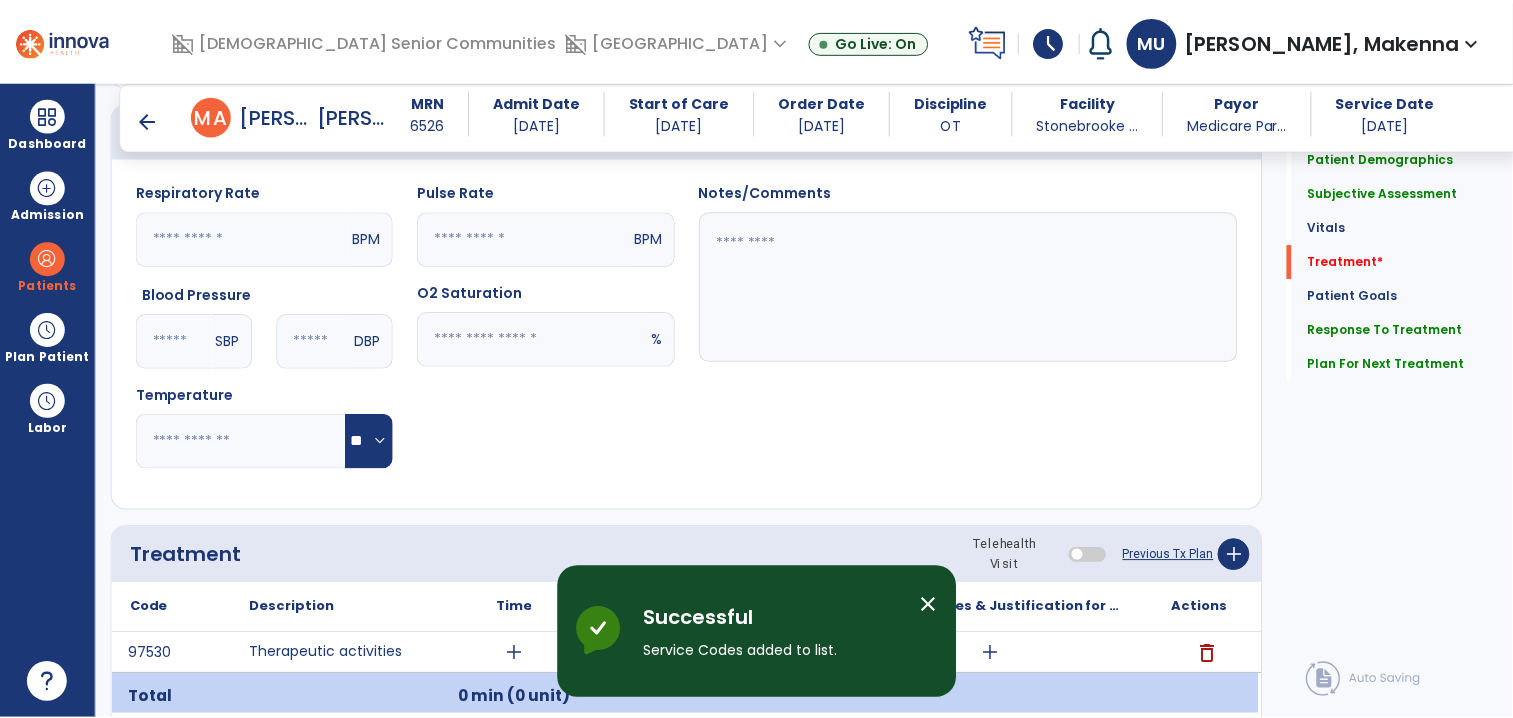 scroll, scrollTop: 1095, scrollLeft: 0, axis: vertical 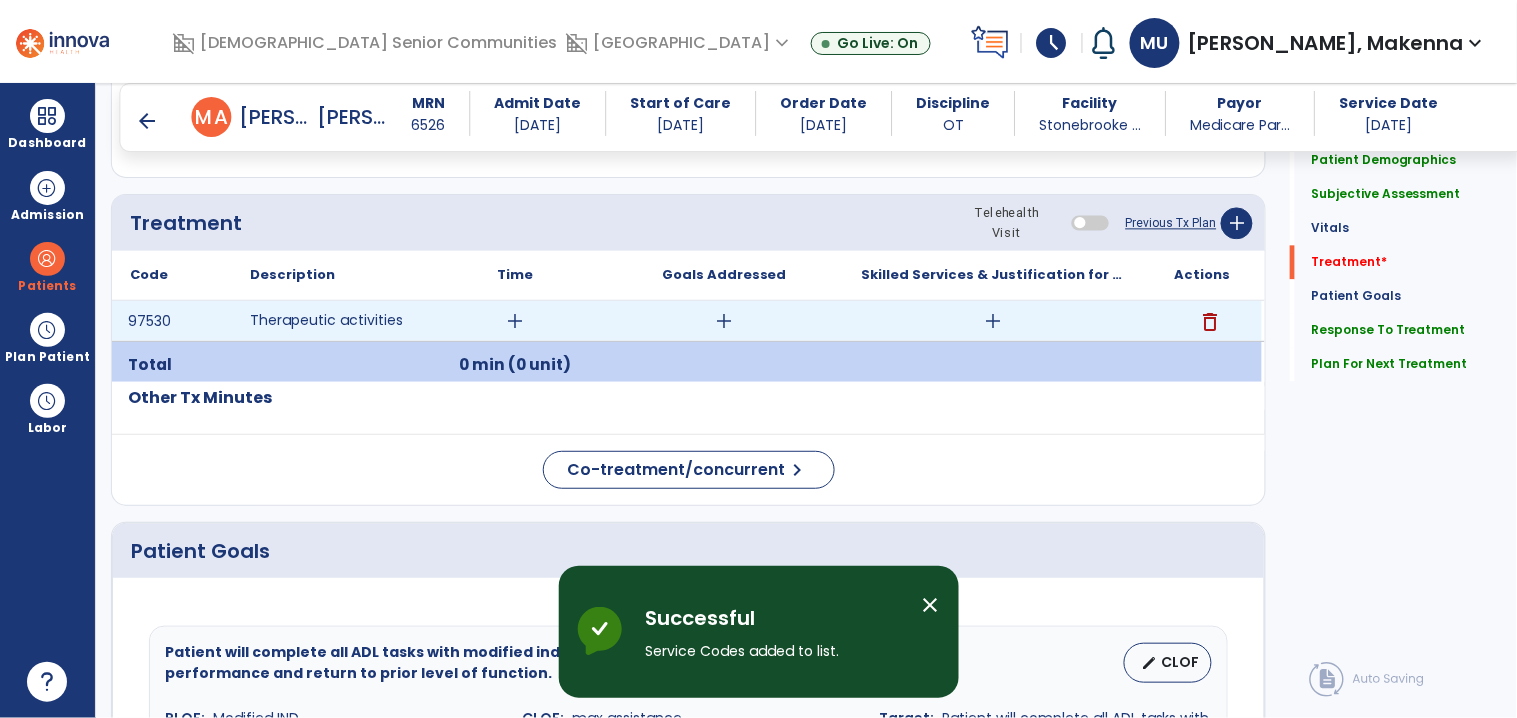 click on "add" at bounding box center [515, 321] 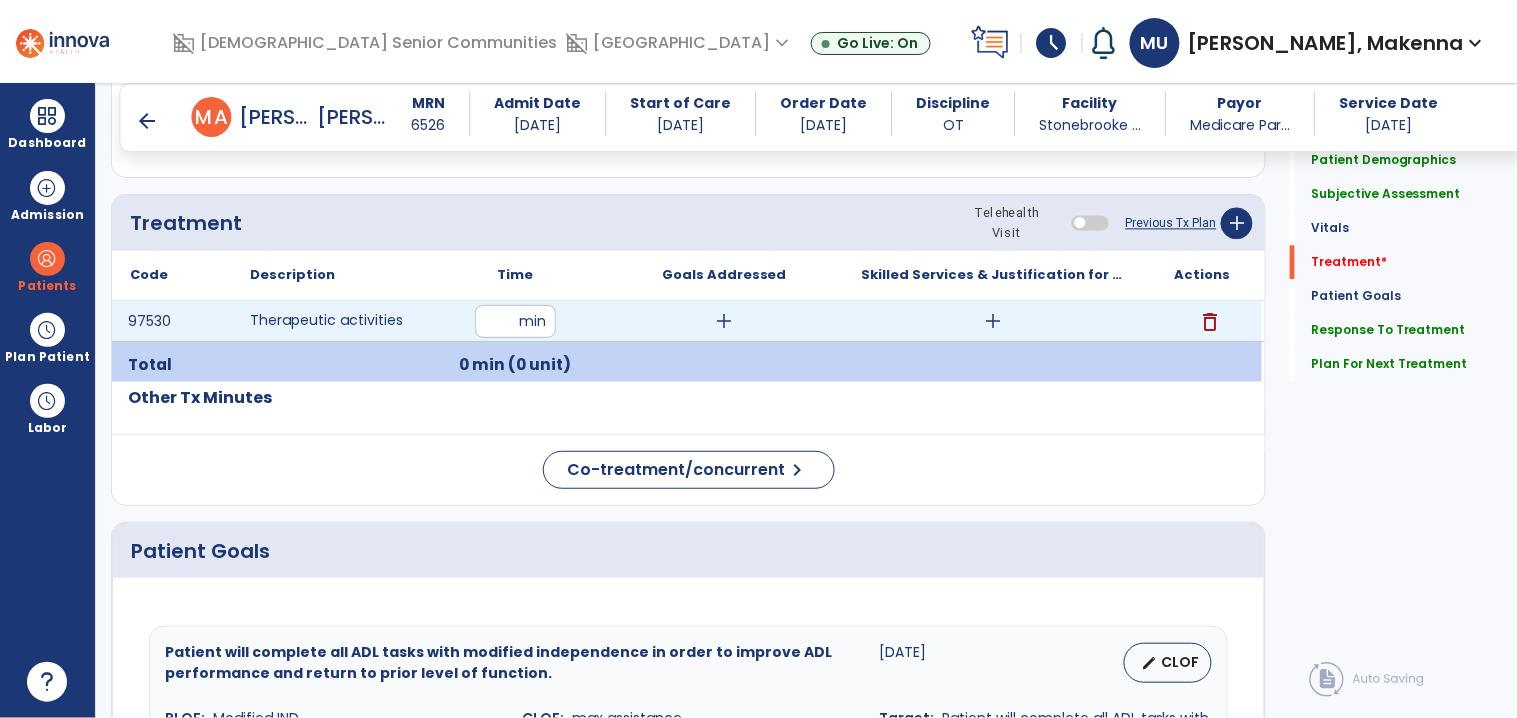 type on "**" 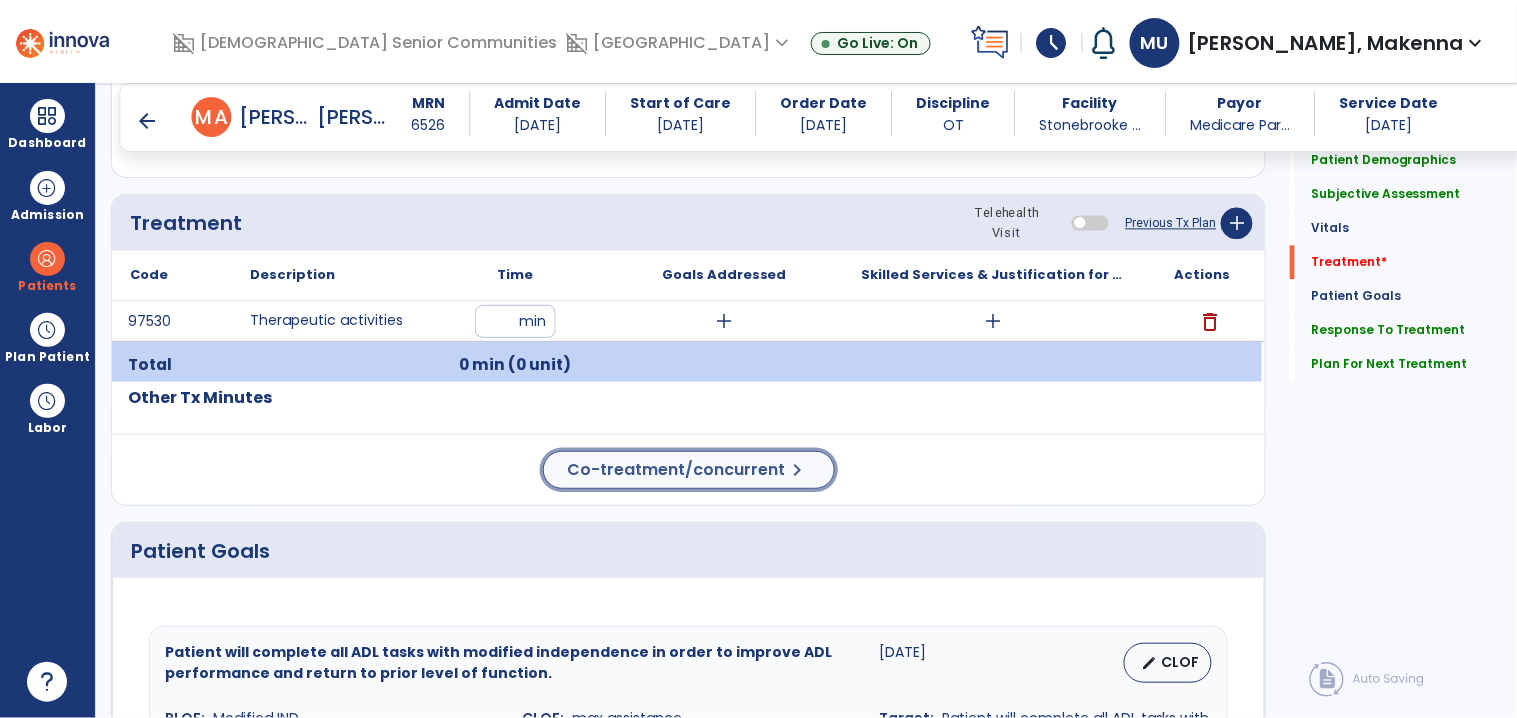 click on "Co-treatment/concurrent  chevron_right" 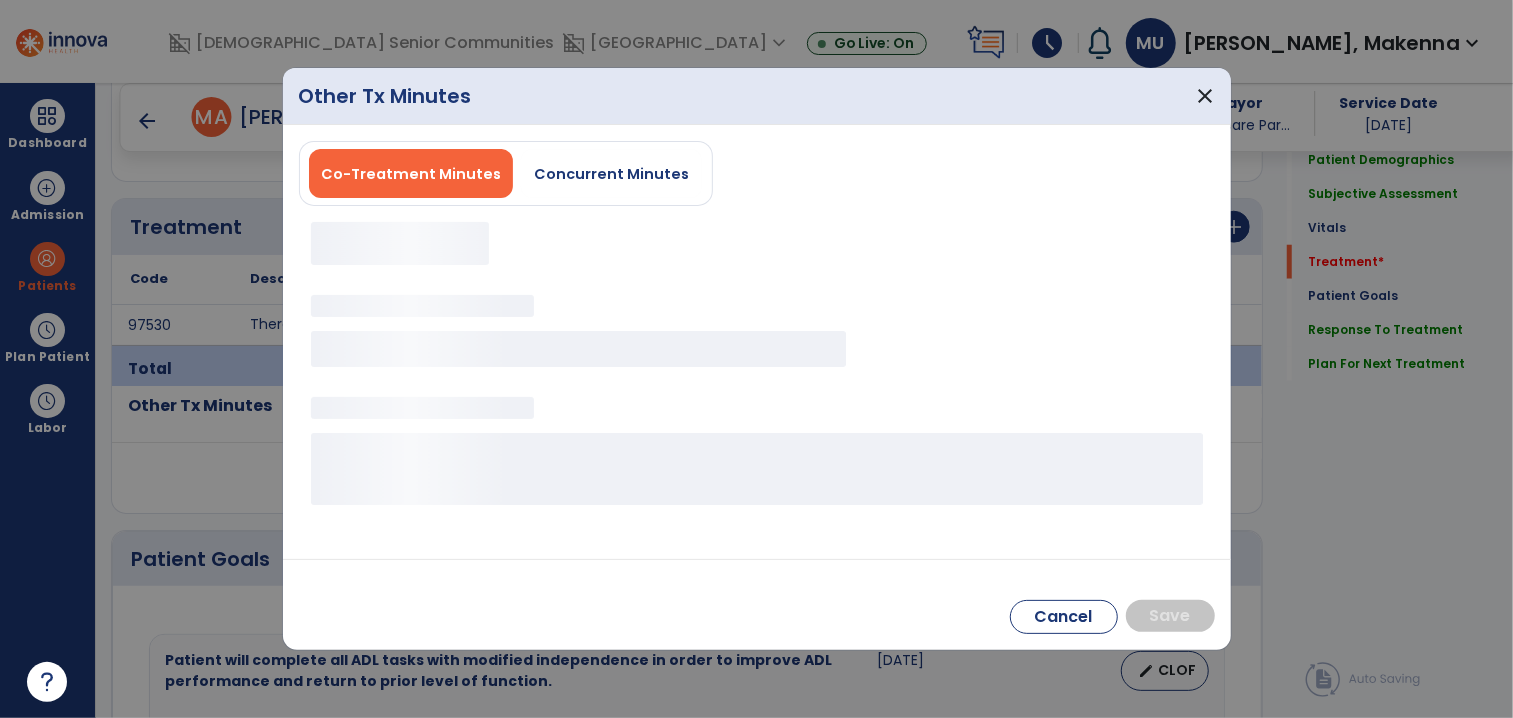 click on "Co-Treatment Minutes   Concurrent Minutes" at bounding box center [757, 330] 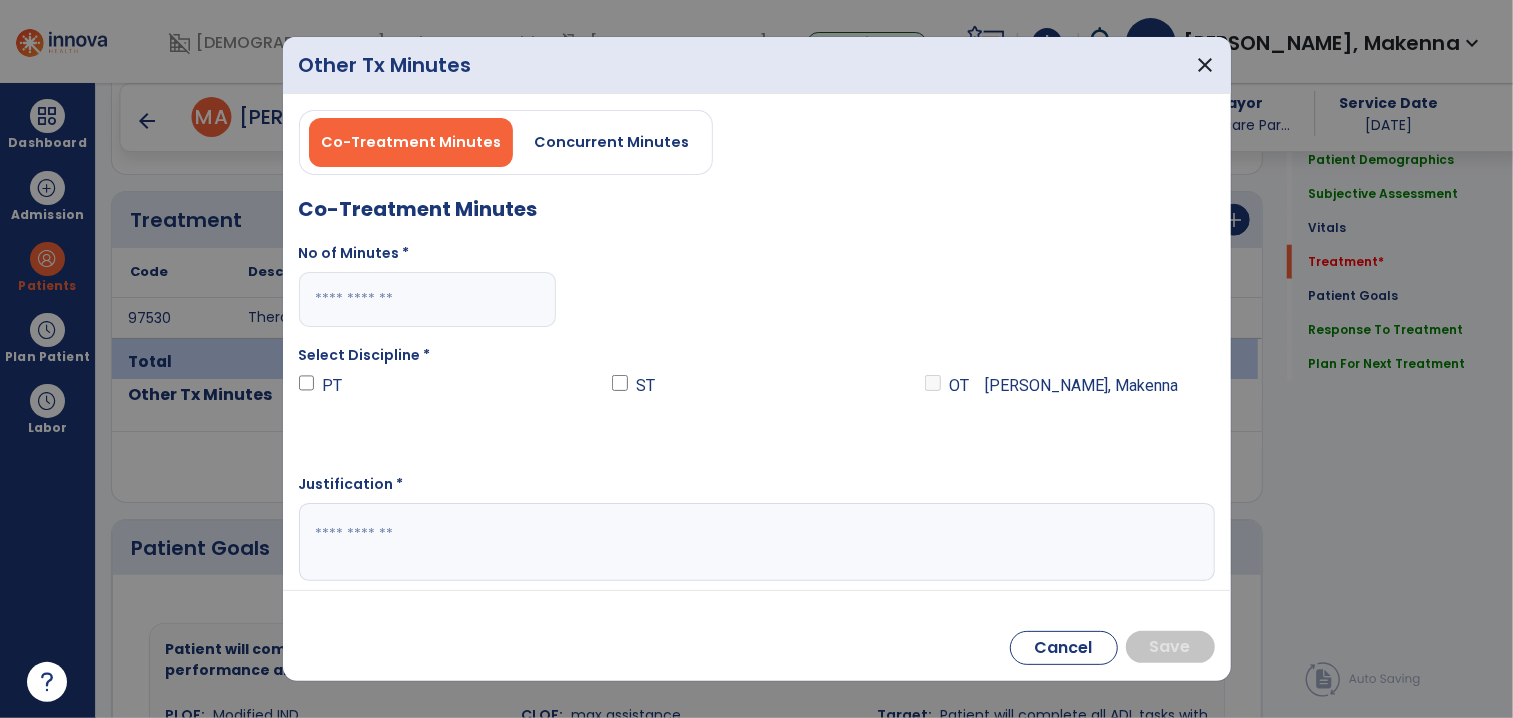 scroll, scrollTop: 1095, scrollLeft: 0, axis: vertical 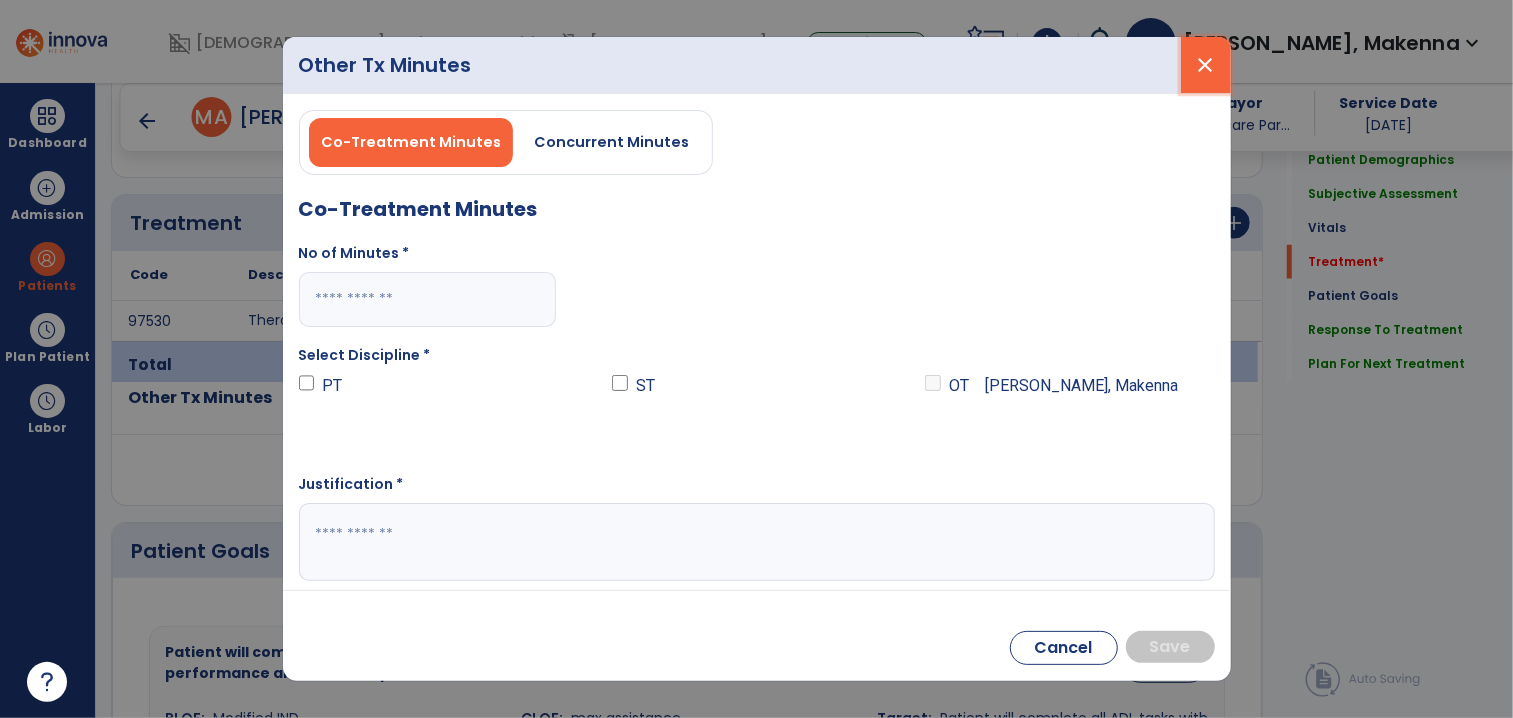click on "close" at bounding box center [1206, 65] 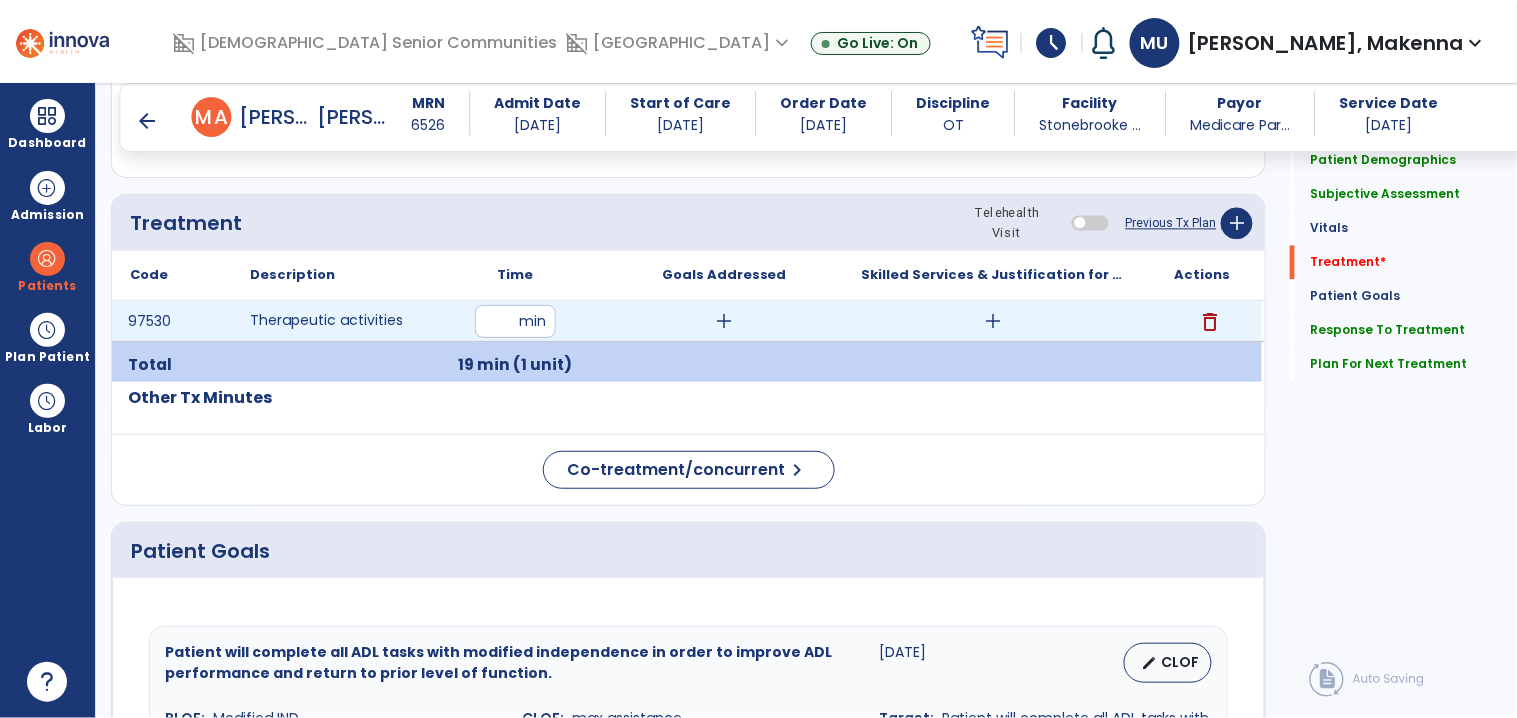 click on "add" at bounding box center [724, 321] 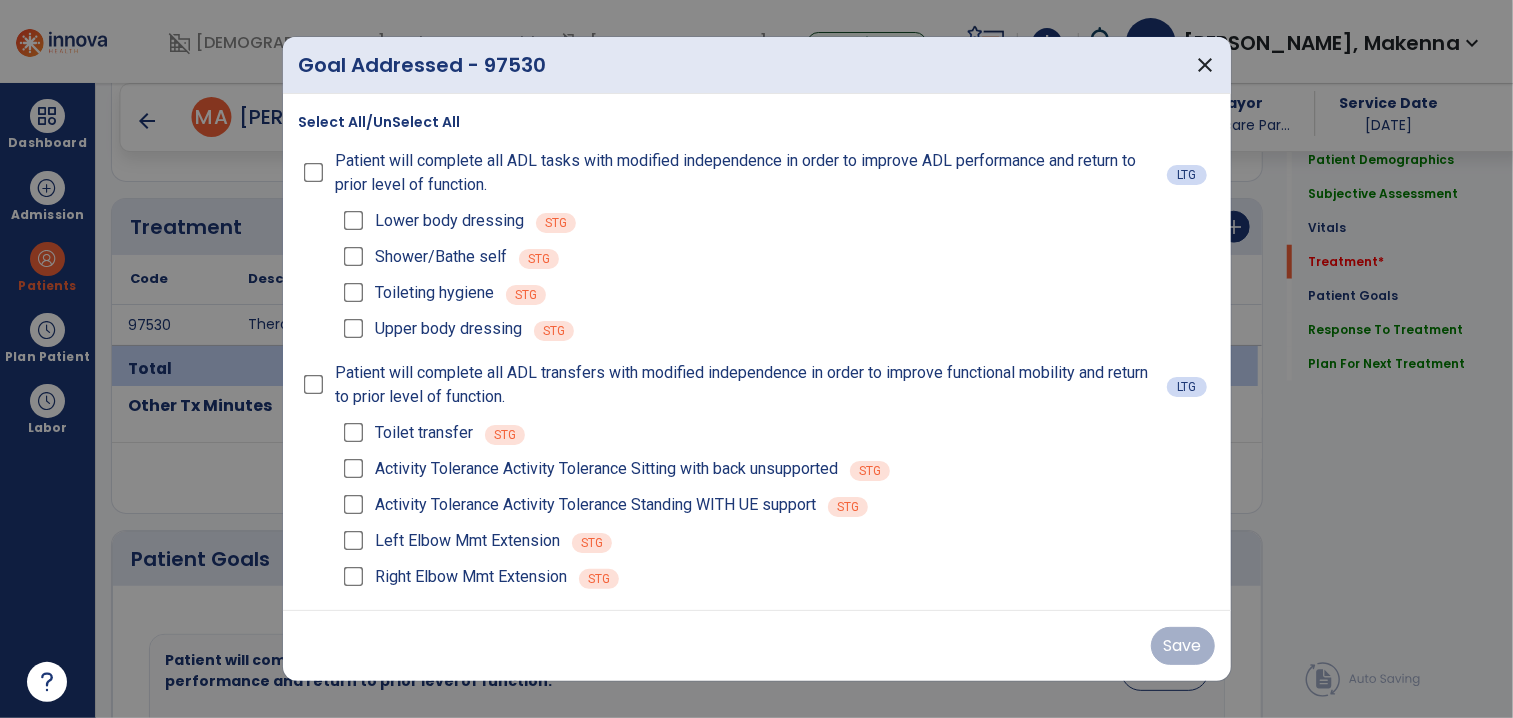 scroll, scrollTop: 1095, scrollLeft: 0, axis: vertical 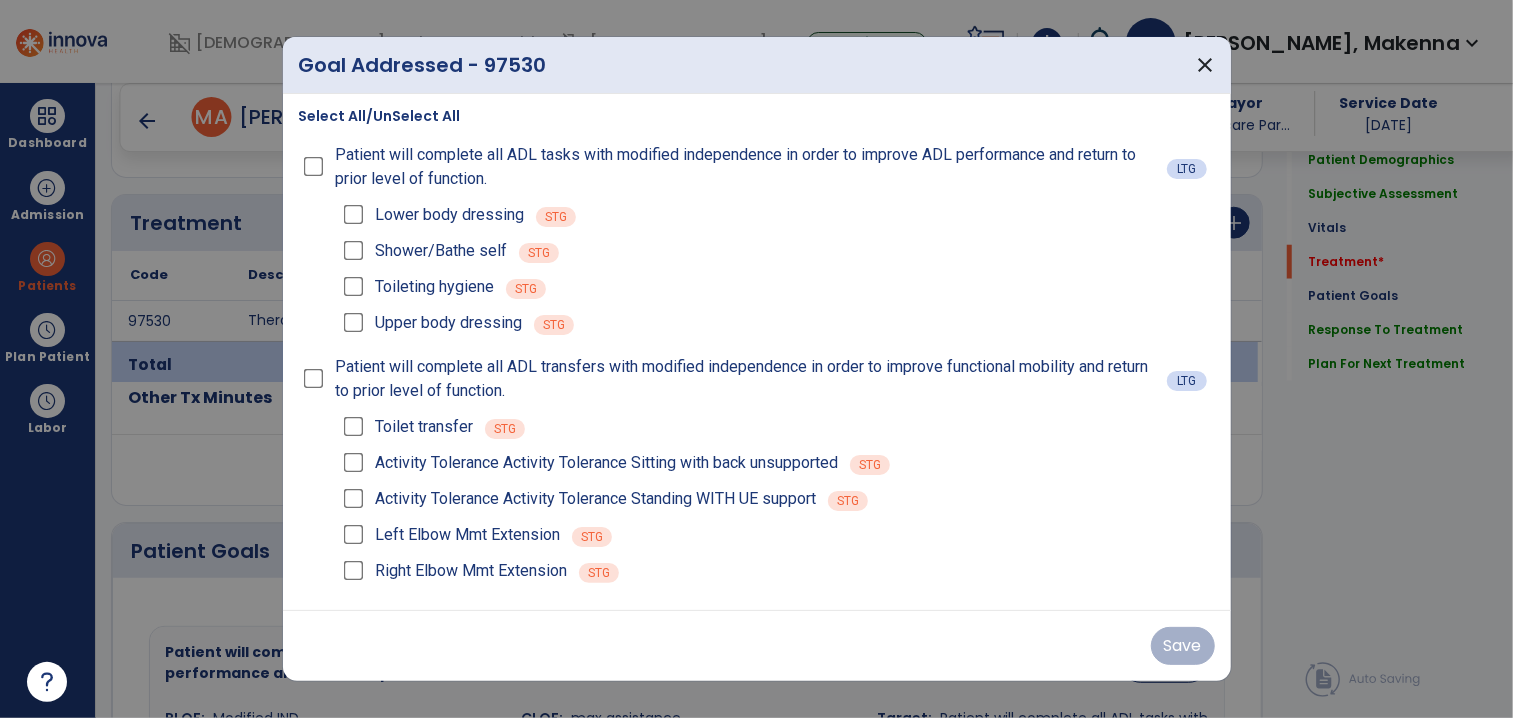 click on "Left Elbow Mmt Extension" at bounding box center (450, 535) 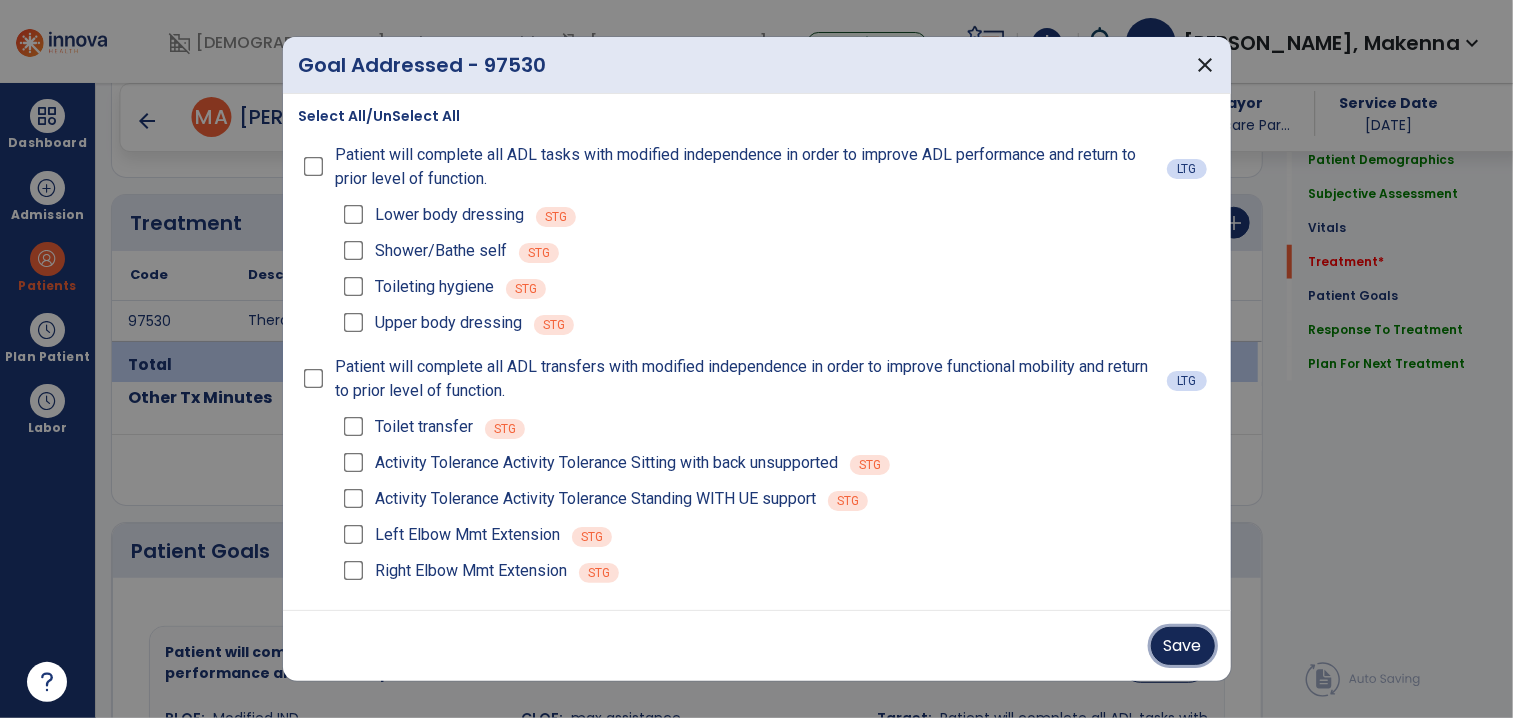 click on "Save" at bounding box center [1183, 646] 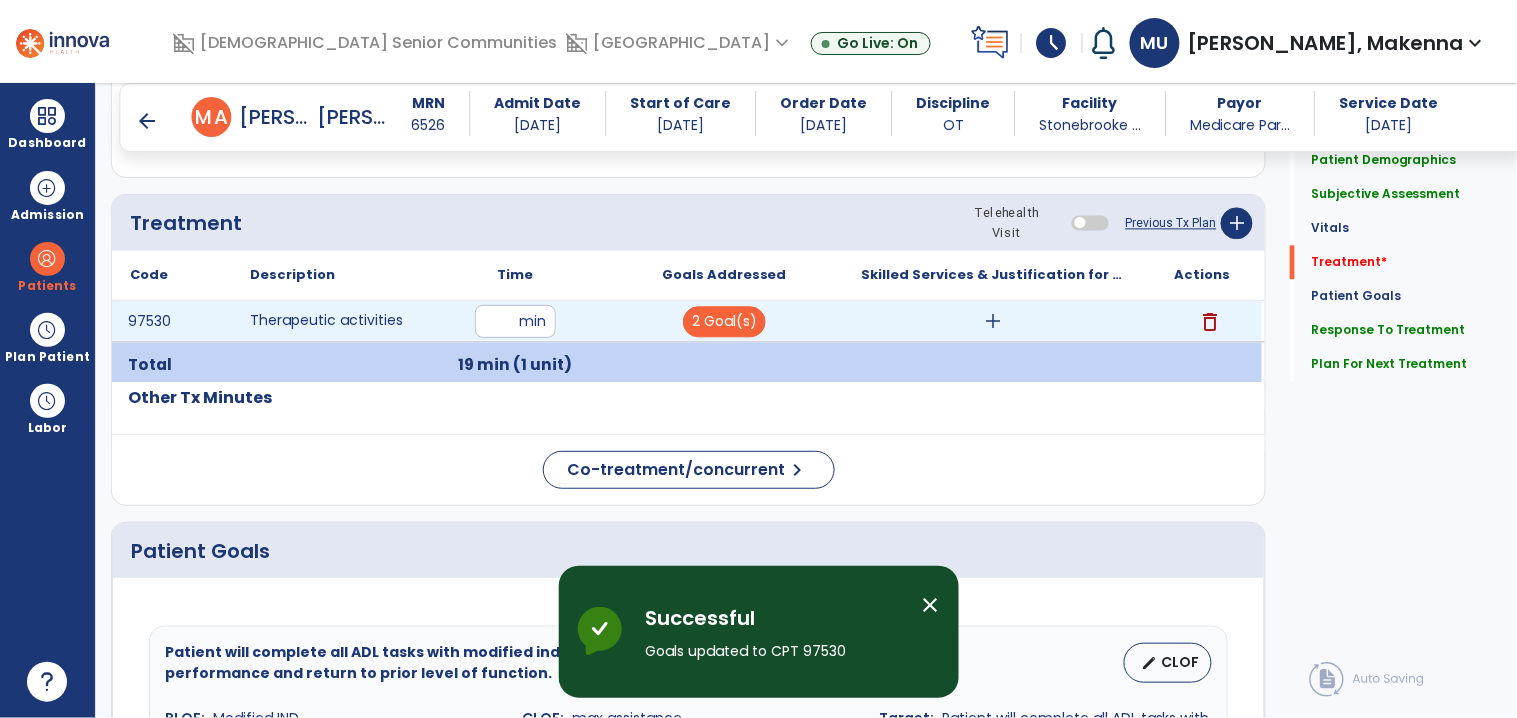 click on "add" at bounding box center (993, 321) 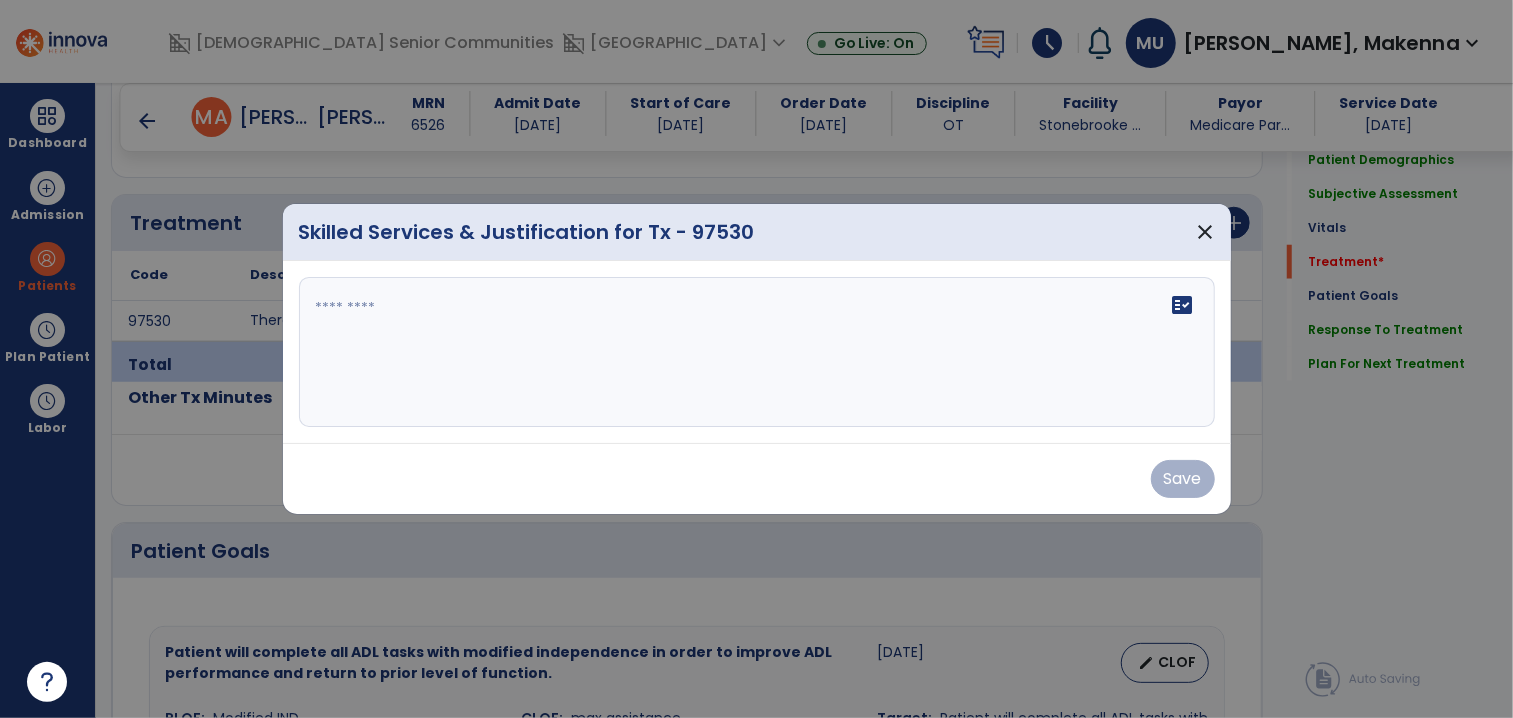 click at bounding box center [757, 352] 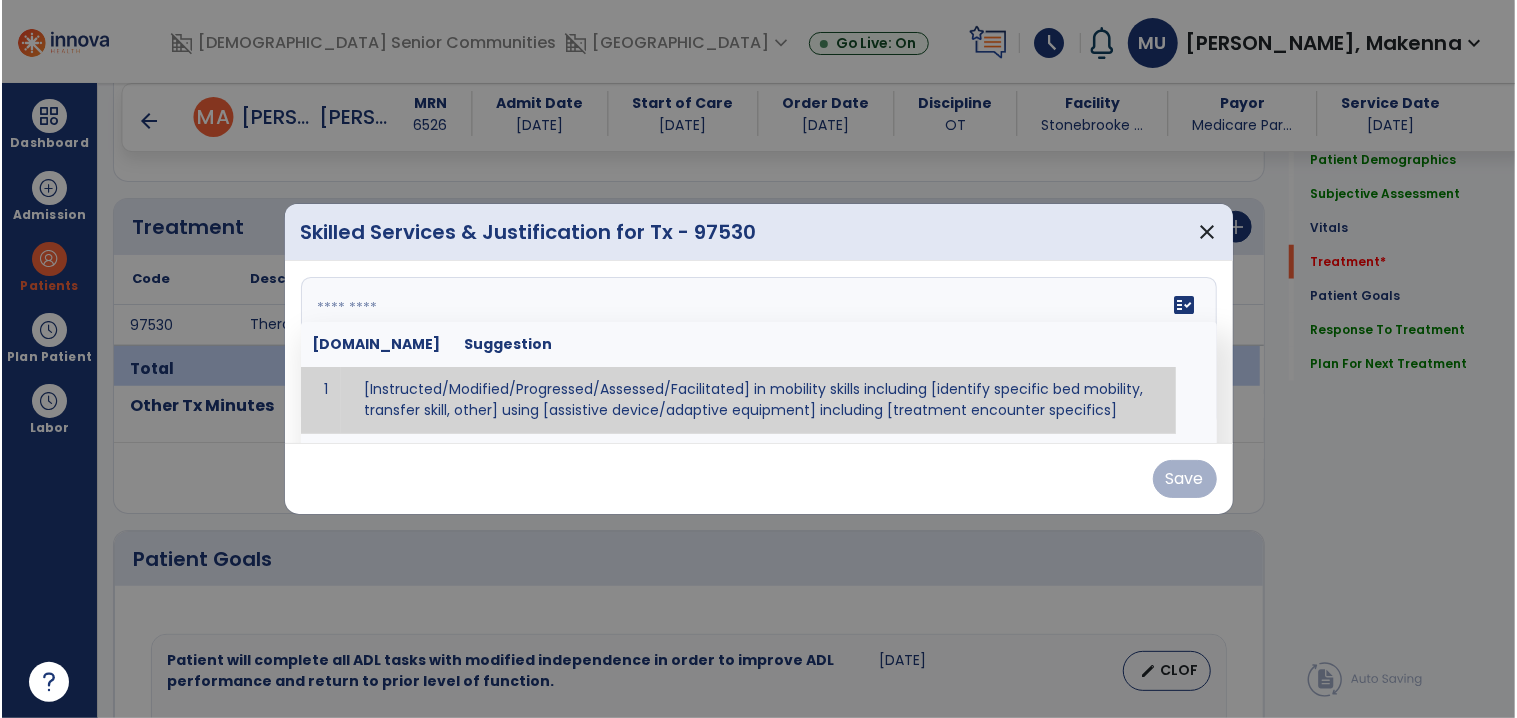 scroll, scrollTop: 1094, scrollLeft: 0, axis: vertical 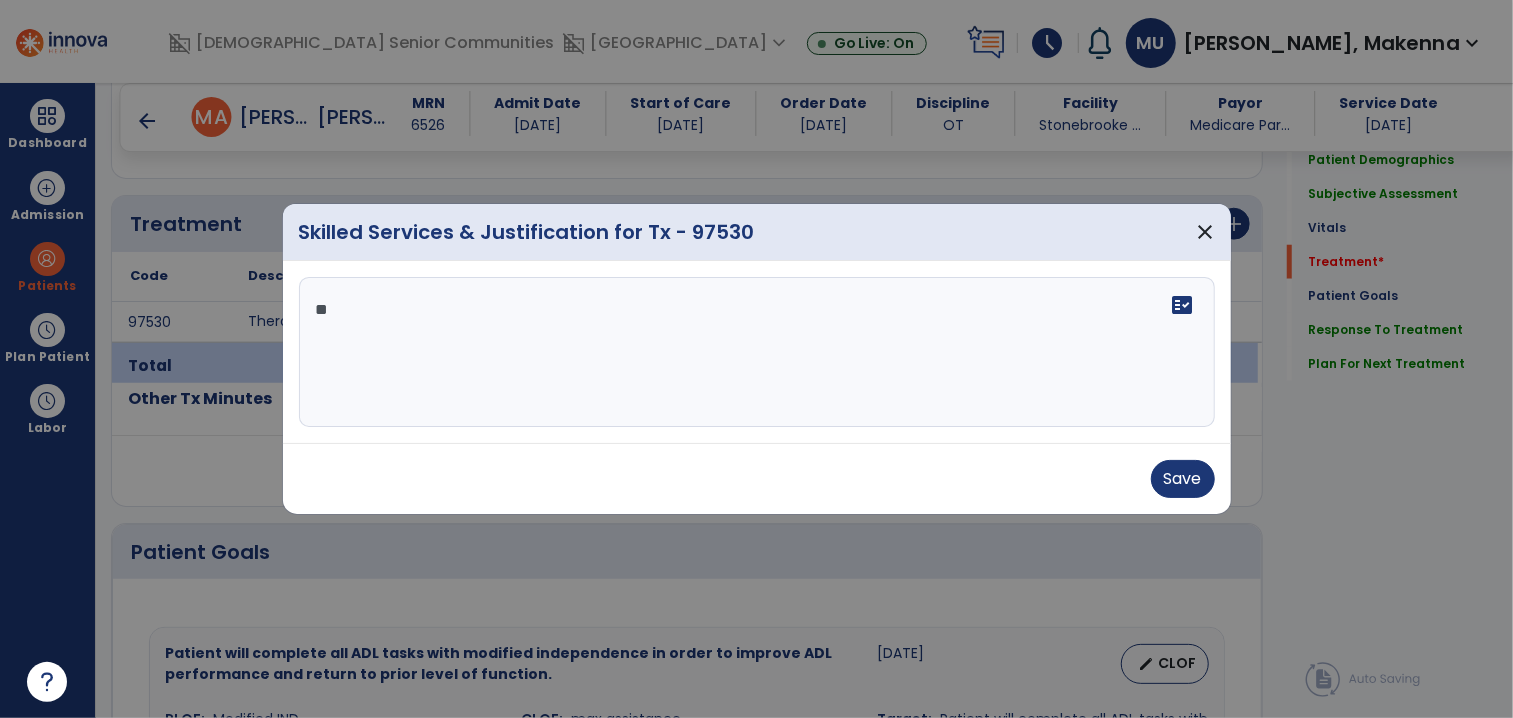 type on "*" 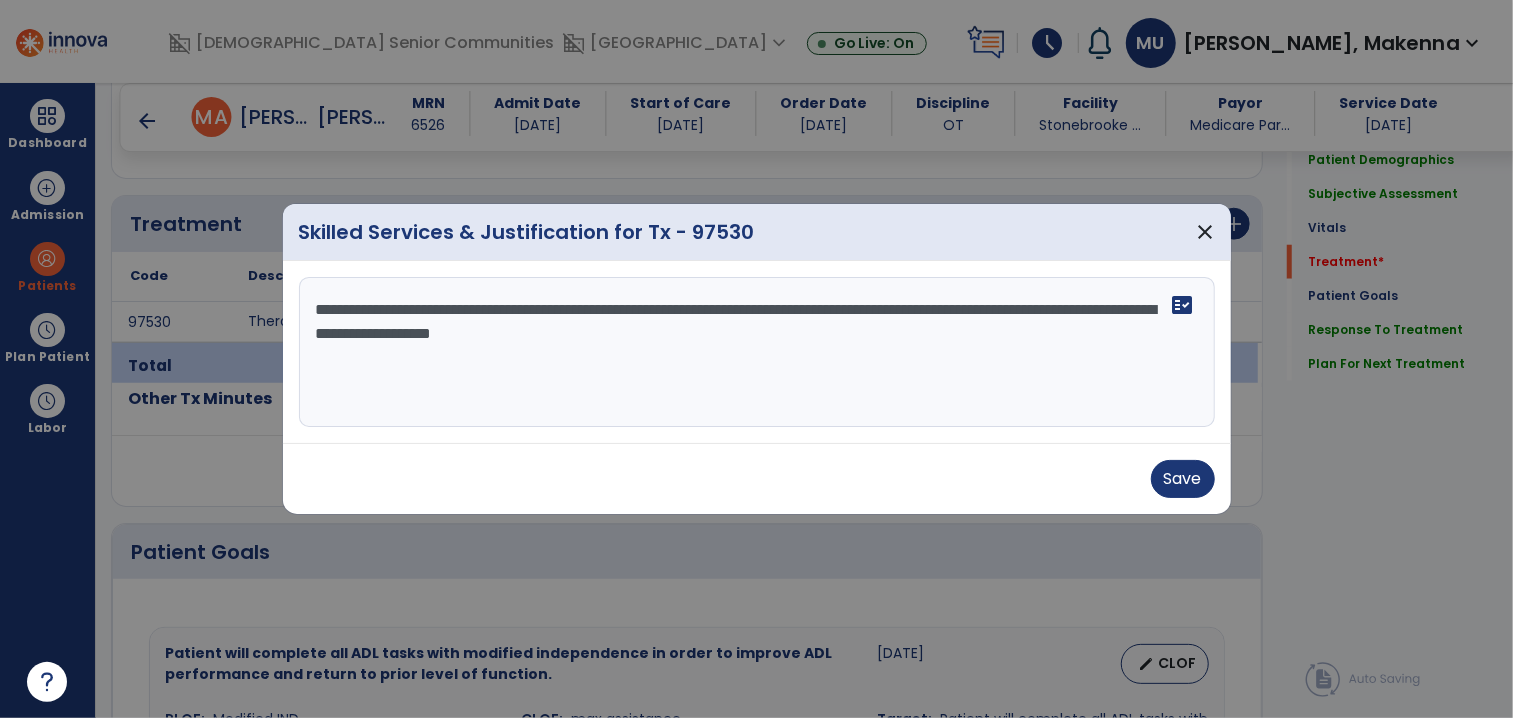 click on "**********" at bounding box center (757, 352) 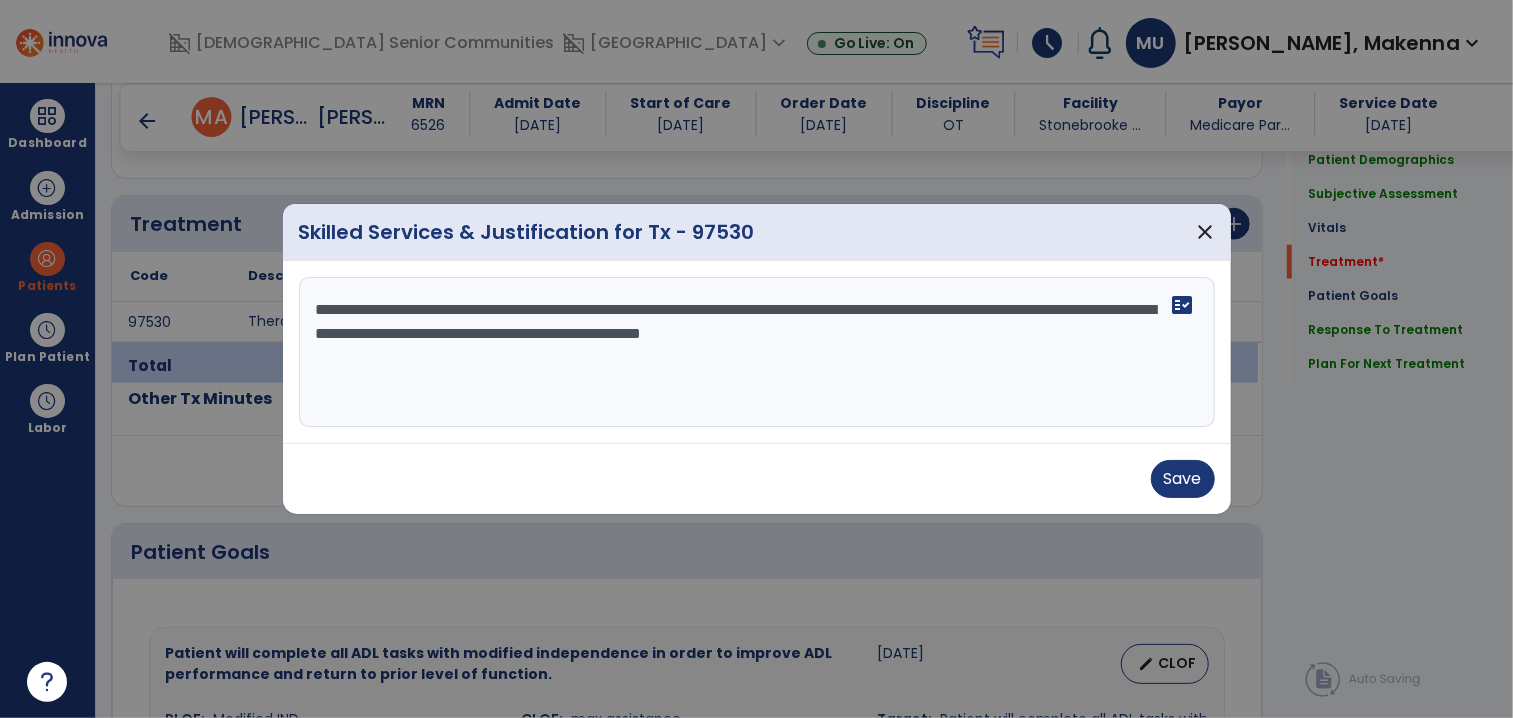 type on "**********" 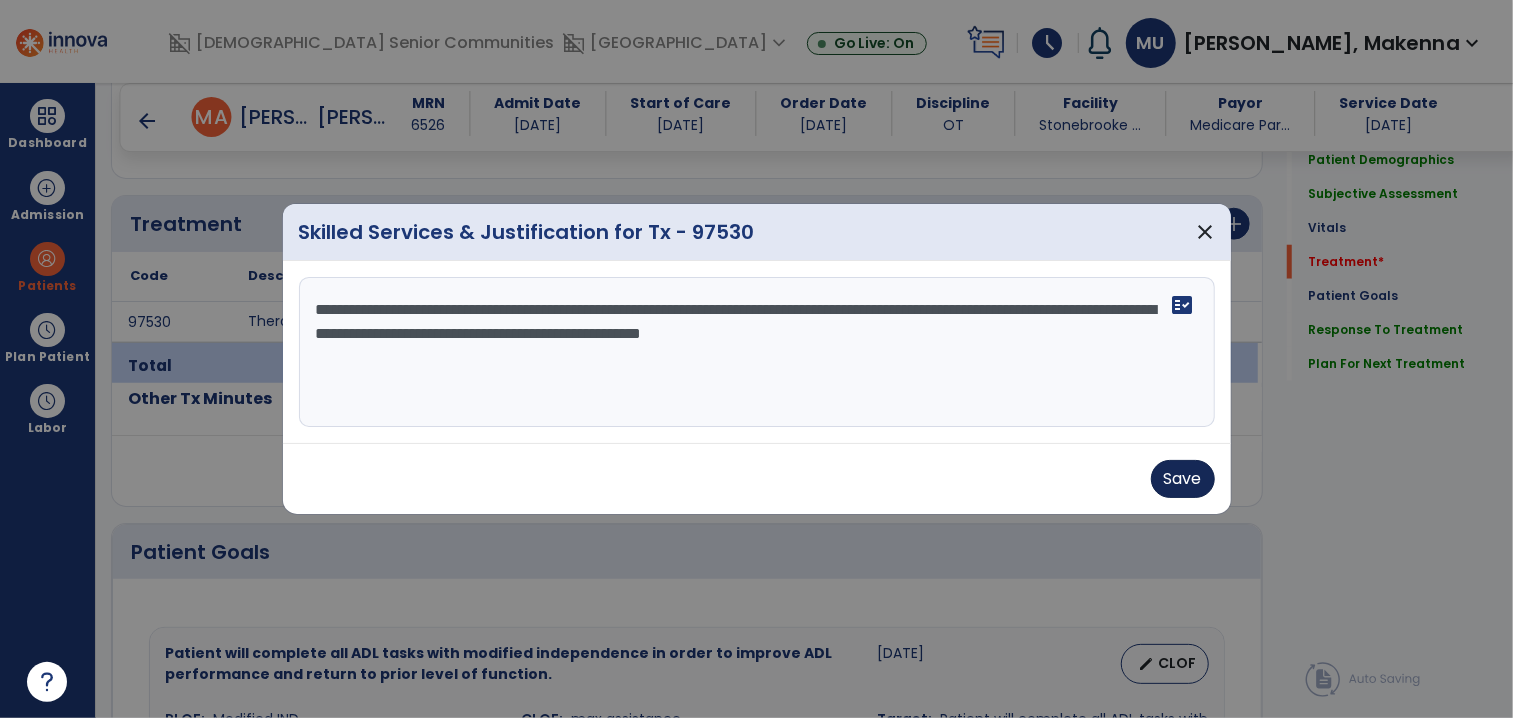 click on "Save" at bounding box center [1183, 479] 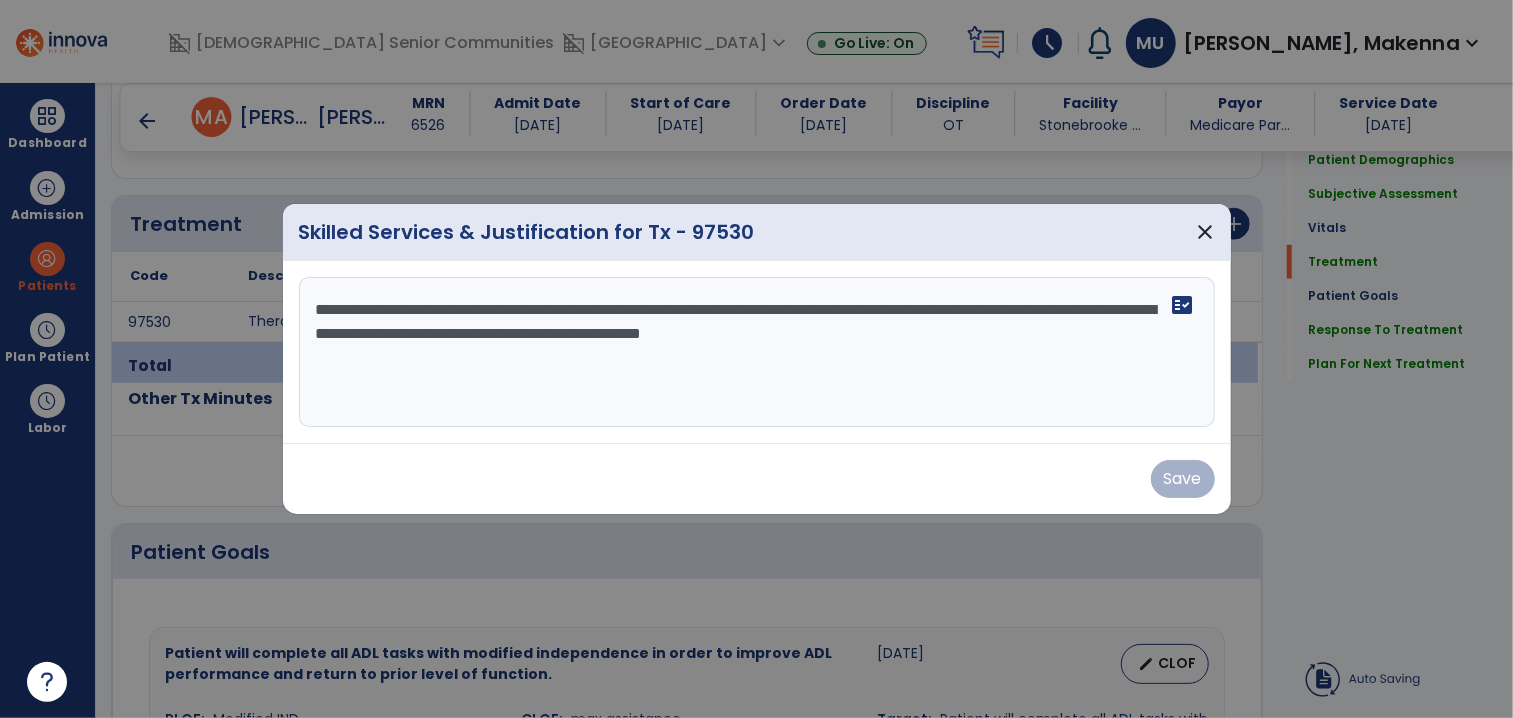 click on "Save" at bounding box center (757, 479) 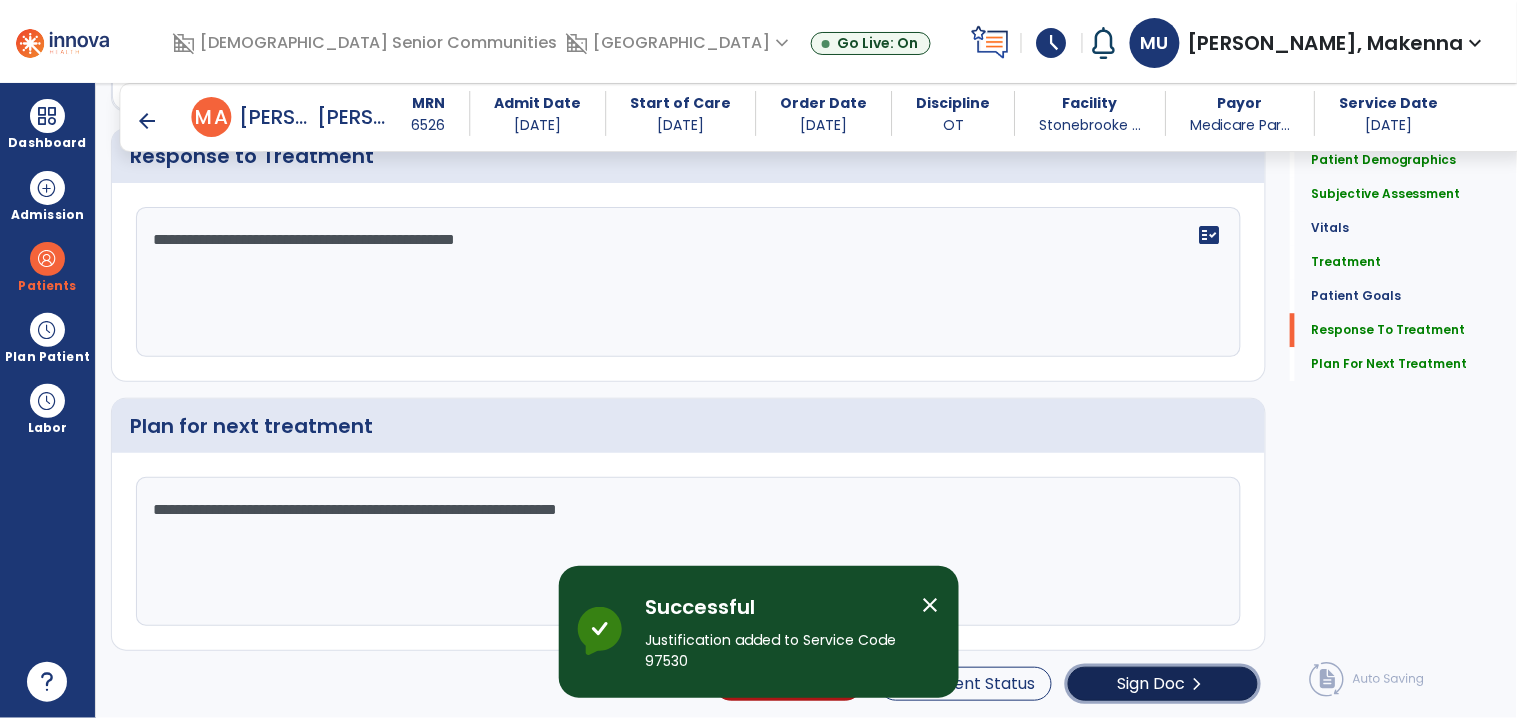 click on "Sign Doc  chevron_right" 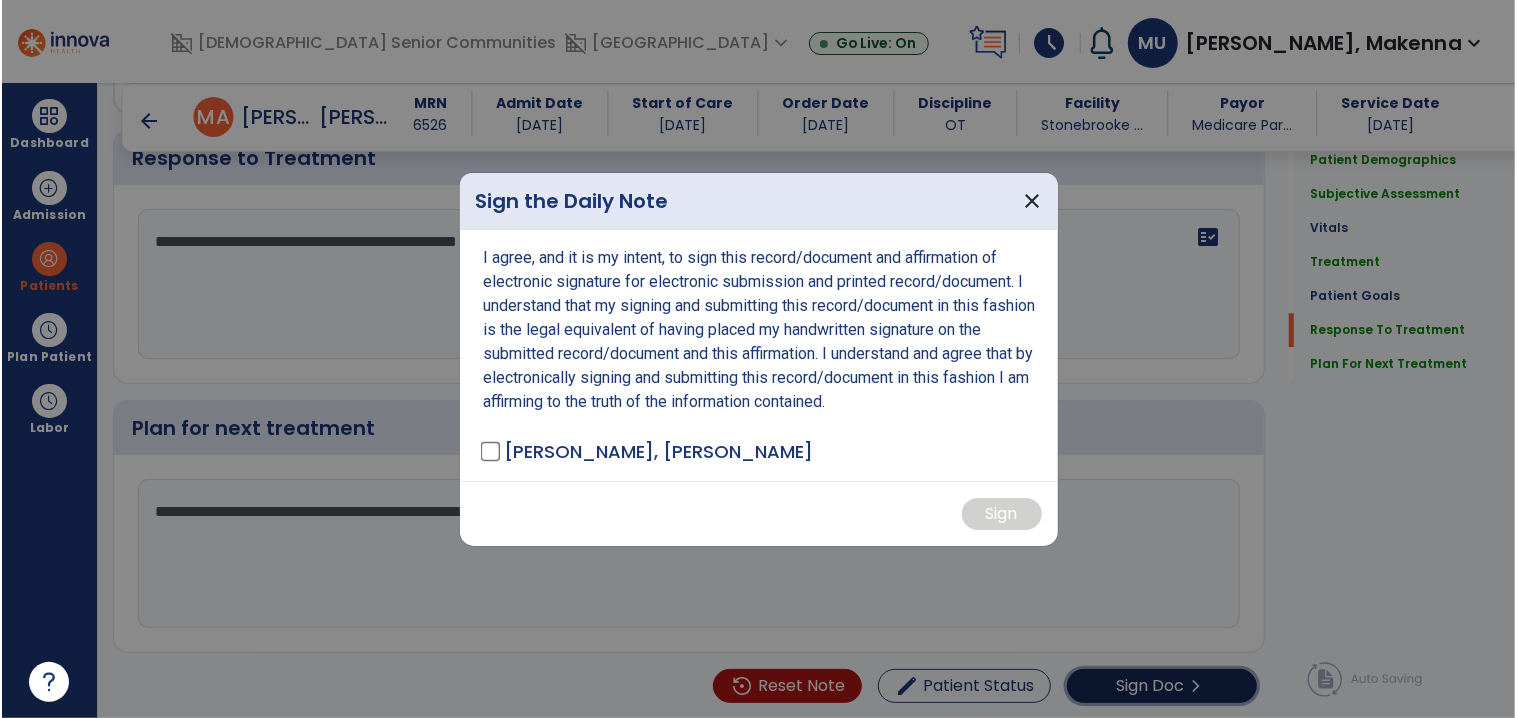 scroll, scrollTop: 3226, scrollLeft: 0, axis: vertical 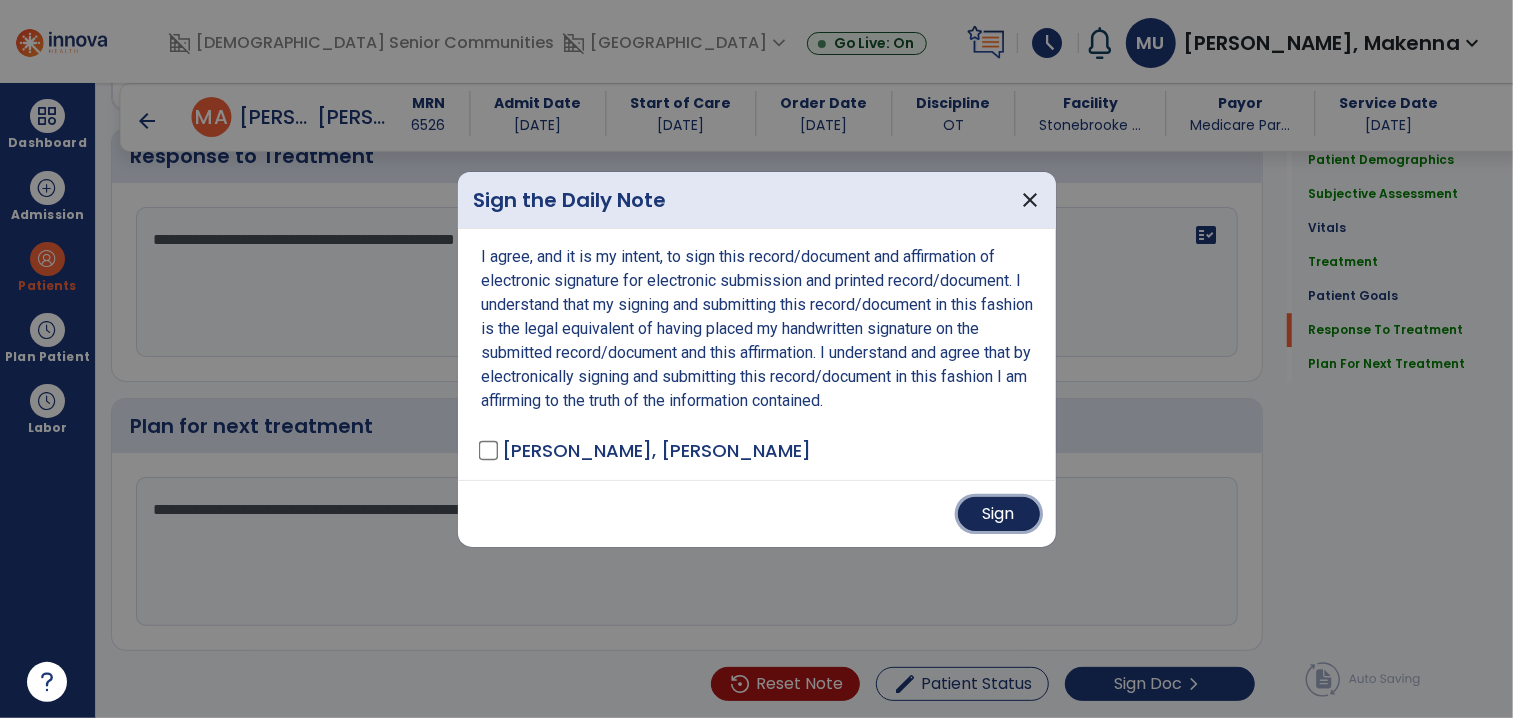 click on "Sign" at bounding box center [999, 514] 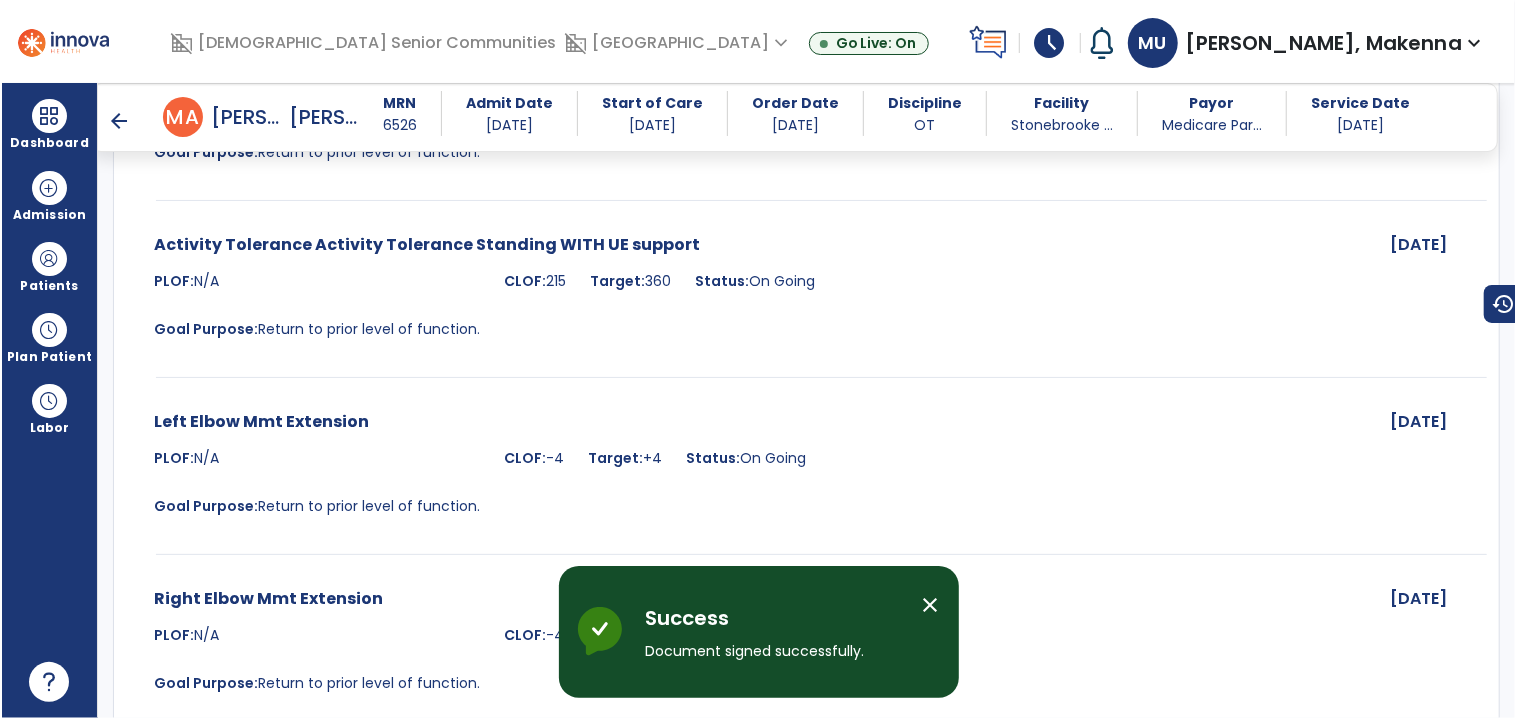 scroll, scrollTop: 4222, scrollLeft: 0, axis: vertical 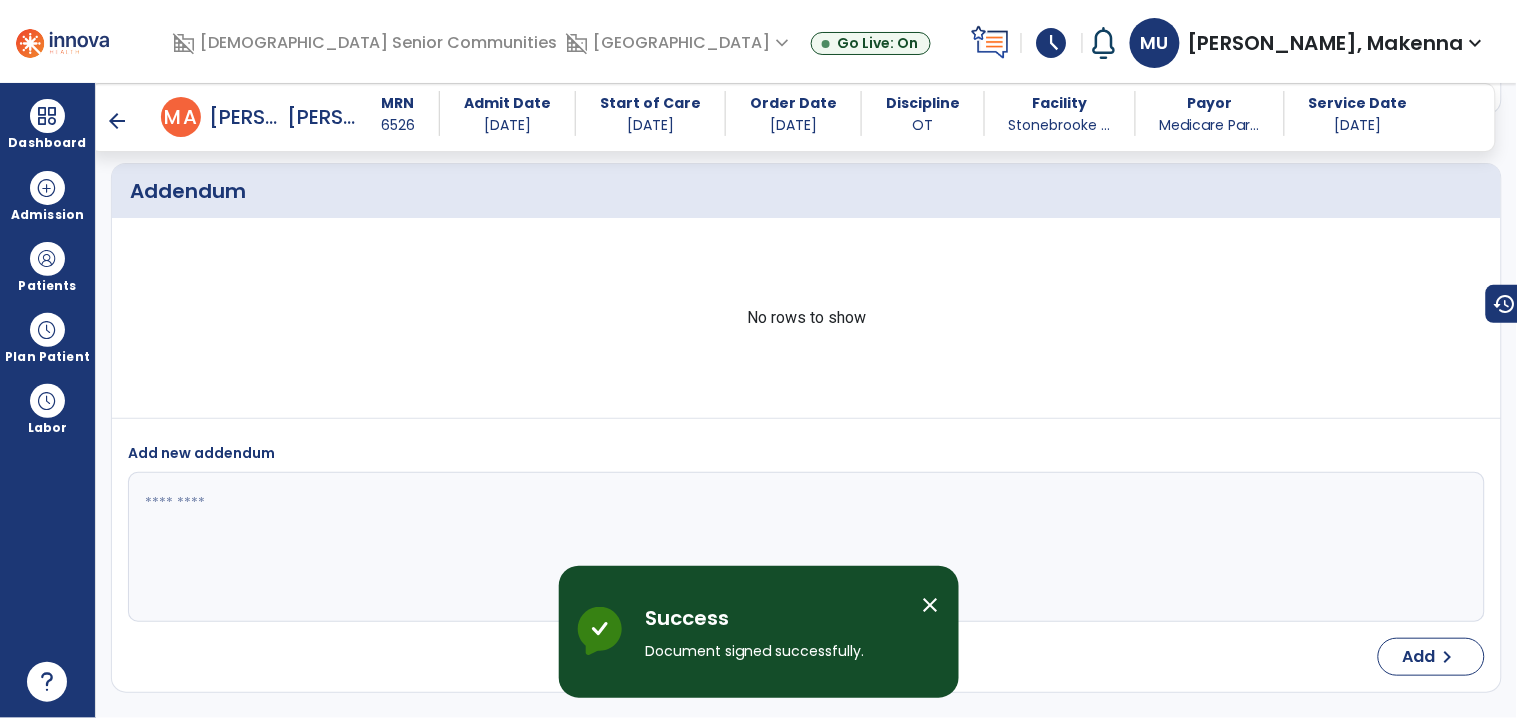 click at bounding box center (62, 41) 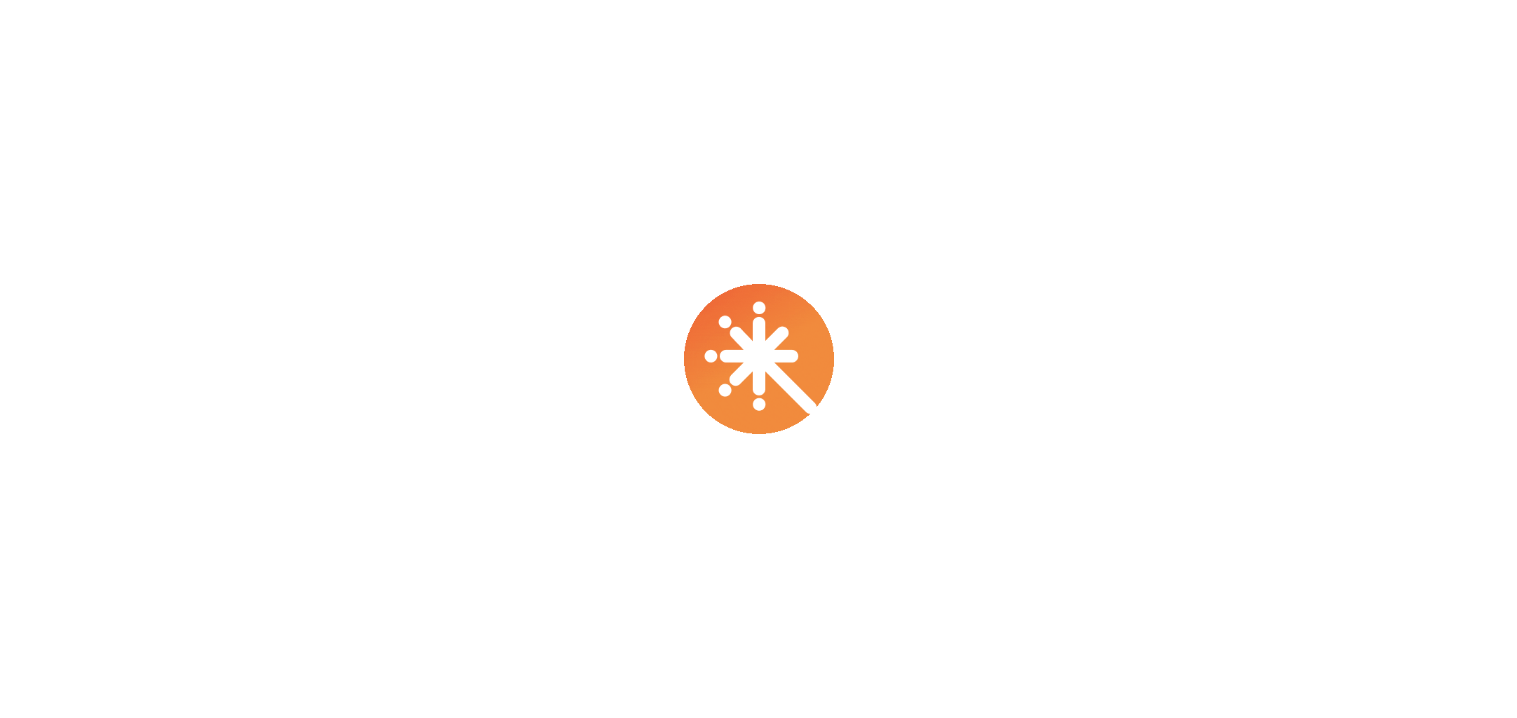 scroll, scrollTop: 0, scrollLeft: 0, axis: both 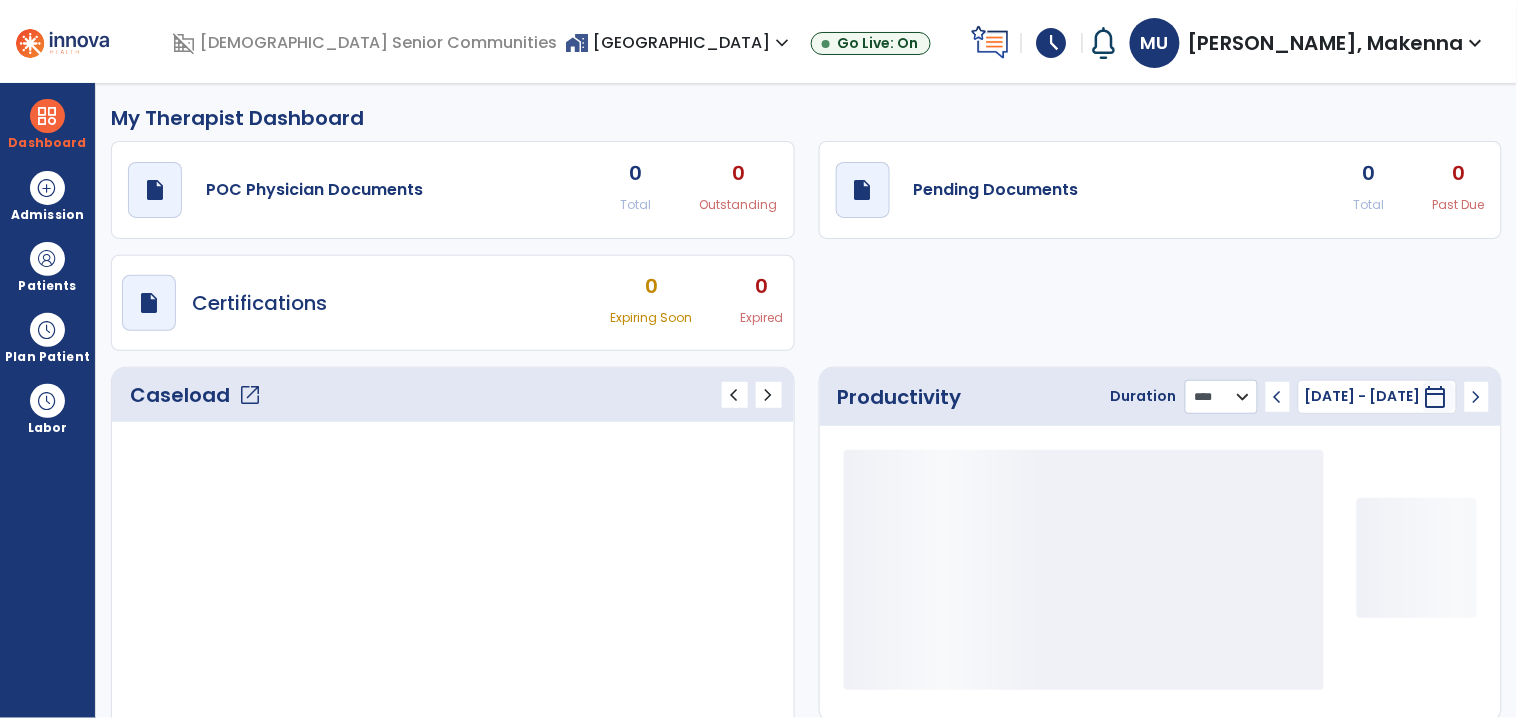 click on "******** **** ***" 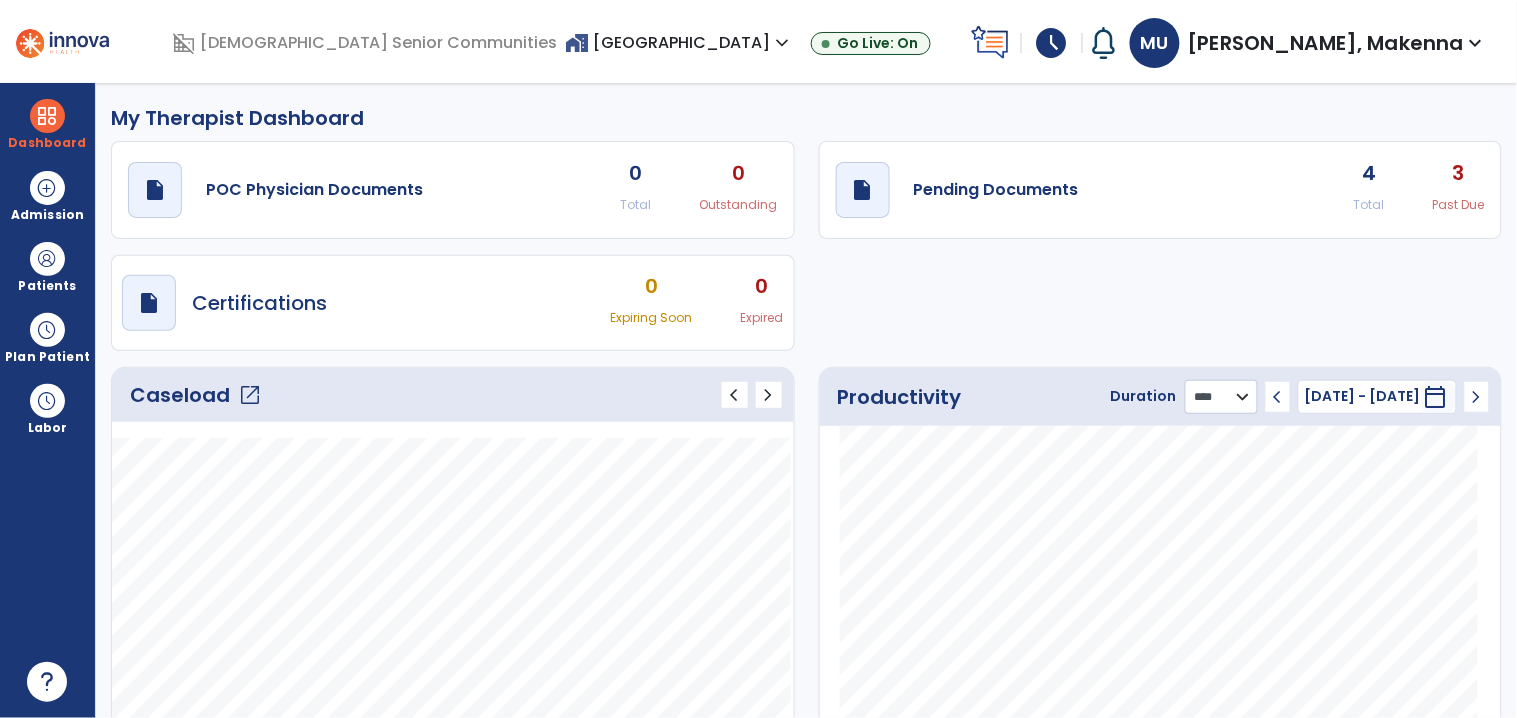 select on "***" 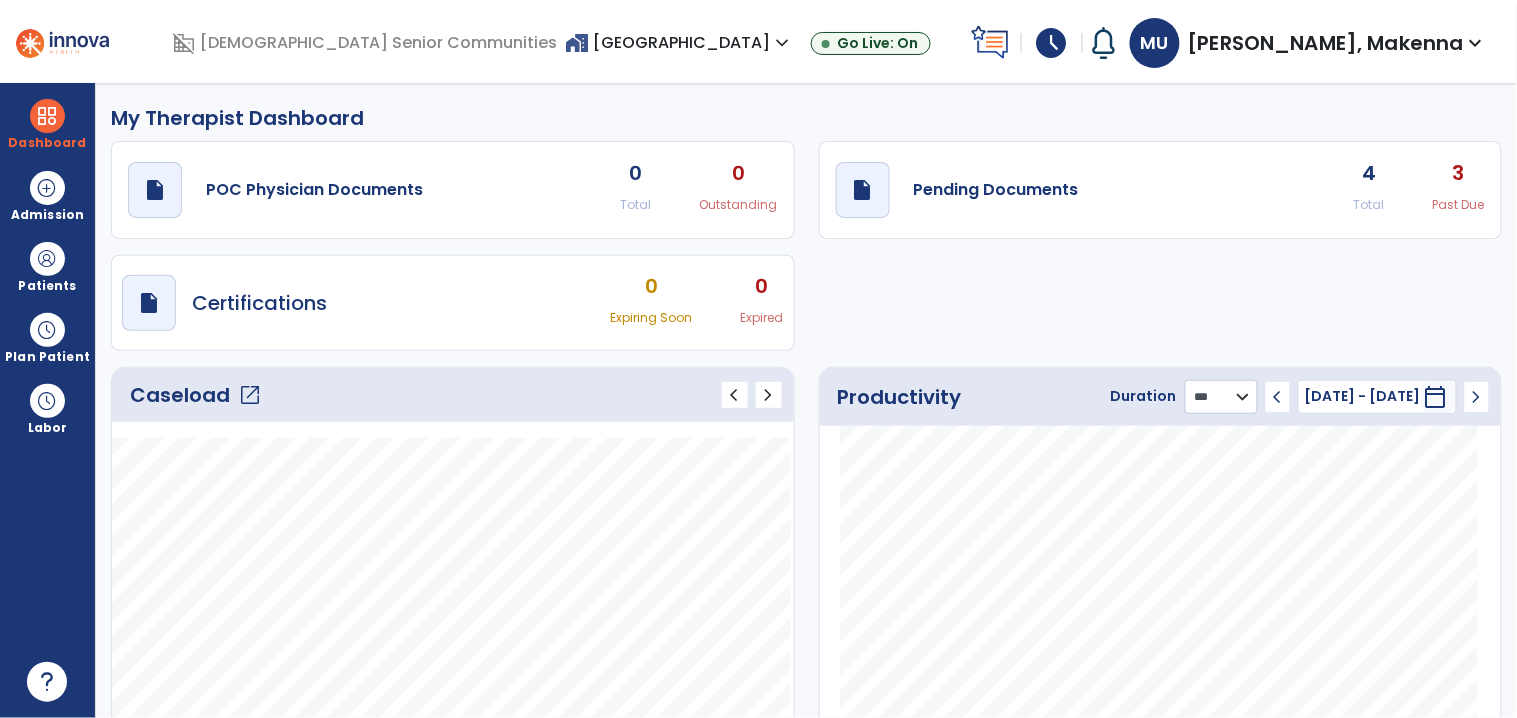 click on "******** **** ***" 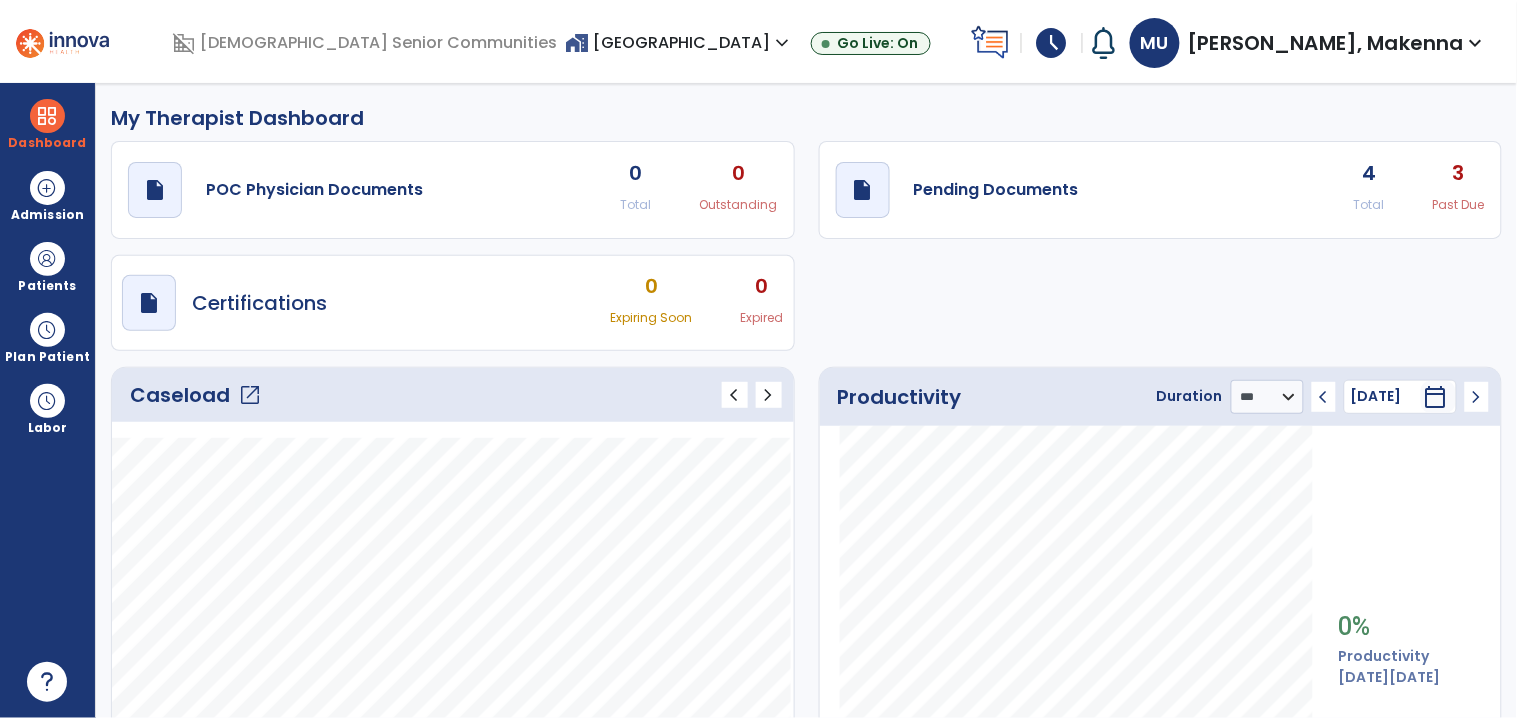 click on "Caseload   open_in_new   chevron_left   chevron_right" 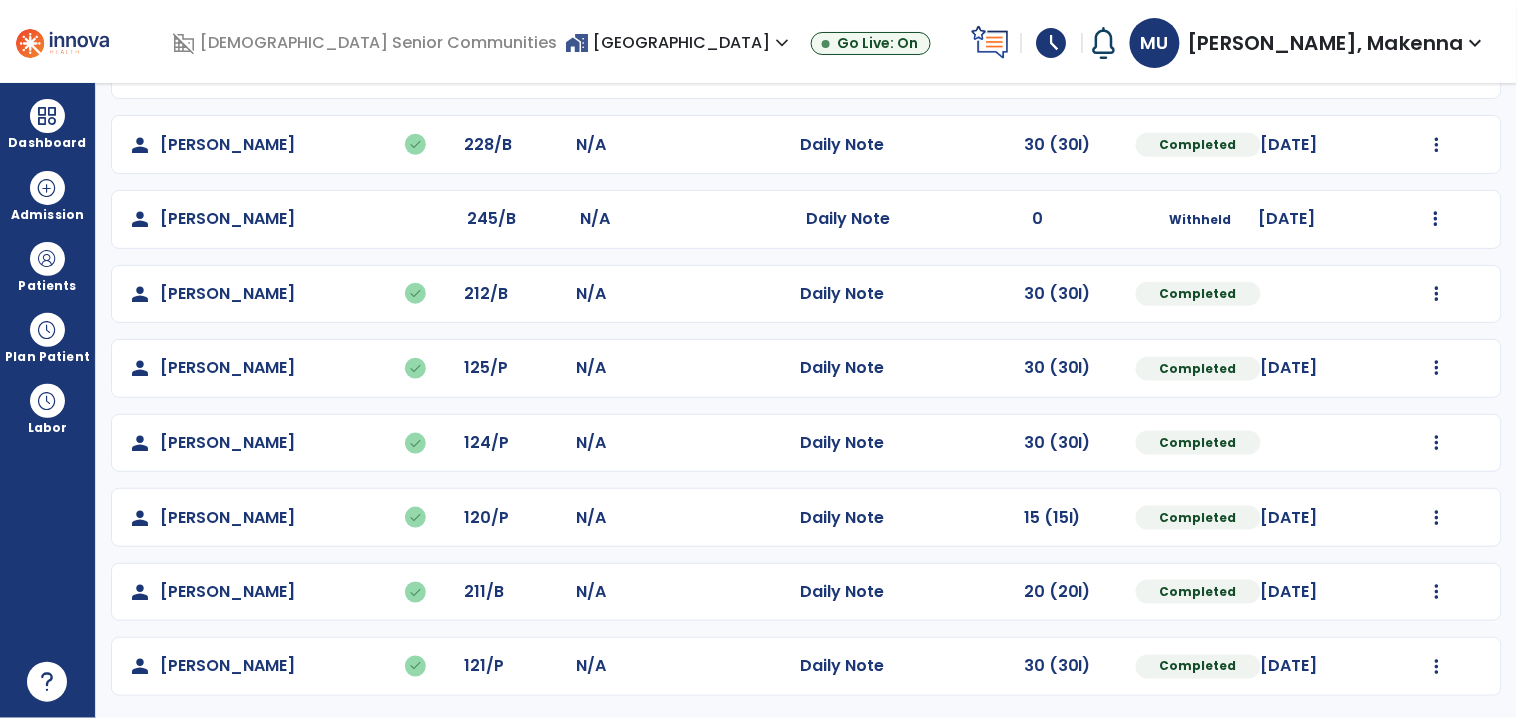 scroll, scrollTop: 0, scrollLeft: 0, axis: both 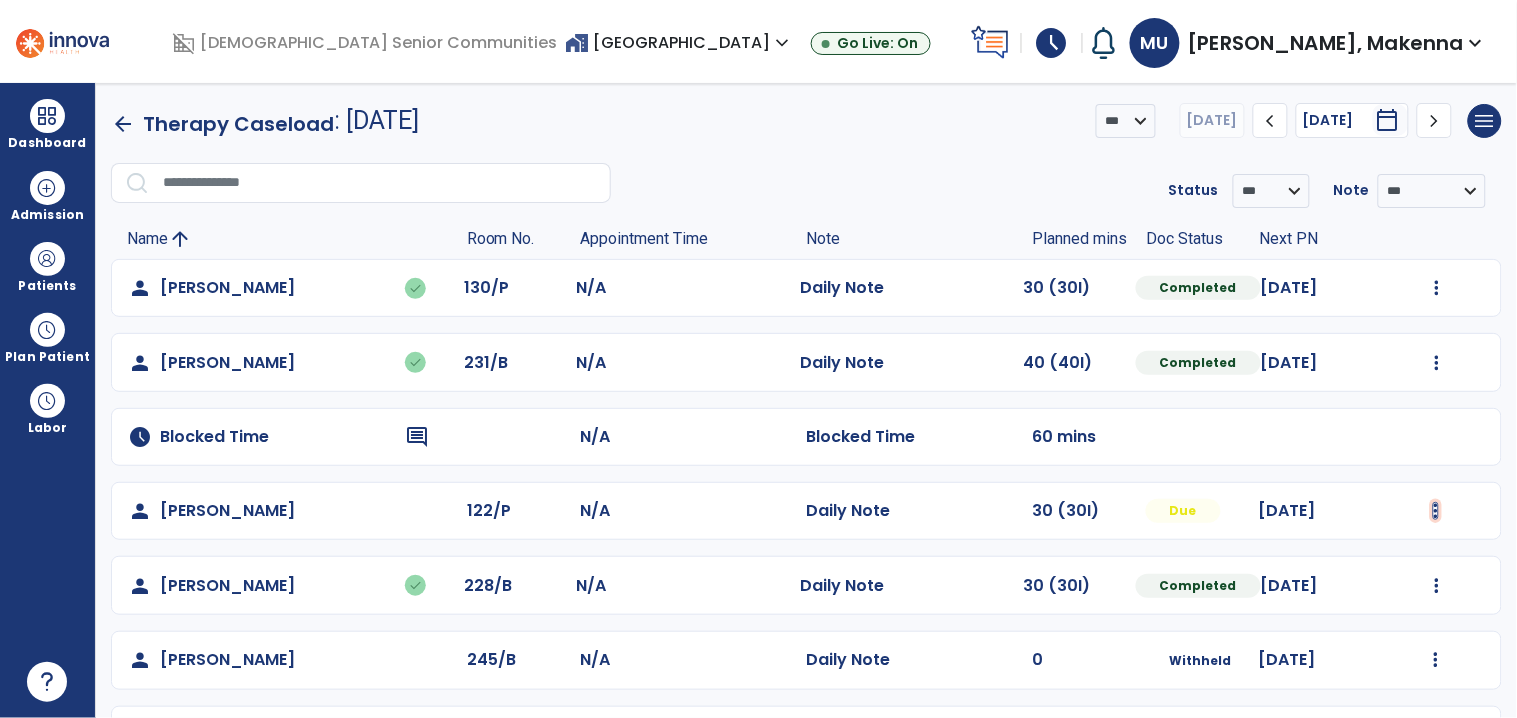click at bounding box center [1437, 288] 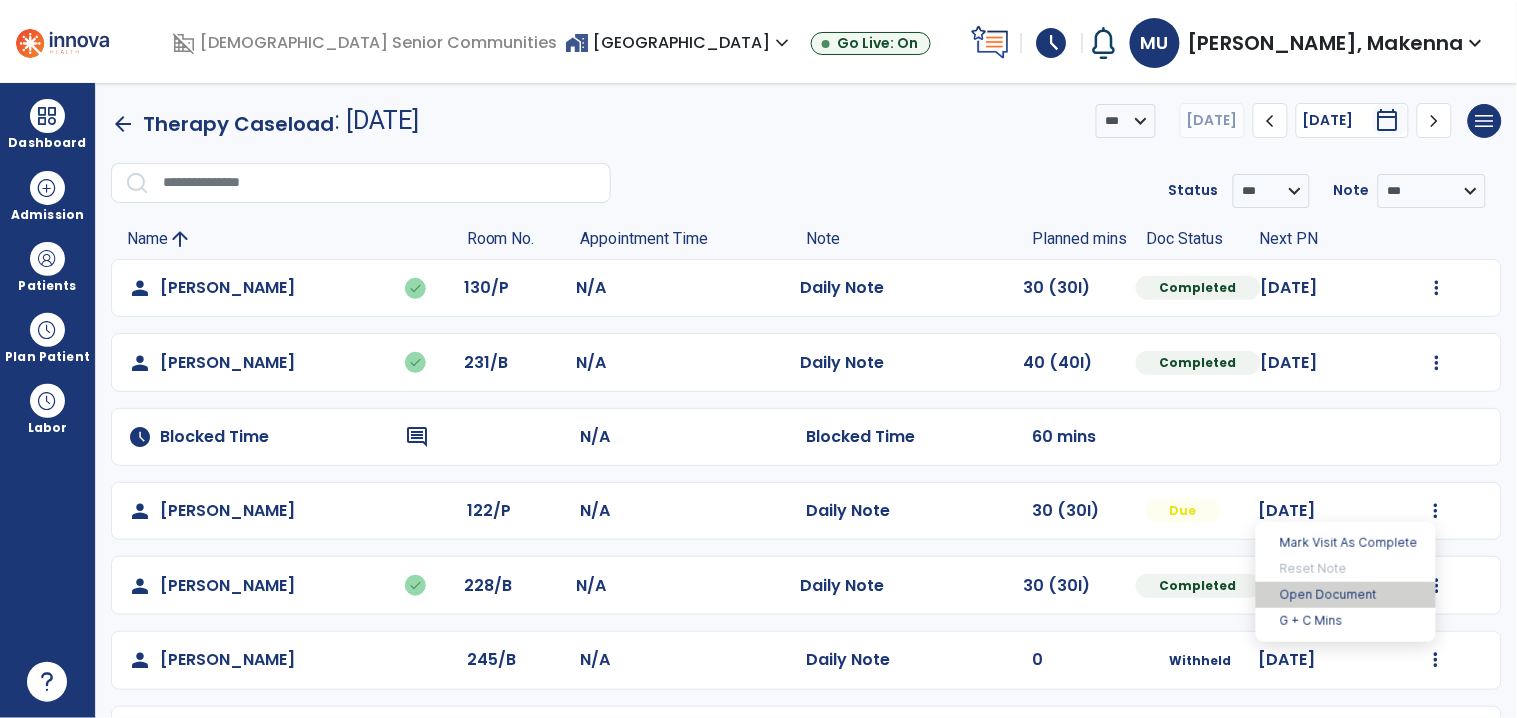 click on "Mark Visit As Complete   Reset Note   Open Document   G + C Mins" at bounding box center [1346, 582] 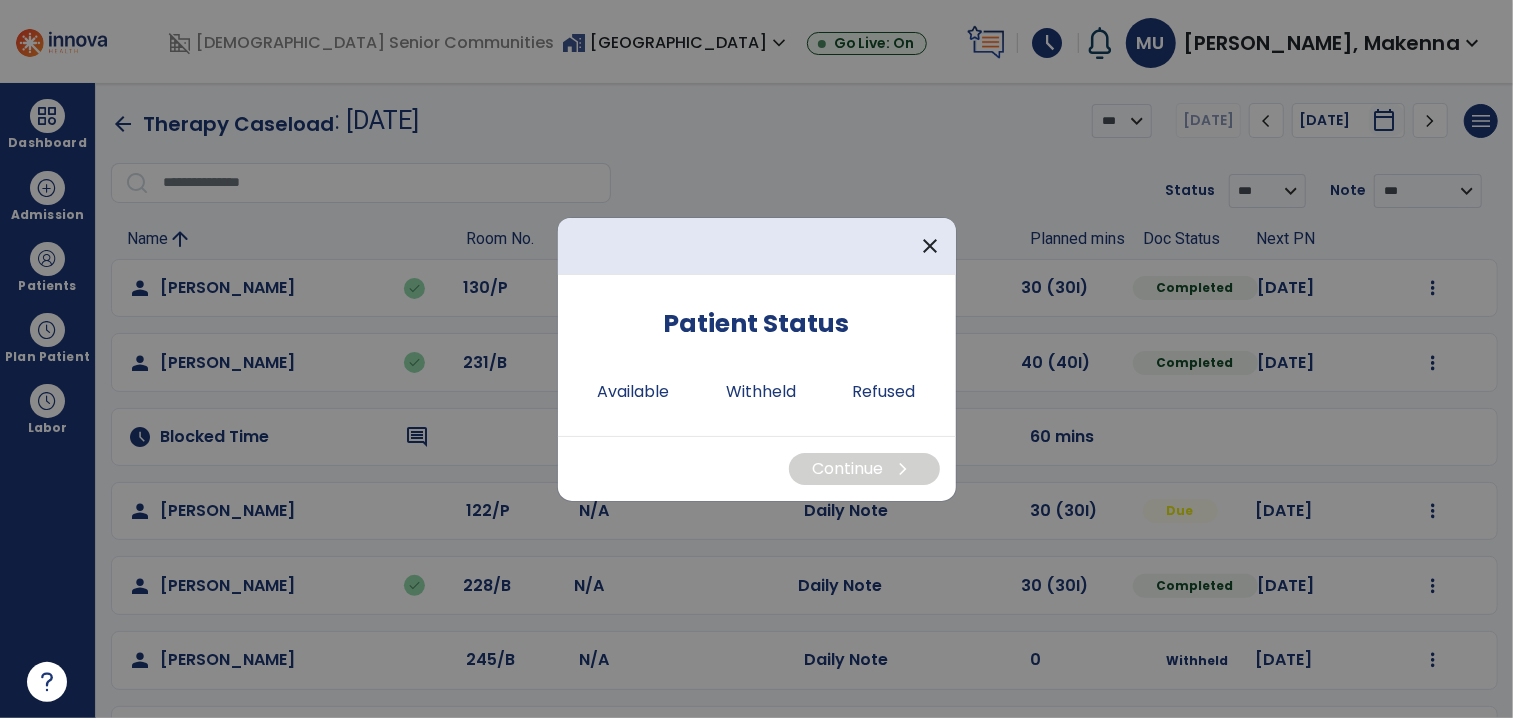 click on "Patient Status  Available   Withheld   Refused" at bounding box center [757, 363] 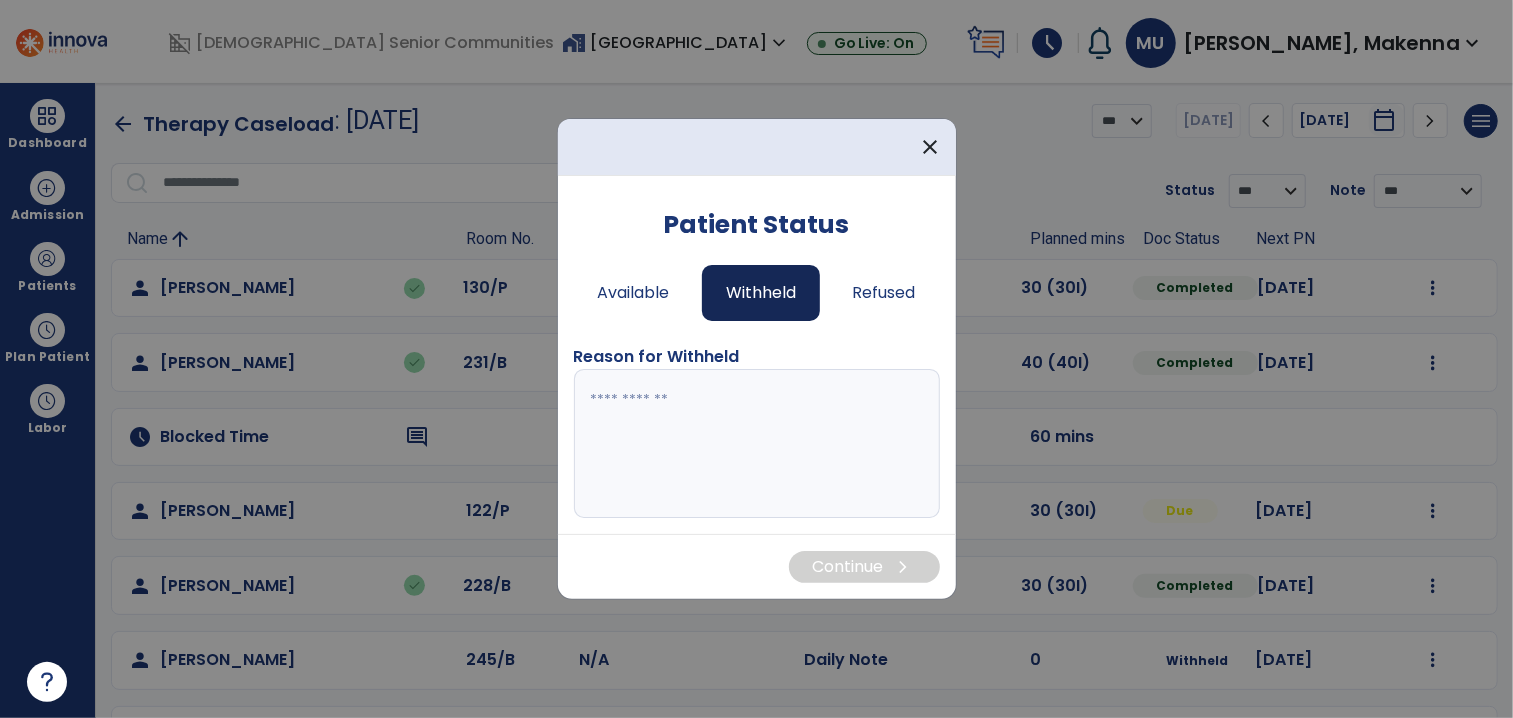 click at bounding box center (757, 444) 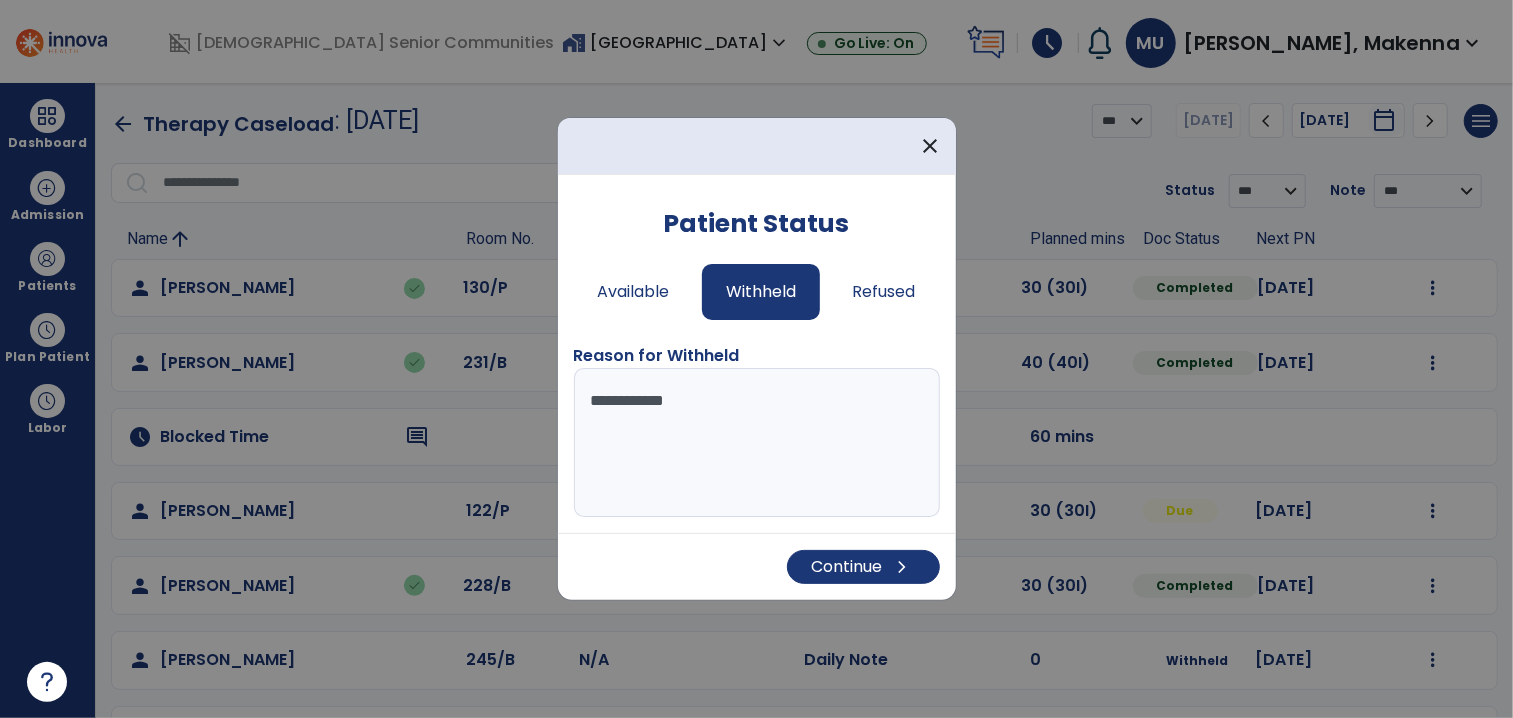 type on "**********" 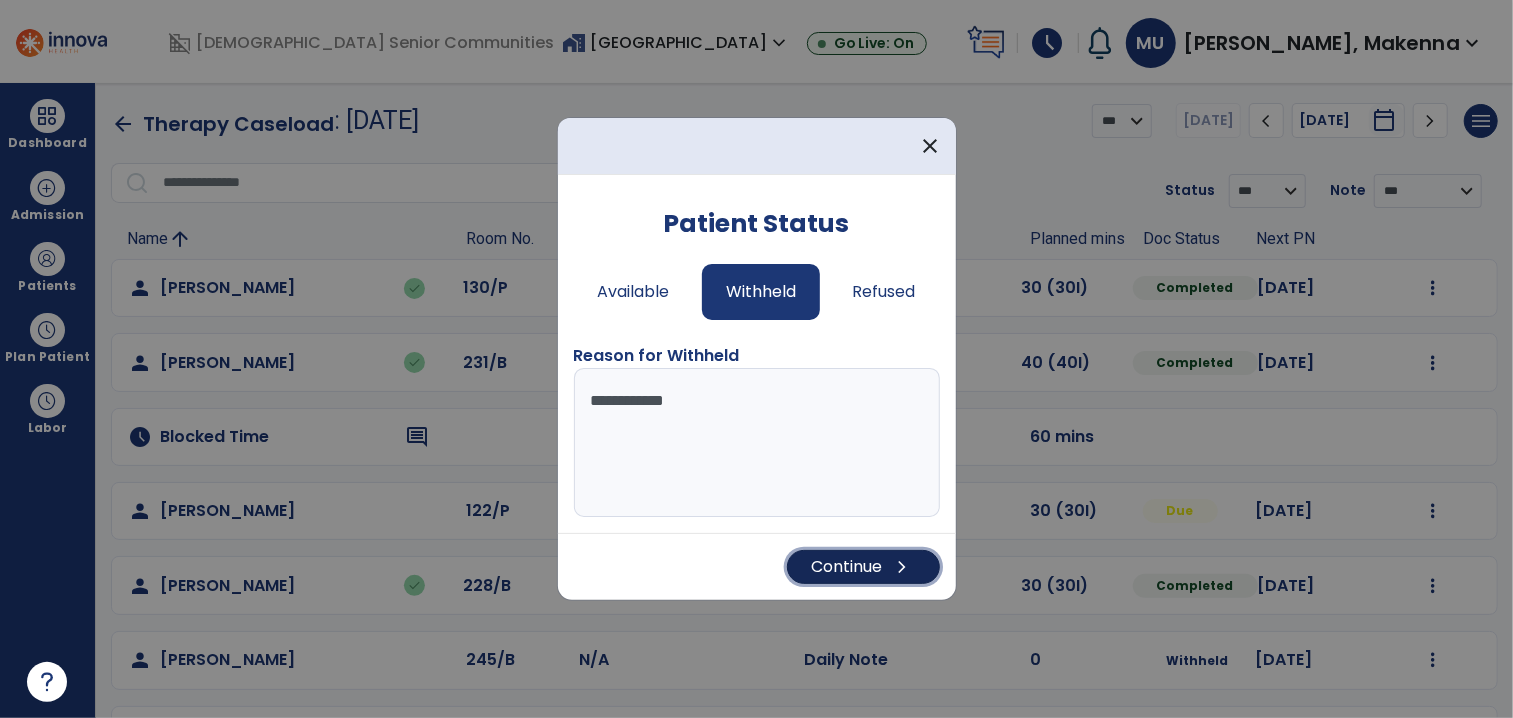 click on "Continue   chevron_right" at bounding box center (863, 567) 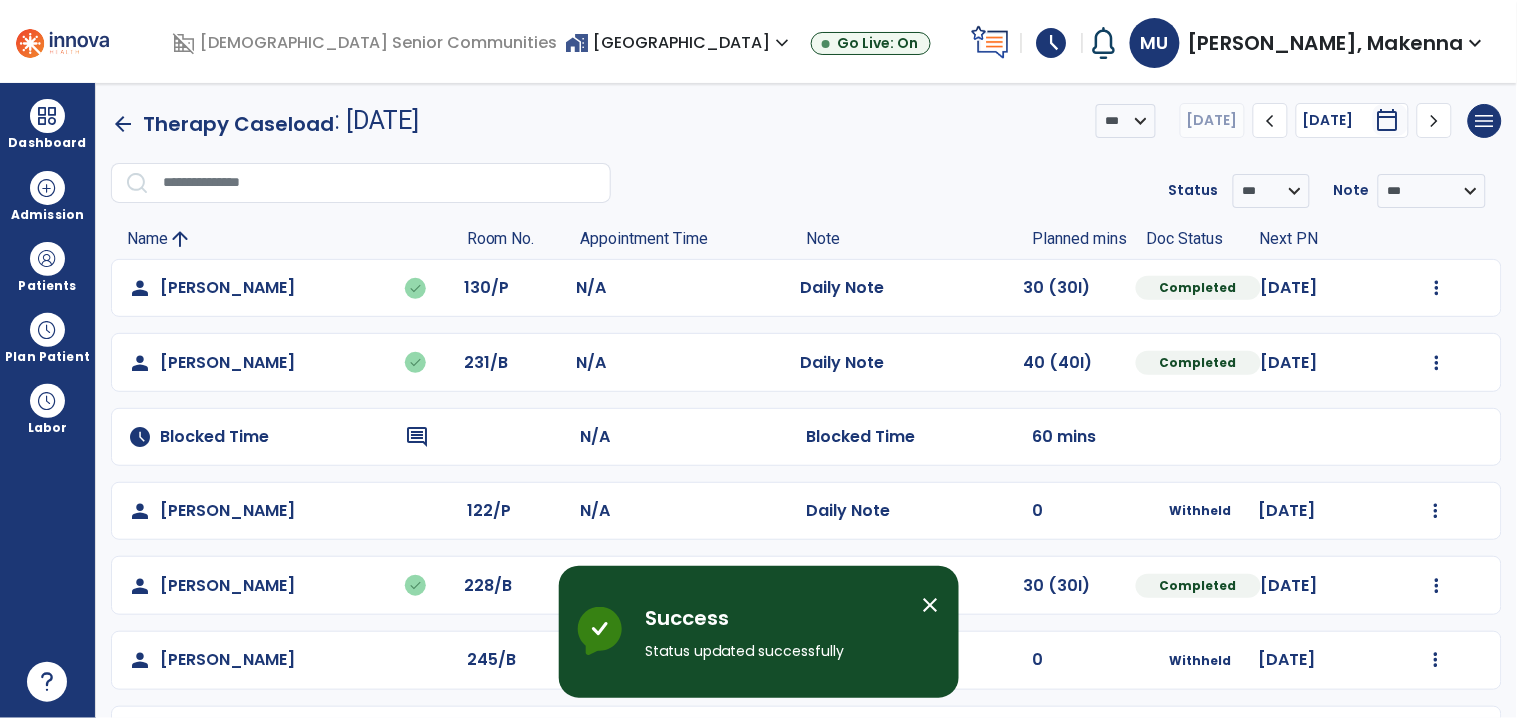 click on "home_work   Stonebrooke Rehab Center   expand_more" at bounding box center (680, 42) 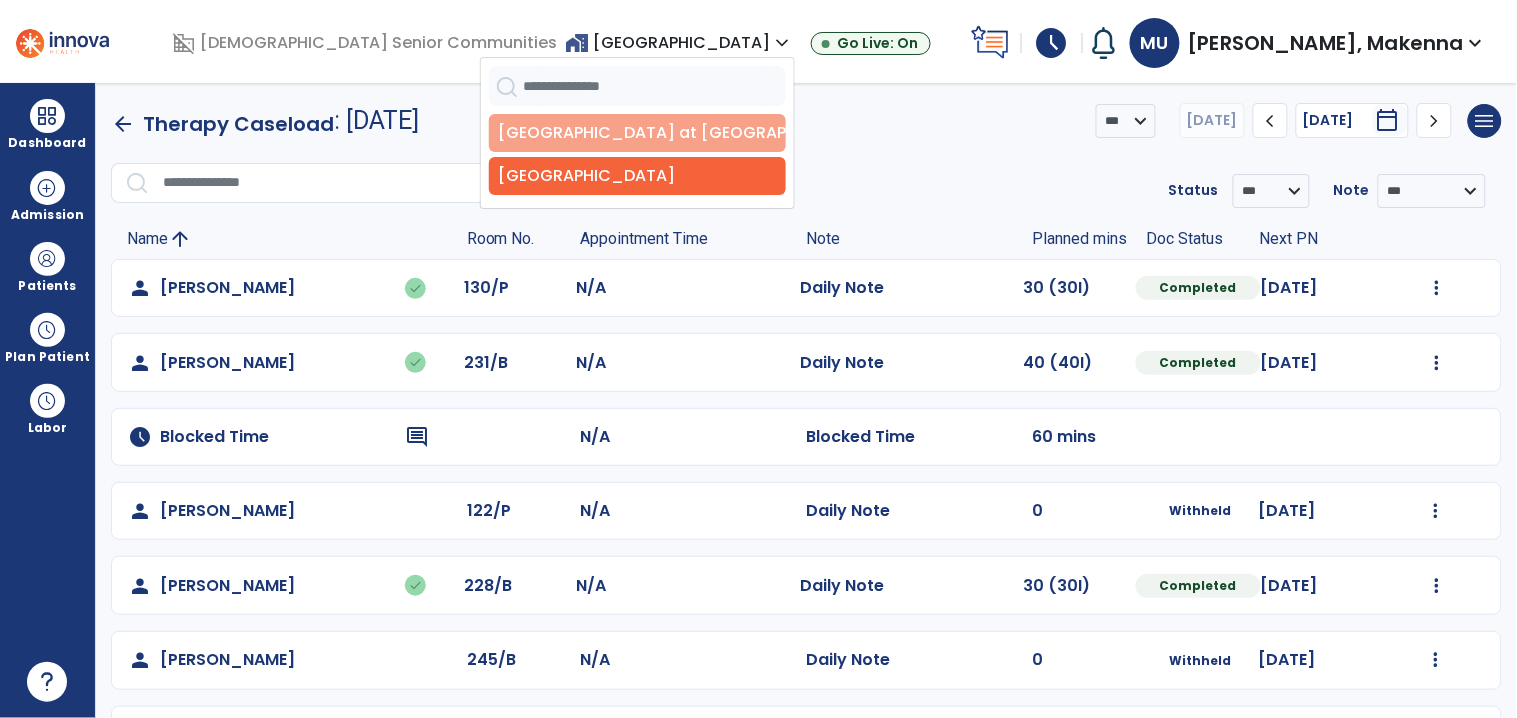 click on "[GEOGRAPHIC_DATA] at [GEOGRAPHIC_DATA]" at bounding box center (637, 133) 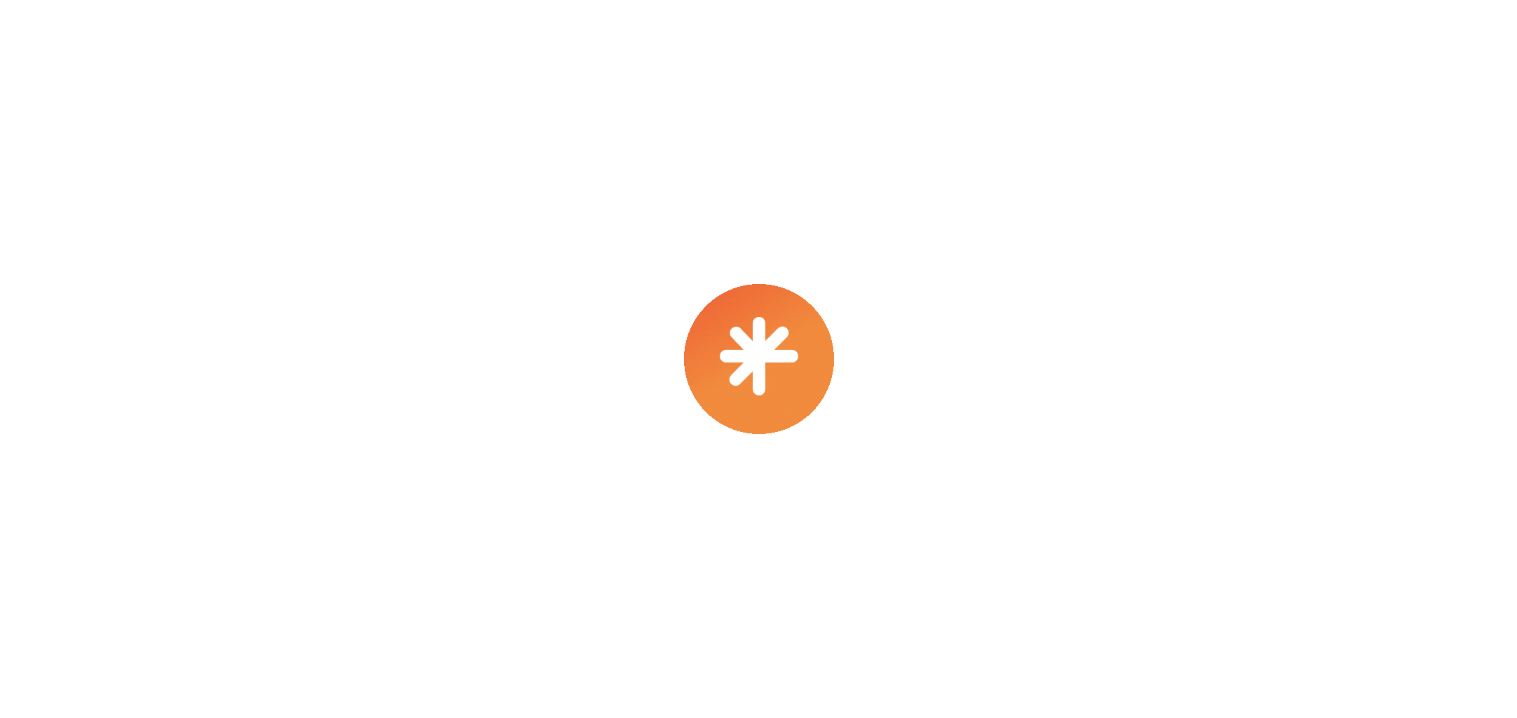 scroll, scrollTop: 0, scrollLeft: 0, axis: both 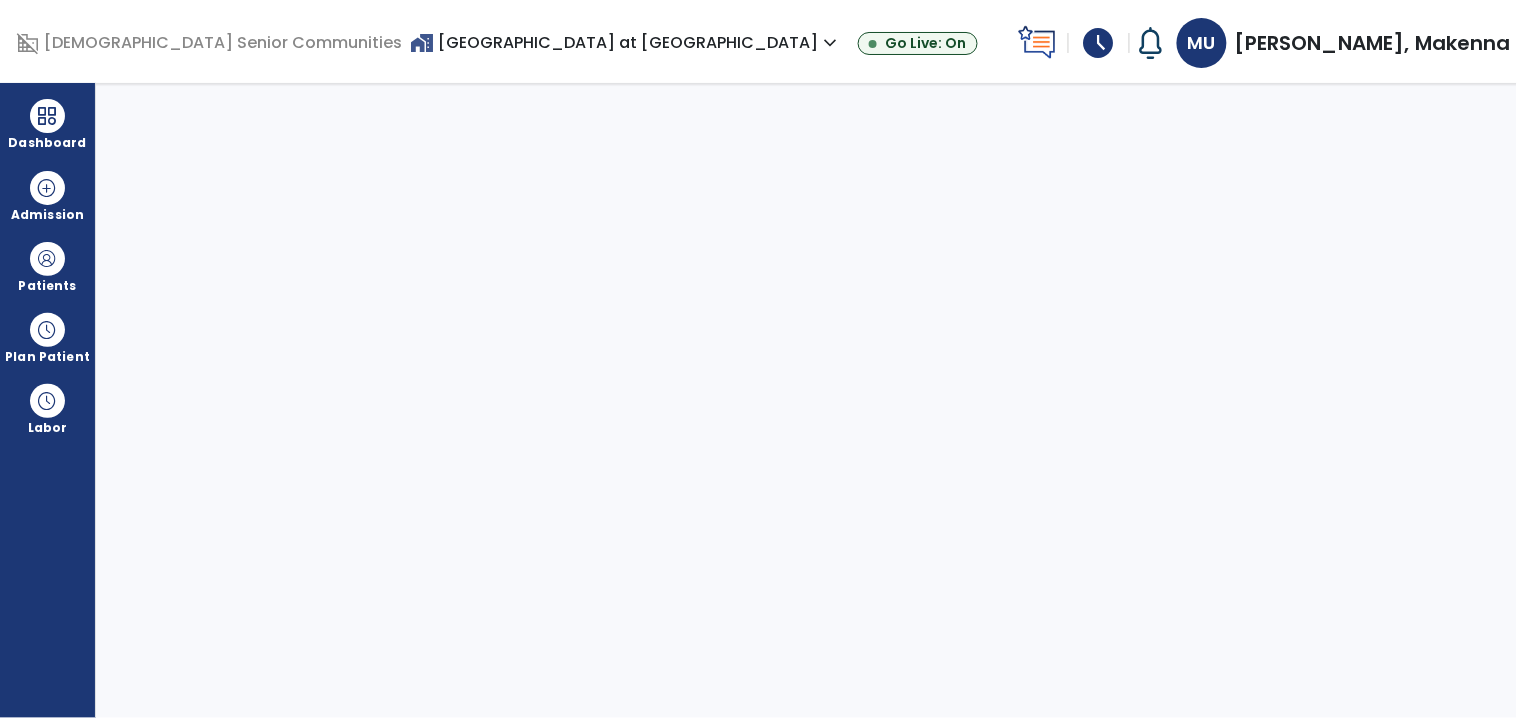 select on "****" 